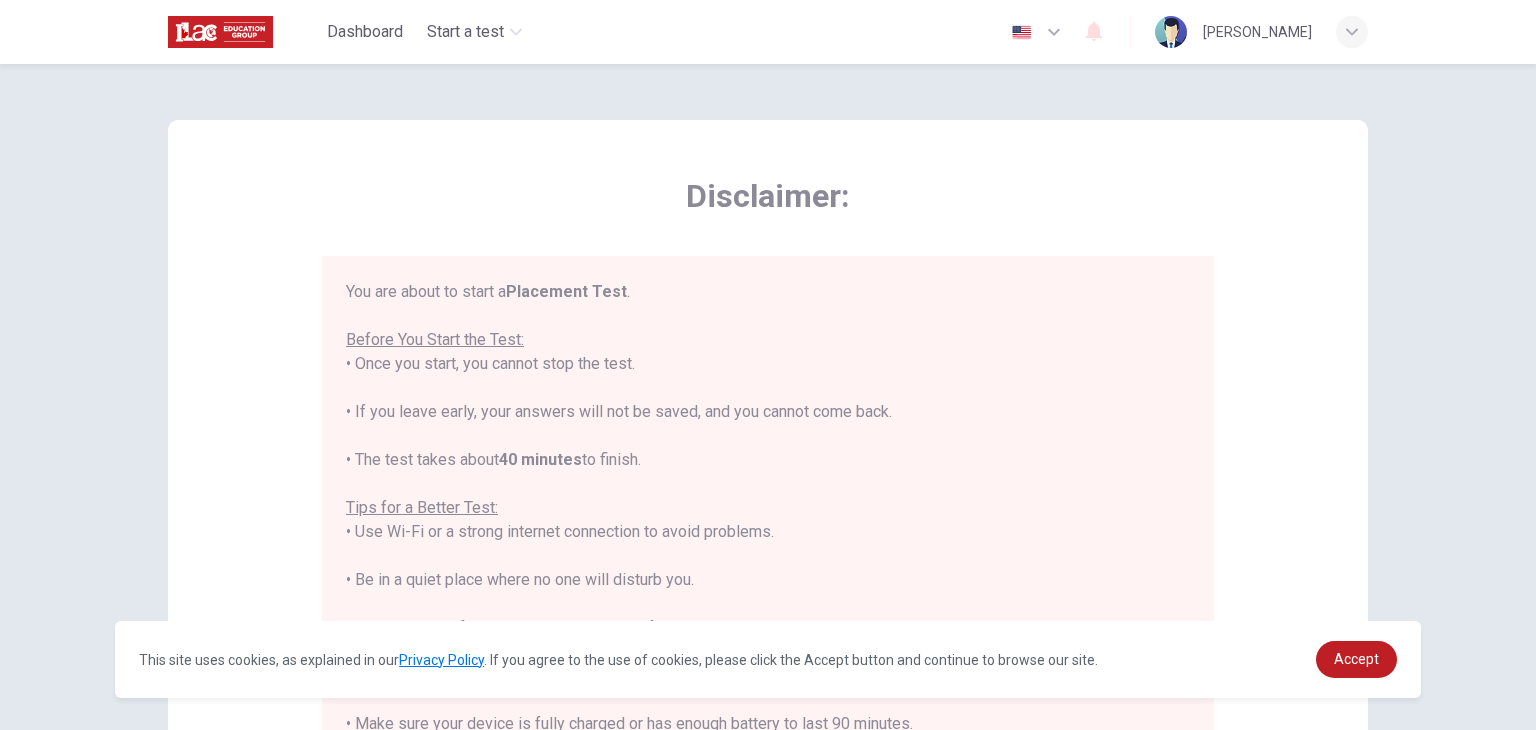 scroll, scrollTop: 0, scrollLeft: 0, axis: both 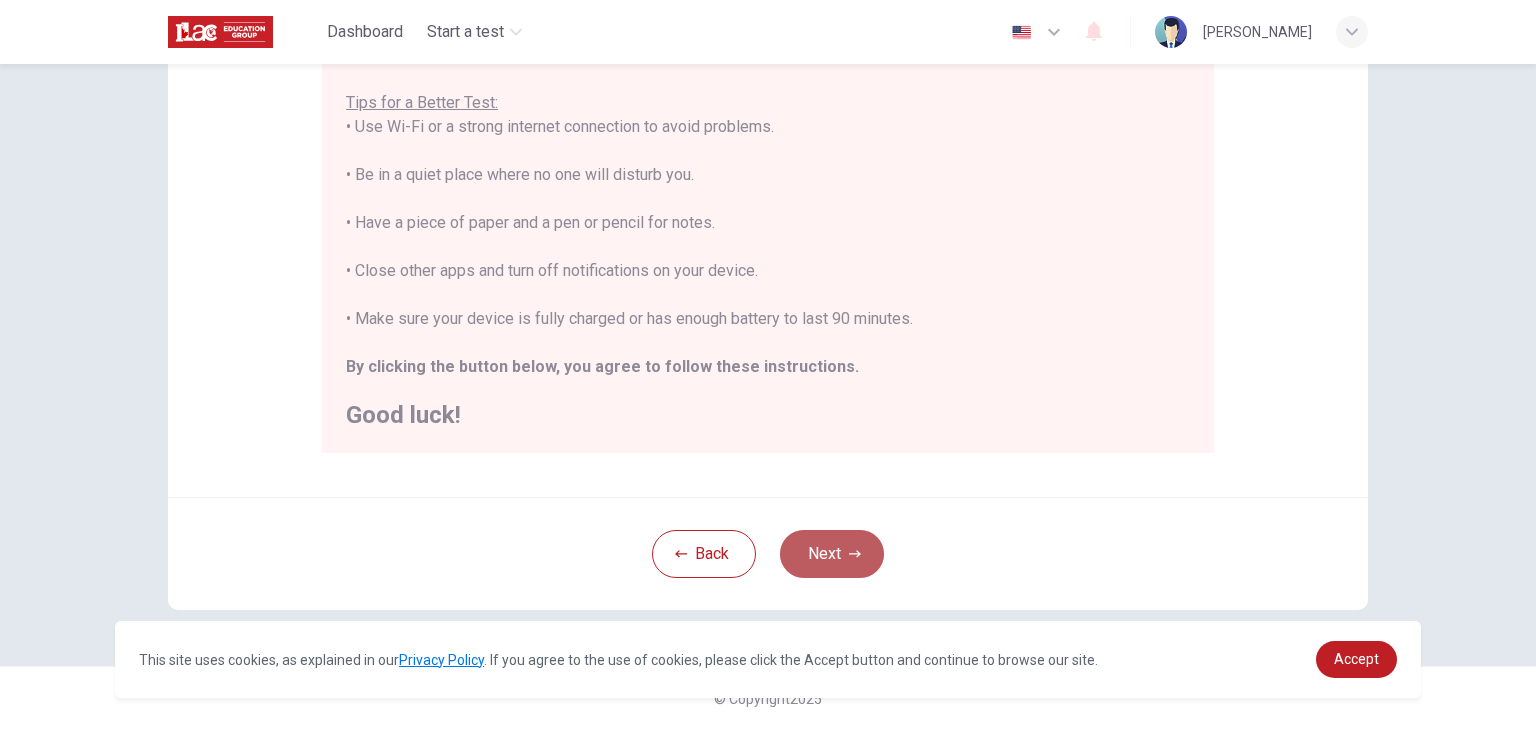click on "Next" at bounding box center (832, 554) 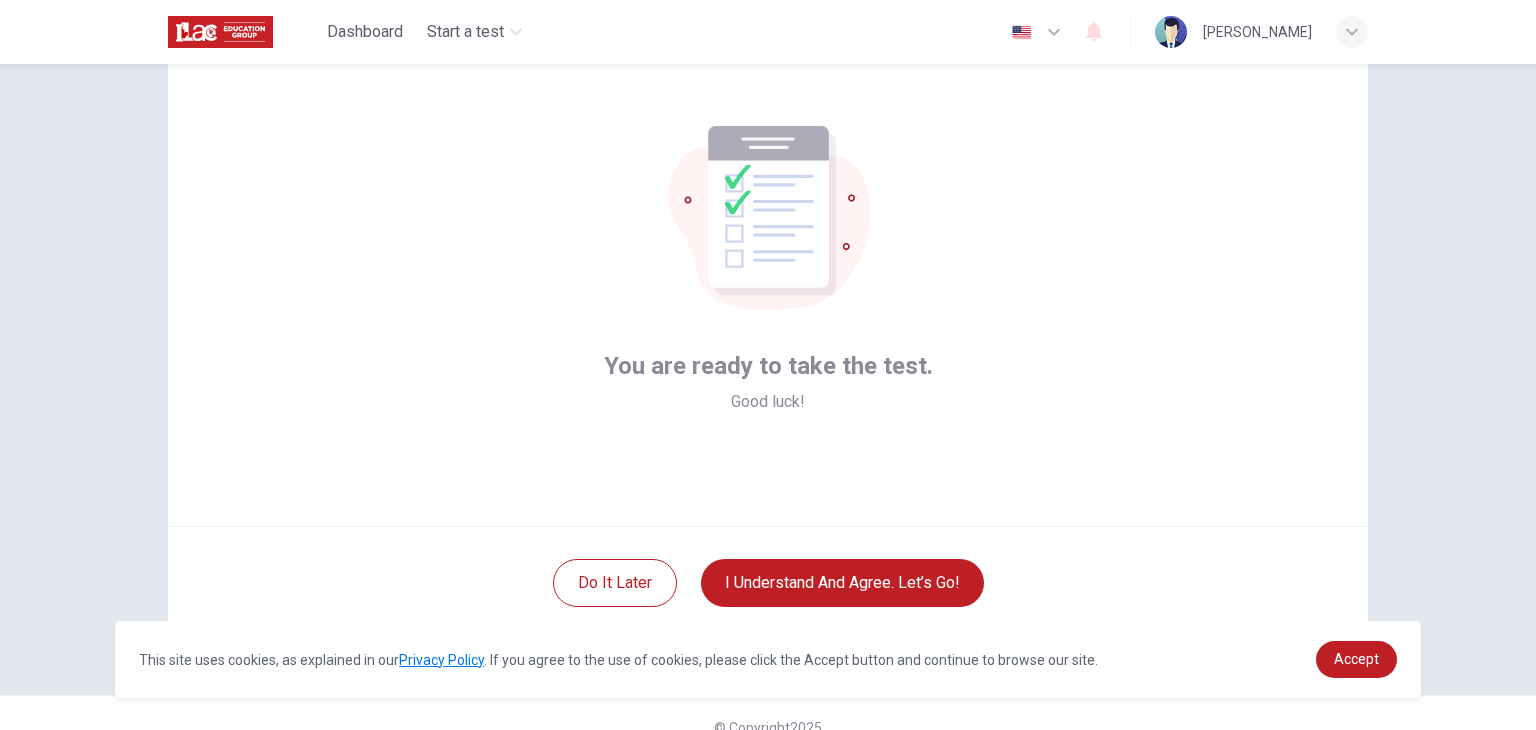 scroll, scrollTop: 99, scrollLeft: 0, axis: vertical 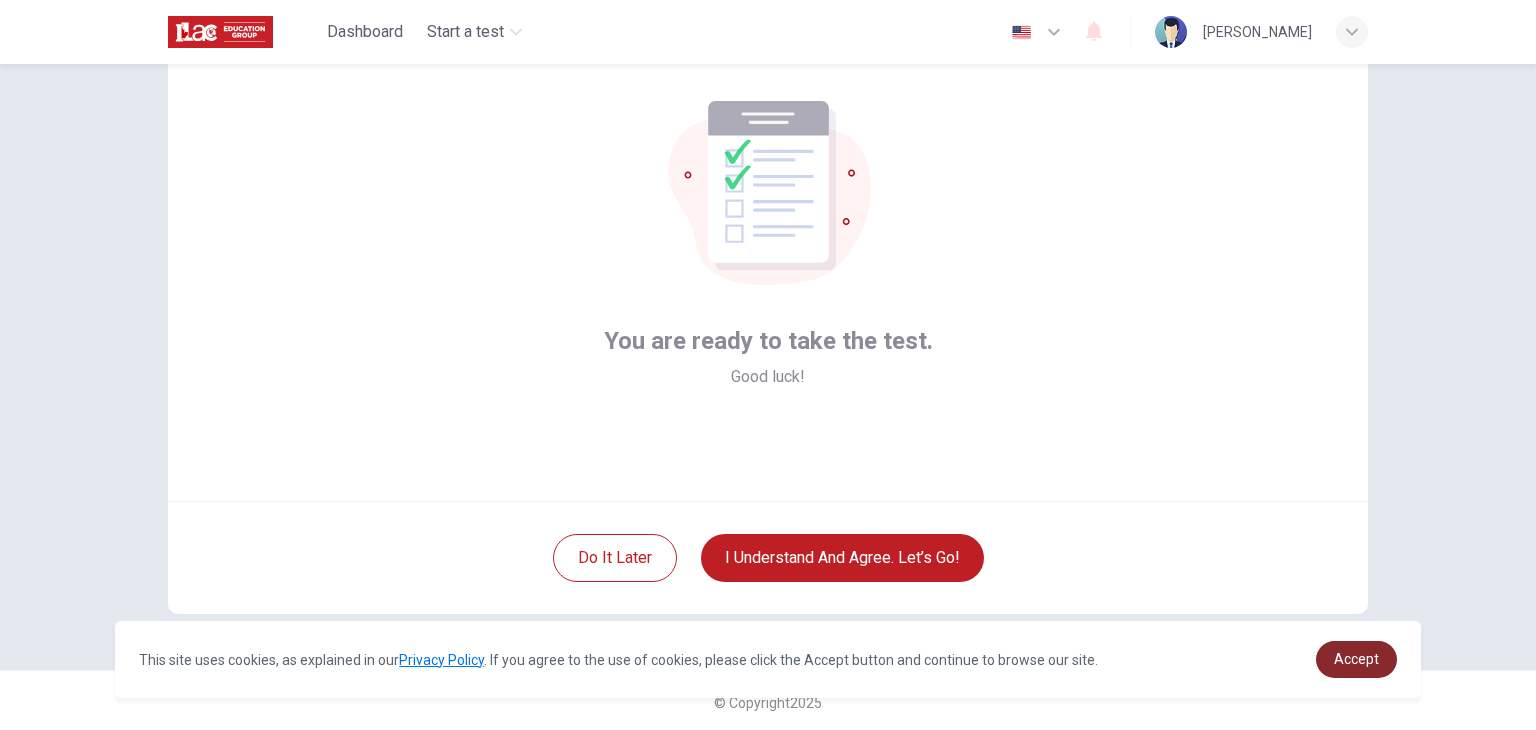 click on "Accept" at bounding box center [1356, 659] 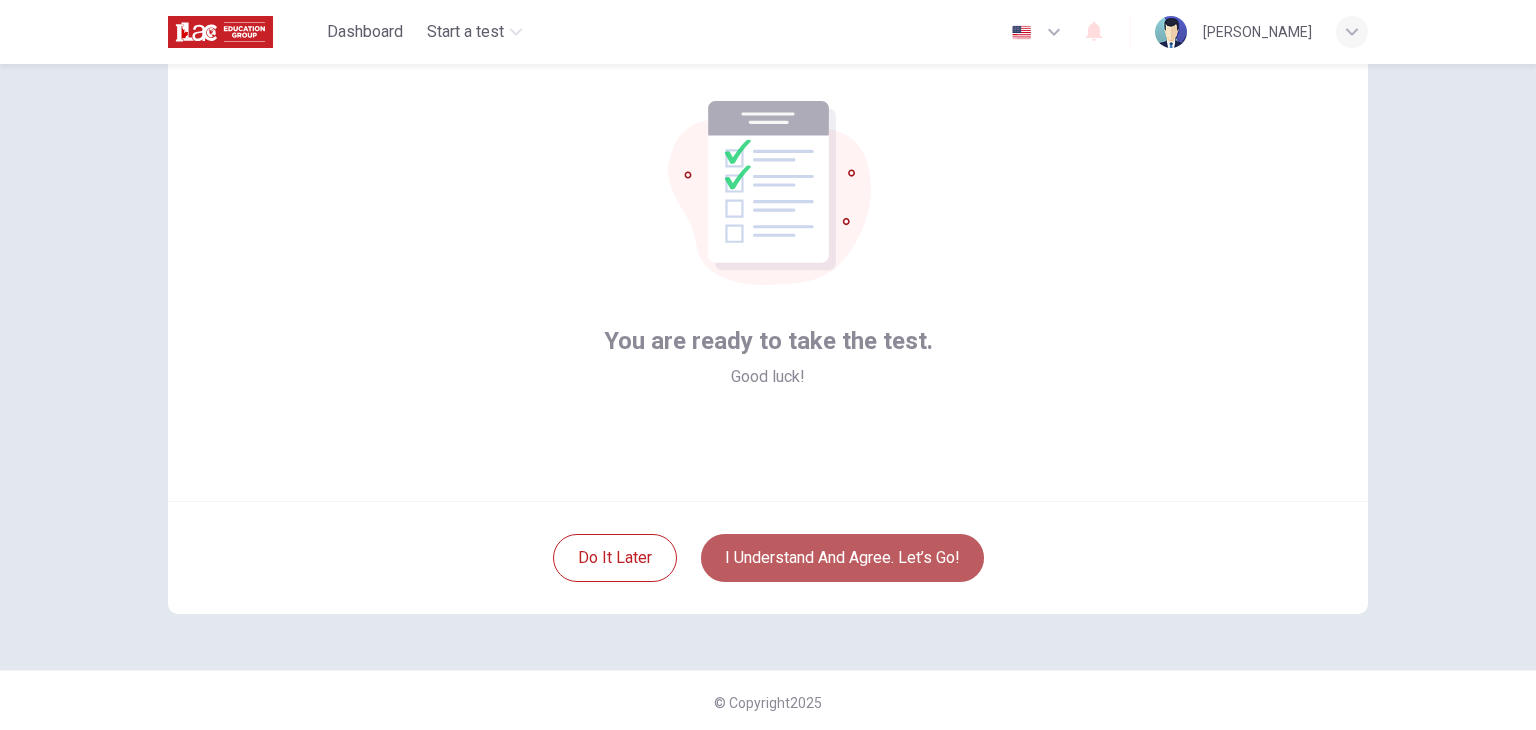 click on "I understand and agree. Let’s go!" at bounding box center [842, 558] 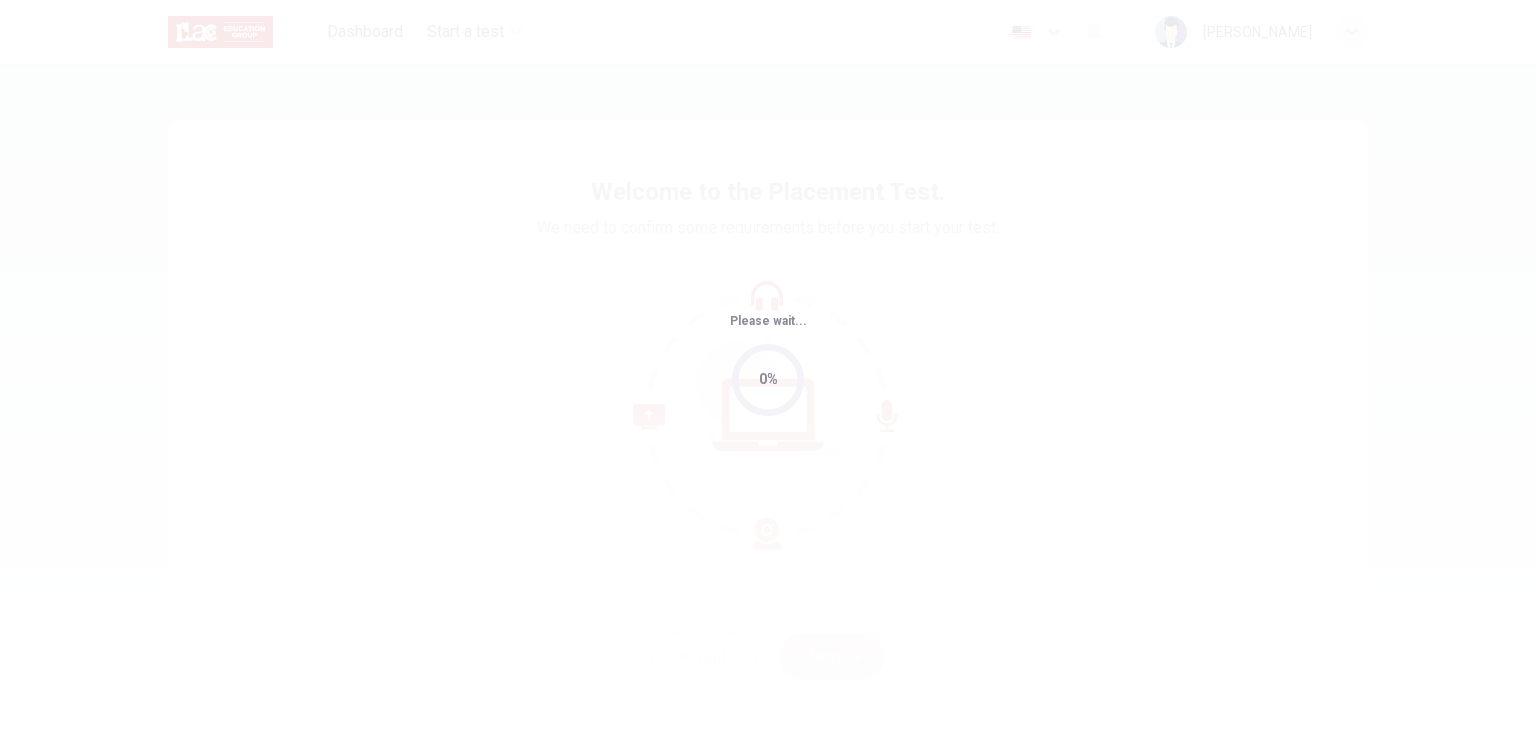 scroll, scrollTop: 0, scrollLeft: 0, axis: both 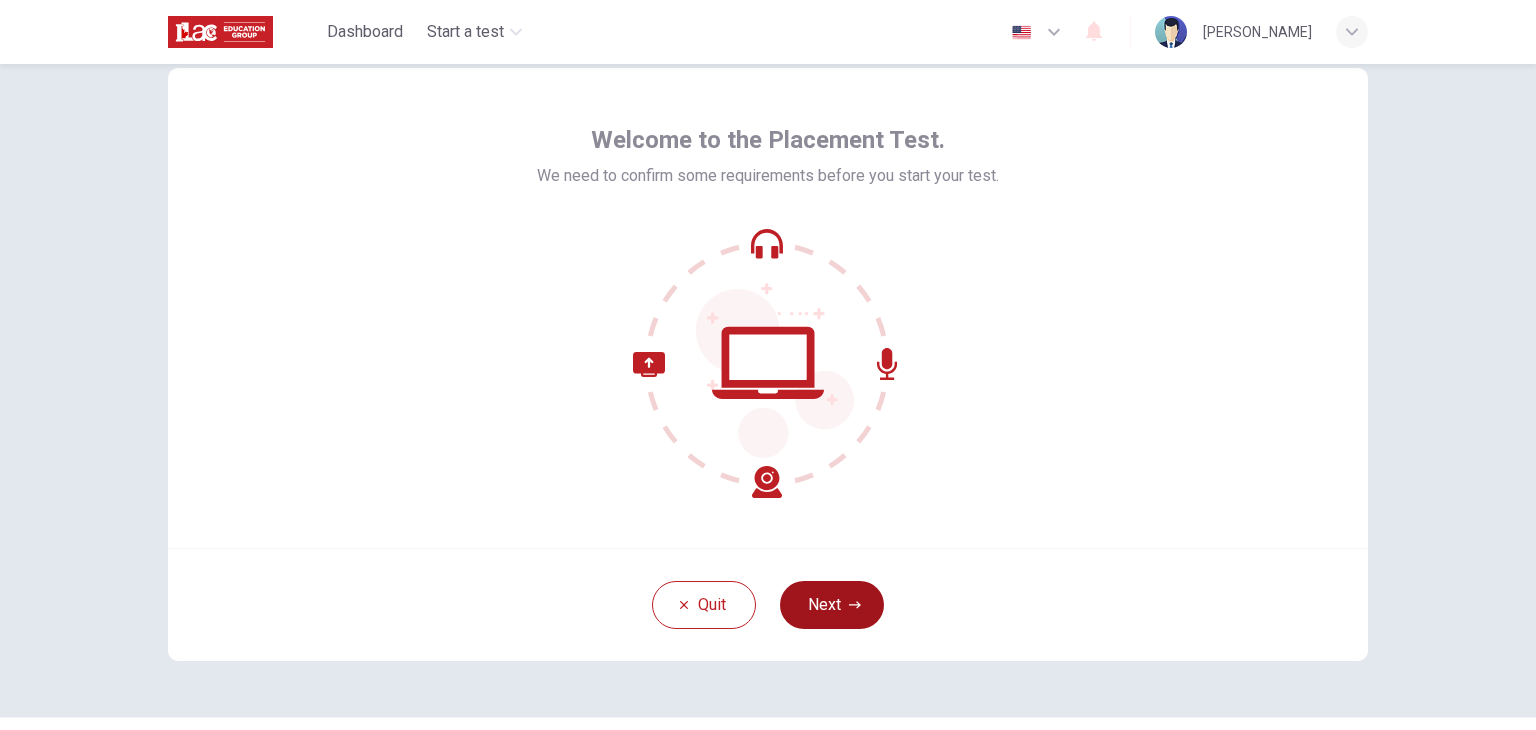 click on "Next" at bounding box center (832, 605) 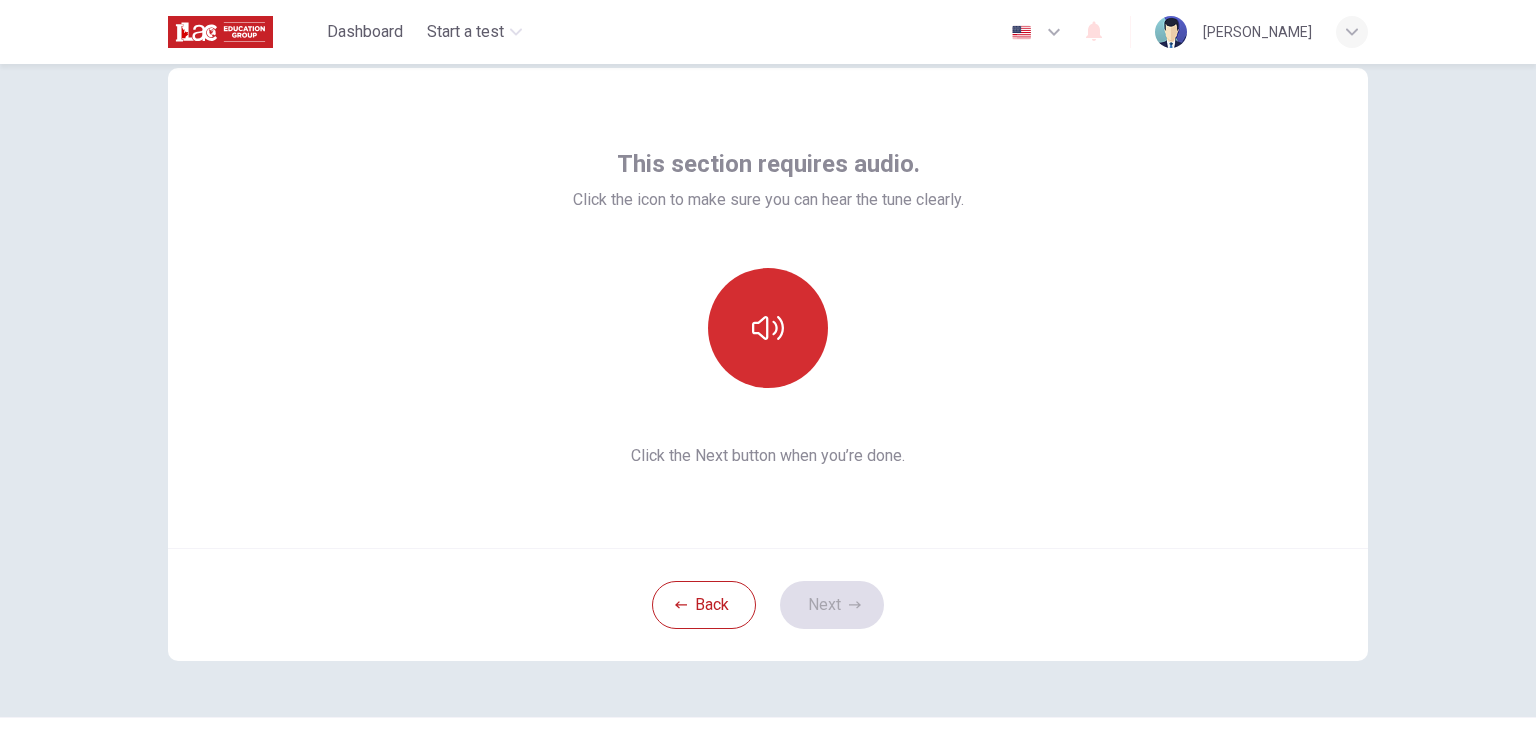 click 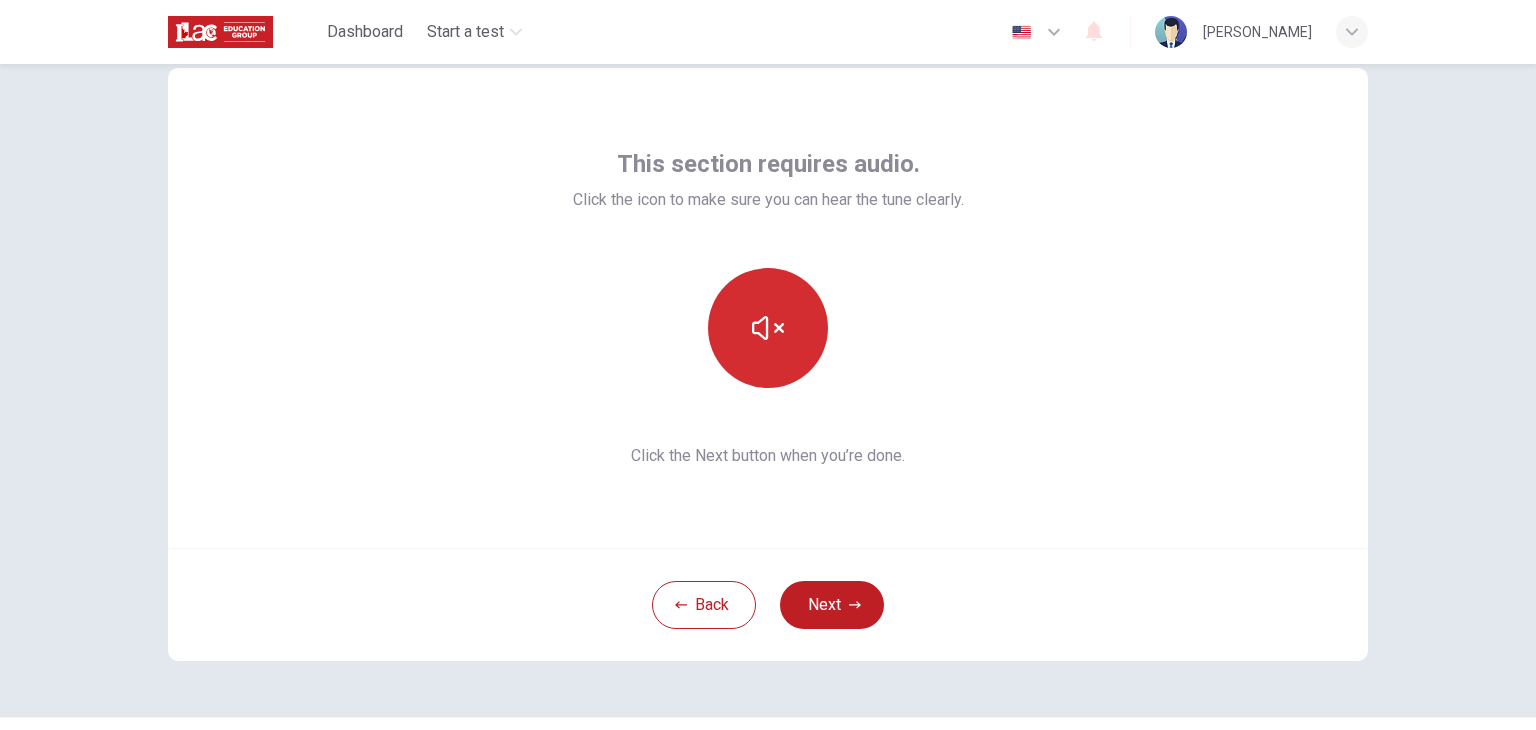 click 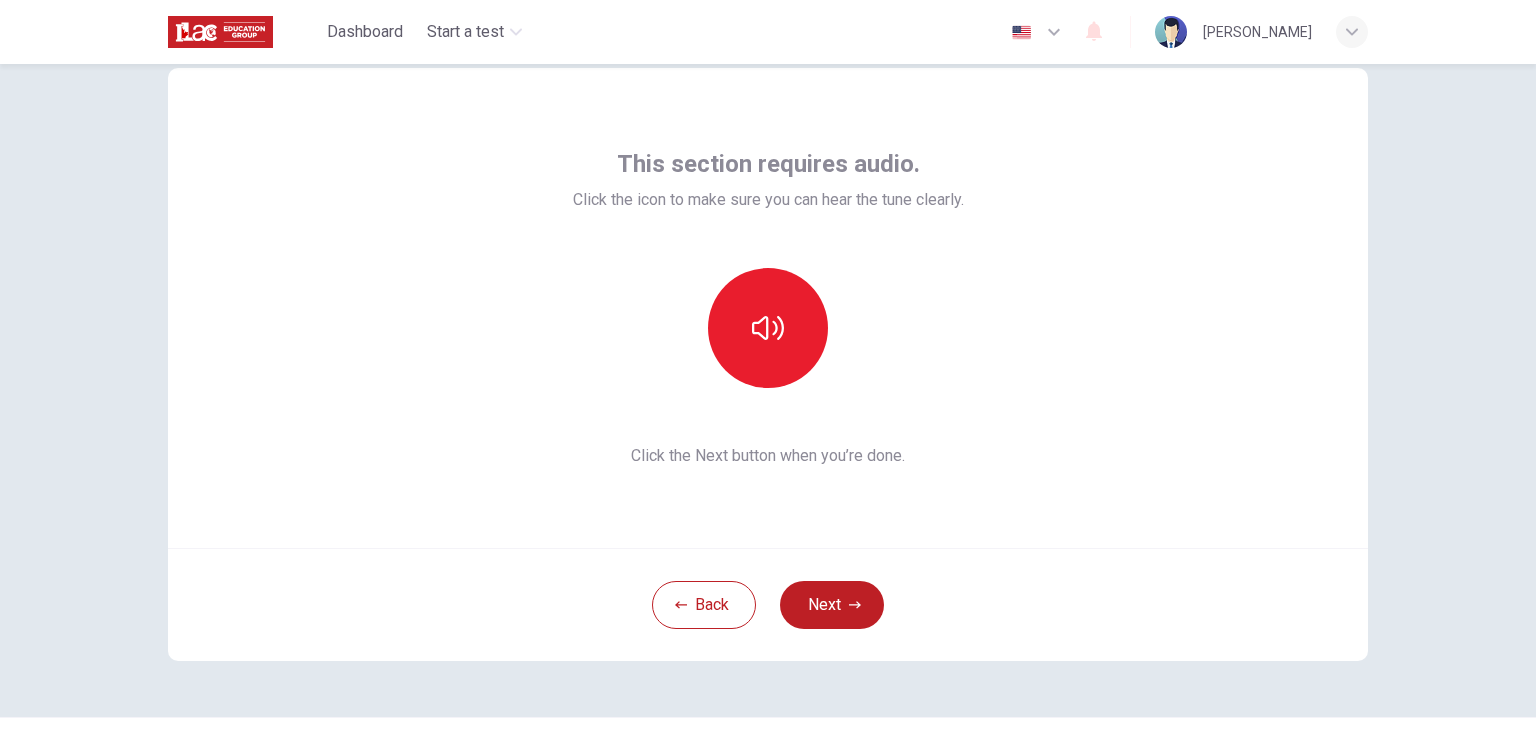click on "Back Next" at bounding box center [768, 604] 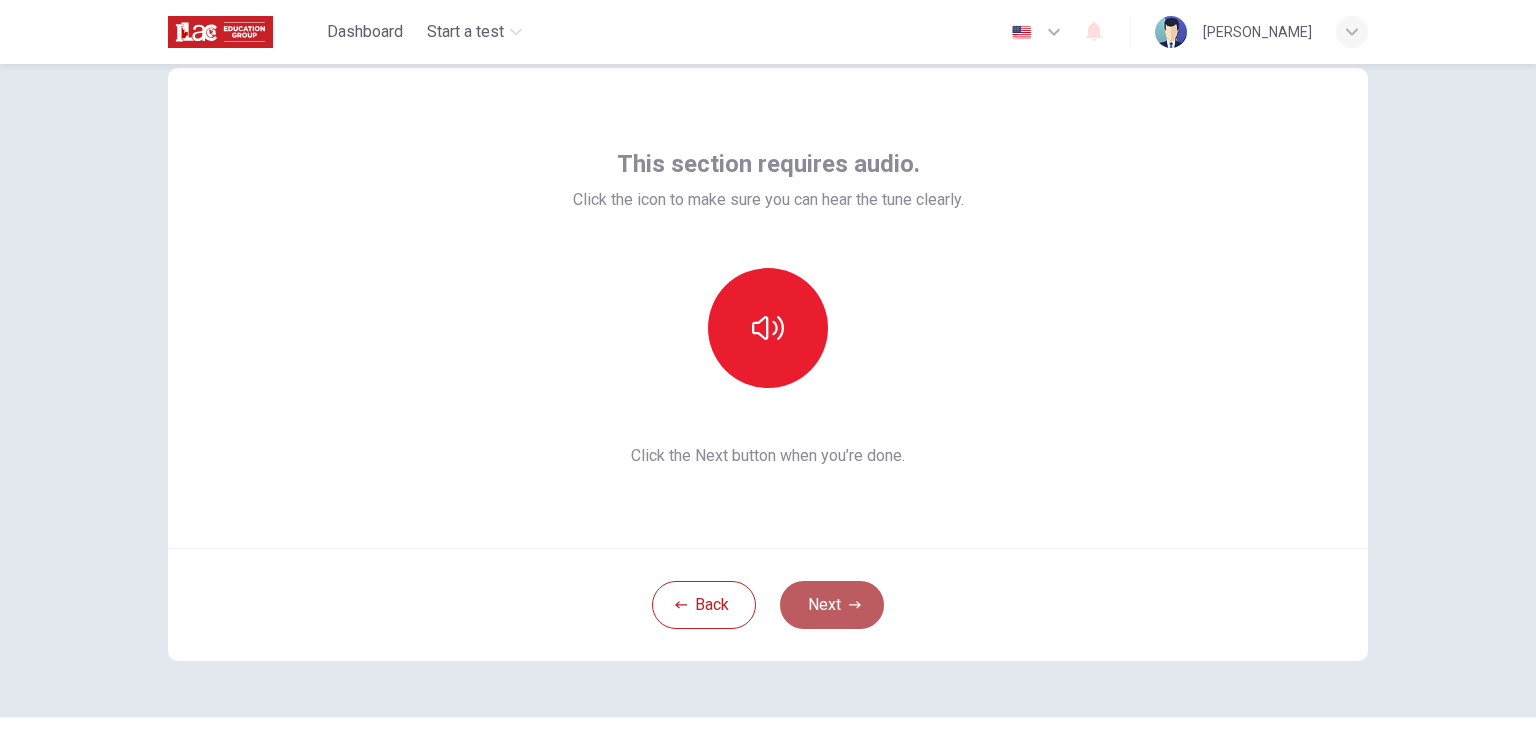click on "Next" at bounding box center (832, 605) 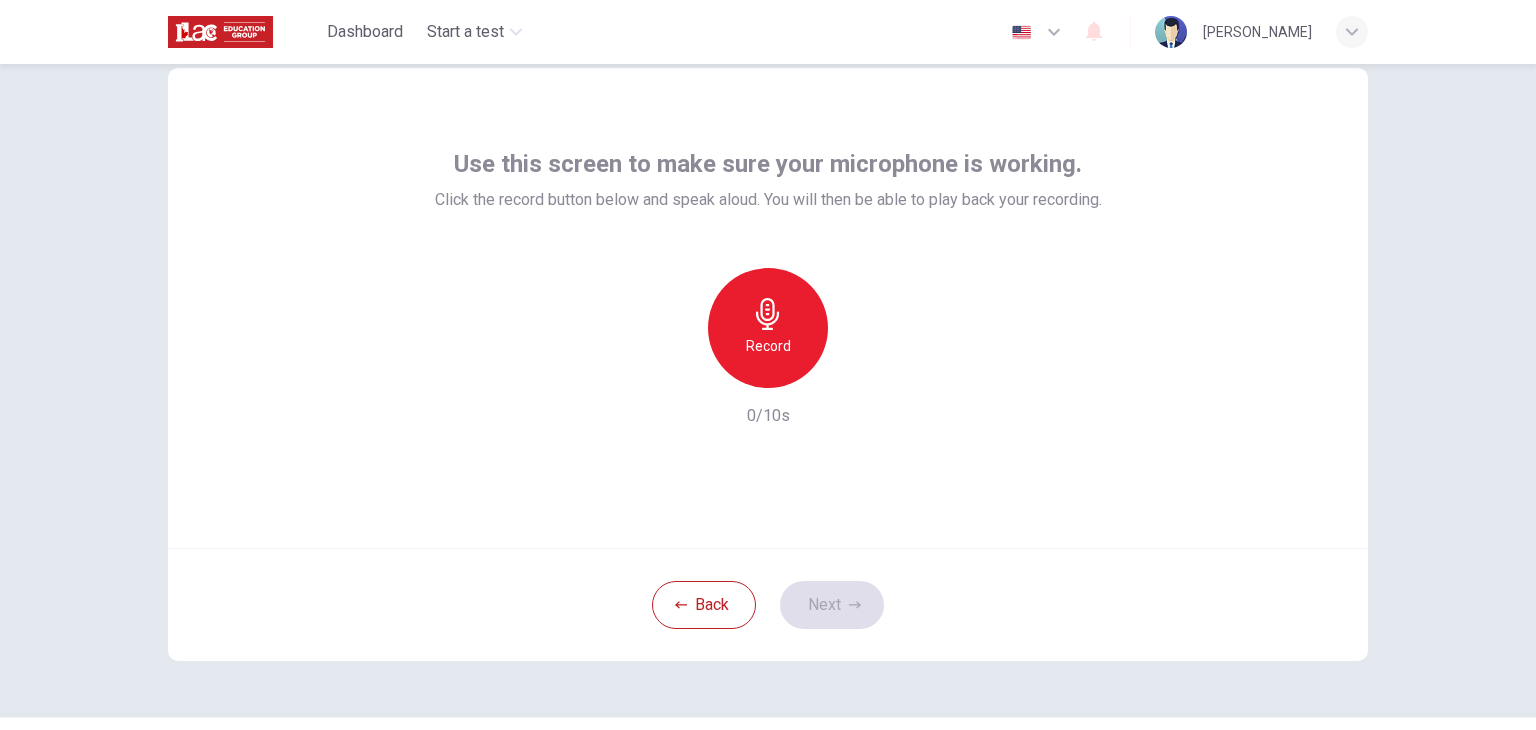 drag, startPoint x: 763, startPoint y: 355, endPoint x: 680, endPoint y: 385, distance: 88.25531 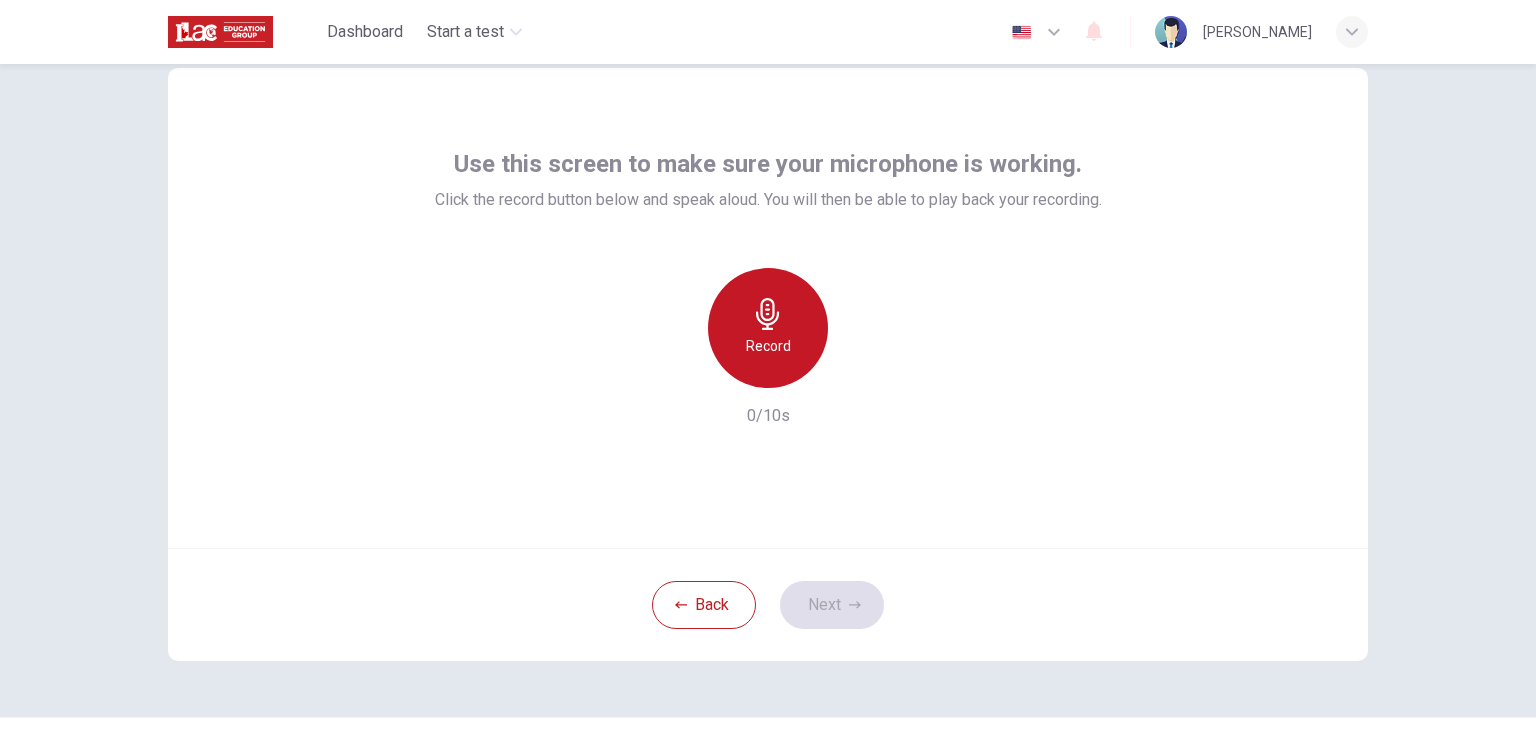 click on "Record" at bounding box center [768, 328] 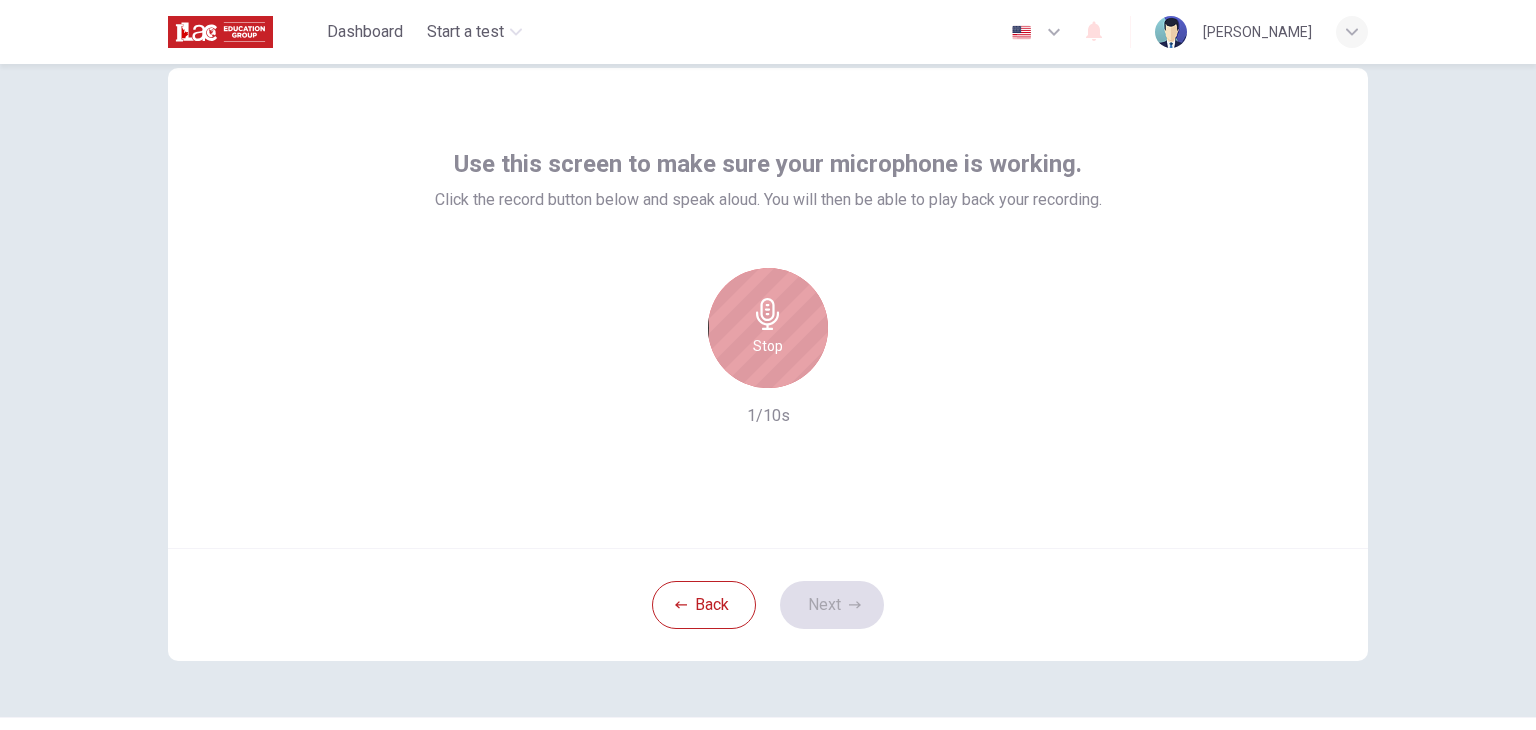 click 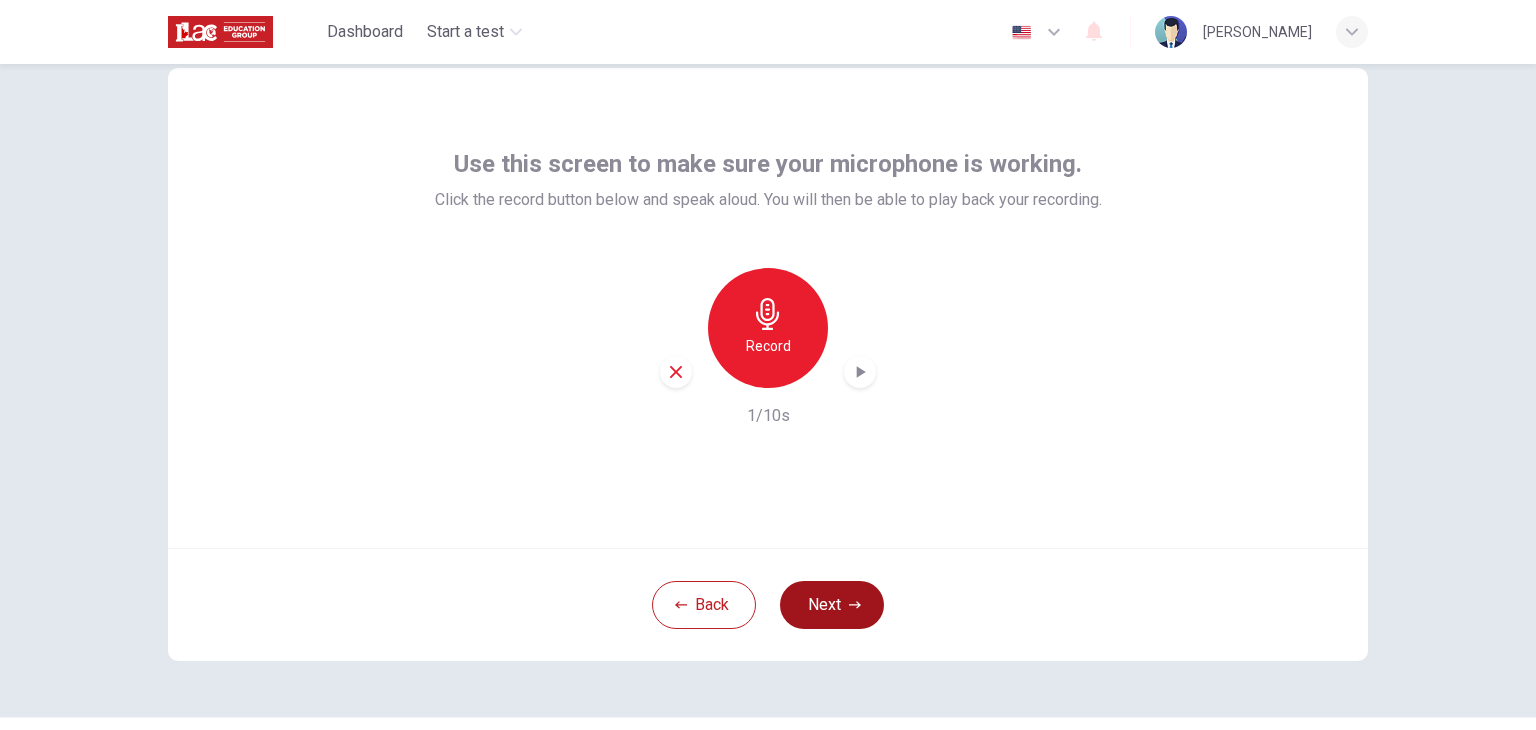 click on "Next" at bounding box center (832, 605) 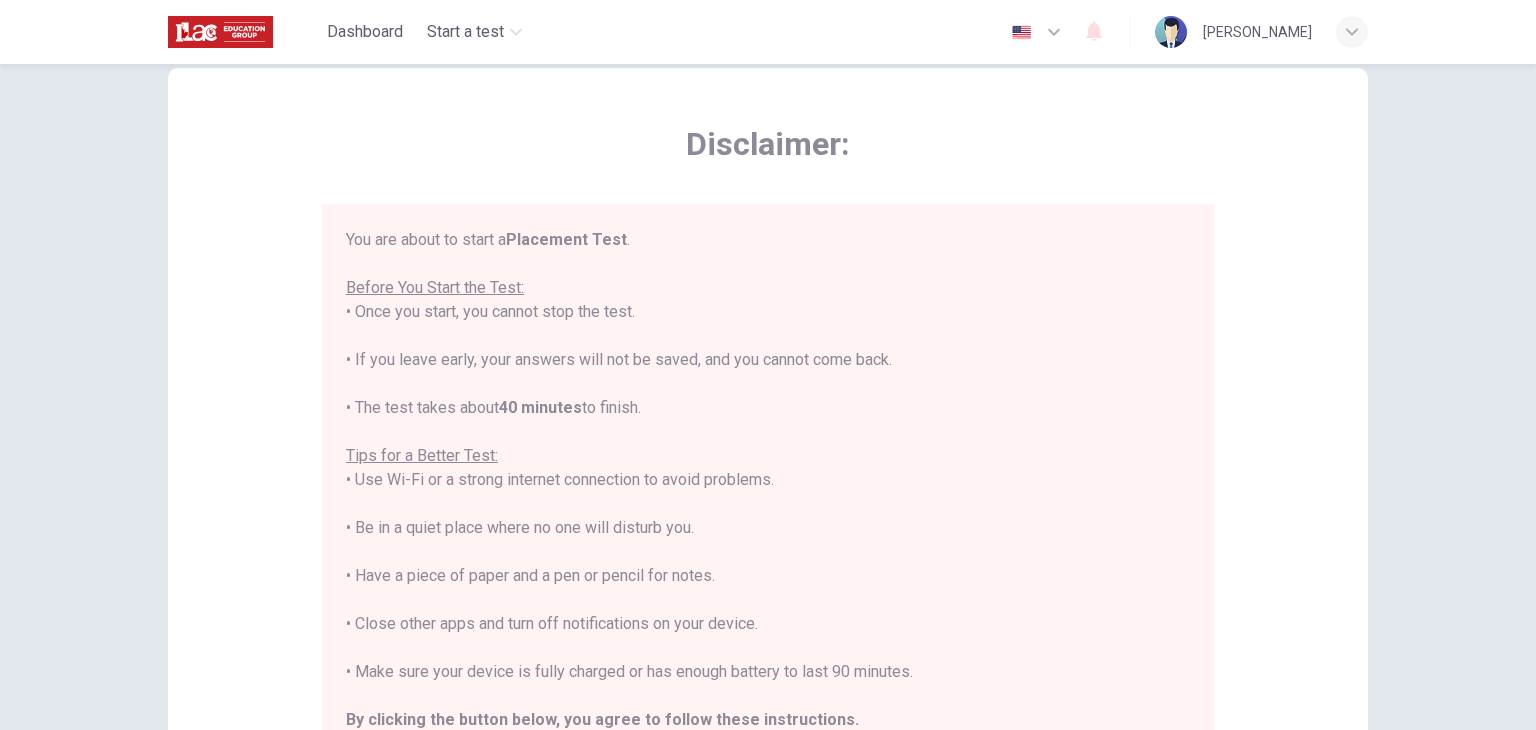 scroll, scrollTop: 23, scrollLeft: 0, axis: vertical 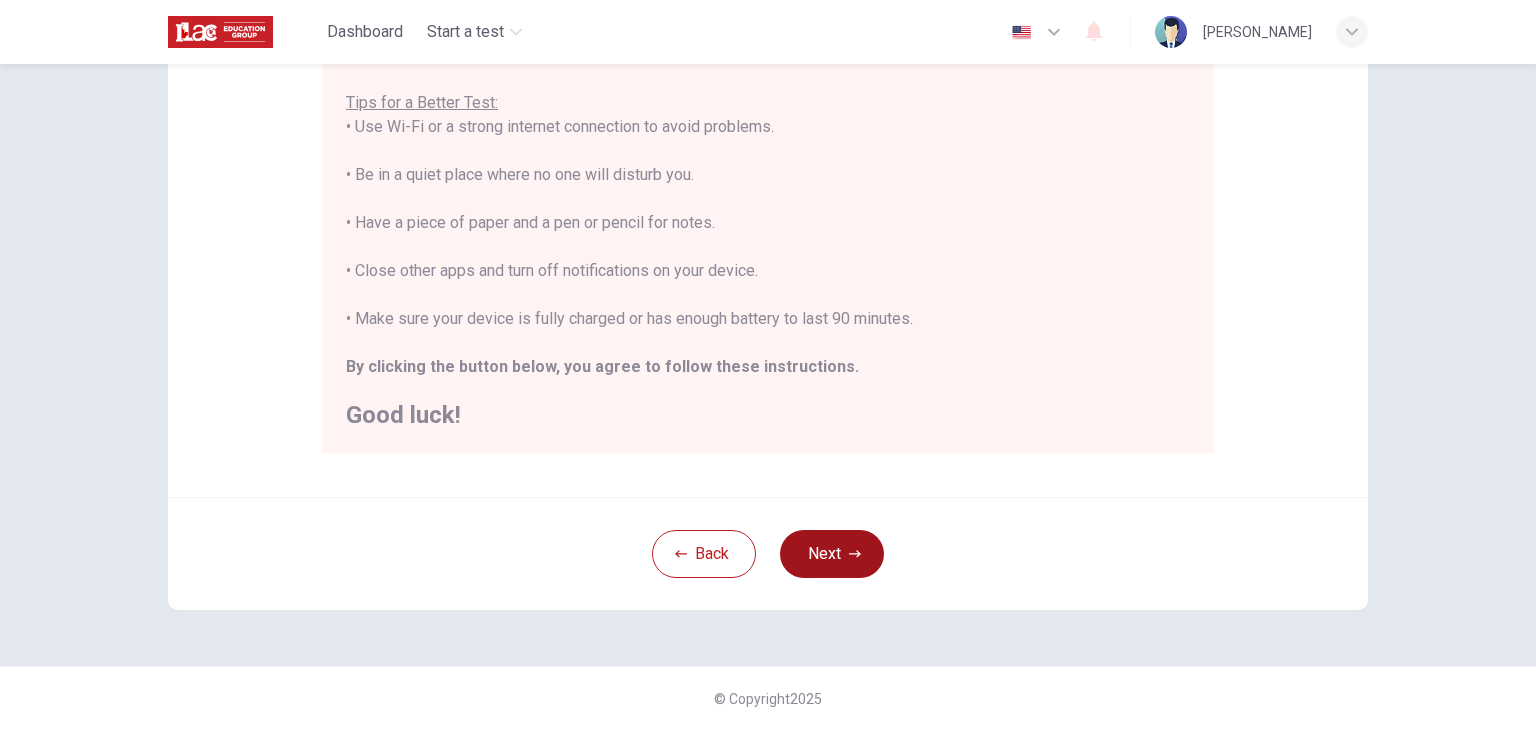 click on "Next" at bounding box center (832, 554) 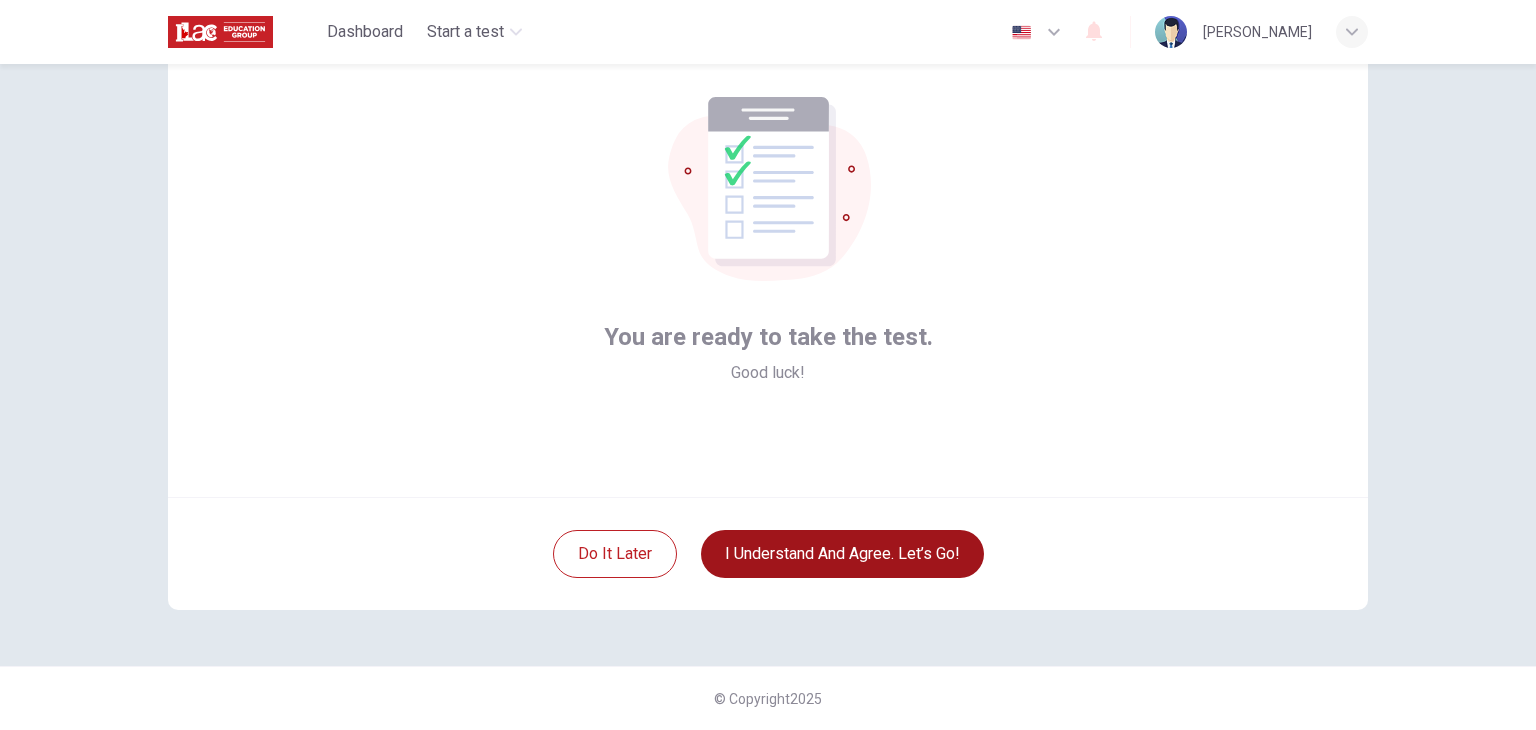 scroll, scrollTop: 103, scrollLeft: 0, axis: vertical 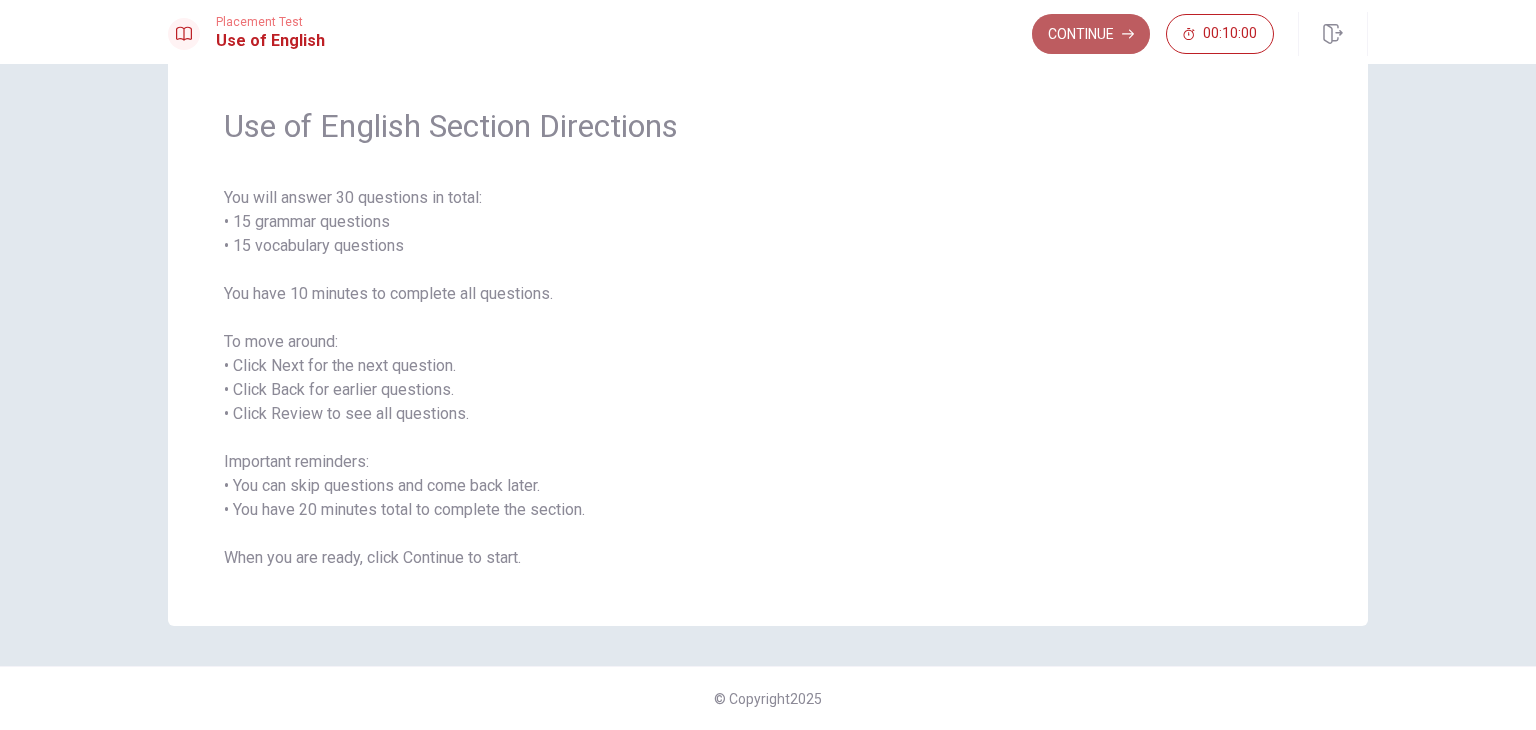 click on "Continue" at bounding box center (1091, 34) 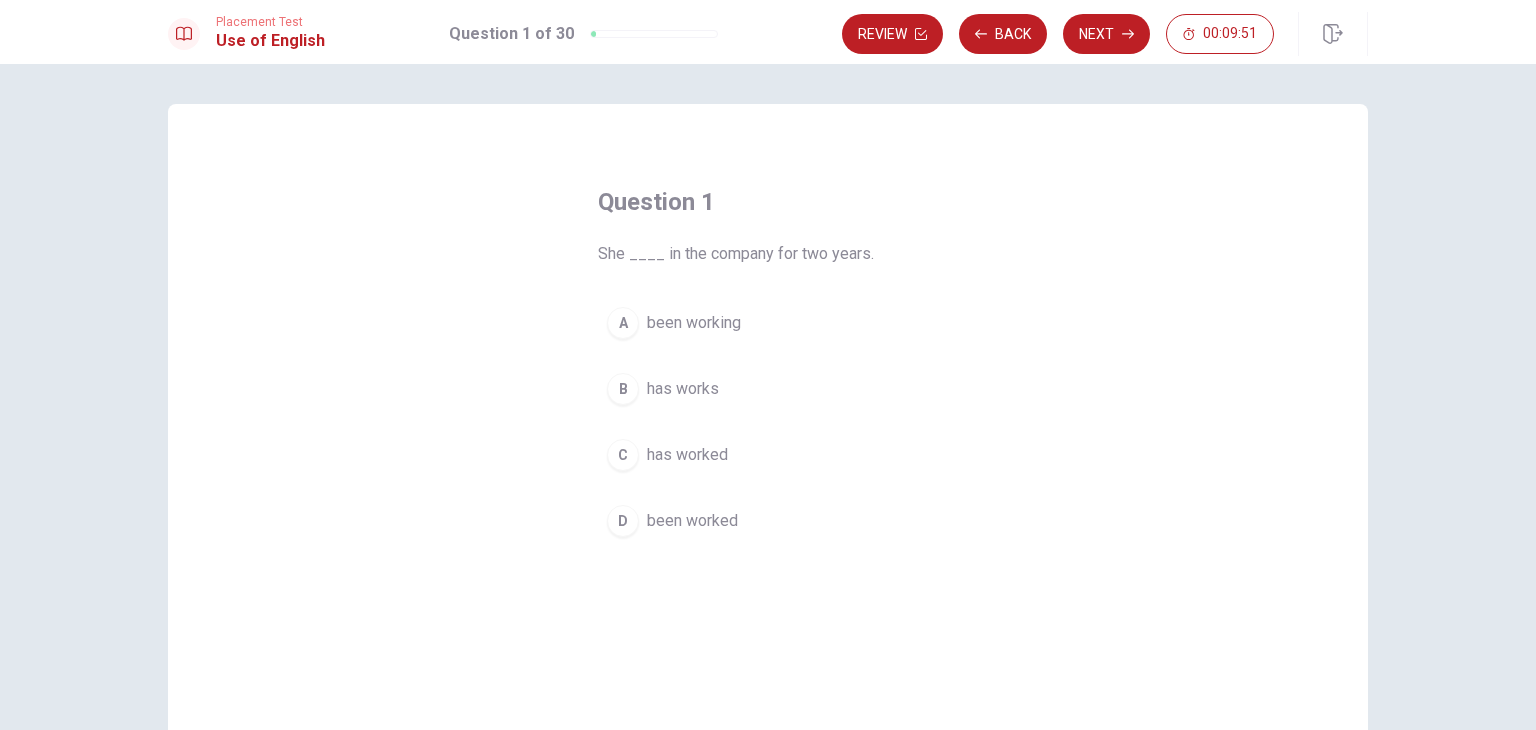 scroll, scrollTop: 0, scrollLeft: 0, axis: both 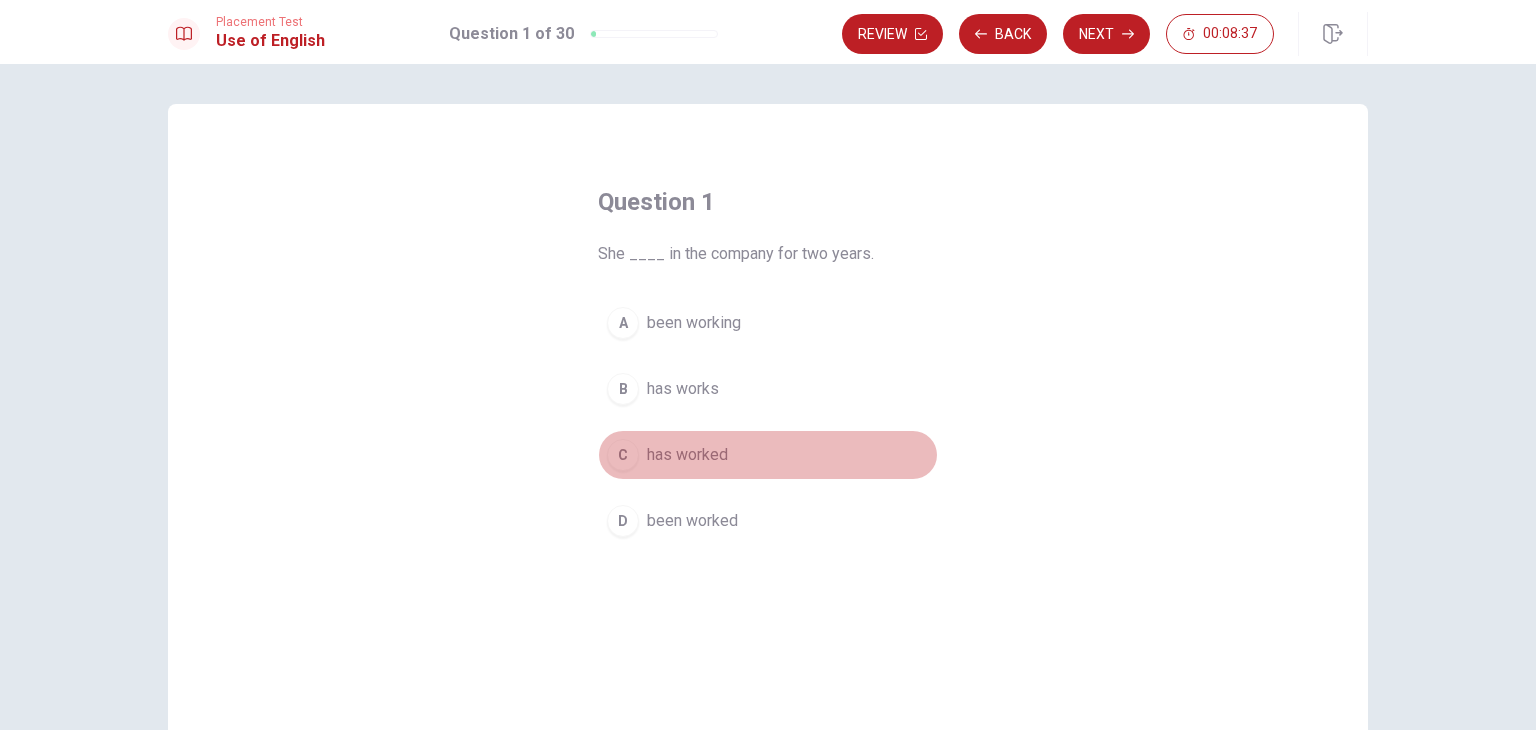 click on "C" at bounding box center [623, 455] 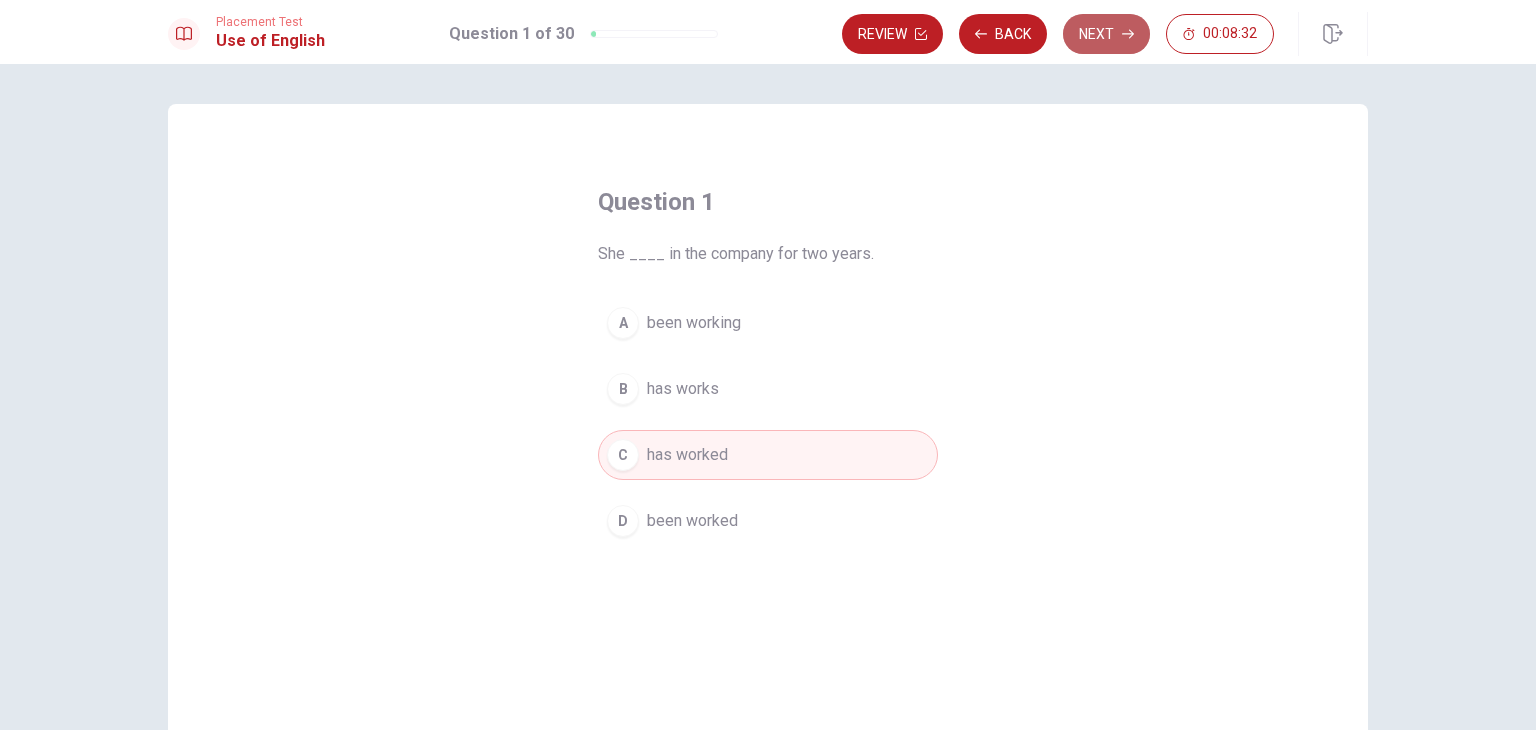 click on "Next" at bounding box center (1106, 34) 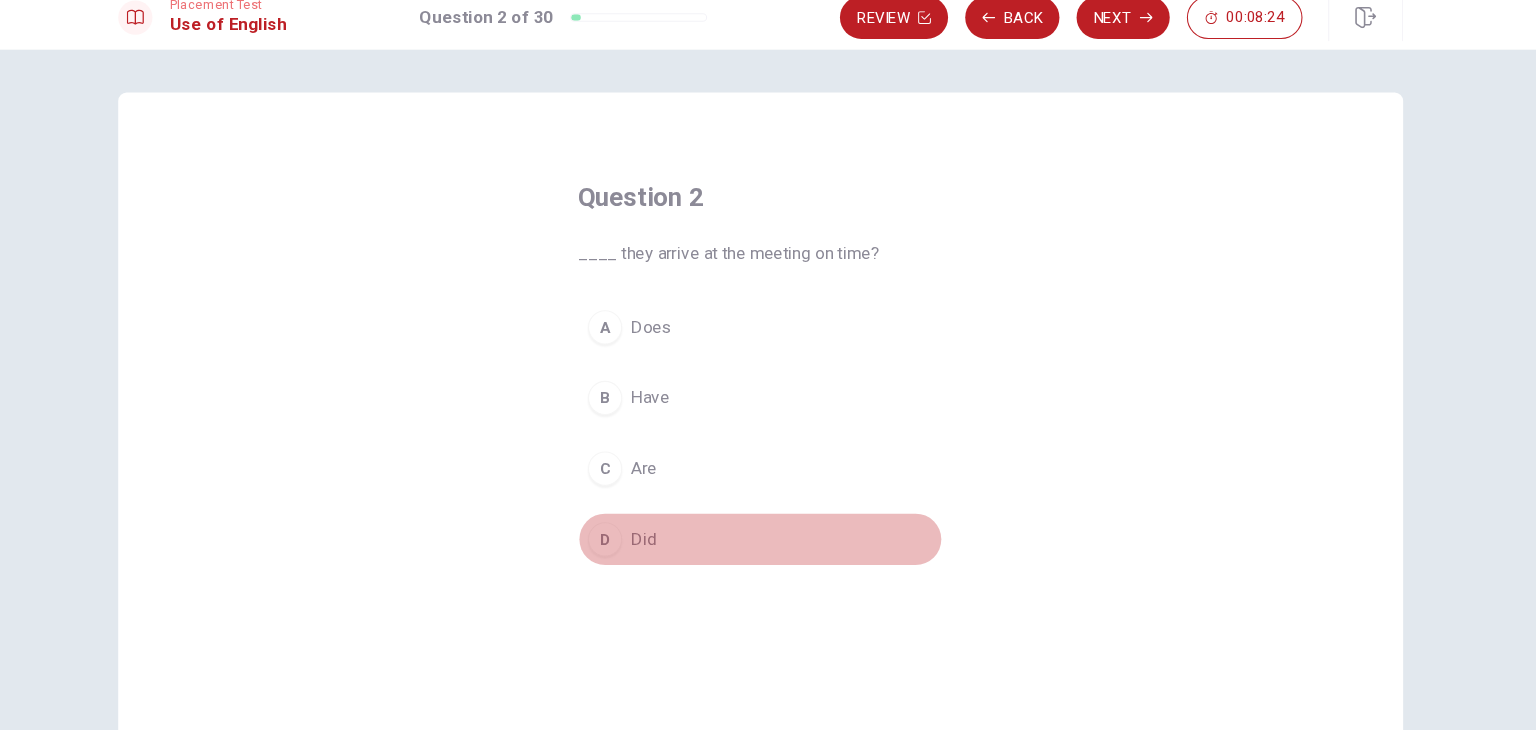 click on "D" at bounding box center [623, 521] 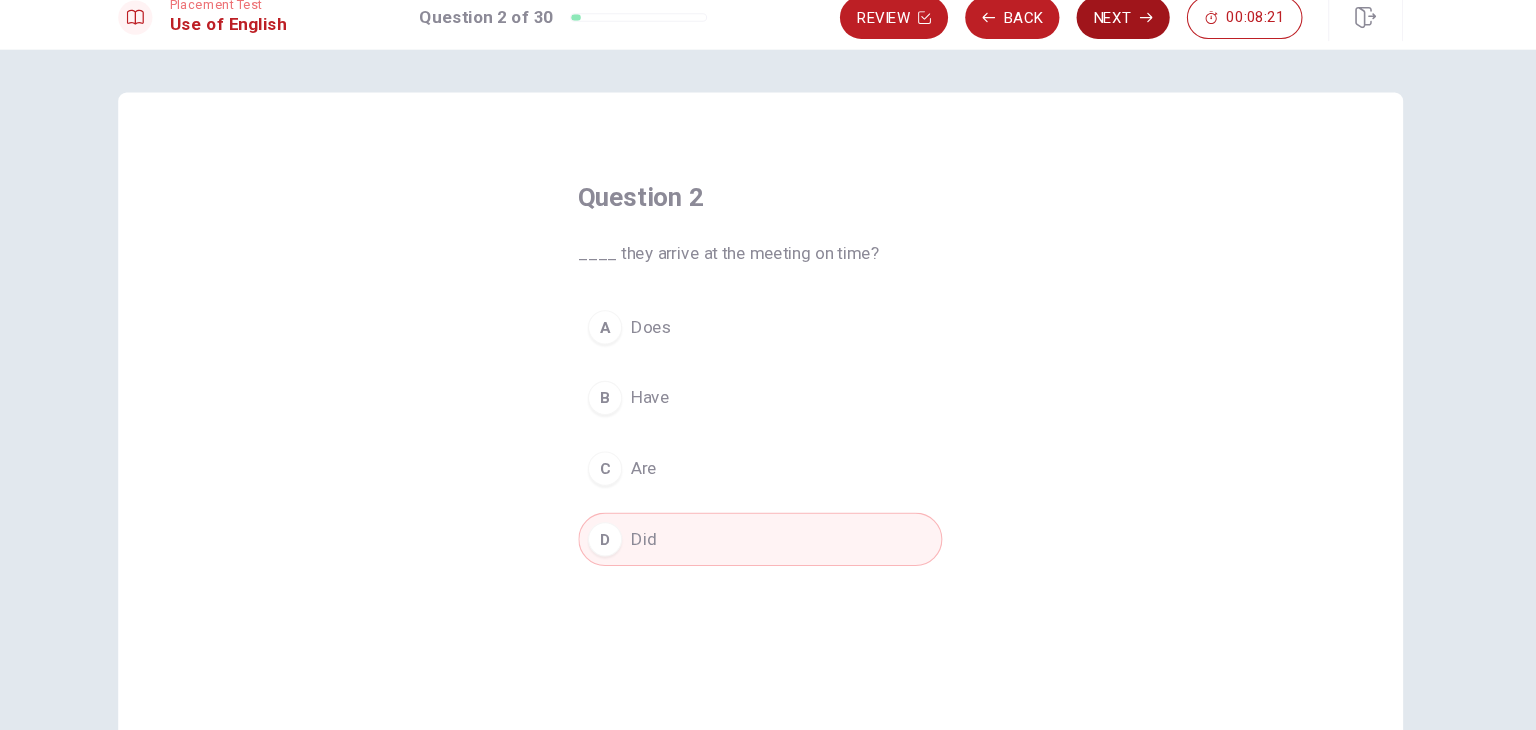 click on "Next" at bounding box center [1106, 34] 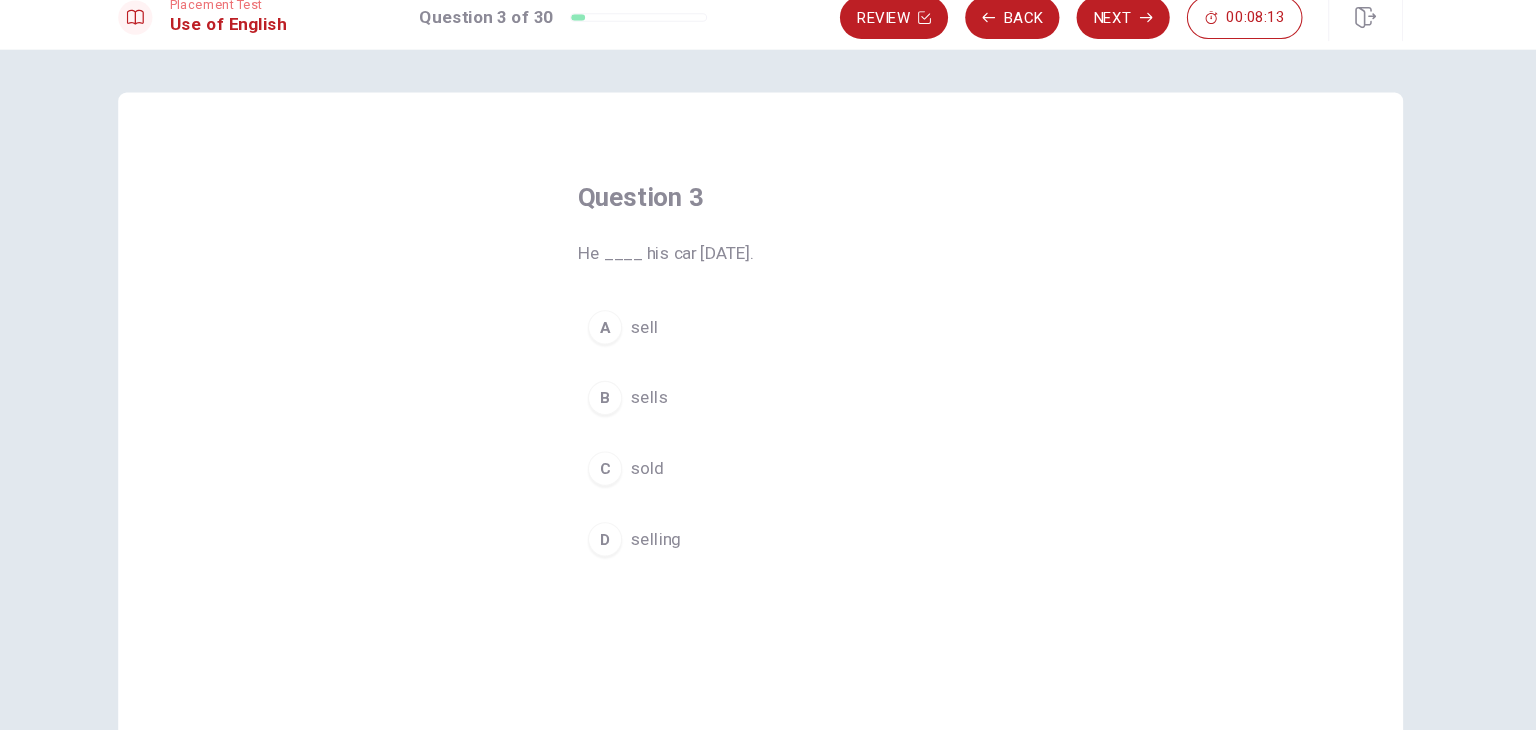 click on "C" at bounding box center (623, 455) 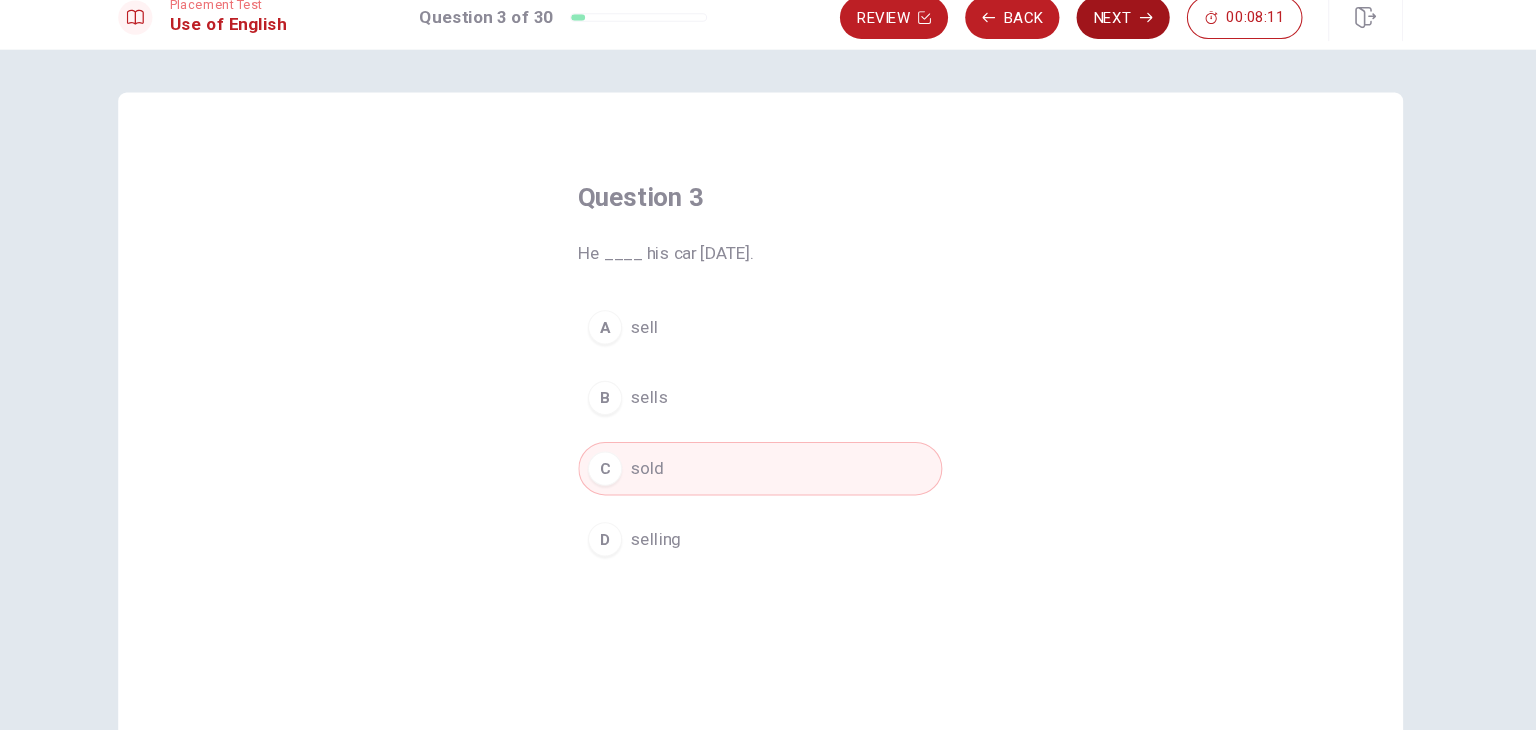 click on "Next" at bounding box center (1106, 34) 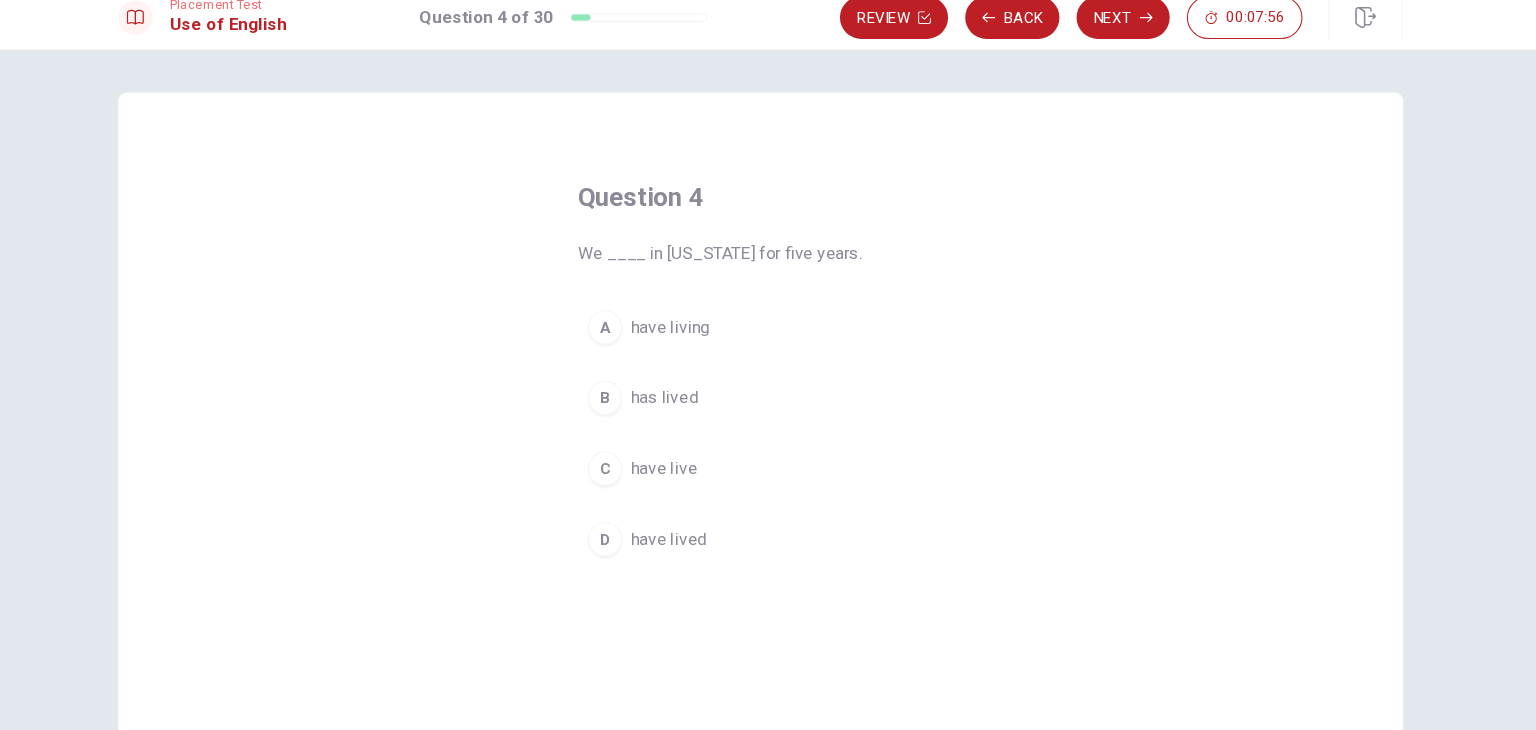 click on "D" at bounding box center [623, 521] 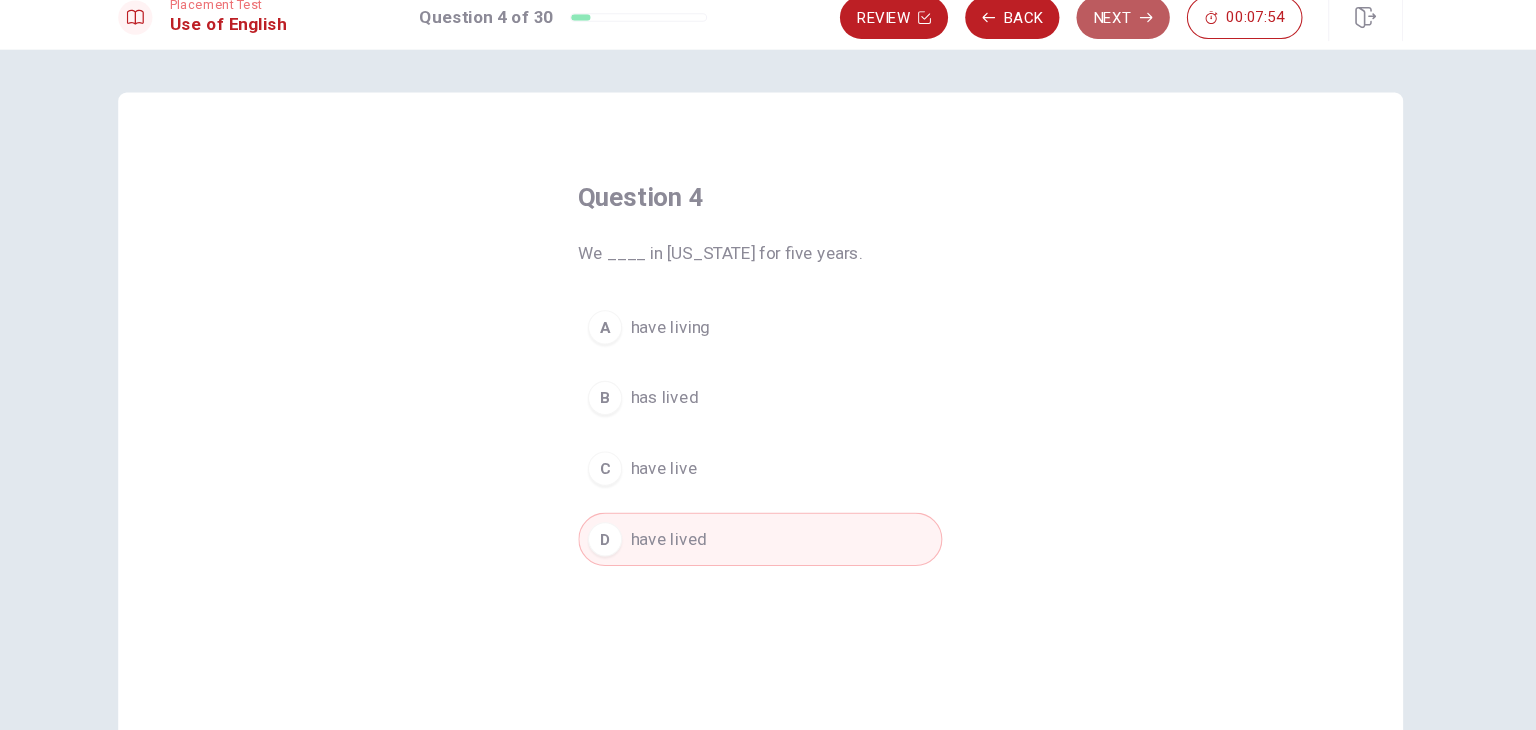 click on "Next" at bounding box center (1106, 34) 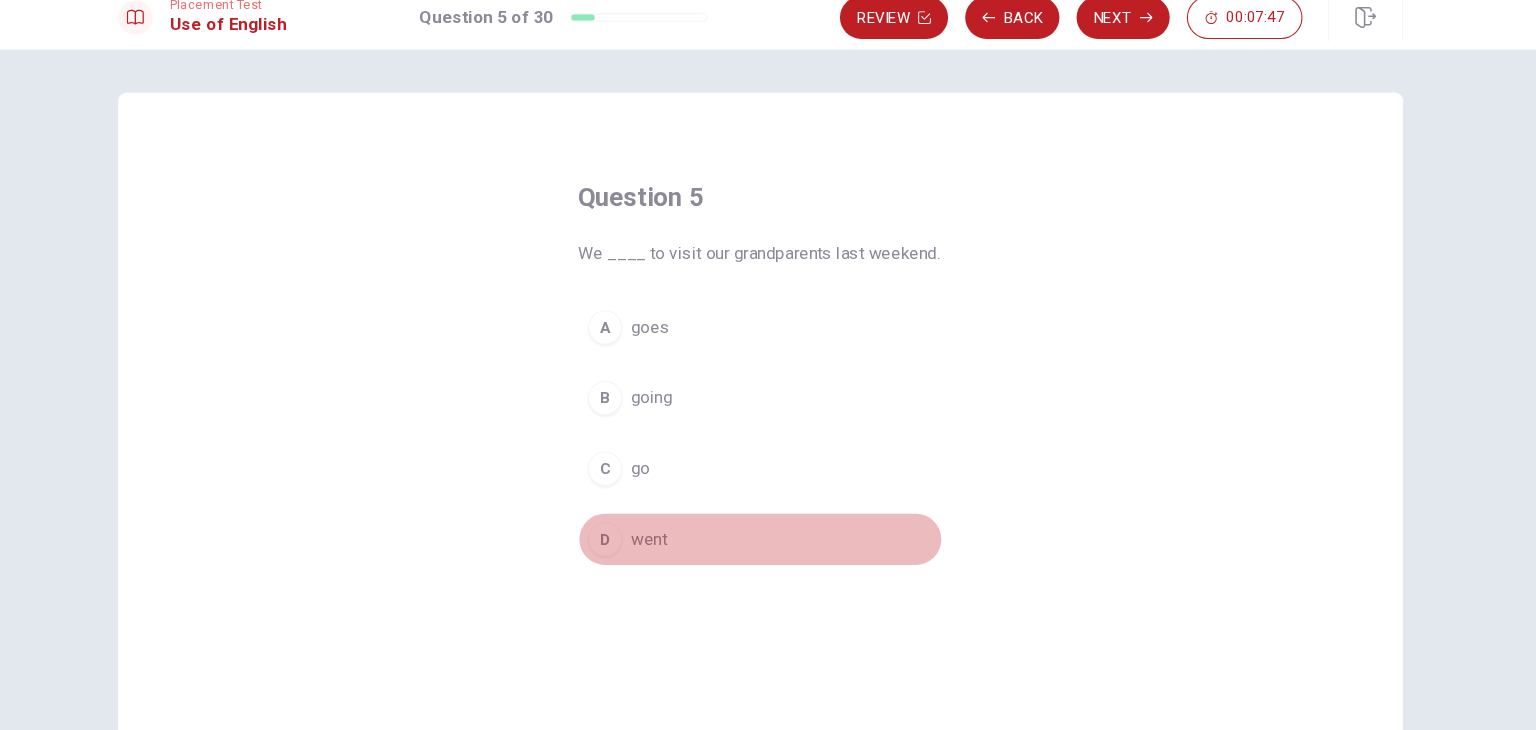 click on "D" at bounding box center (623, 521) 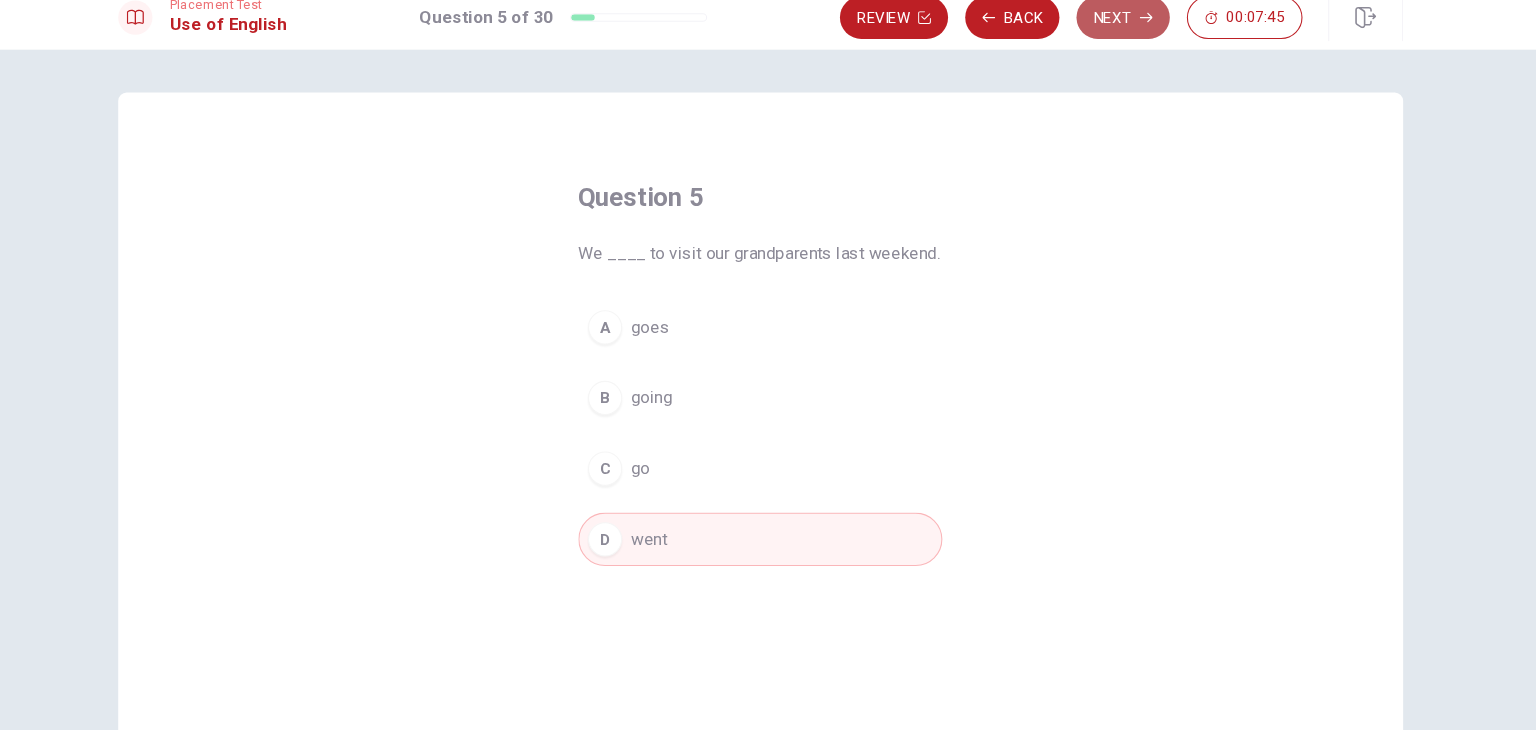 click on "Next" at bounding box center (1106, 34) 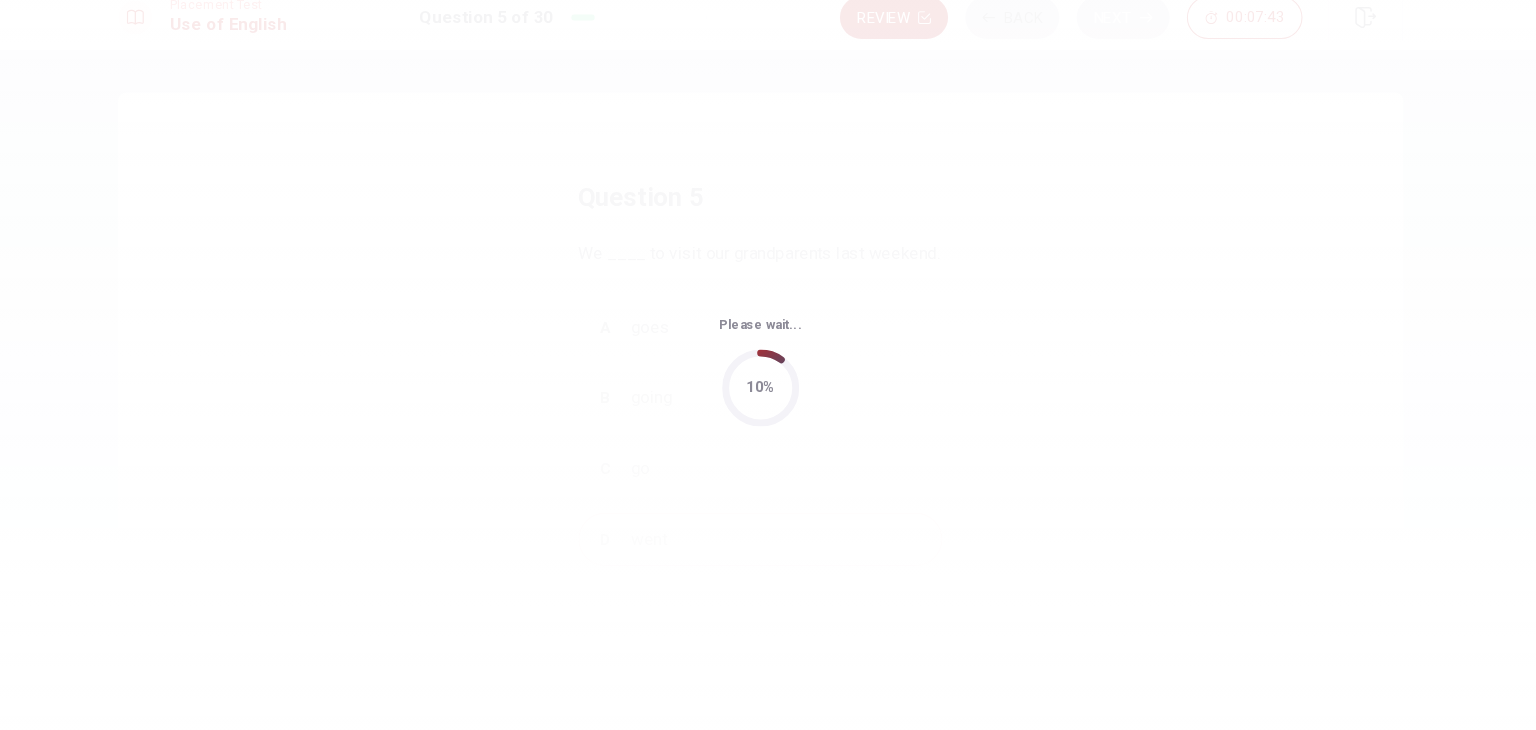 scroll, scrollTop: 0, scrollLeft: 0, axis: both 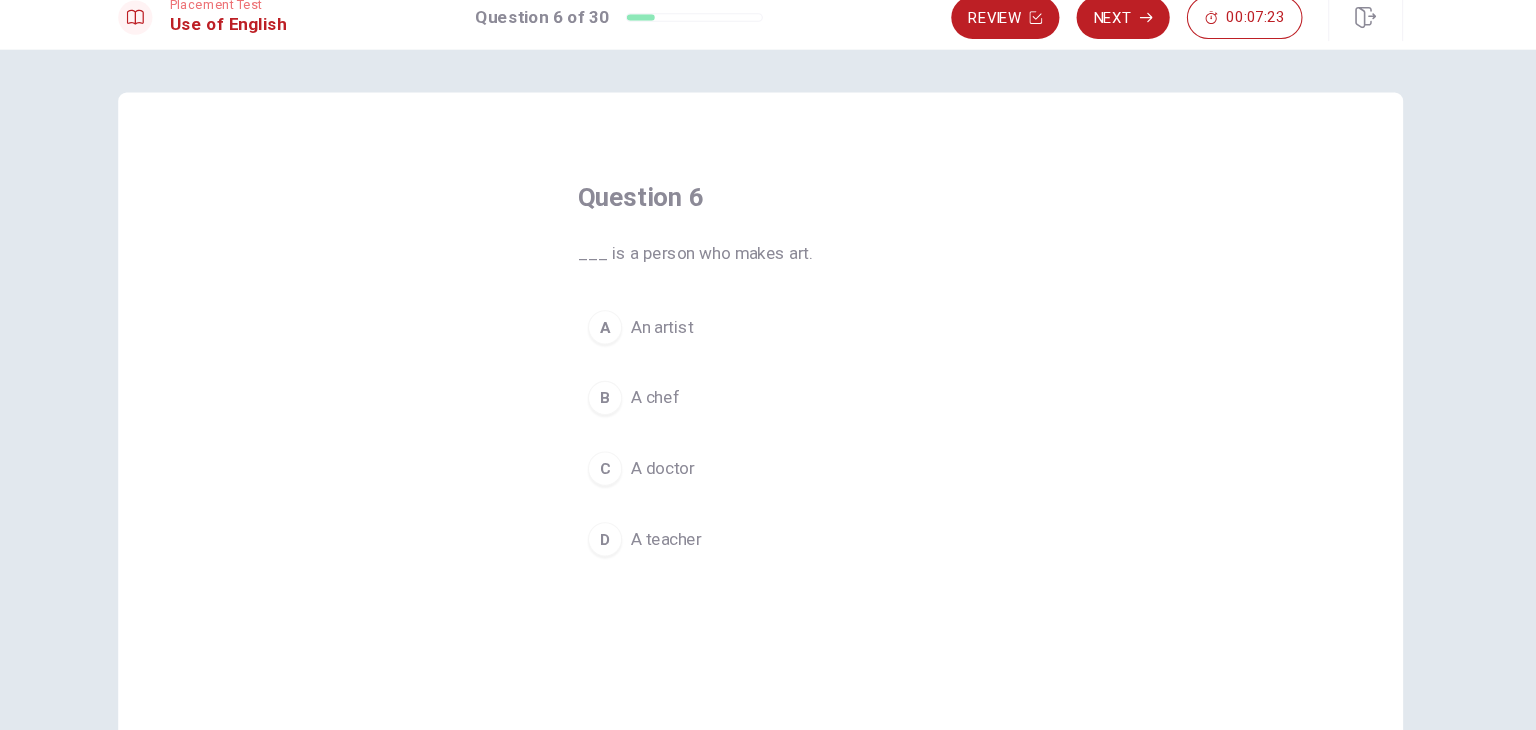 click on "A" at bounding box center [623, 323] 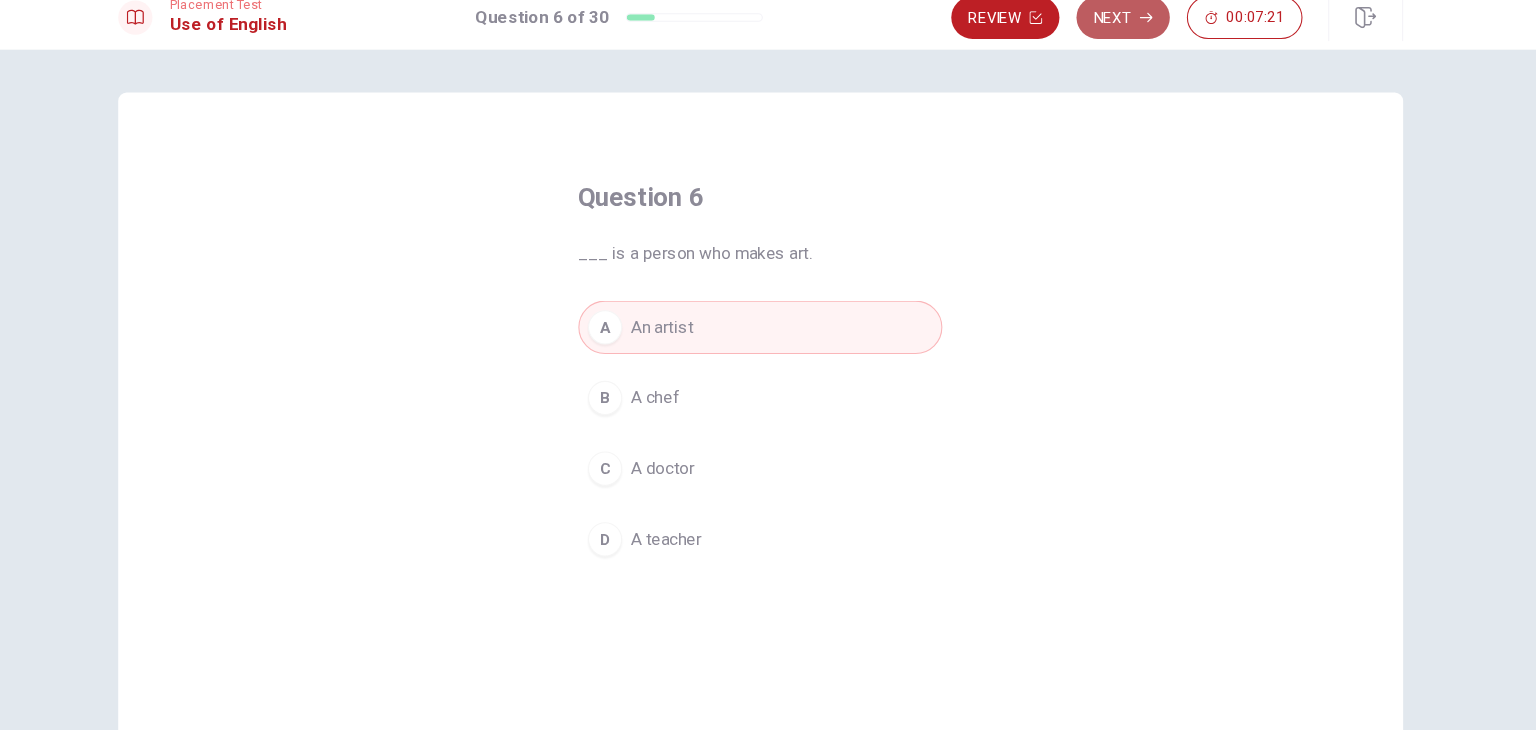 click on "Next" at bounding box center [1106, 34] 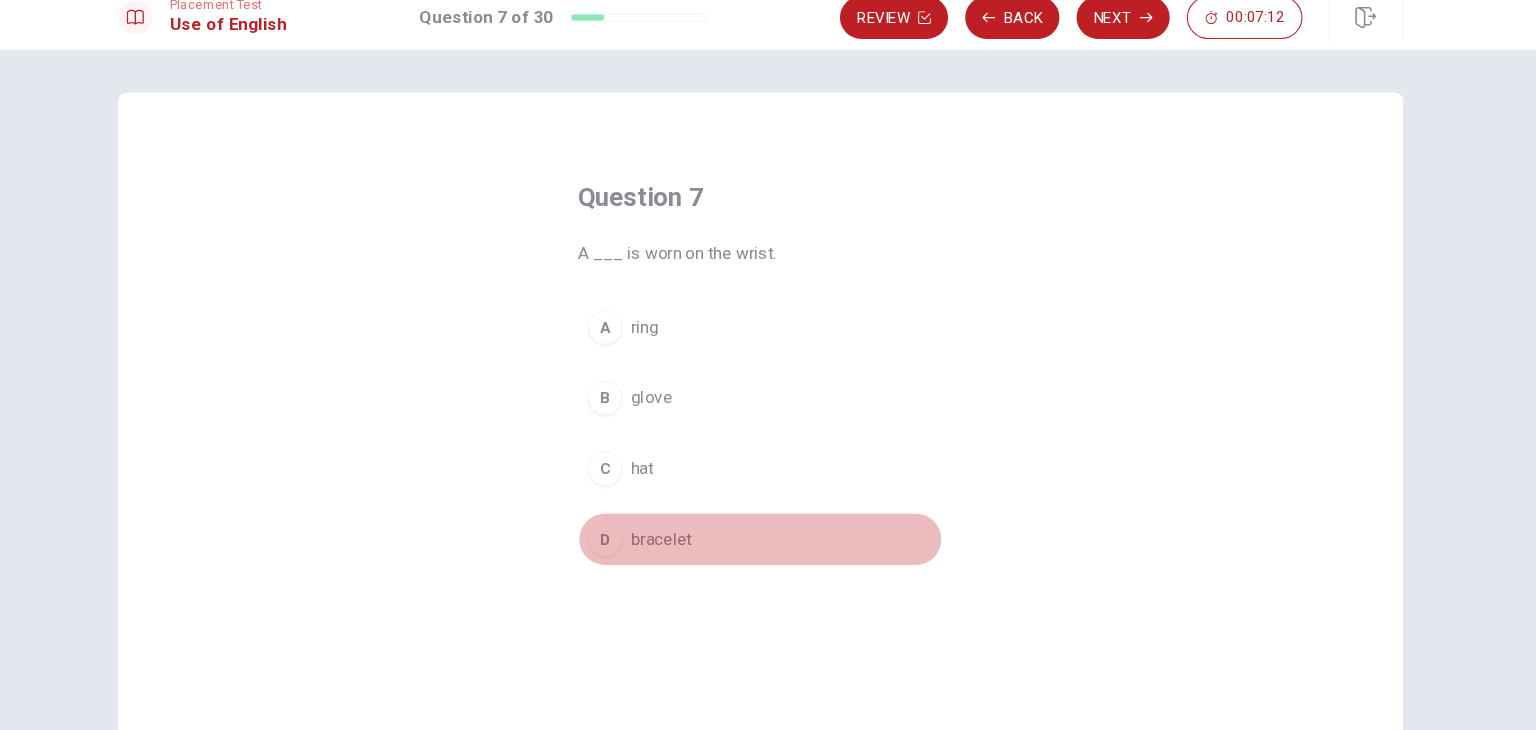 click on "D" at bounding box center [623, 521] 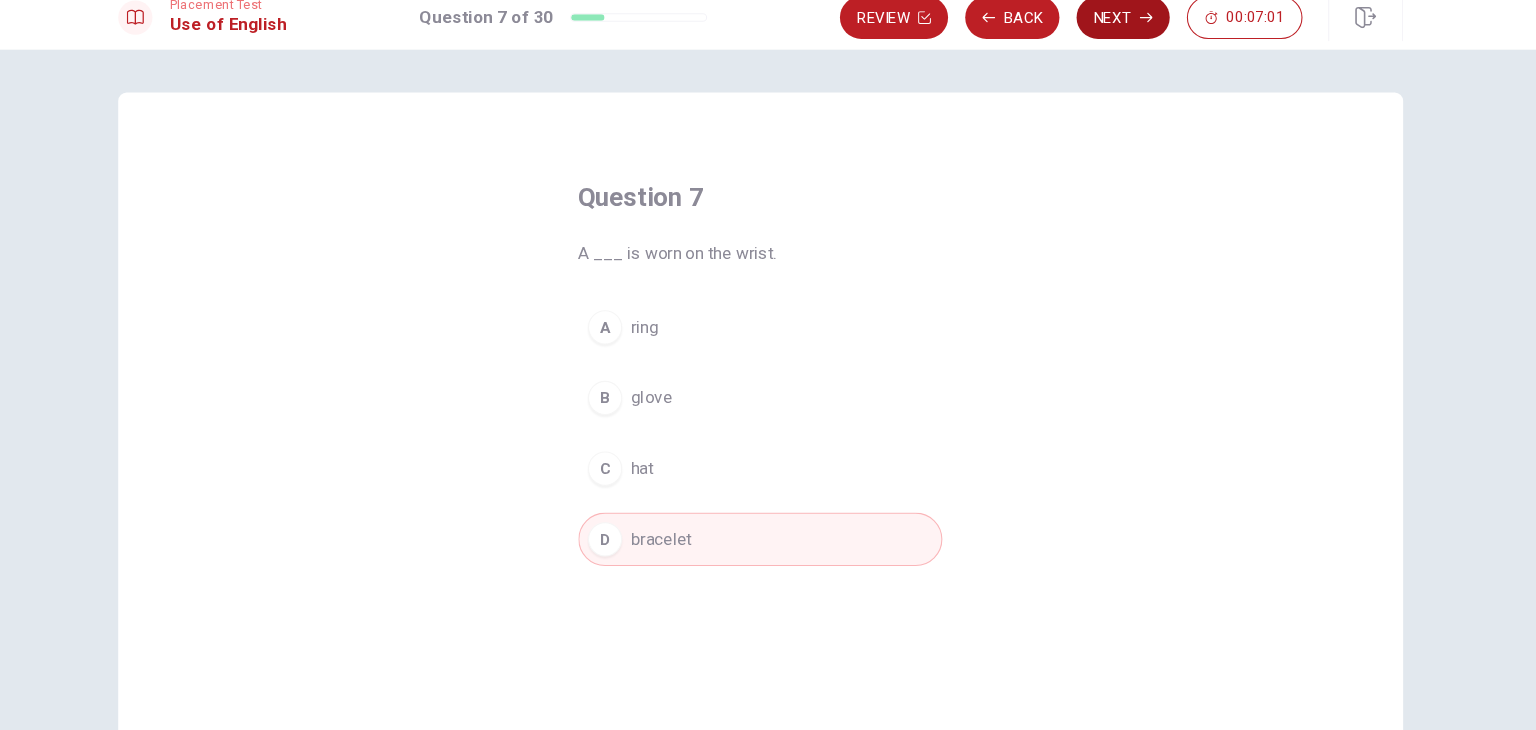 click on "Next" at bounding box center (1106, 34) 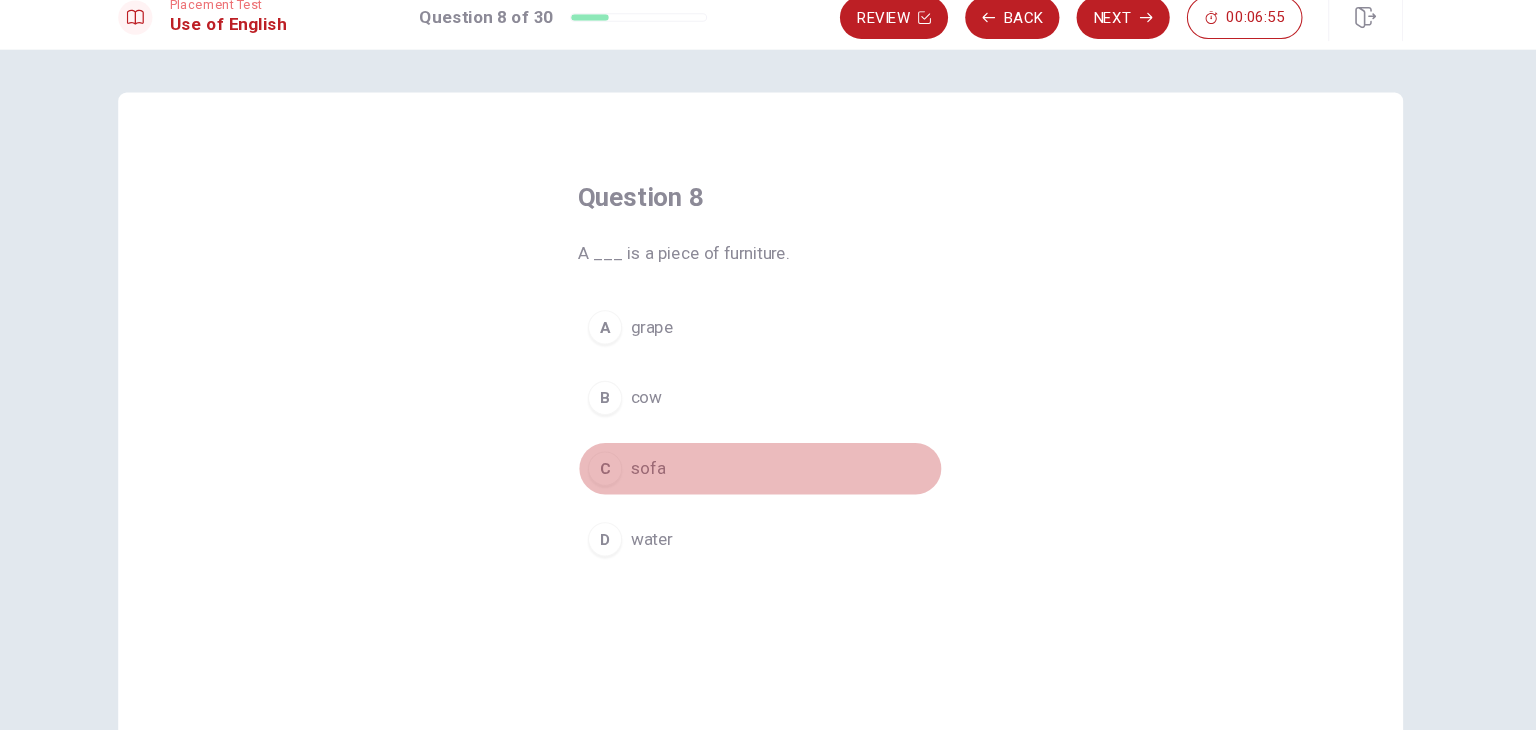 click on "C" at bounding box center (623, 455) 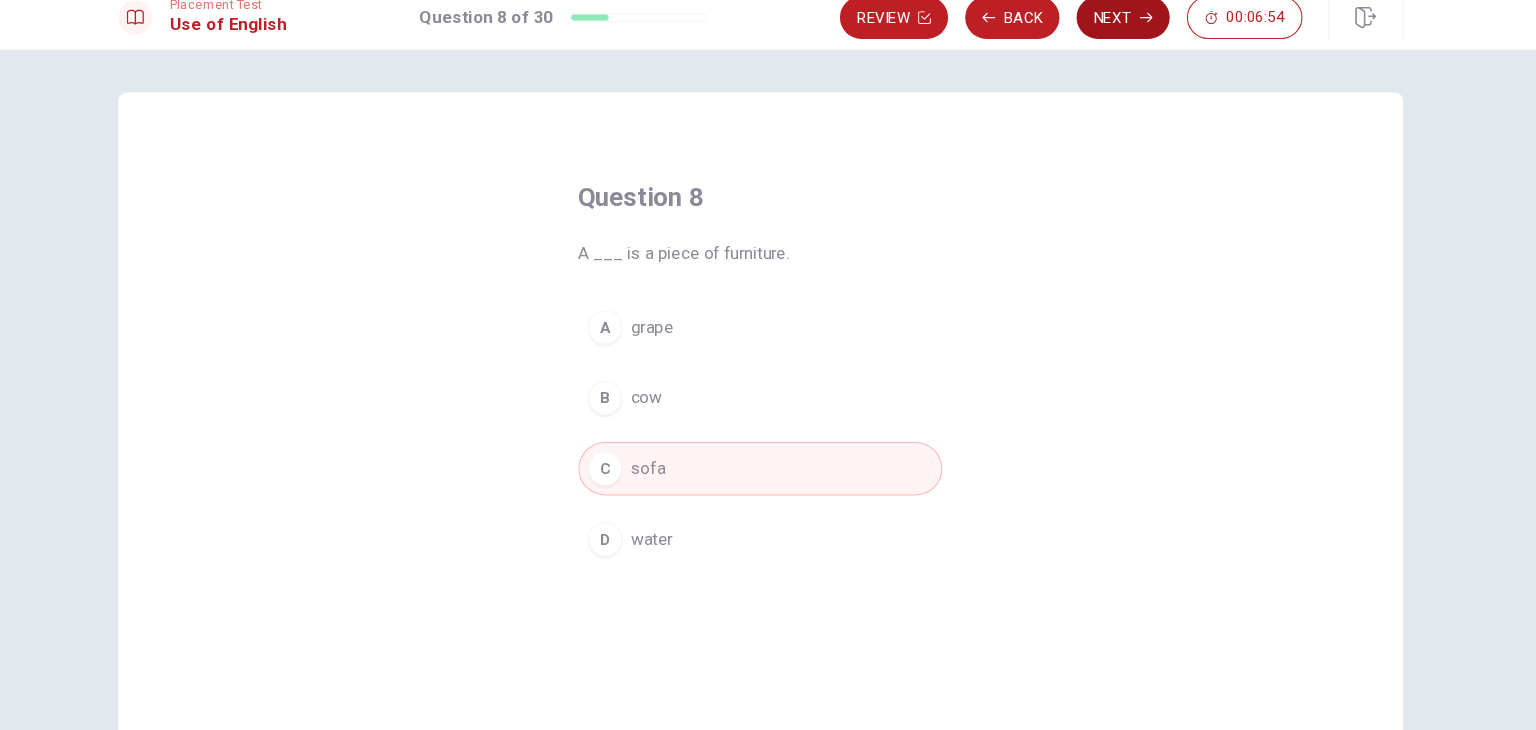 click on "Next" at bounding box center (1106, 34) 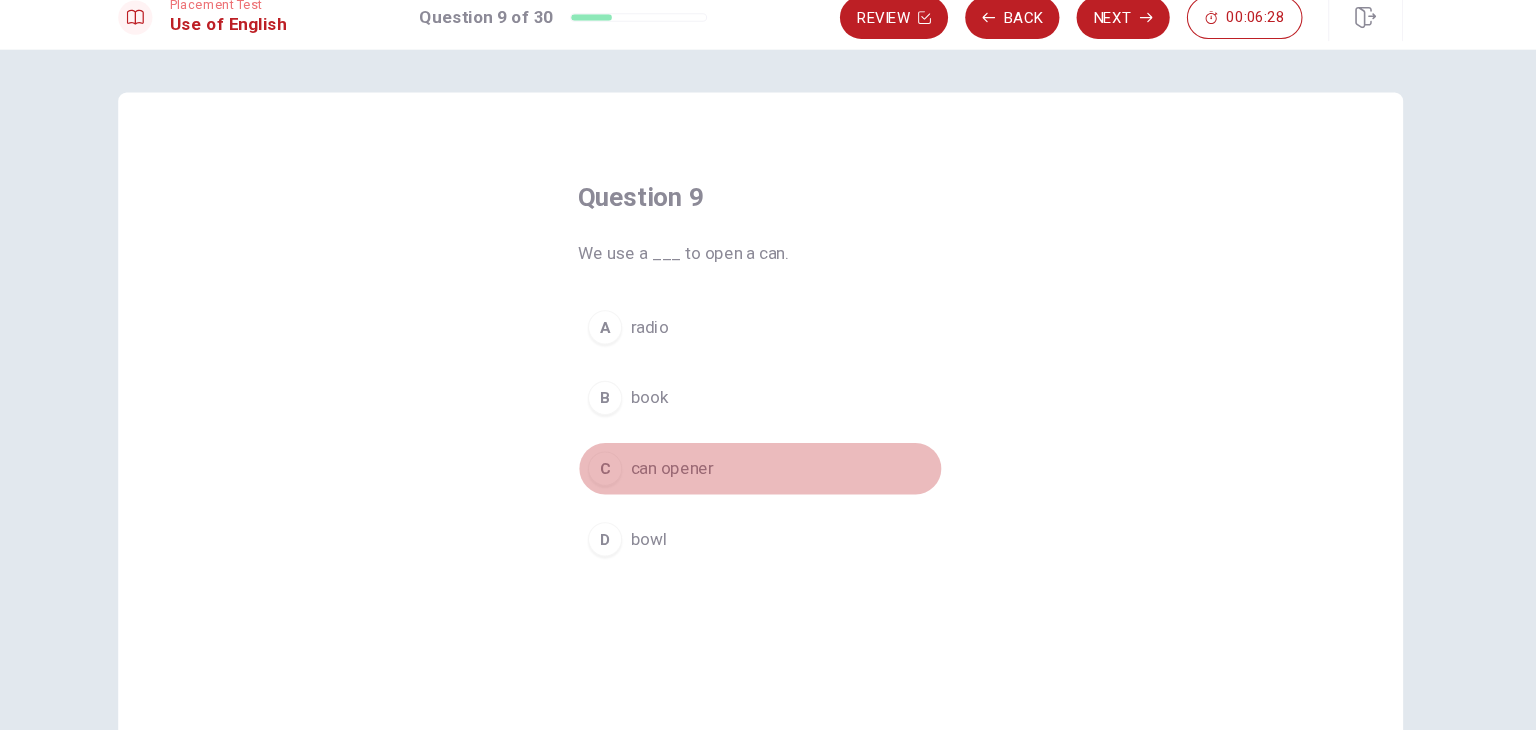 click on "C" at bounding box center (623, 455) 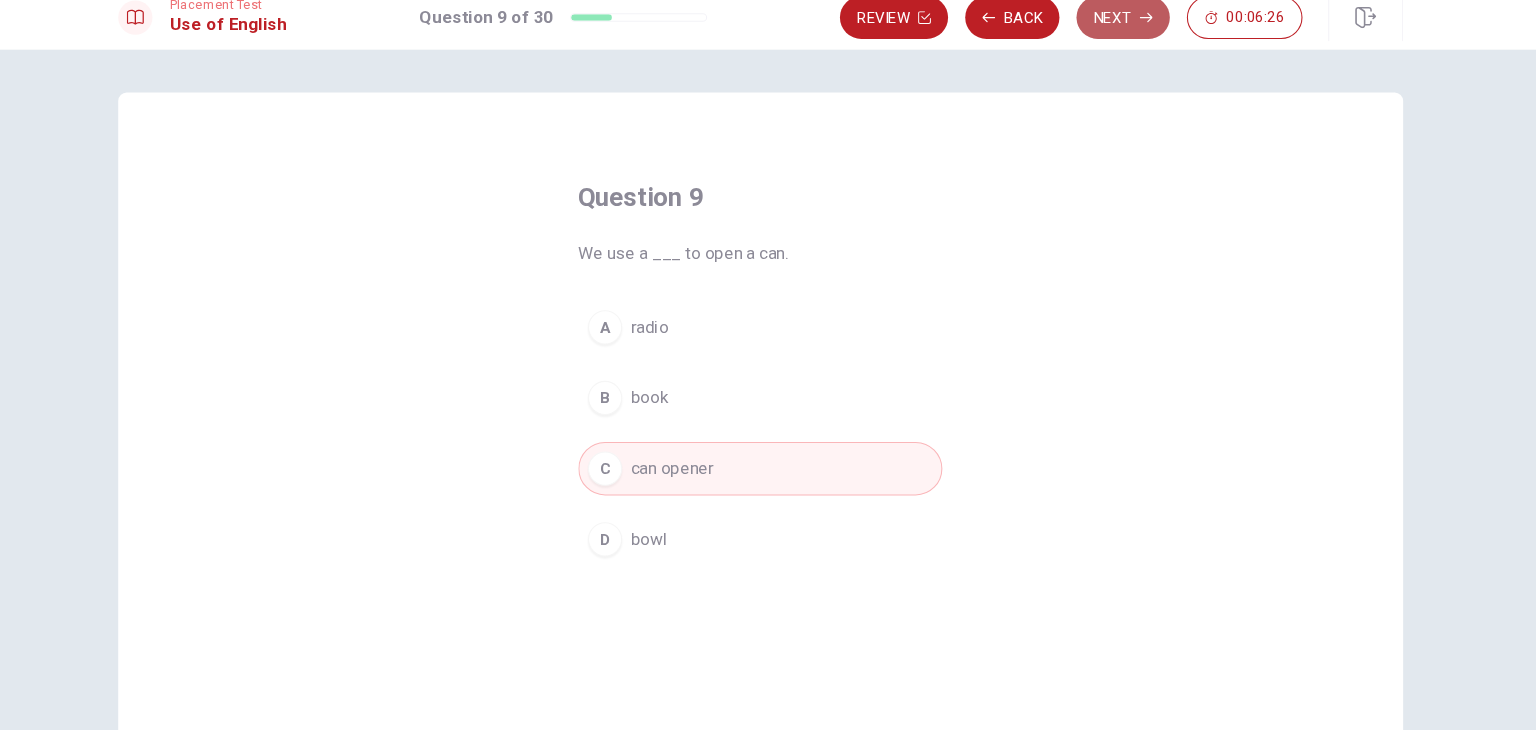 click on "Next" at bounding box center [1106, 34] 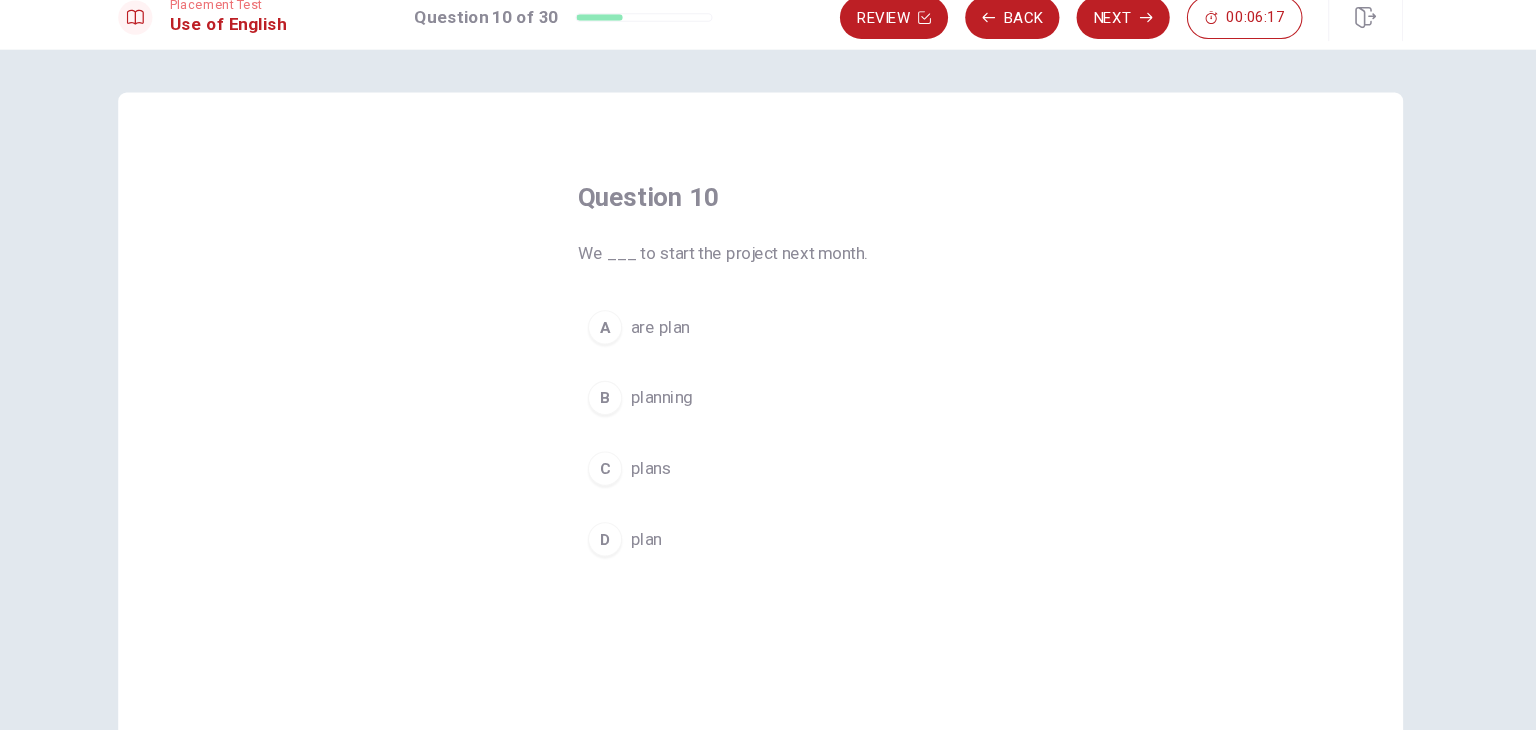 click on "D" at bounding box center [623, 521] 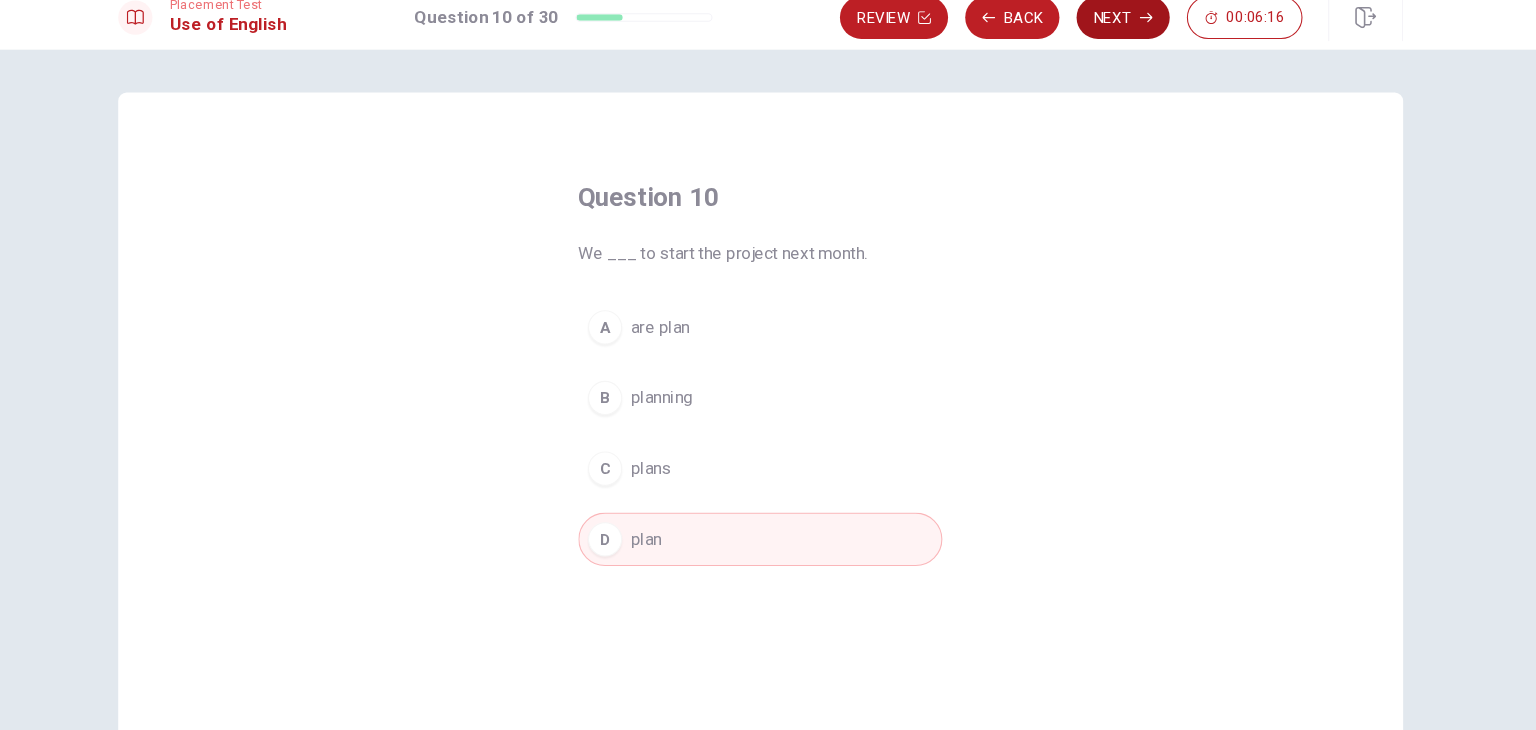 click on "Next" at bounding box center (1106, 34) 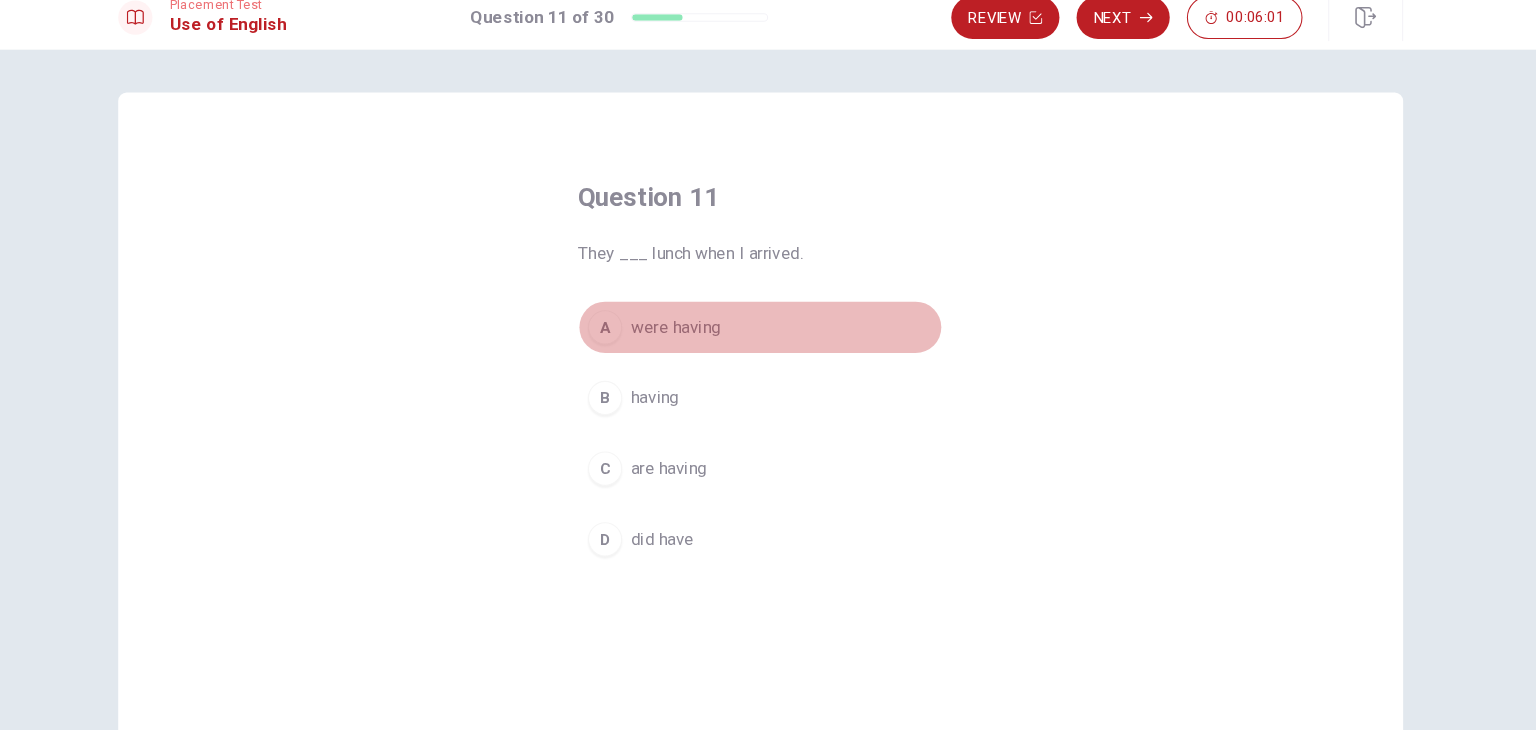 click on "A" at bounding box center [623, 323] 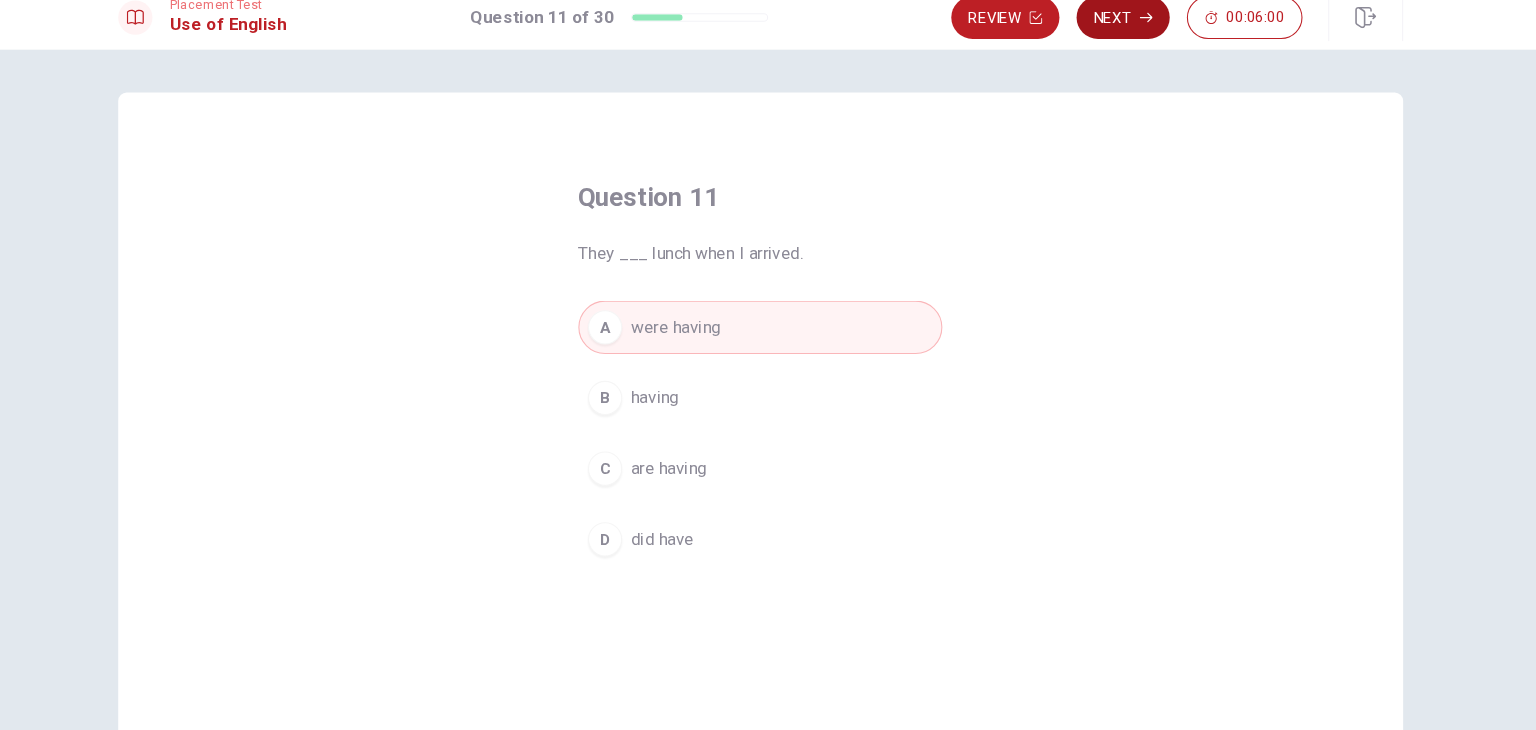 click on "Next" at bounding box center (1106, 34) 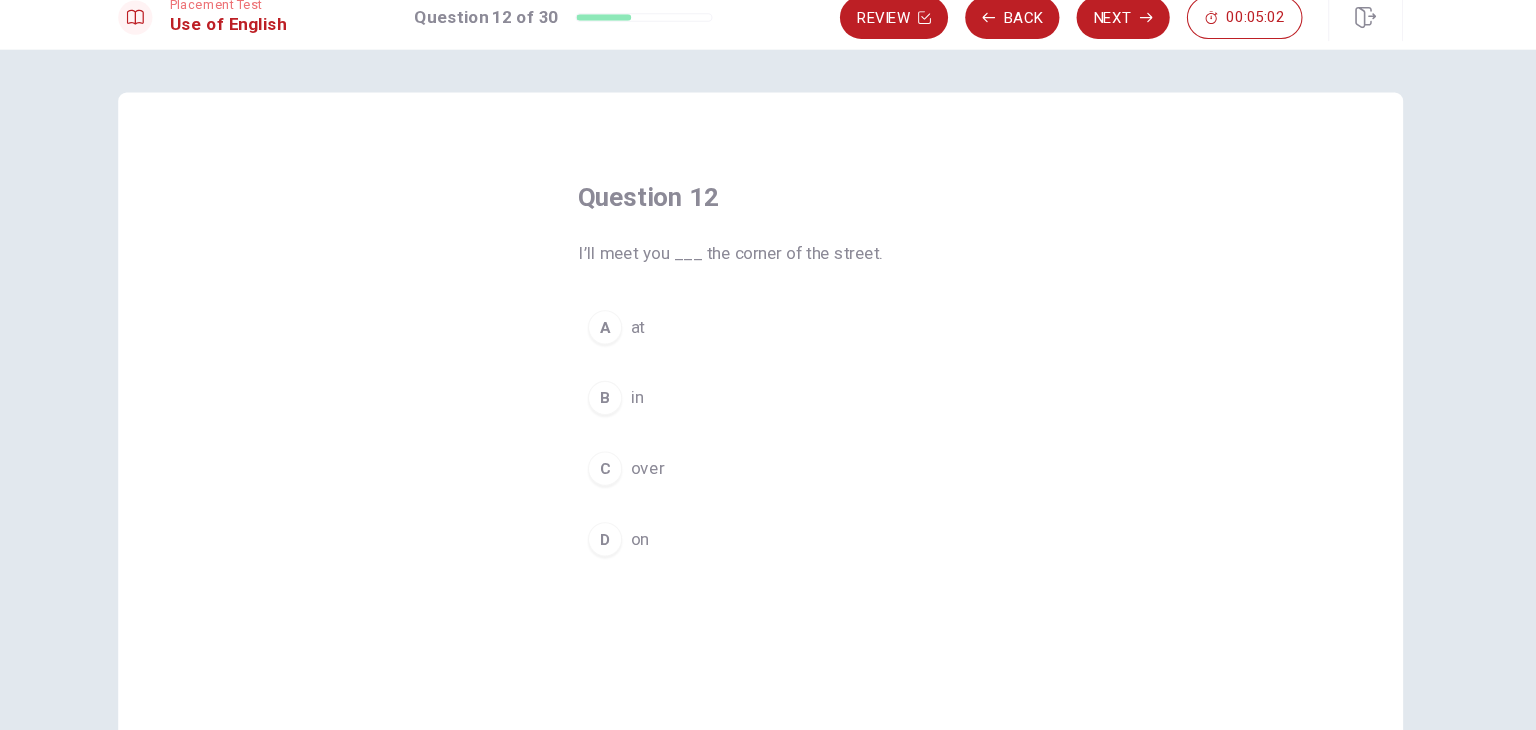 click on "D" at bounding box center (623, 521) 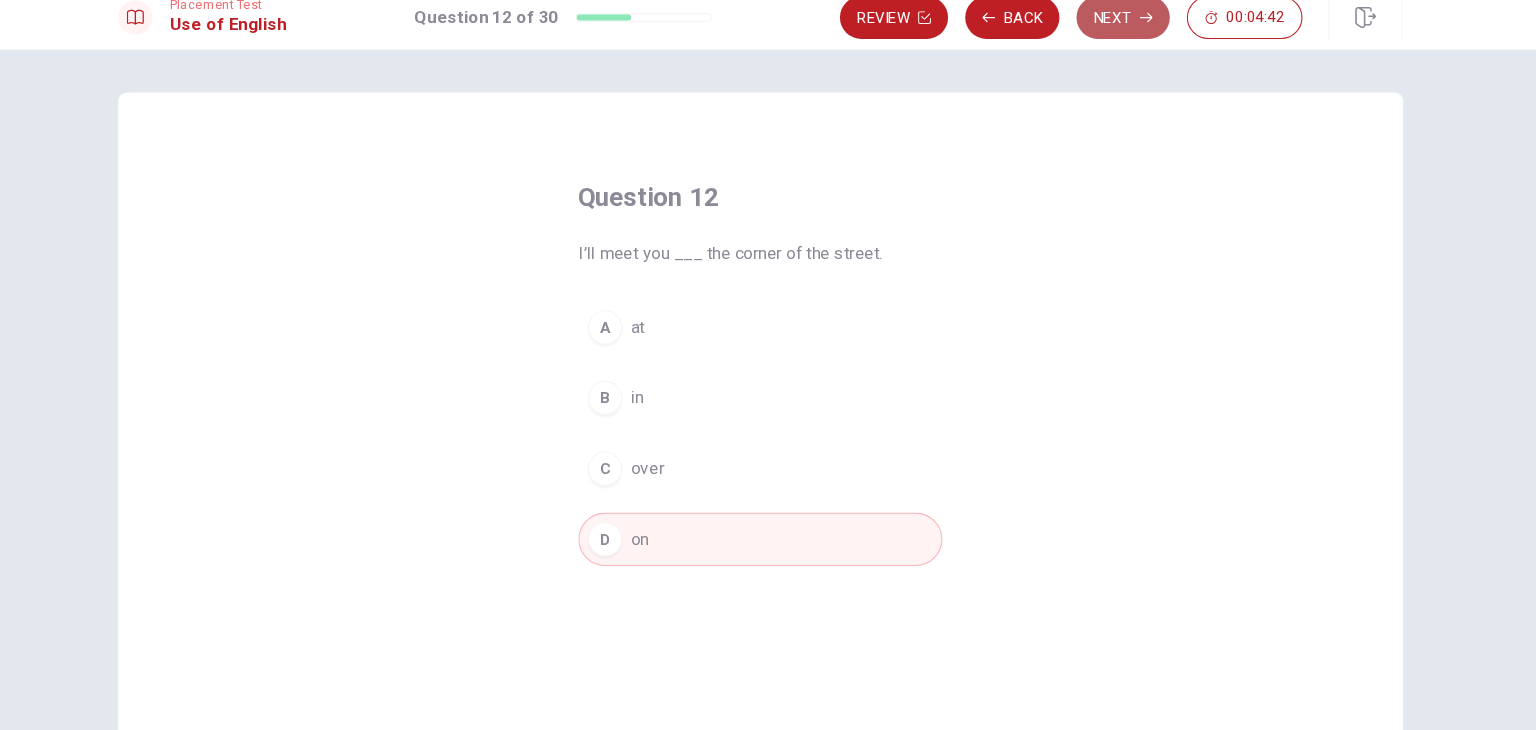 click on "Next" at bounding box center [1106, 34] 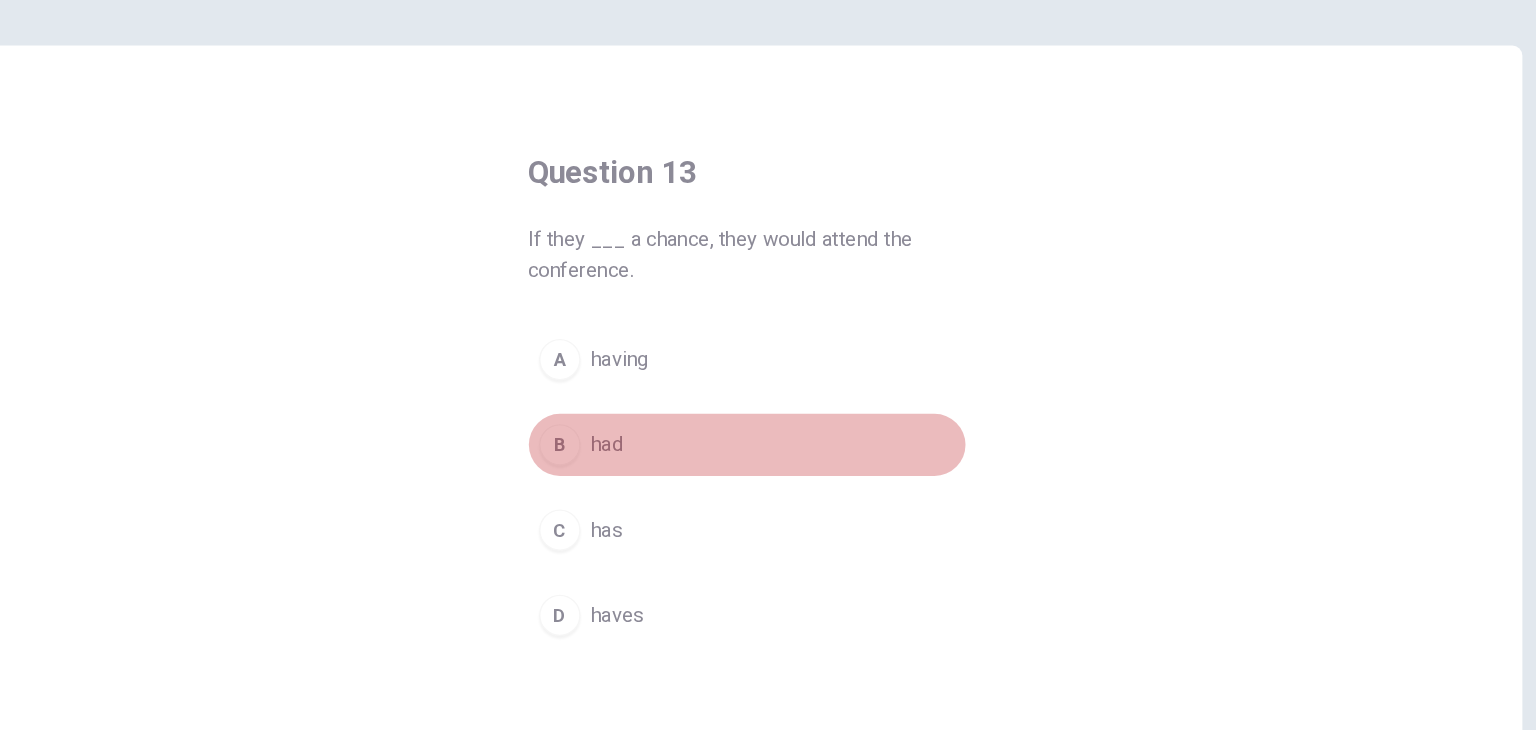 click on "B" at bounding box center (623, 413) 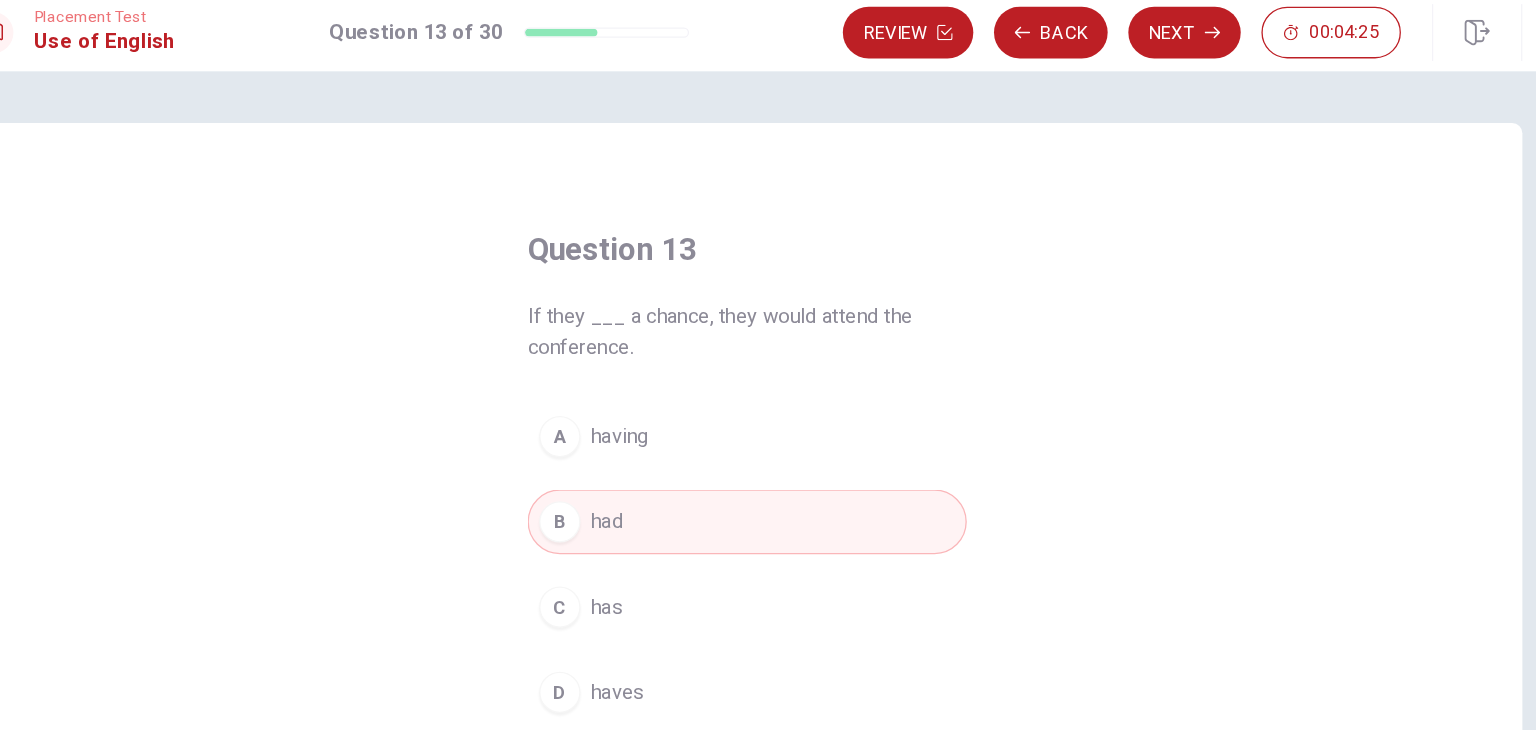 scroll, scrollTop: 17, scrollLeft: 0, axis: vertical 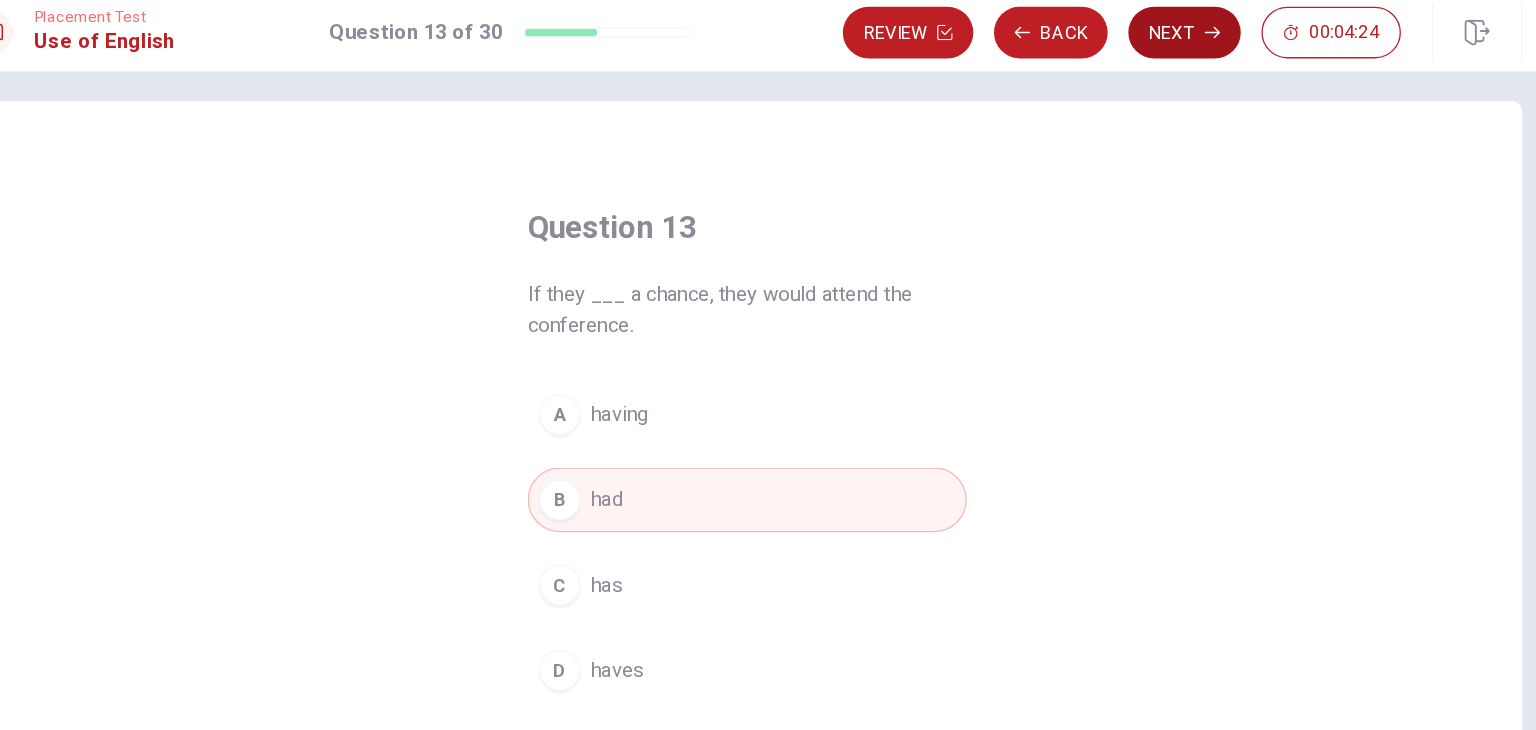 click on "Next" at bounding box center [1106, 34] 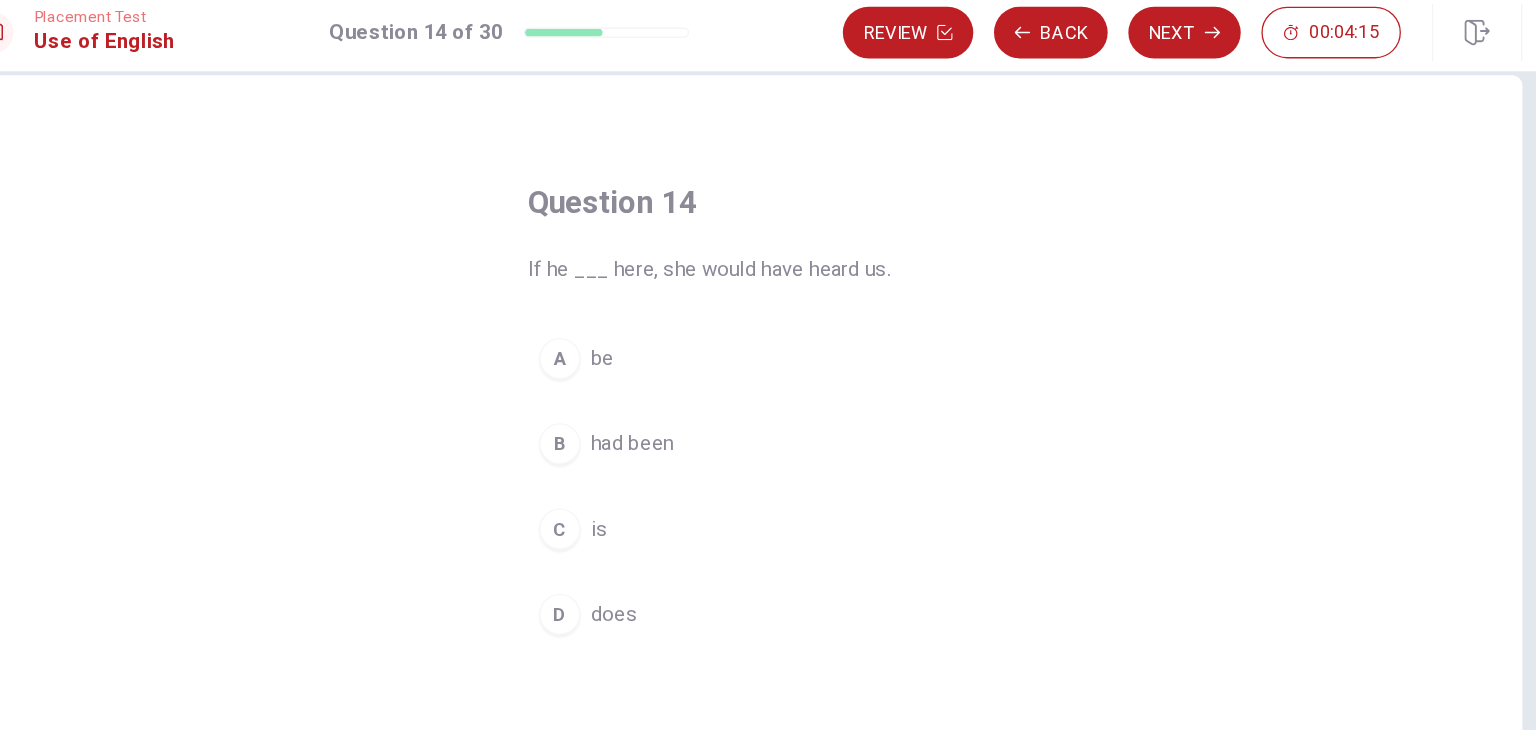 scroll, scrollTop: 36, scrollLeft: 0, axis: vertical 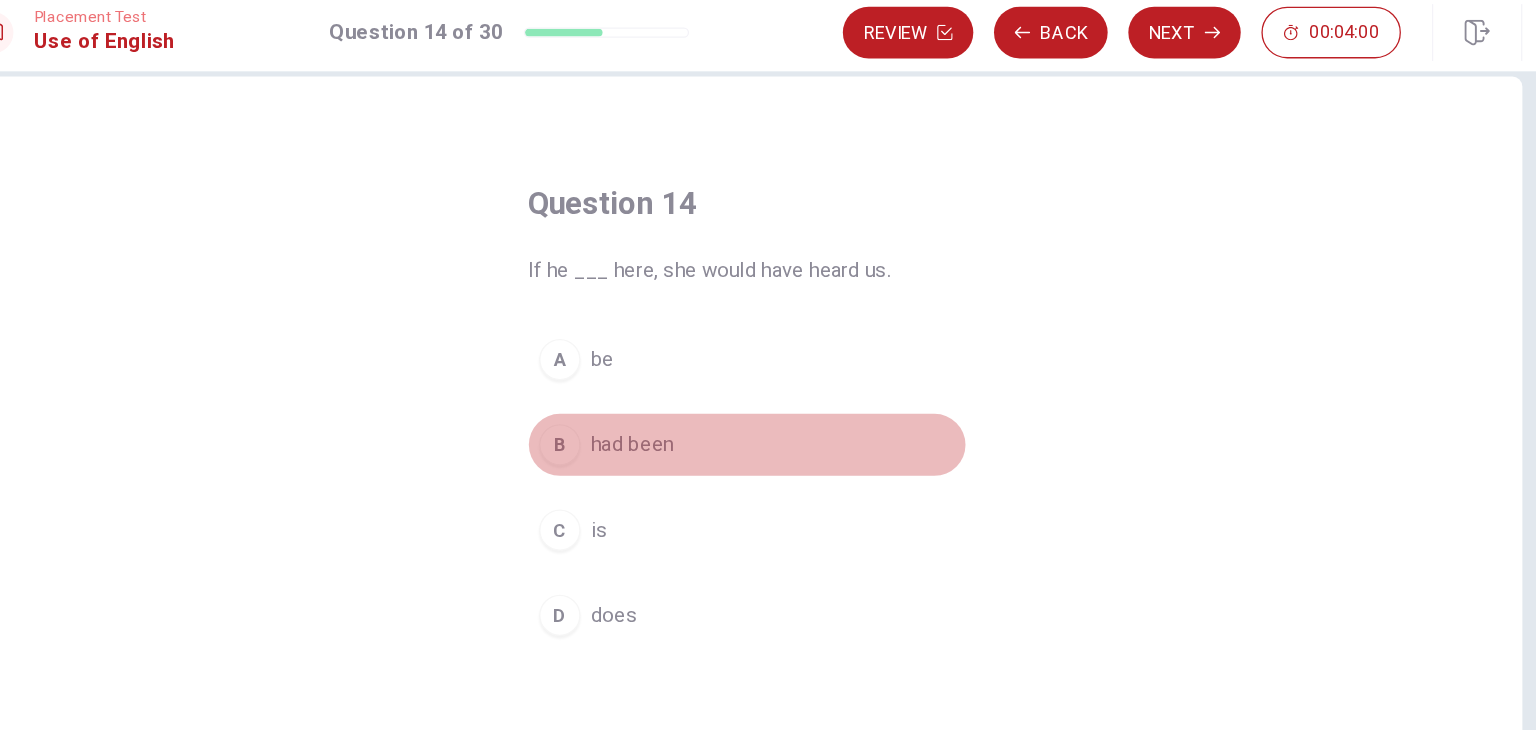 click on "B" at bounding box center (623, 353) 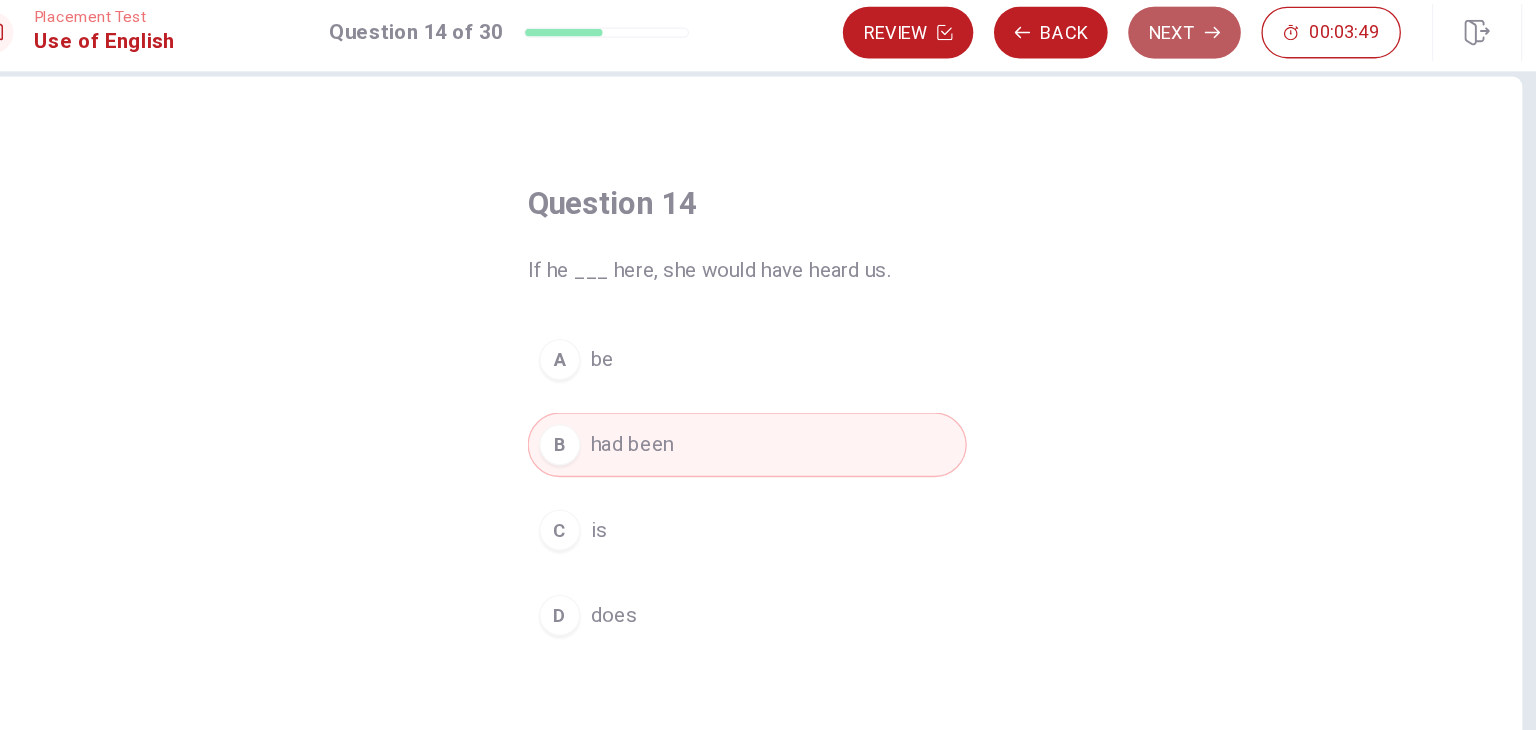 click on "Next" at bounding box center (1106, 34) 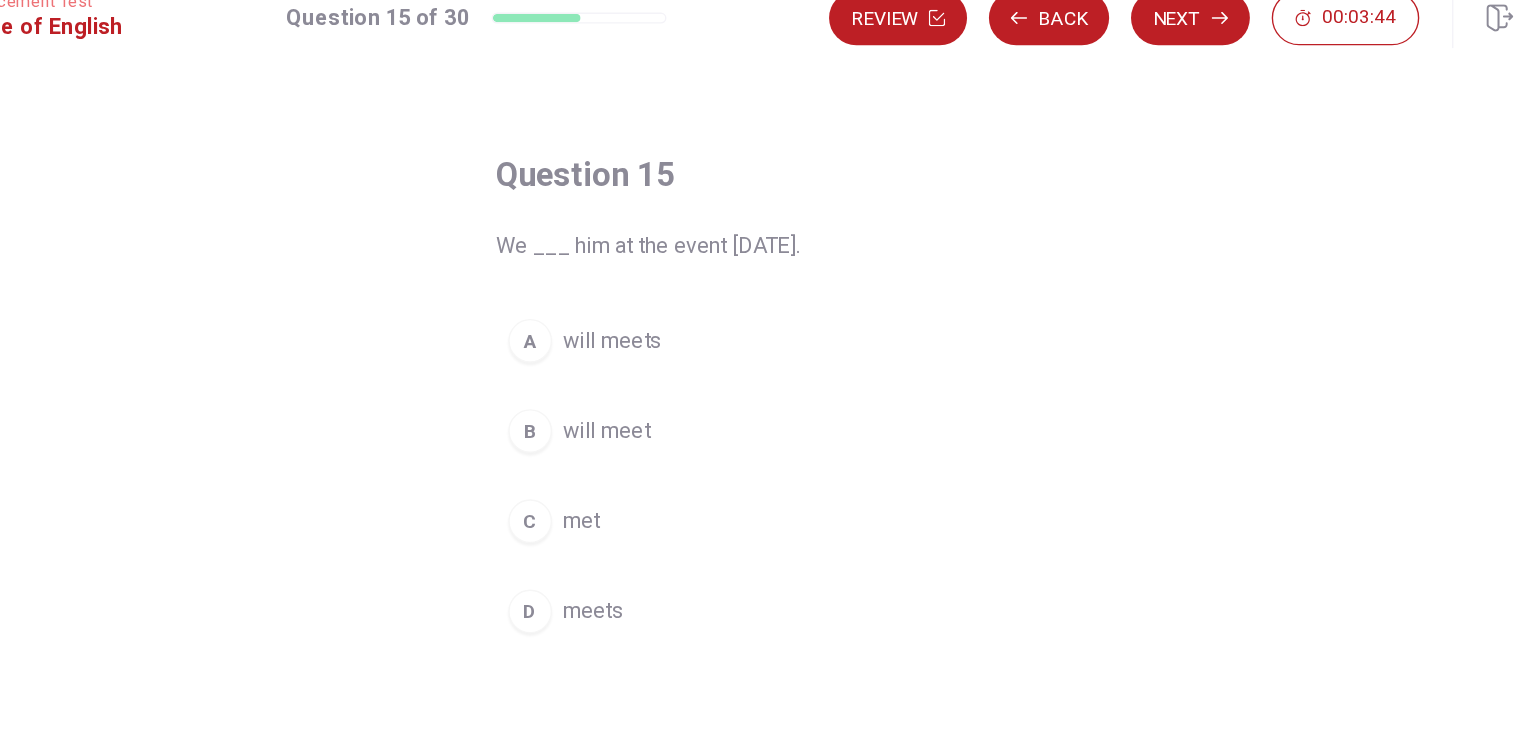 scroll, scrollTop: 54, scrollLeft: 0, axis: vertical 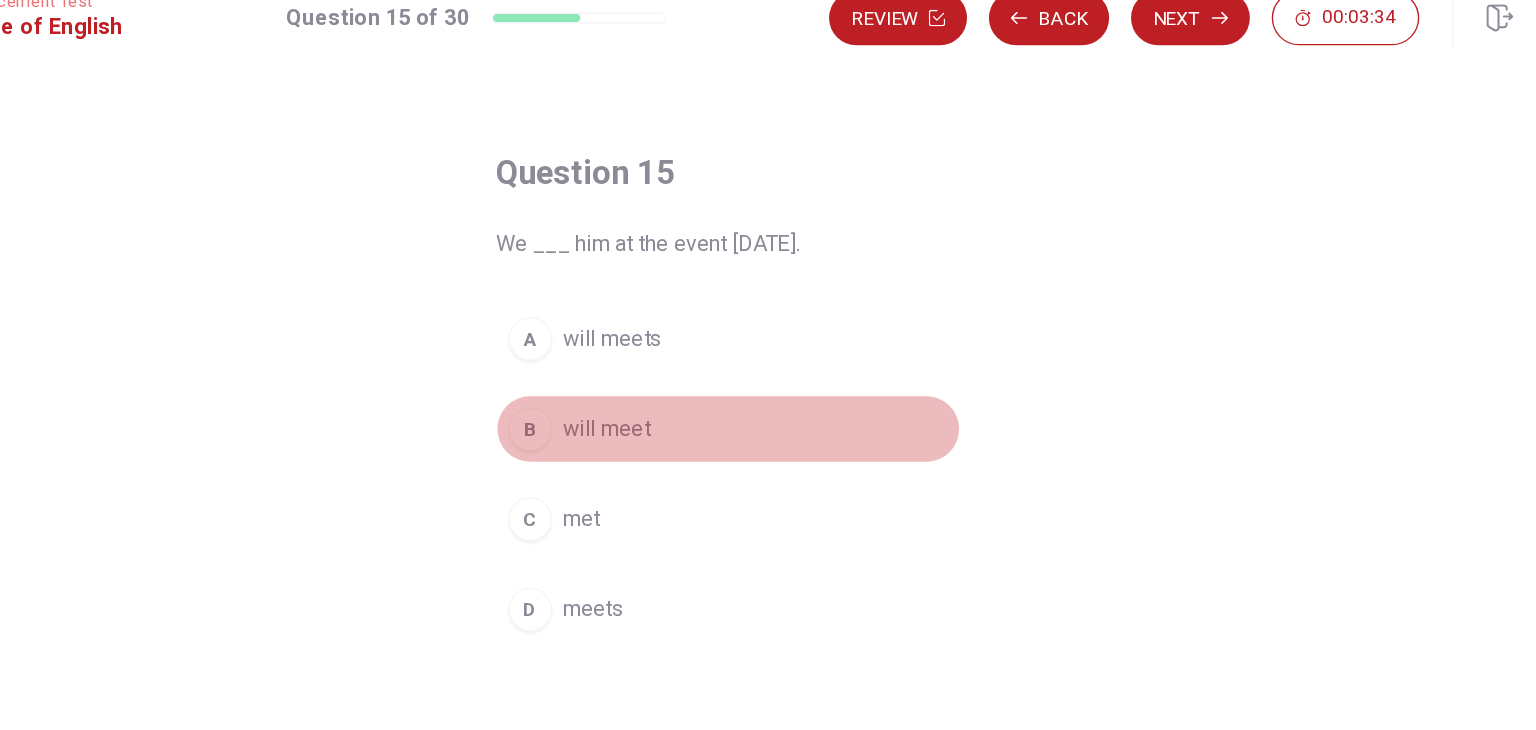 click on "B" at bounding box center (623, 335) 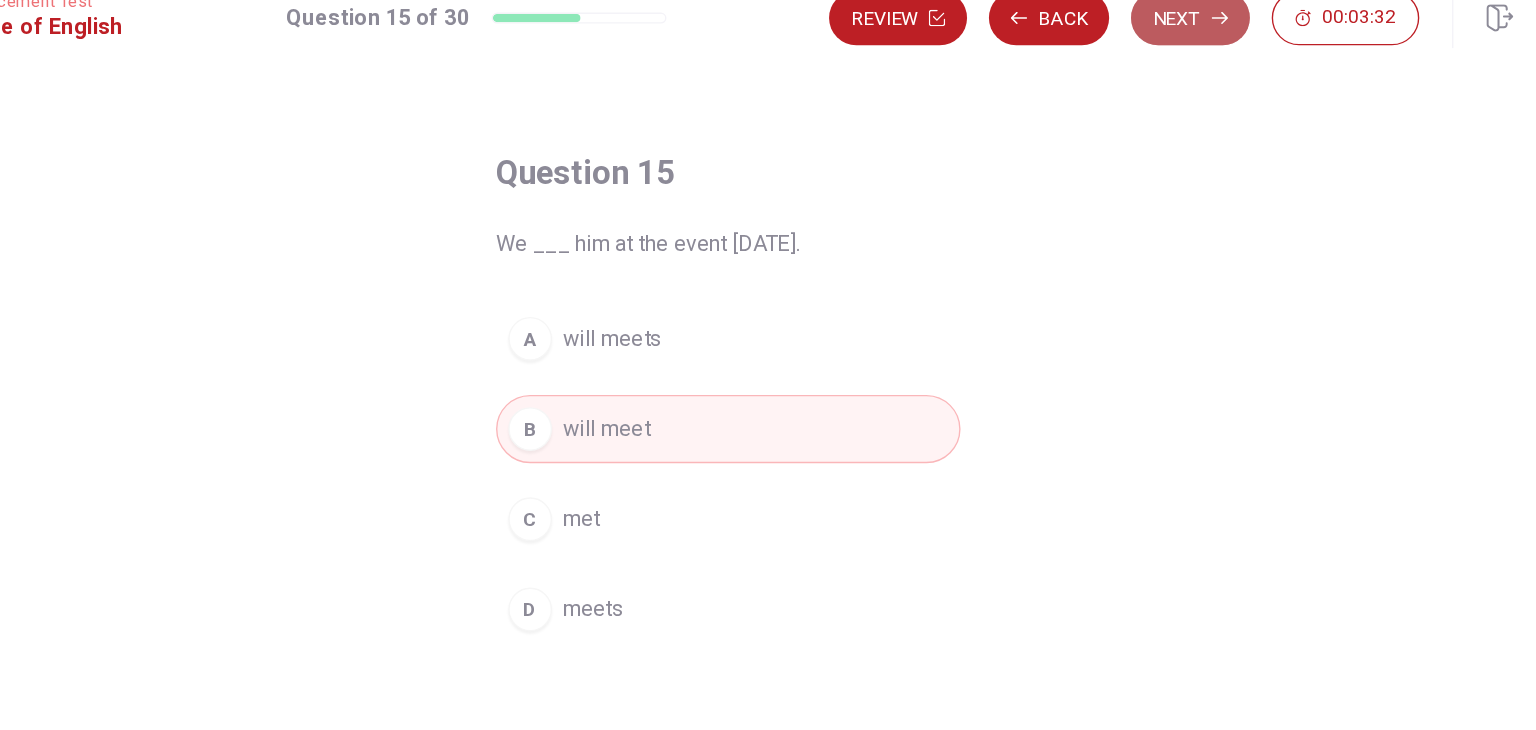 click on "Next" at bounding box center [1106, 34] 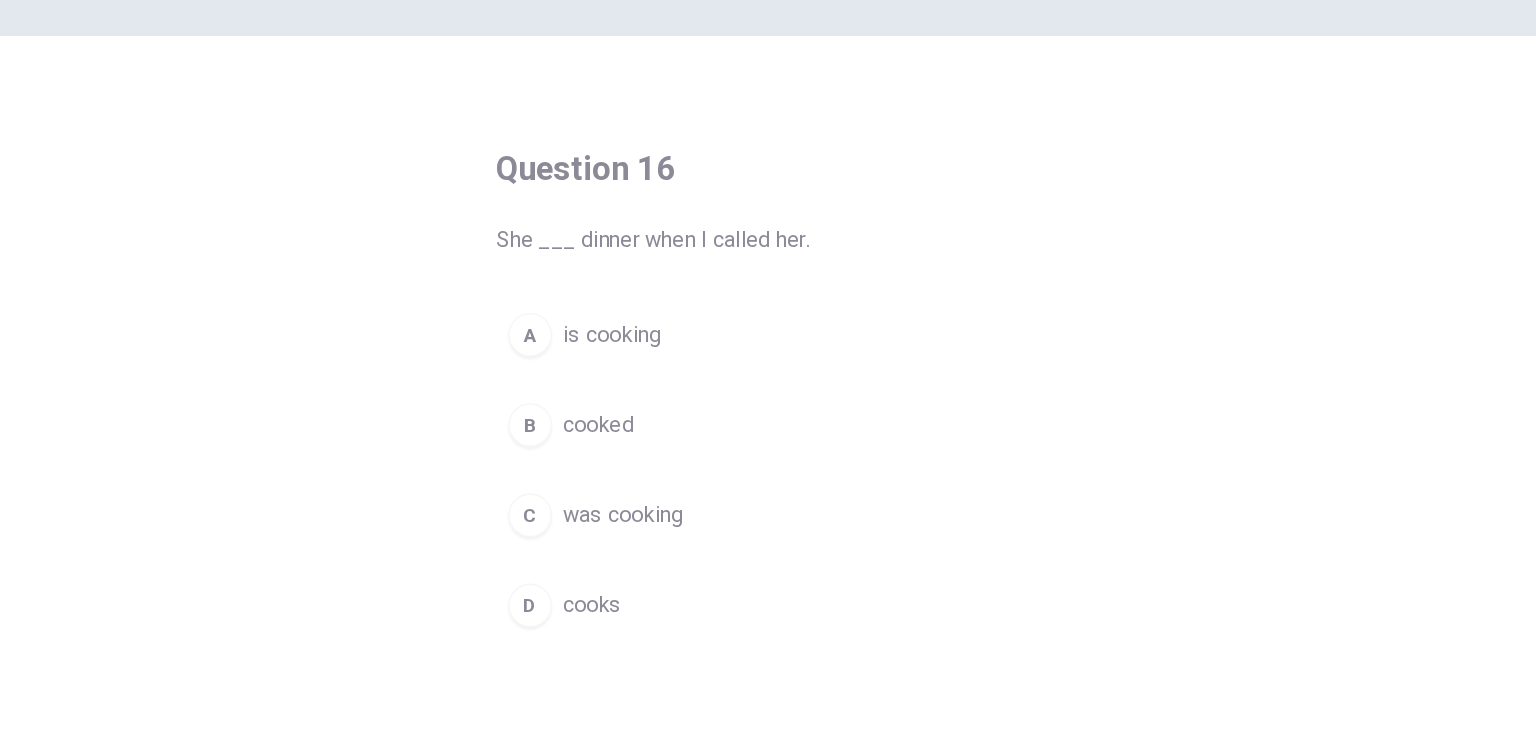 scroll, scrollTop: 6, scrollLeft: 0, axis: vertical 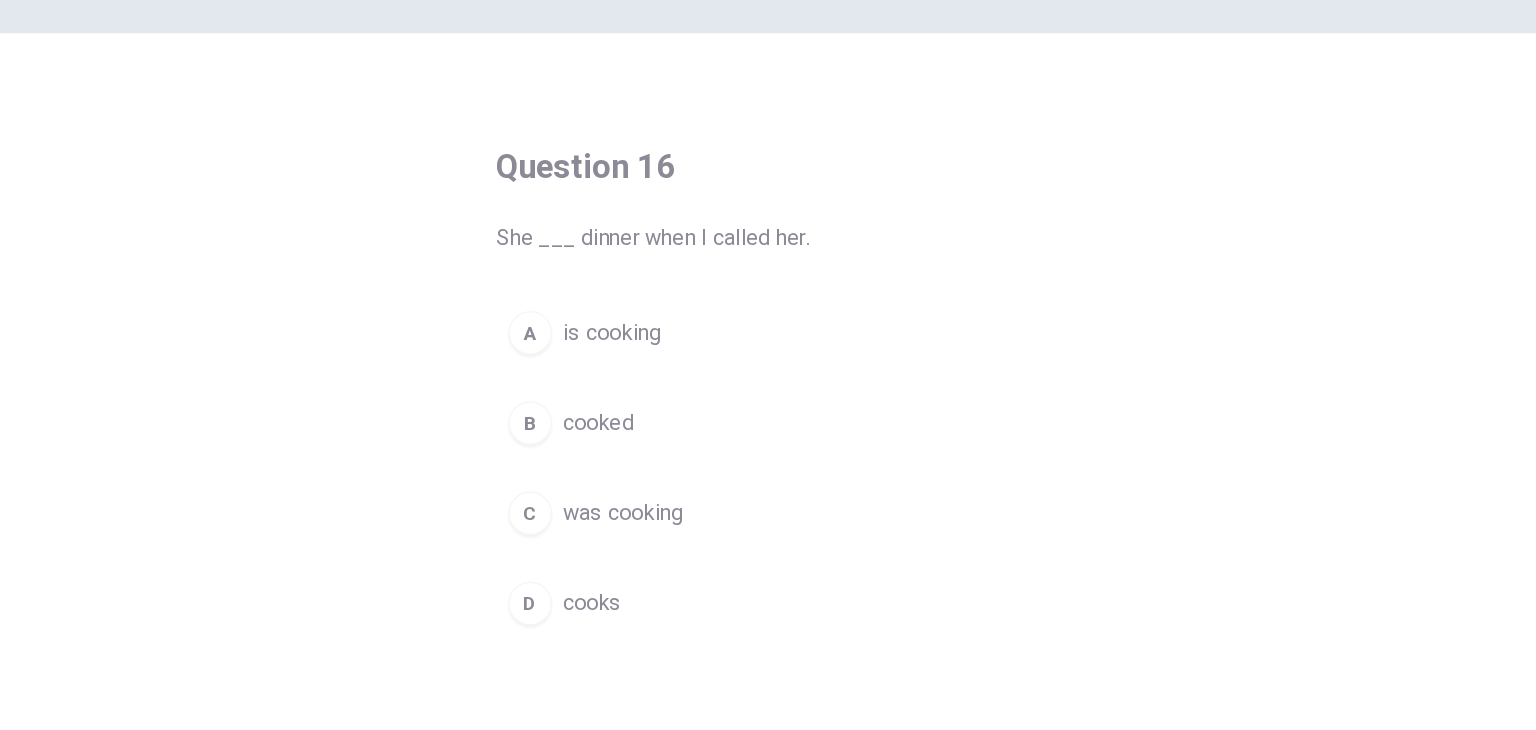 click on "C" at bounding box center (623, 449) 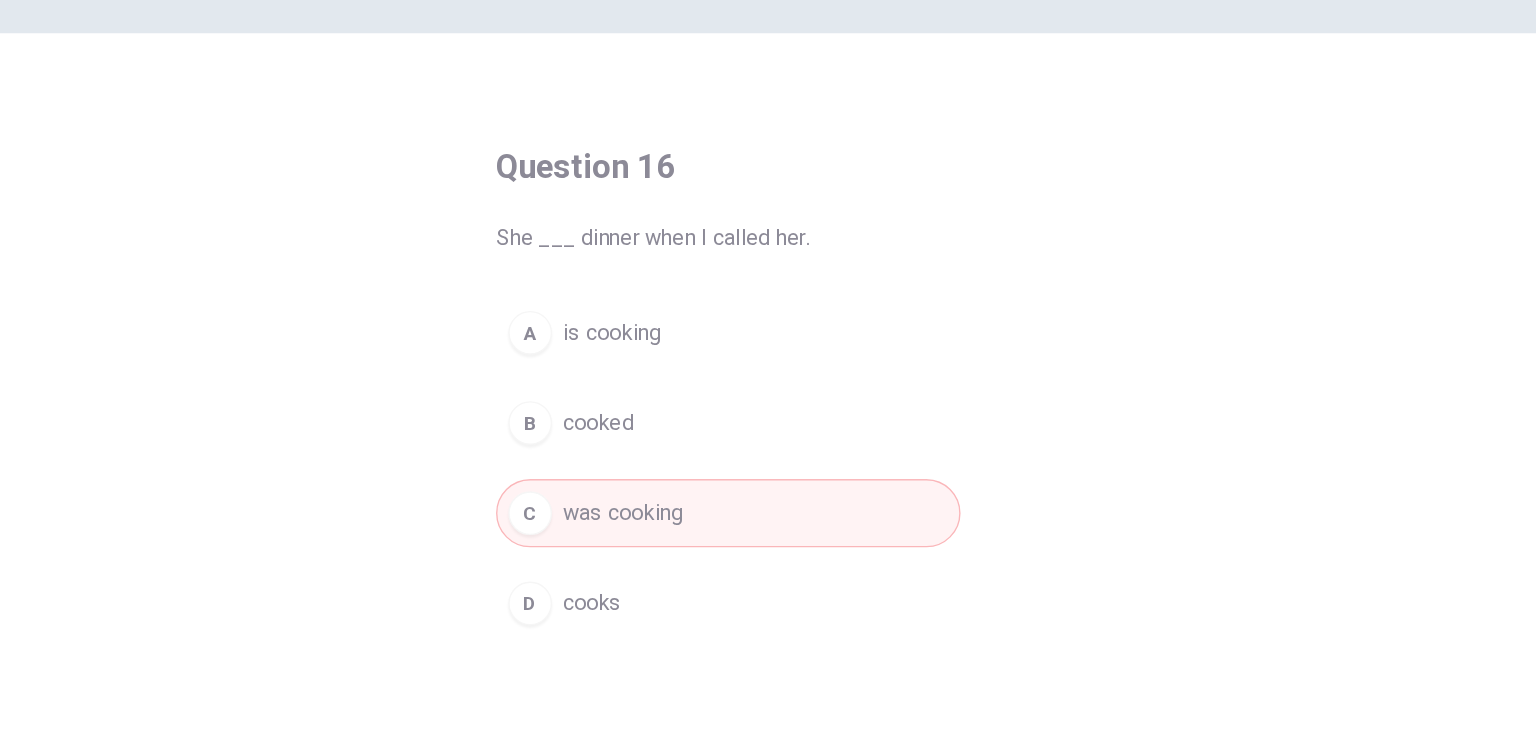 scroll, scrollTop: 0, scrollLeft: 0, axis: both 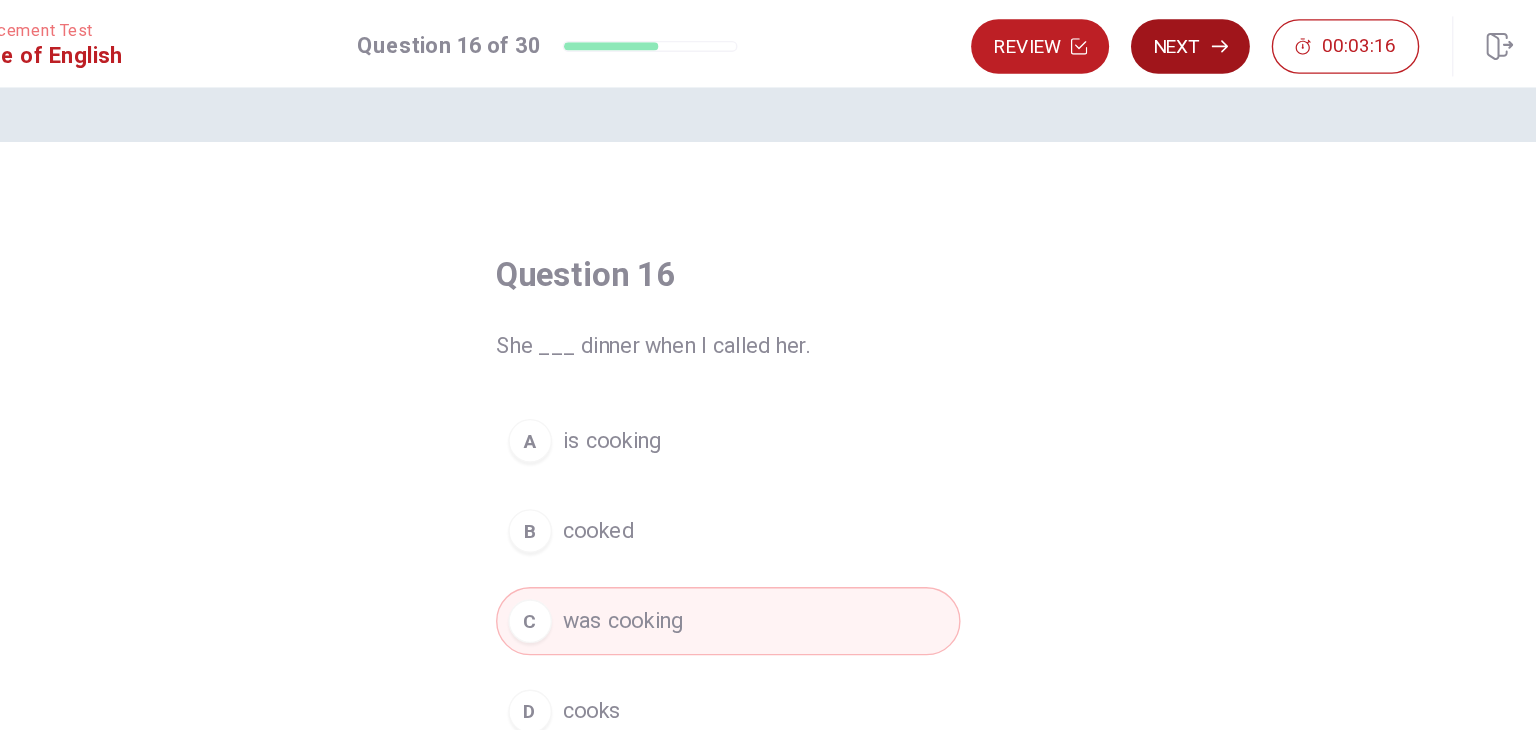 click on "Next" at bounding box center [1106, 34] 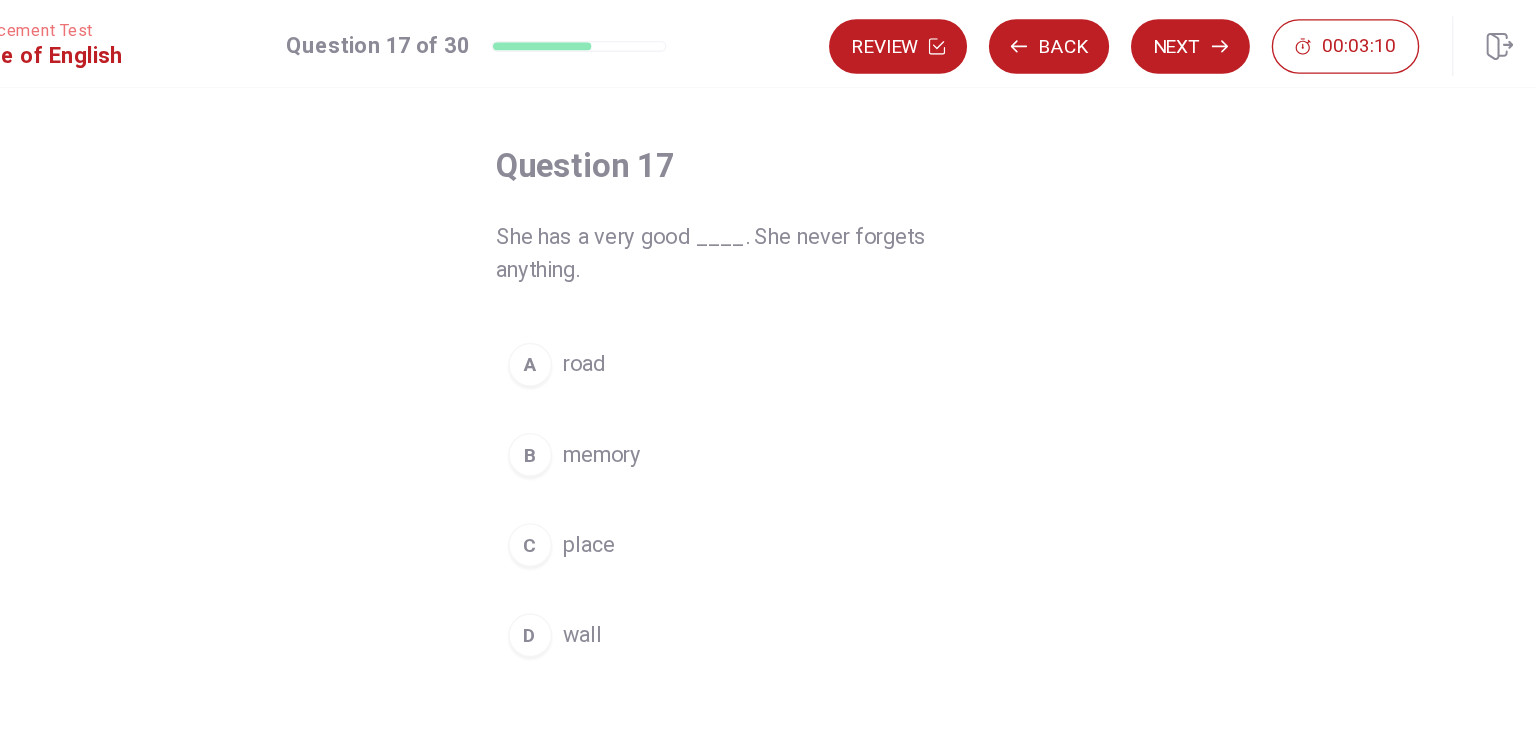 scroll, scrollTop: 81, scrollLeft: 0, axis: vertical 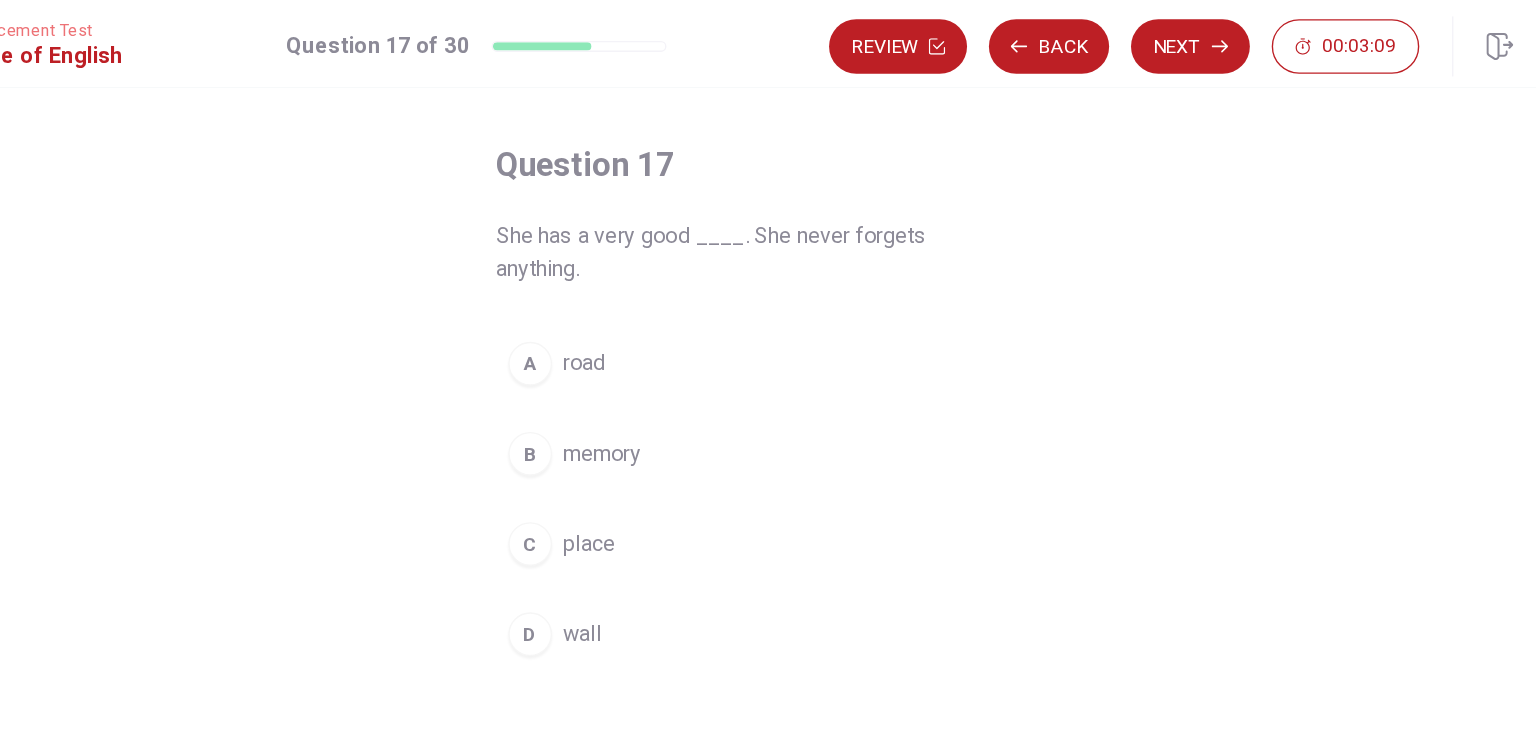 click on "B" at bounding box center [623, 332] 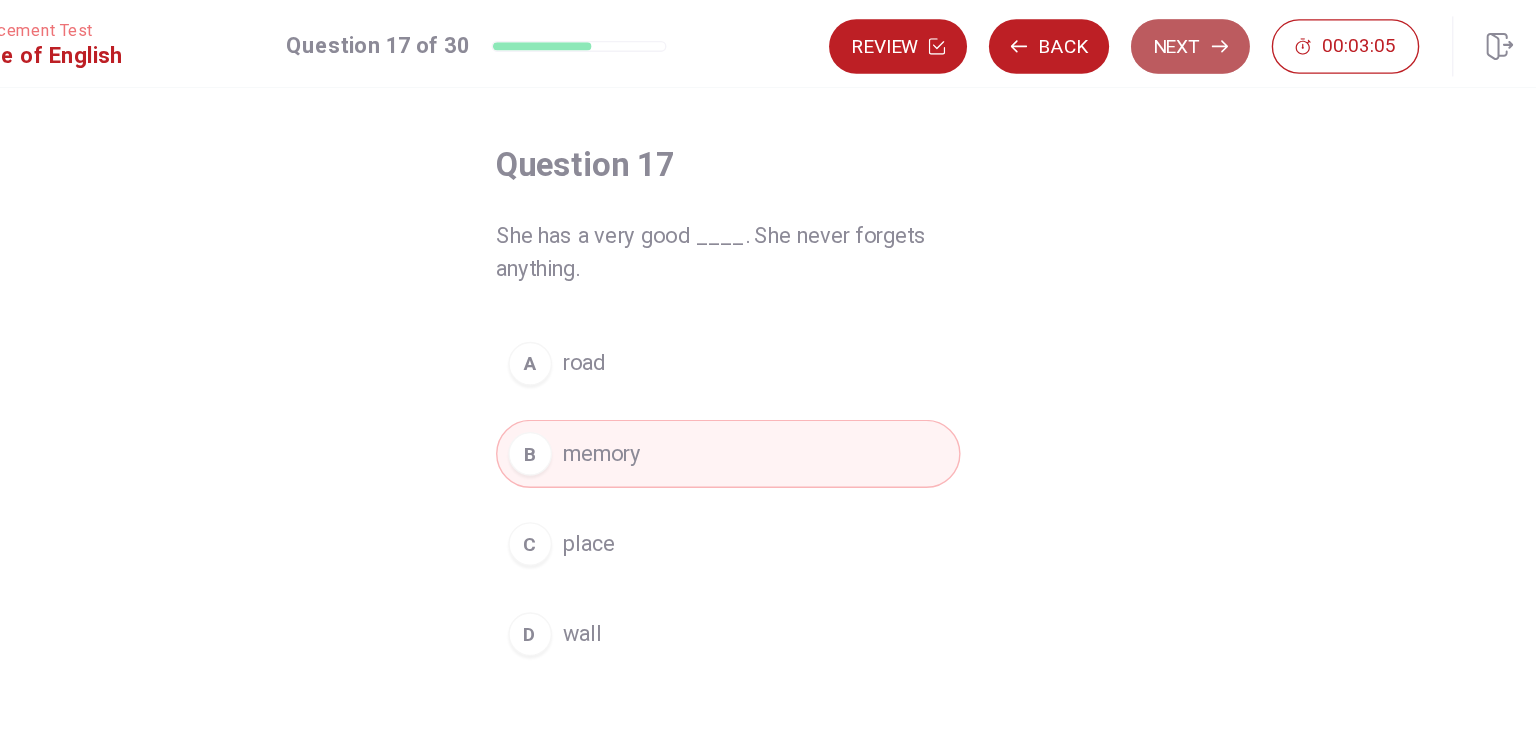 click on "Next" at bounding box center (1106, 34) 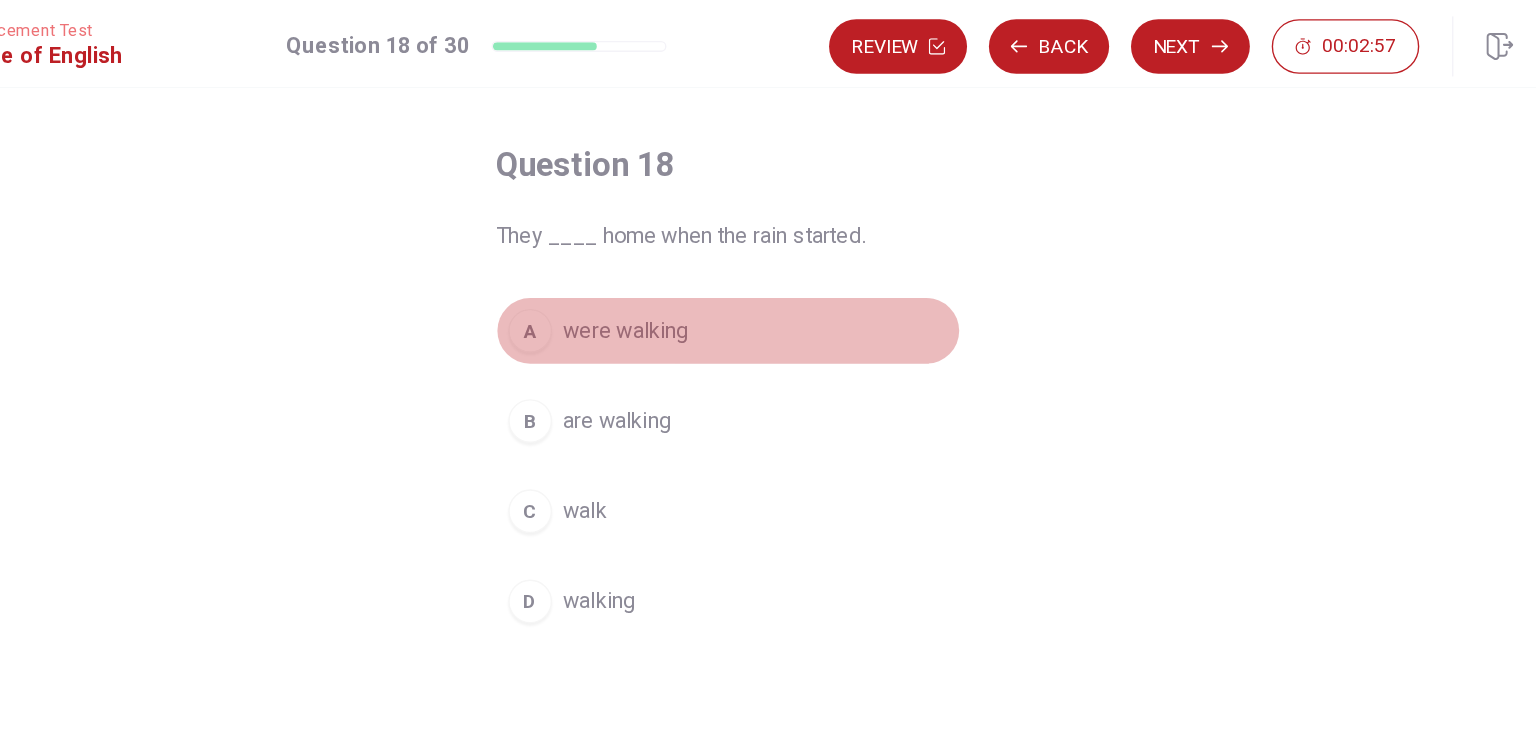 click on "A" at bounding box center (623, 242) 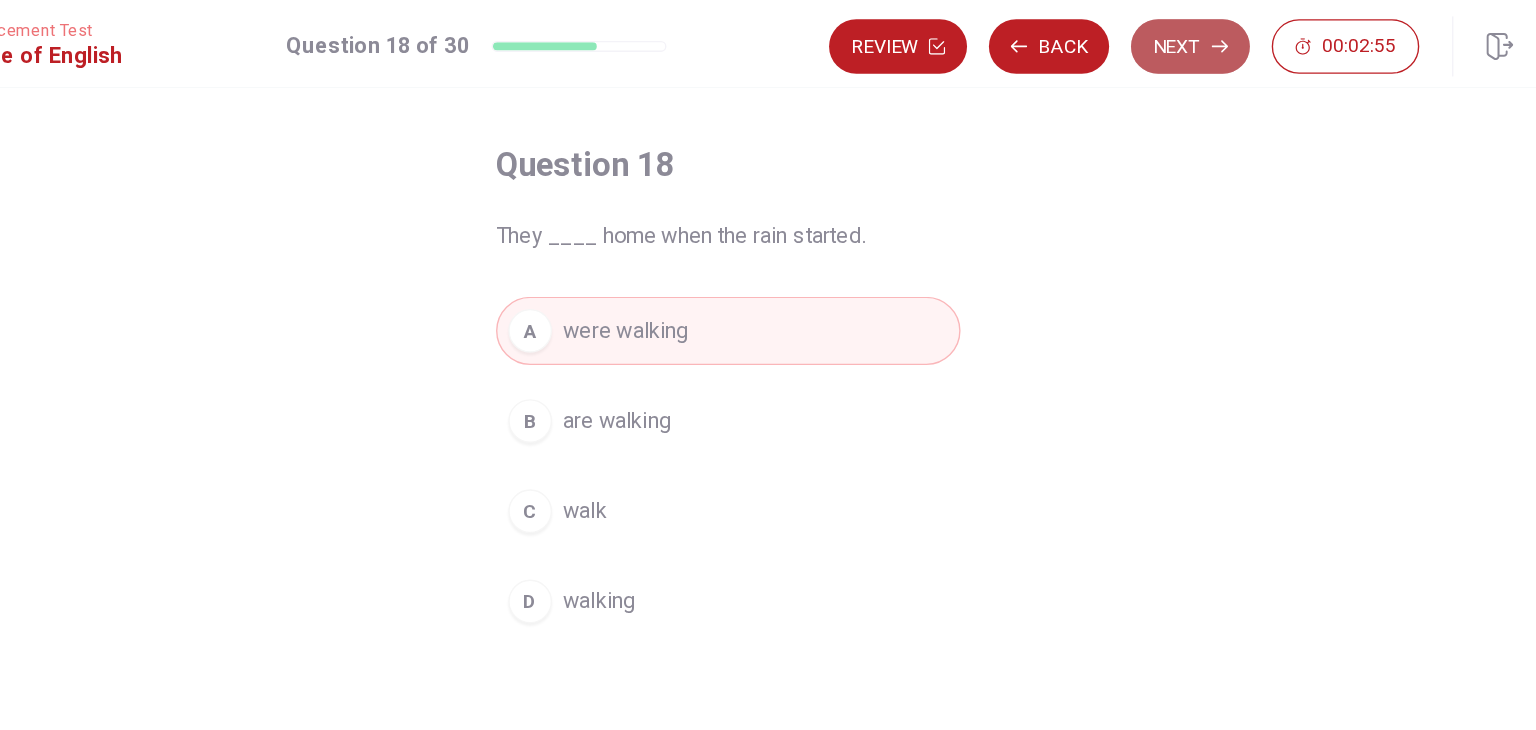 click on "Next" at bounding box center (1106, 34) 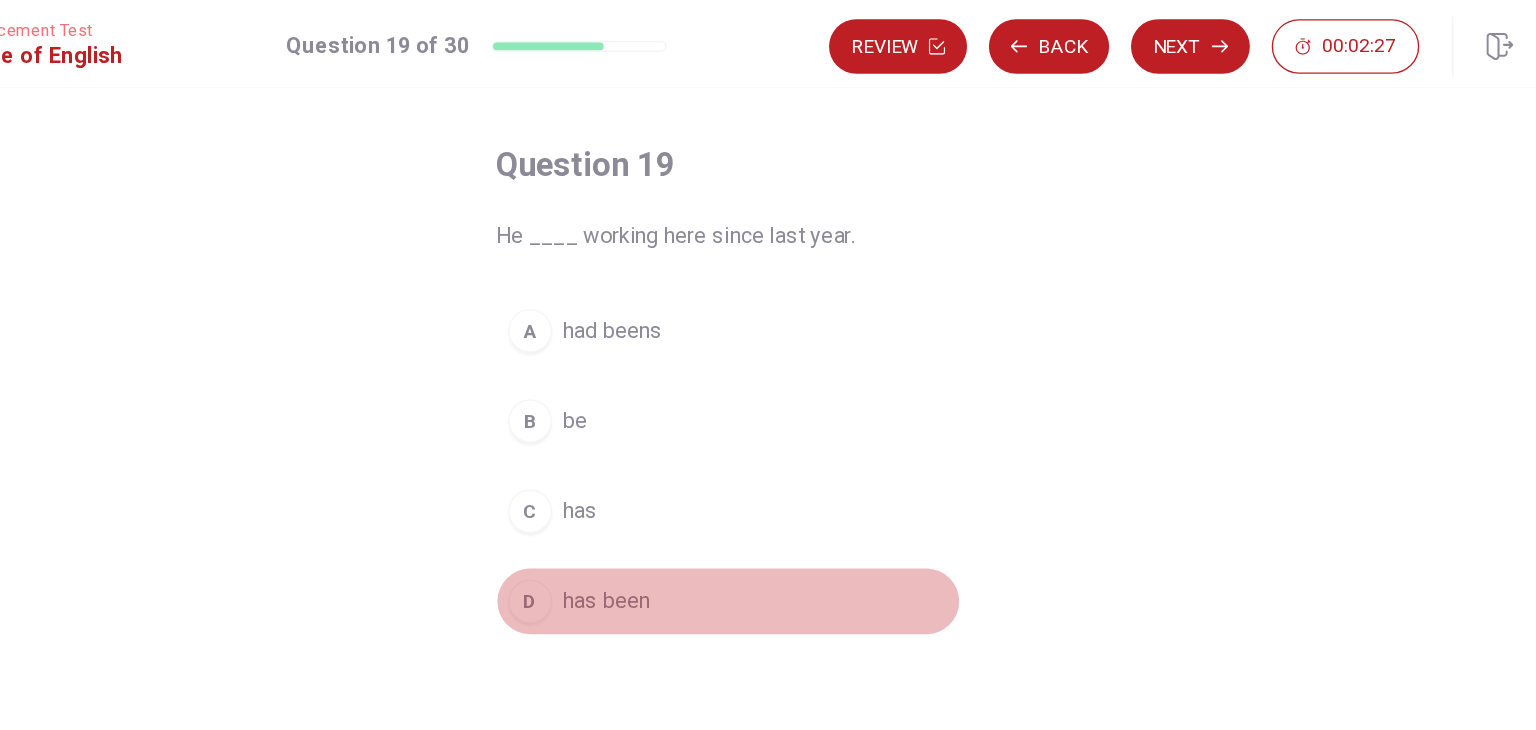 click on "D" at bounding box center [623, 440] 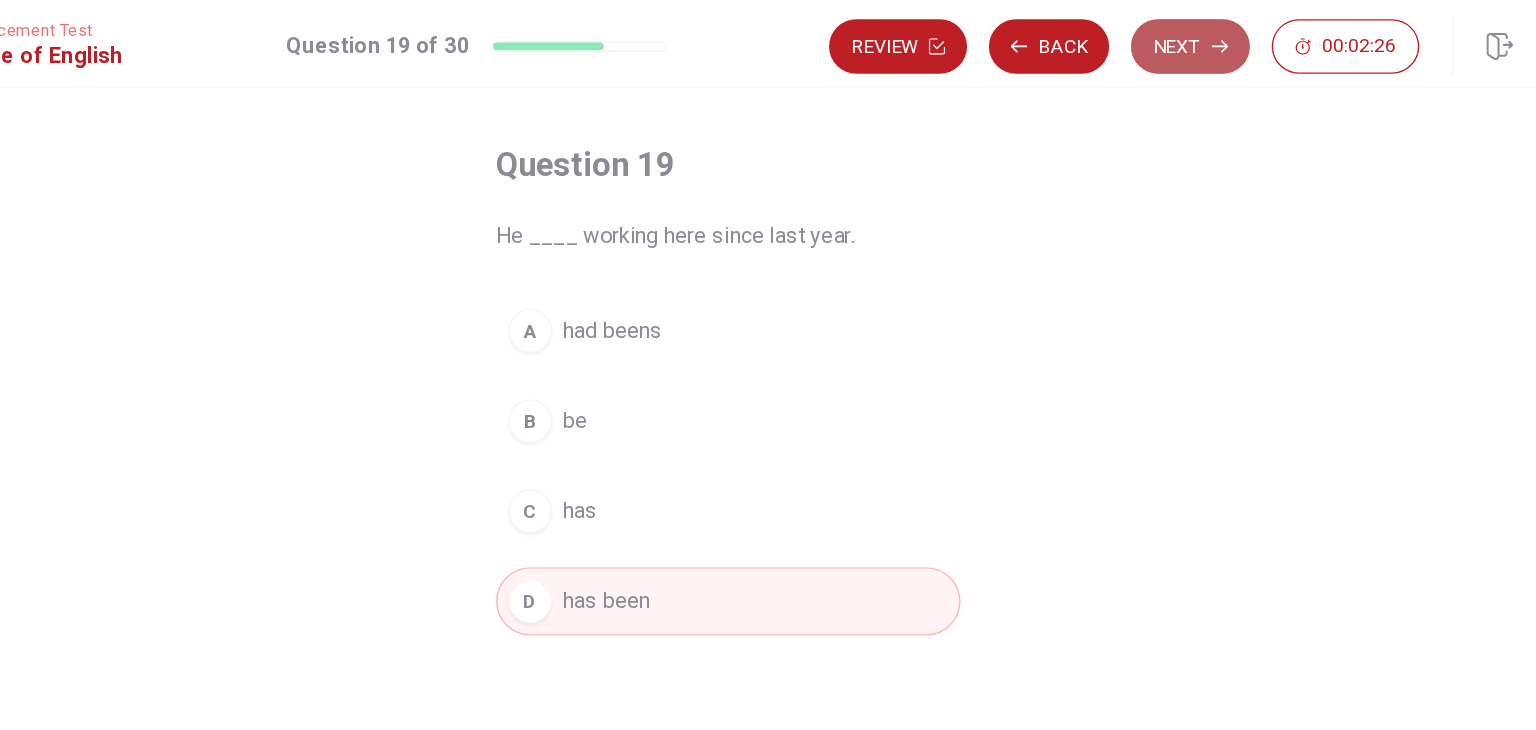click on "Next" at bounding box center (1106, 34) 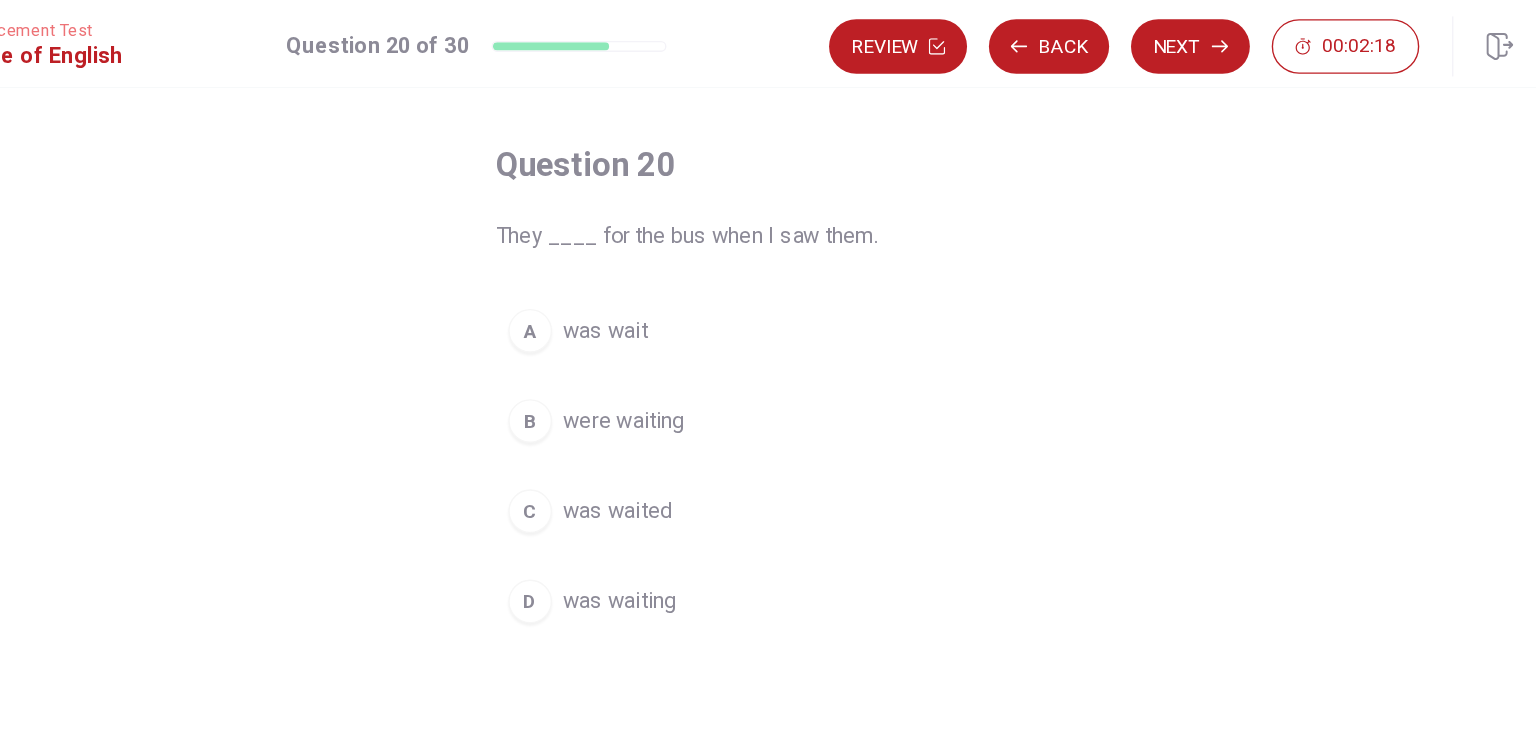 click on "B" at bounding box center [623, 308] 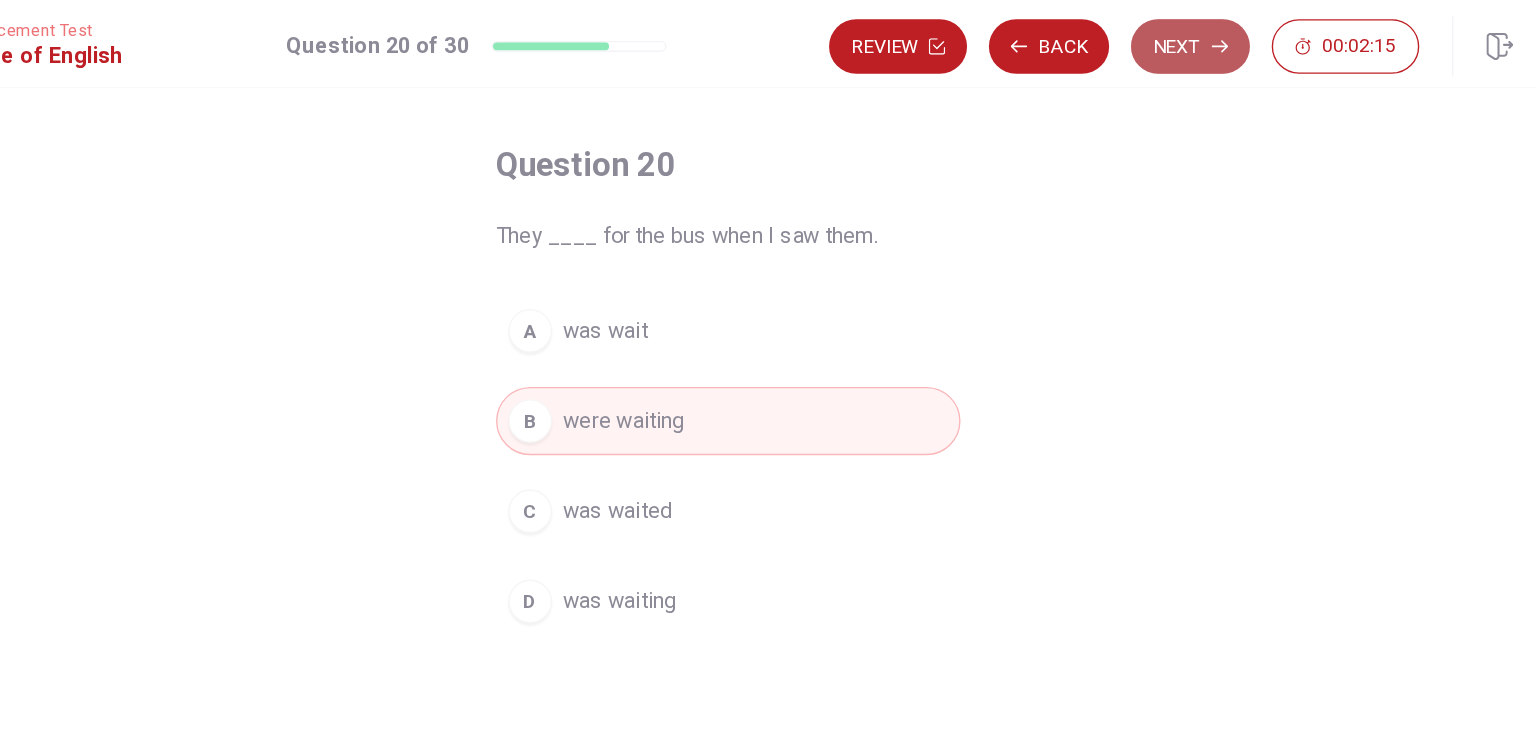 click 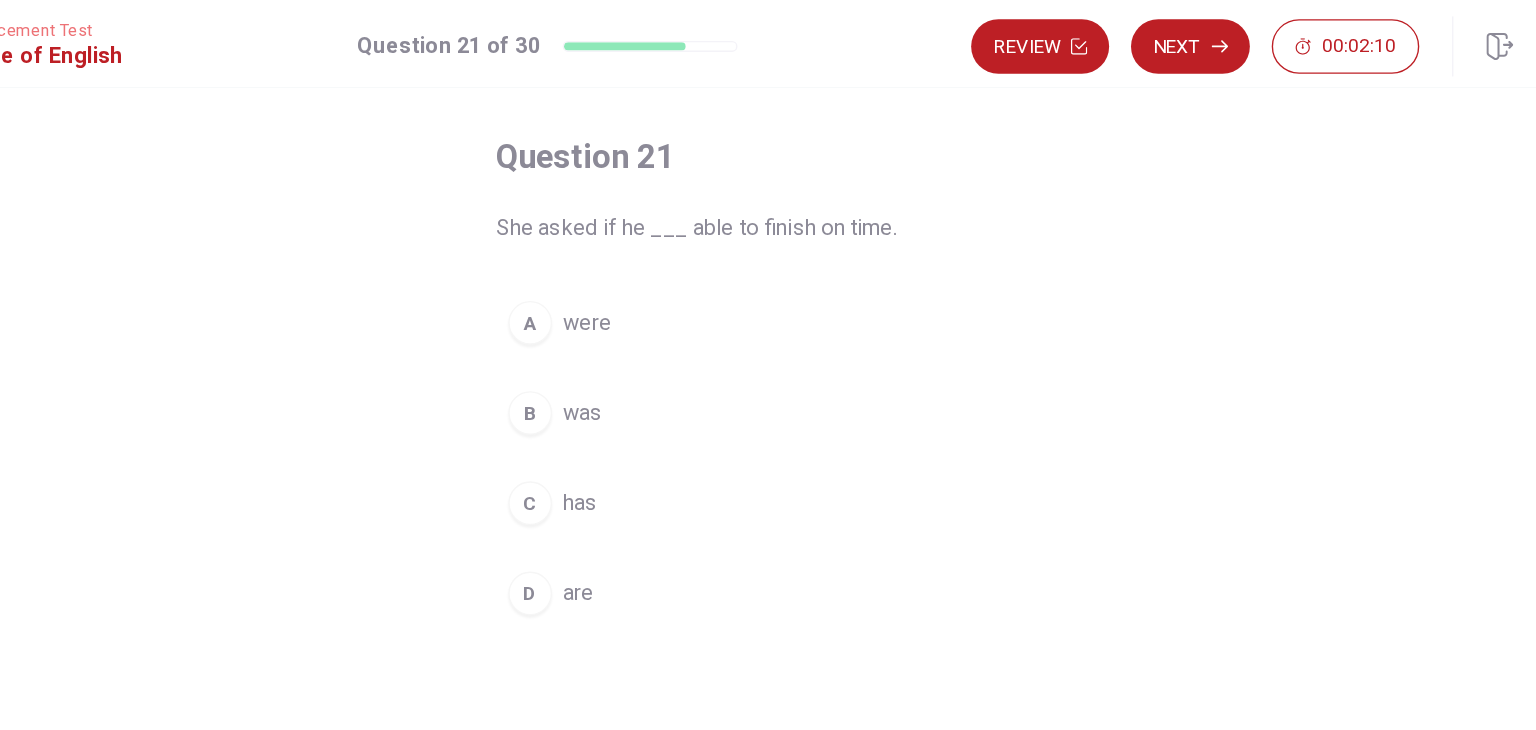 scroll, scrollTop: 88, scrollLeft: 0, axis: vertical 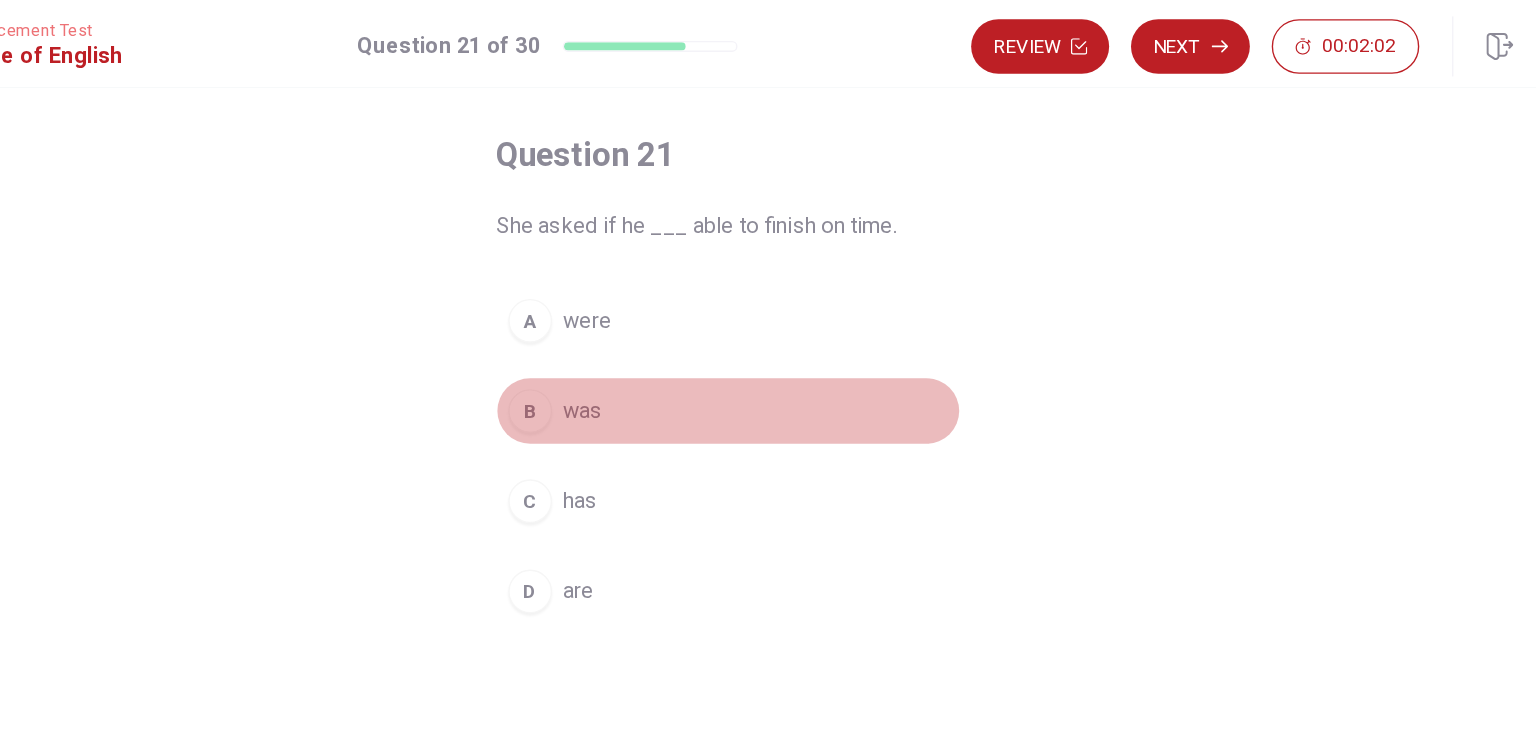 click on "B" at bounding box center [623, 301] 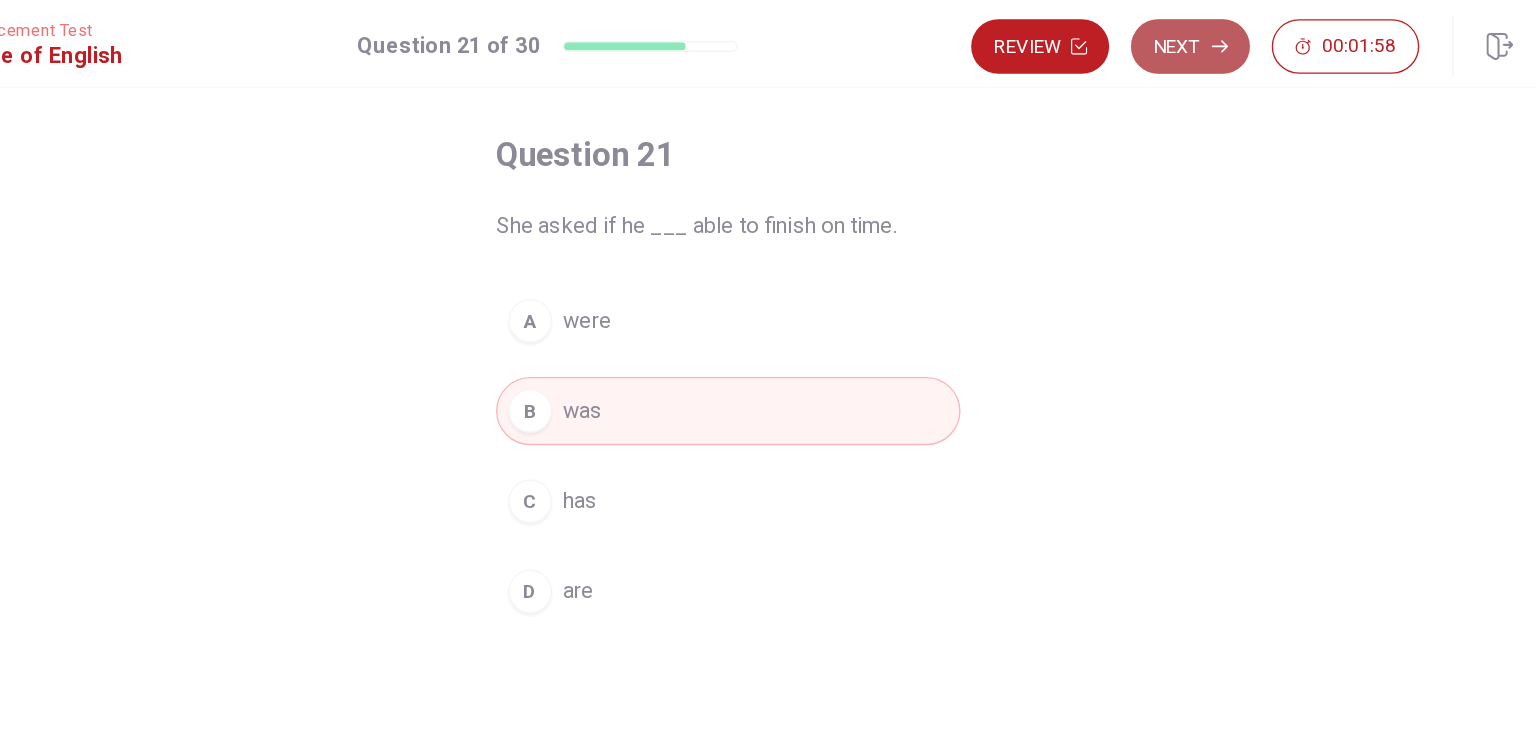 click on "Next" at bounding box center [1106, 34] 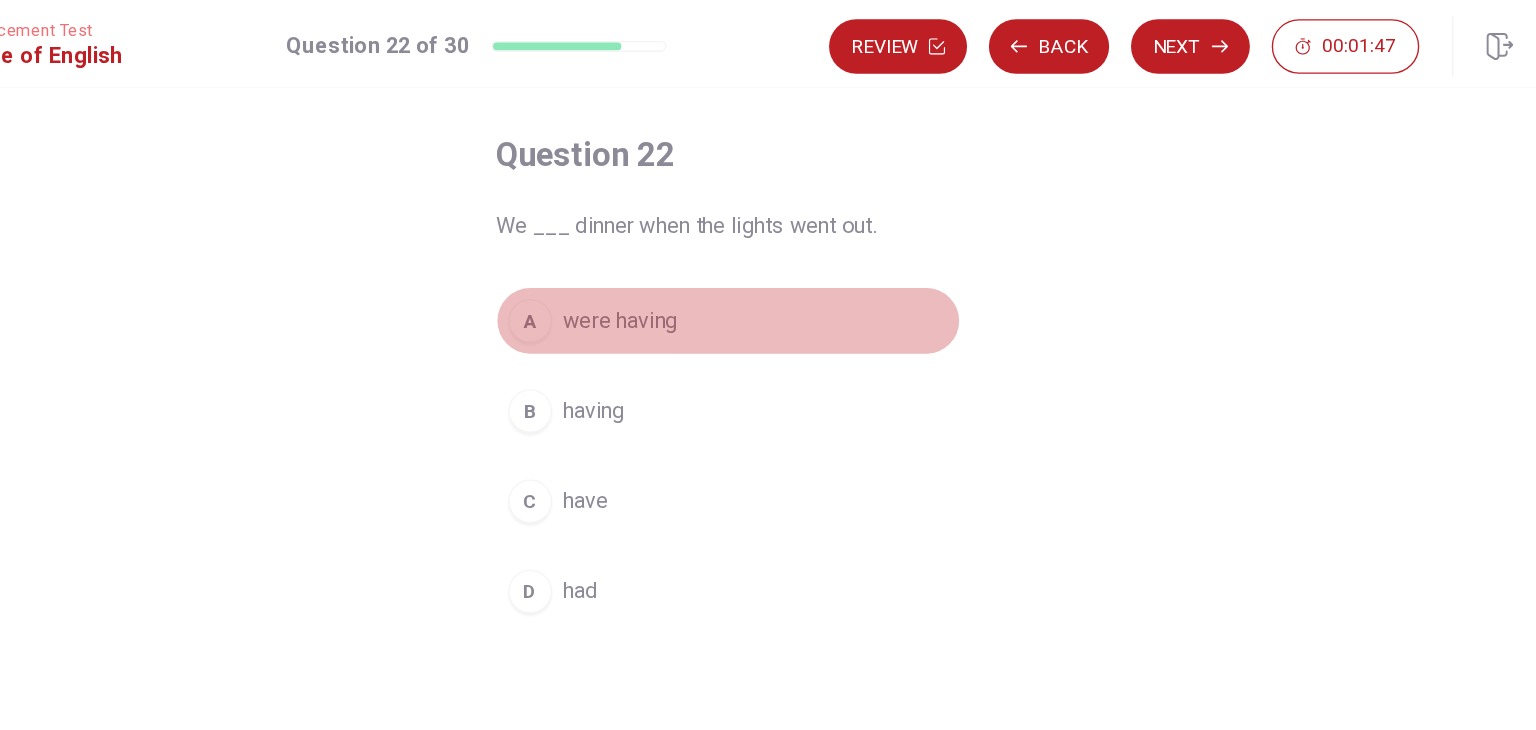 click on "A" at bounding box center (623, 235) 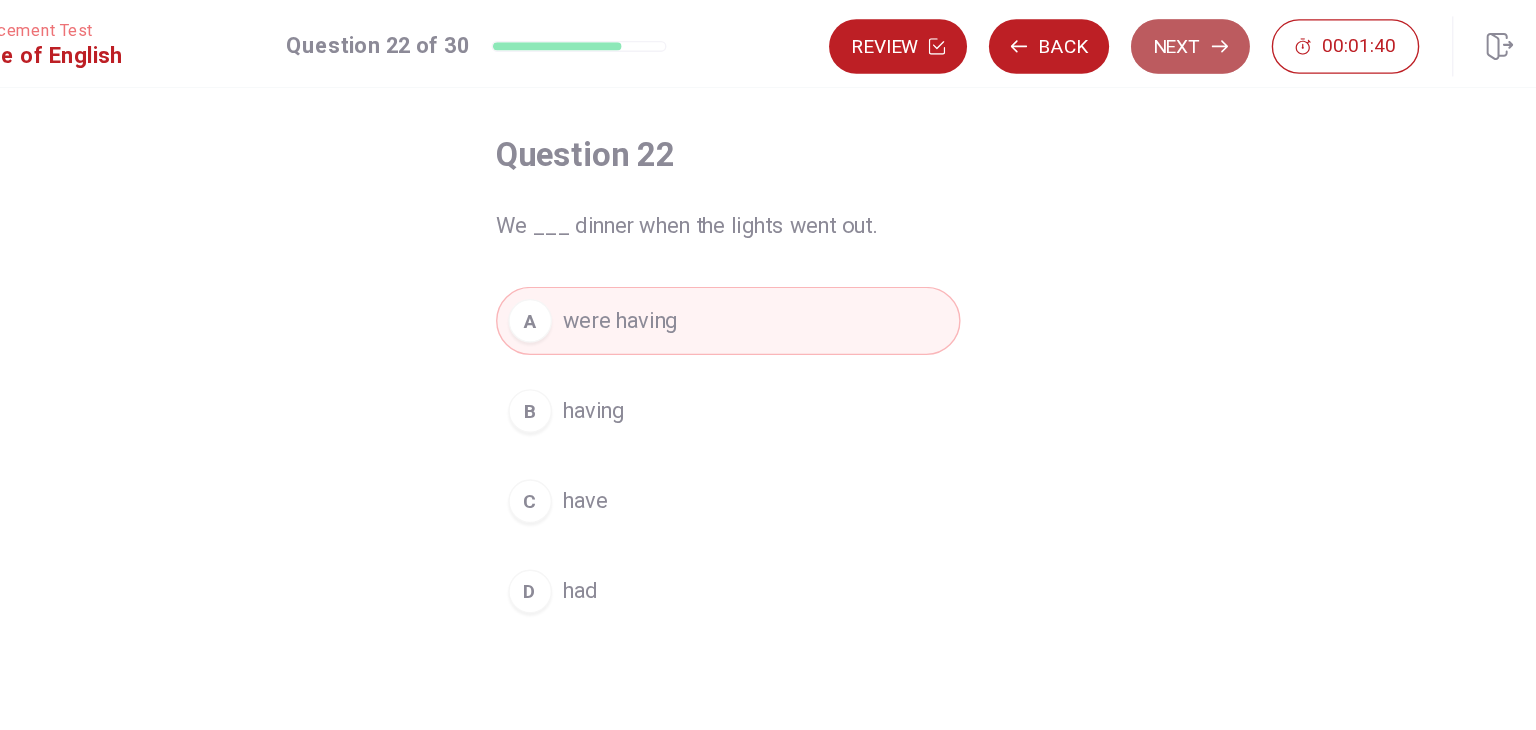 click on "Next" at bounding box center [1106, 34] 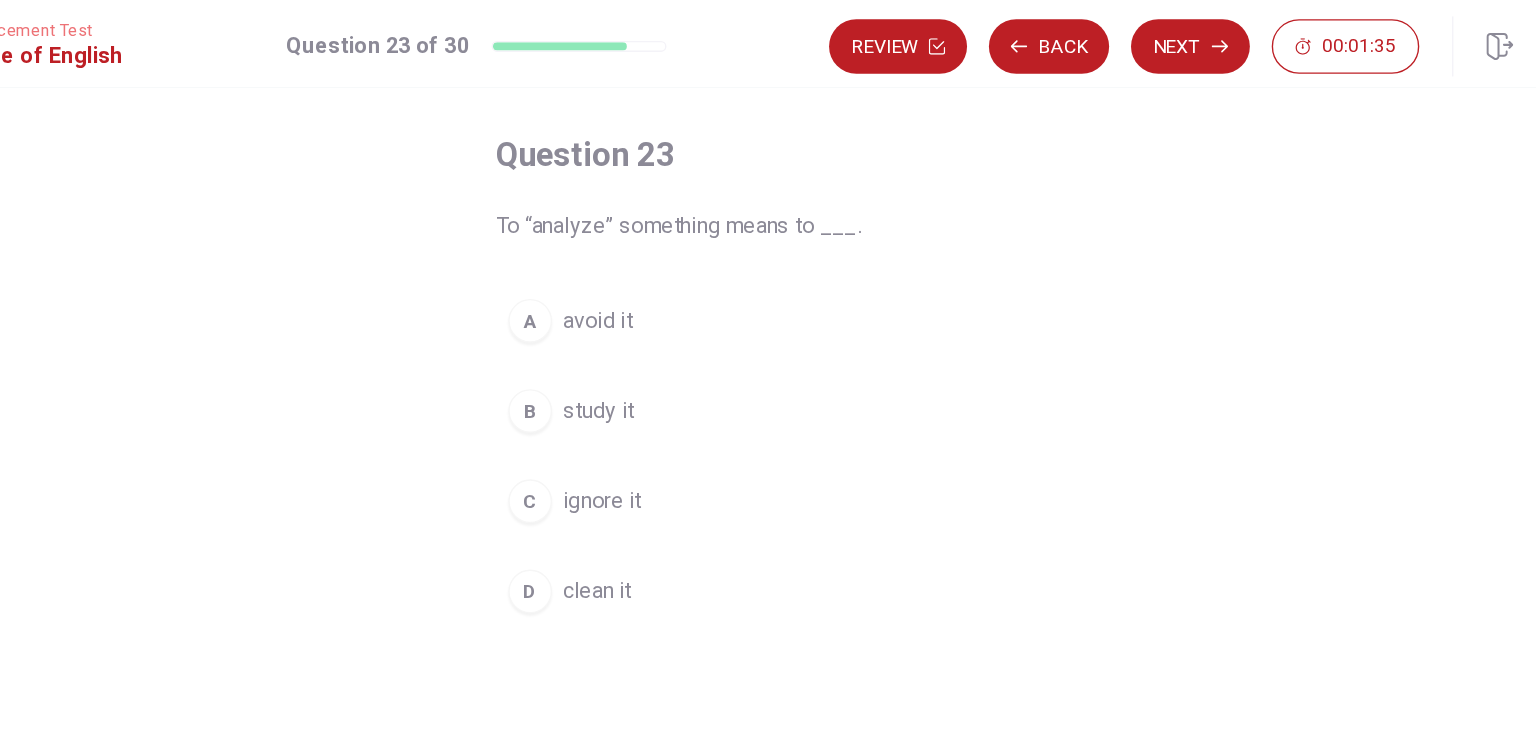 click on "B" at bounding box center (623, 301) 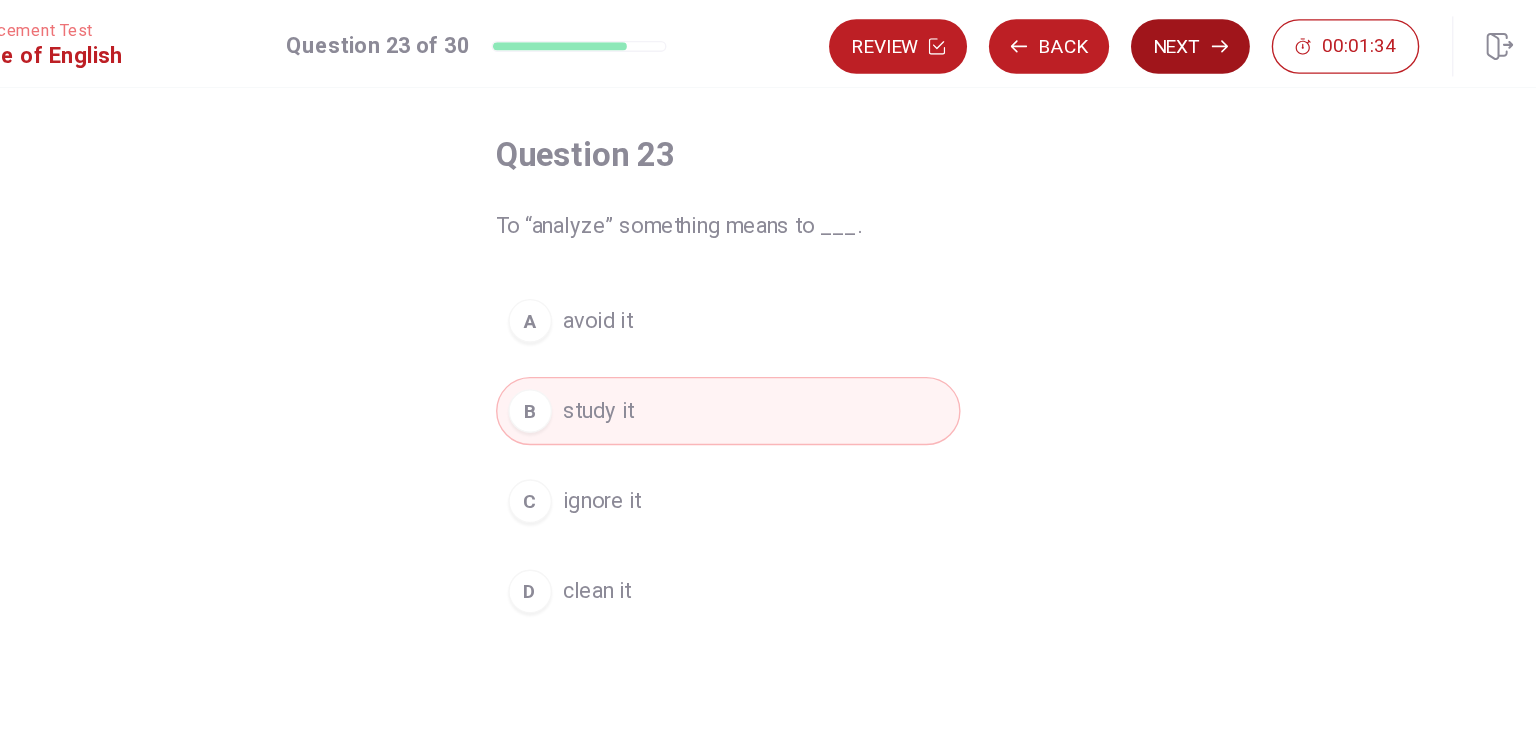 click on "Next" at bounding box center [1106, 34] 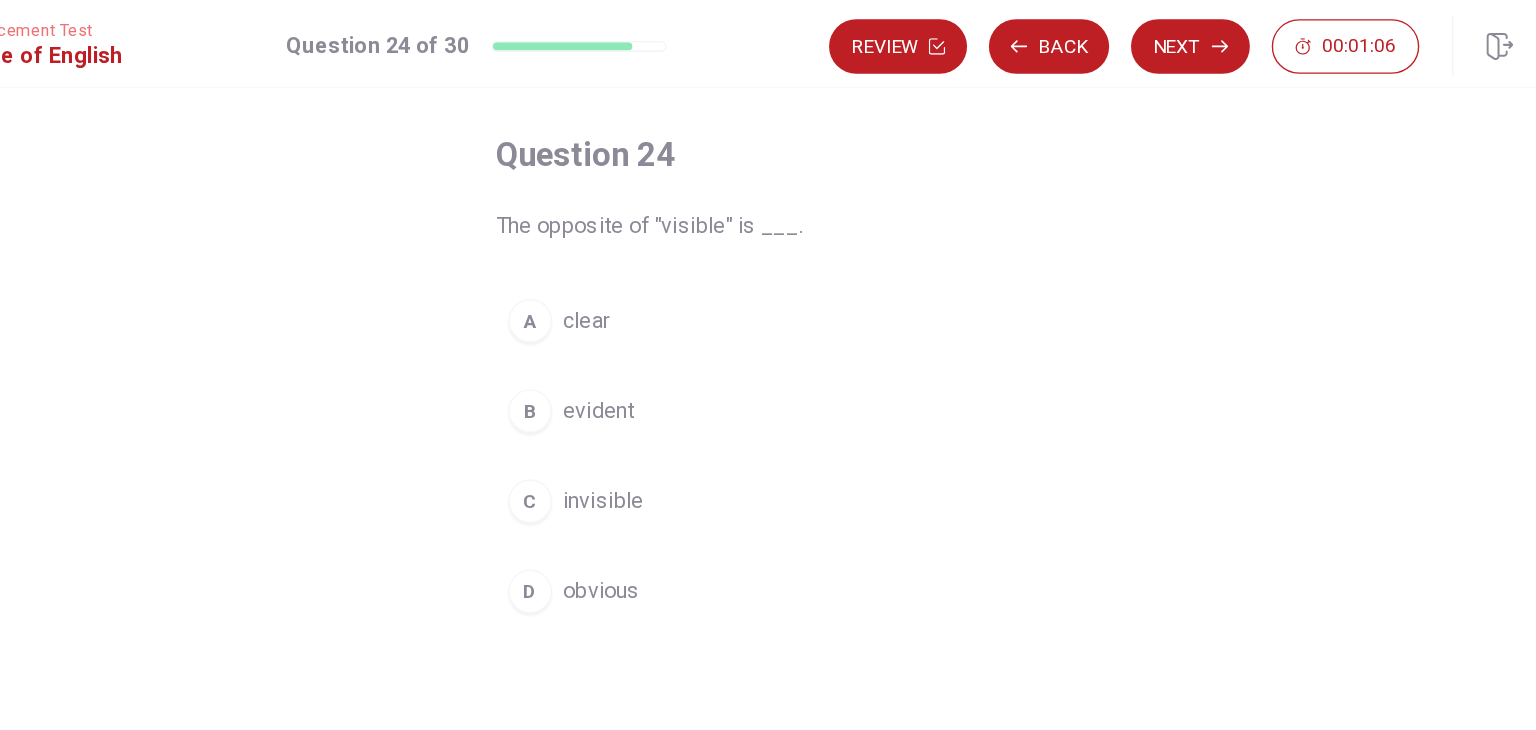 click on "C" at bounding box center (623, 367) 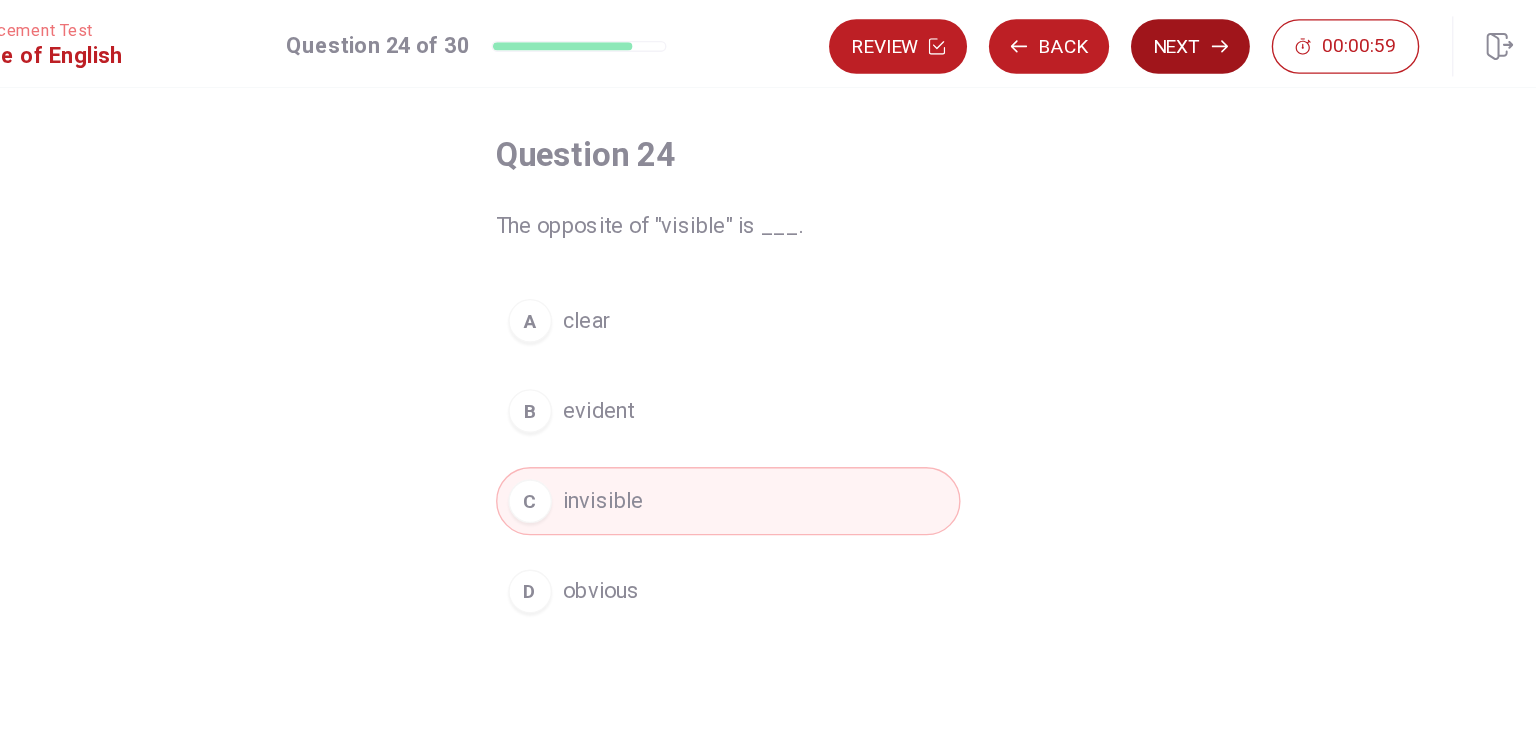 click on "Next" at bounding box center (1106, 34) 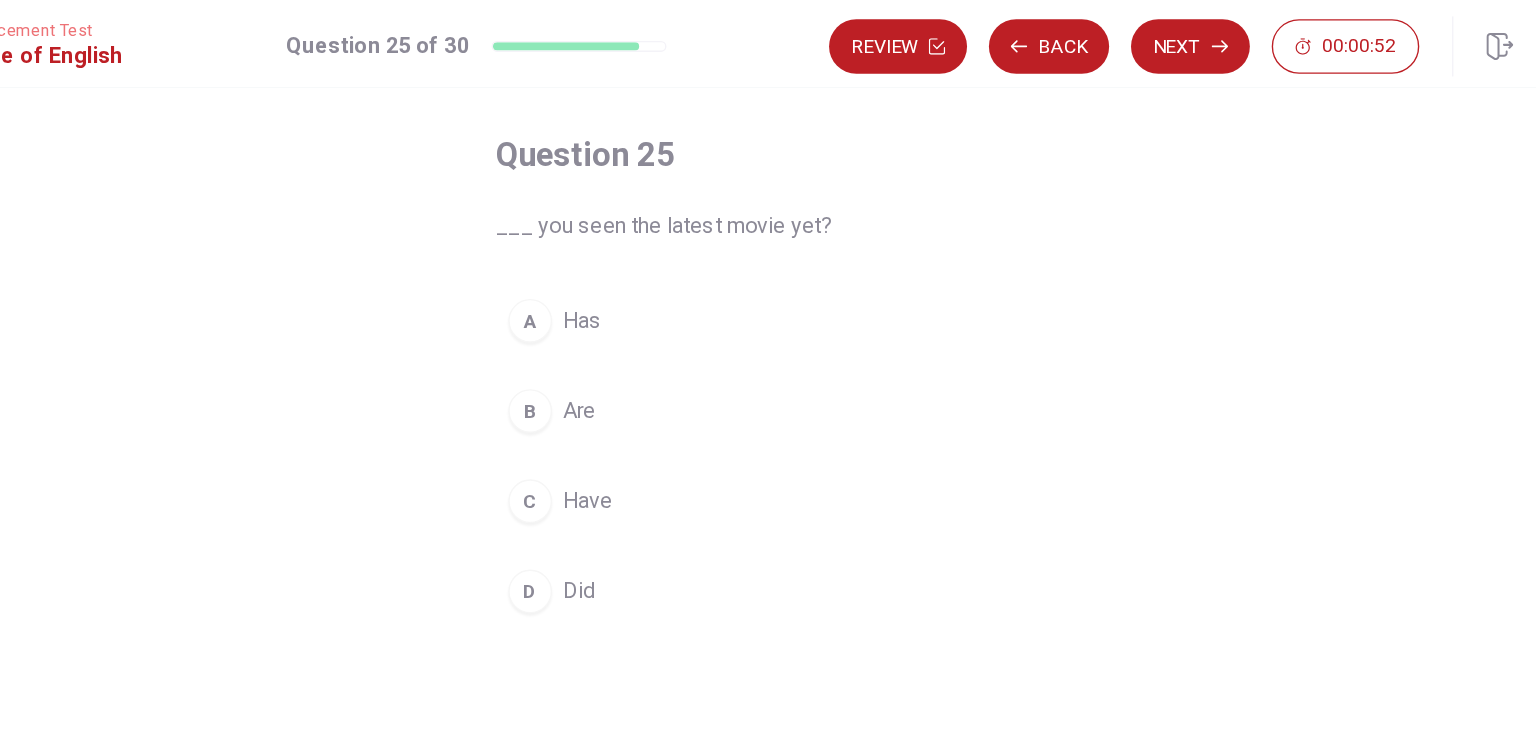 click on "C" at bounding box center (623, 367) 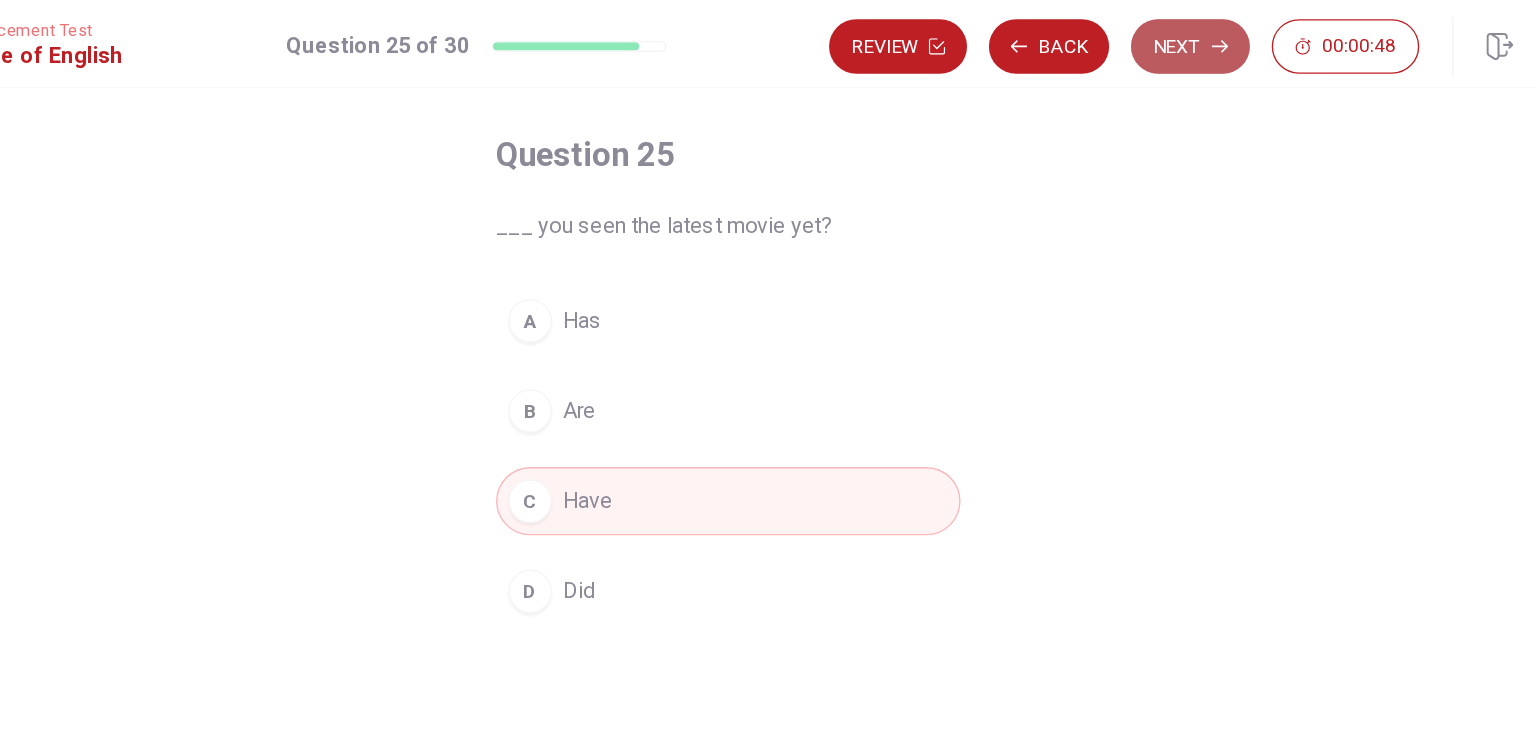 click on "Next" at bounding box center [1106, 34] 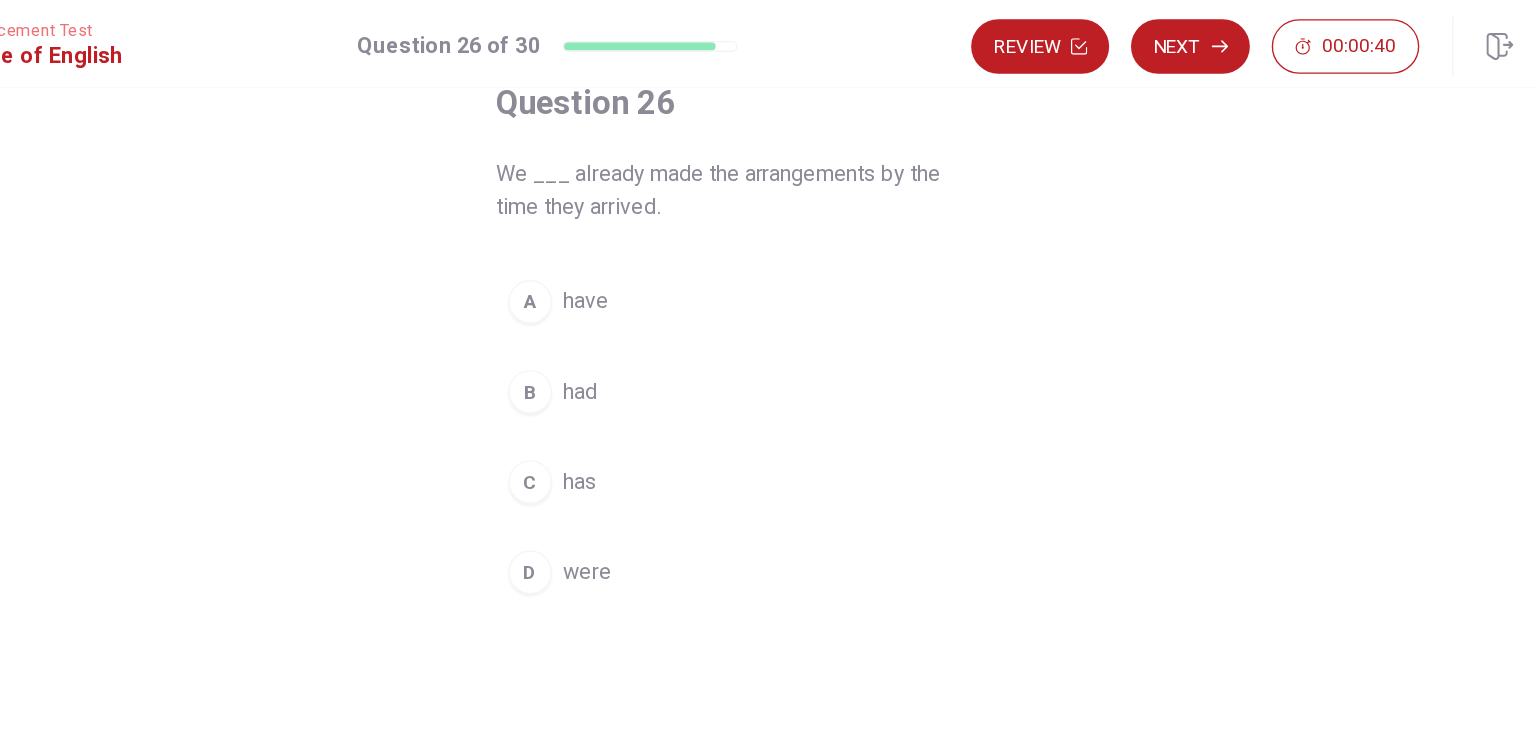 scroll, scrollTop: 127, scrollLeft: 0, axis: vertical 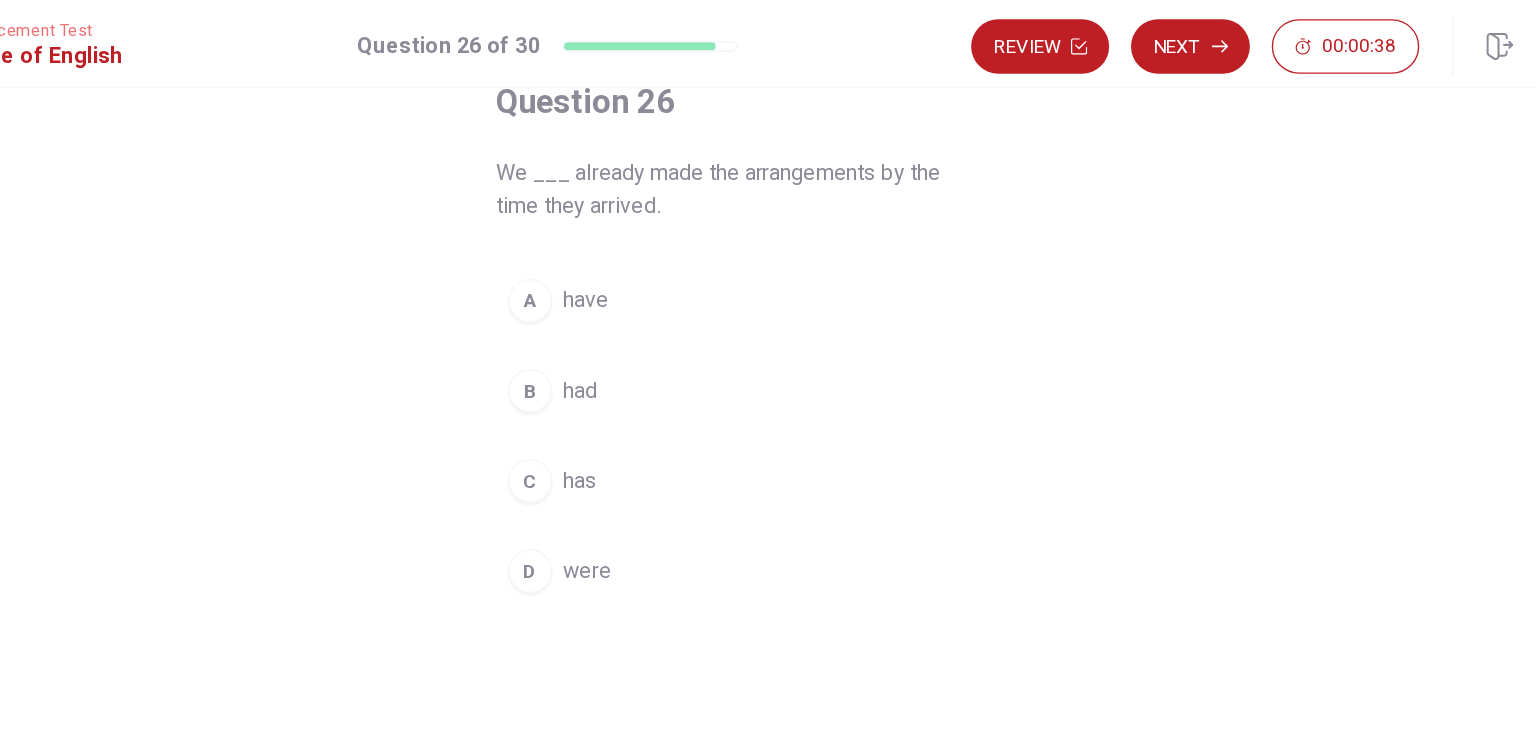 click on "B" at bounding box center (623, 286) 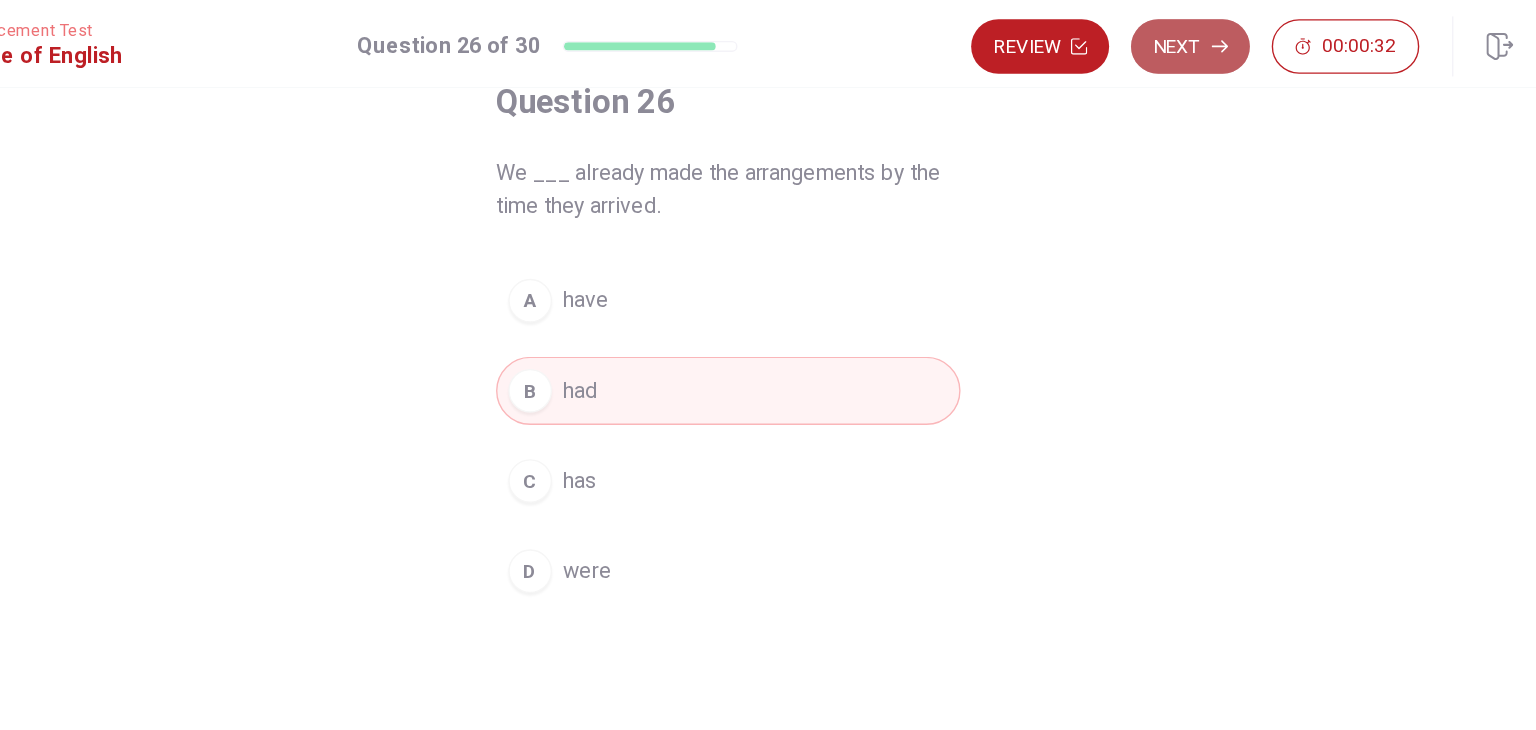 click on "Next" at bounding box center (1106, 34) 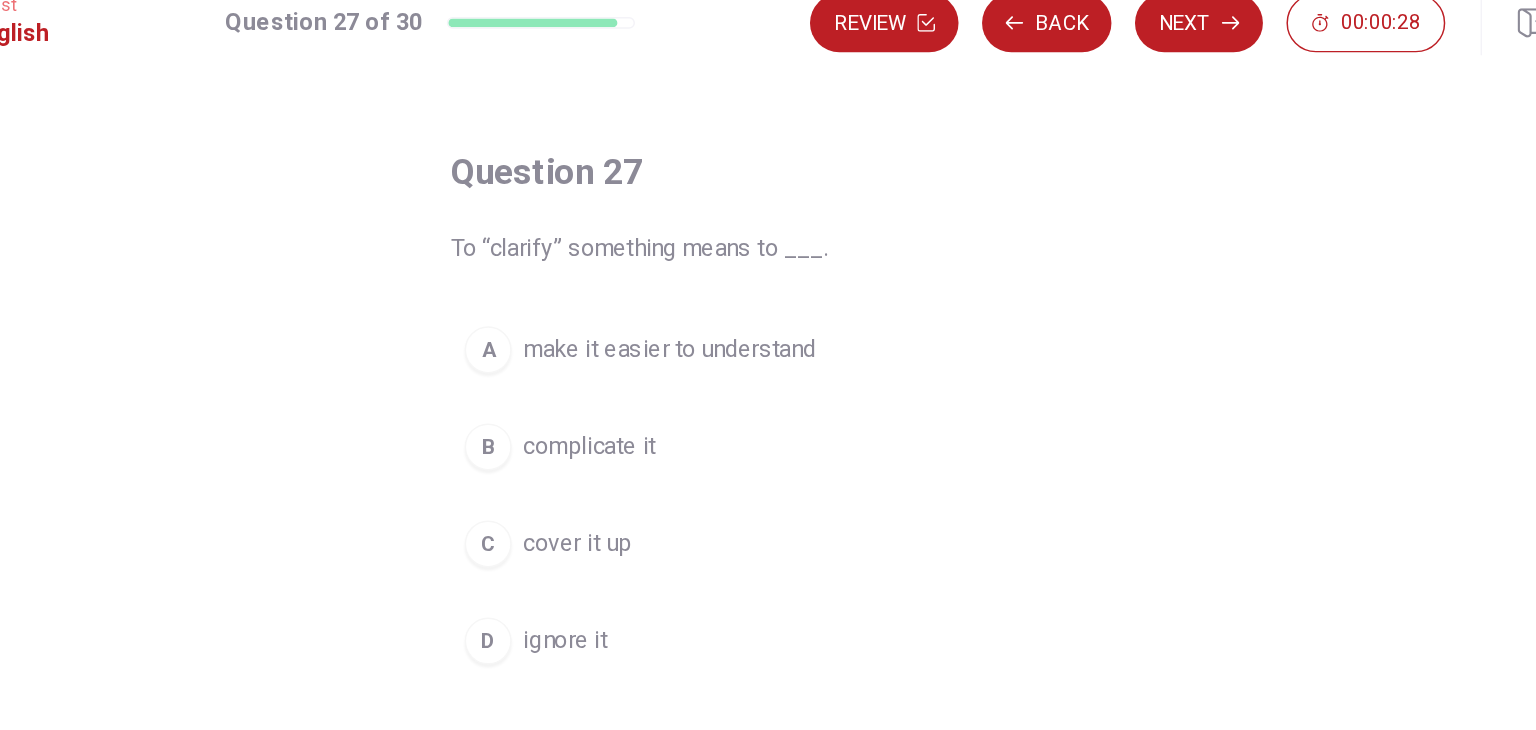 scroll, scrollTop: 66, scrollLeft: 0, axis: vertical 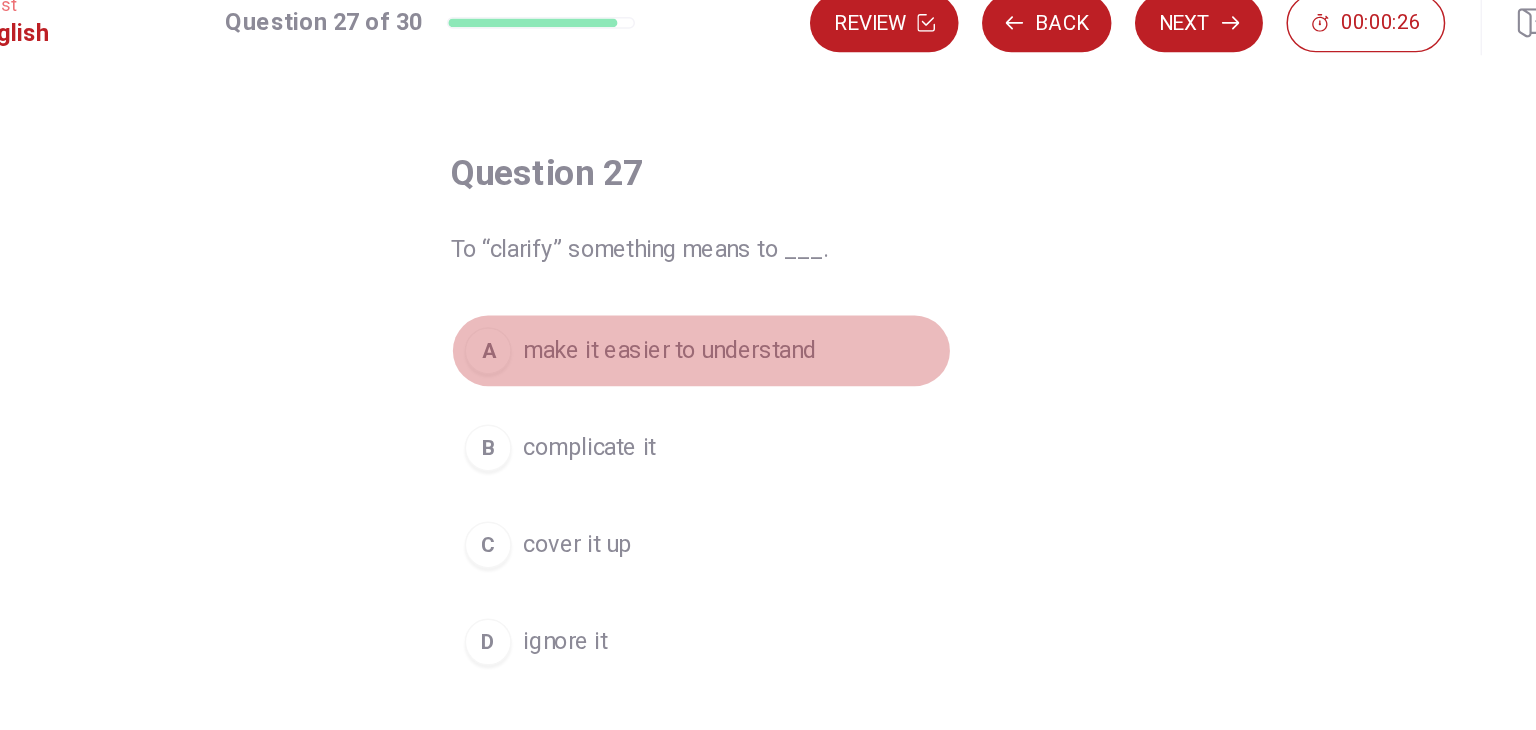 click on "A" at bounding box center (623, 257) 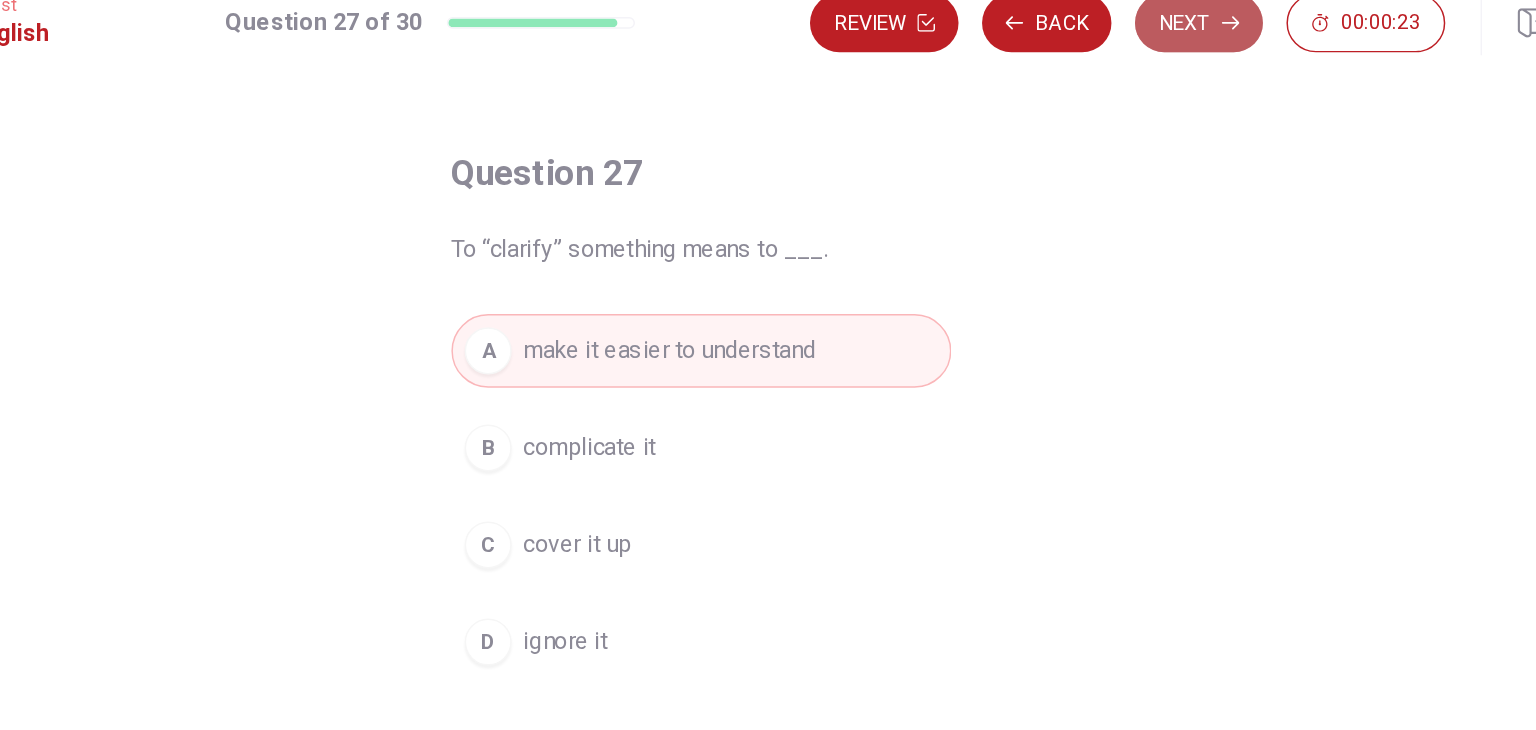 click 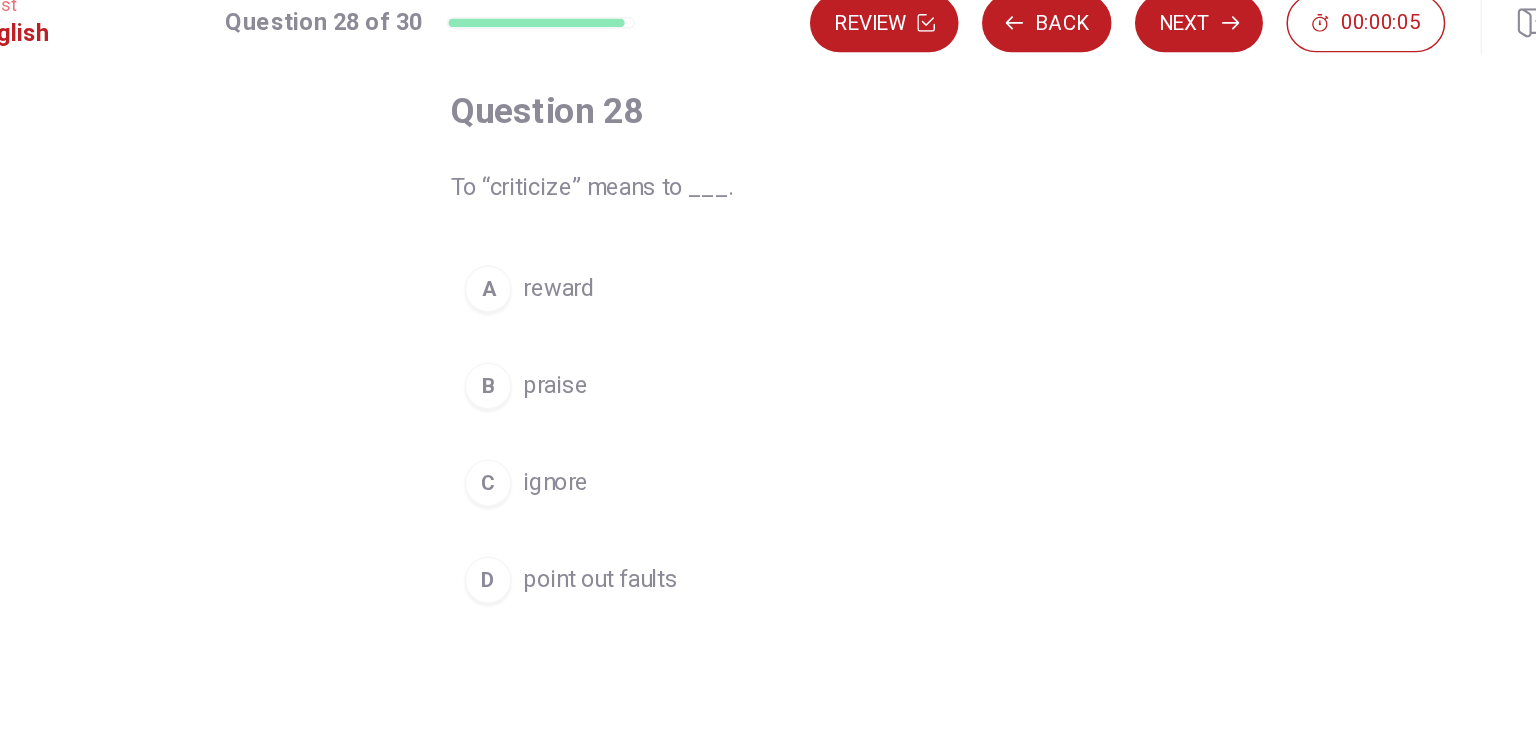 scroll, scrollTop: 109, scrollLeft: 0, axis: vertical 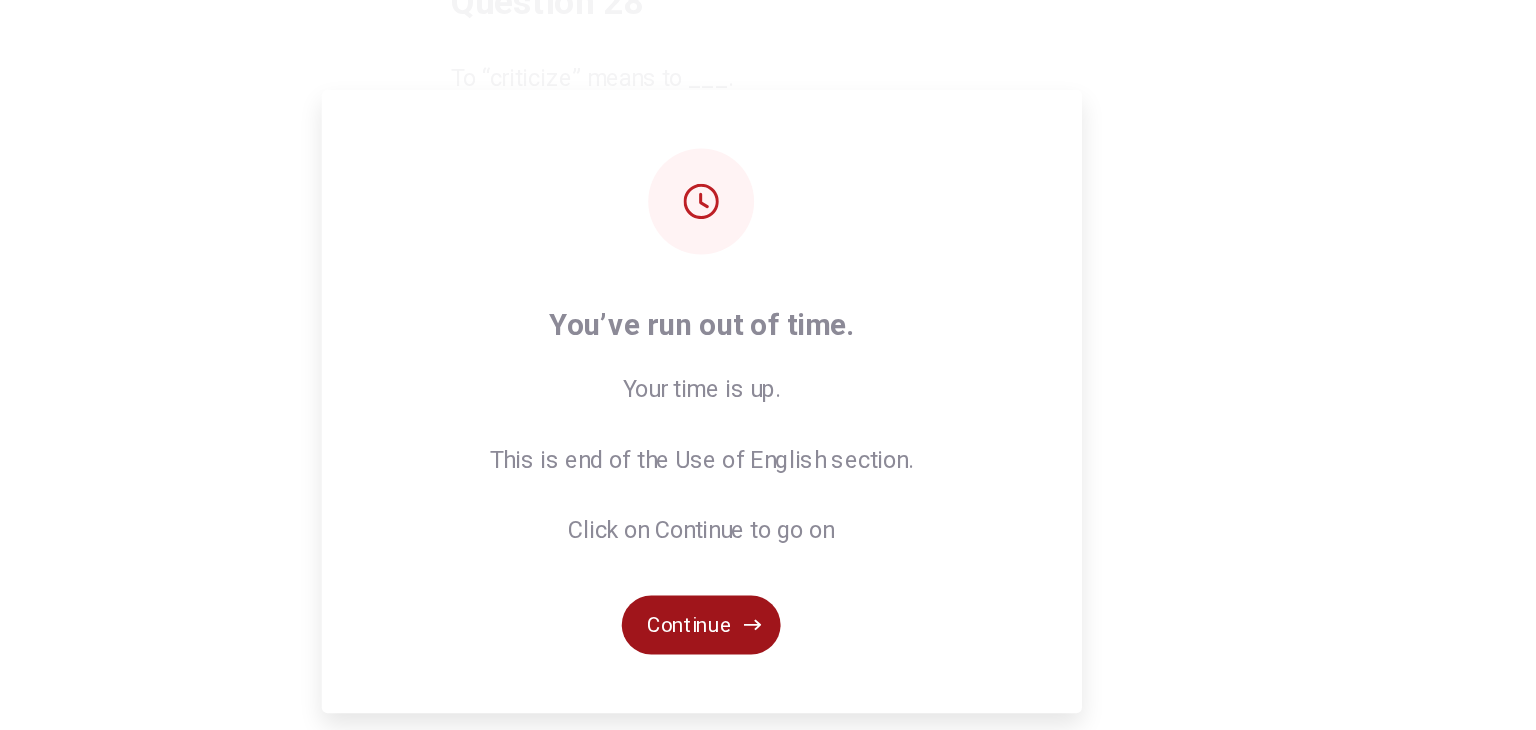 click on "Continue" at bounding box center [768, 517] 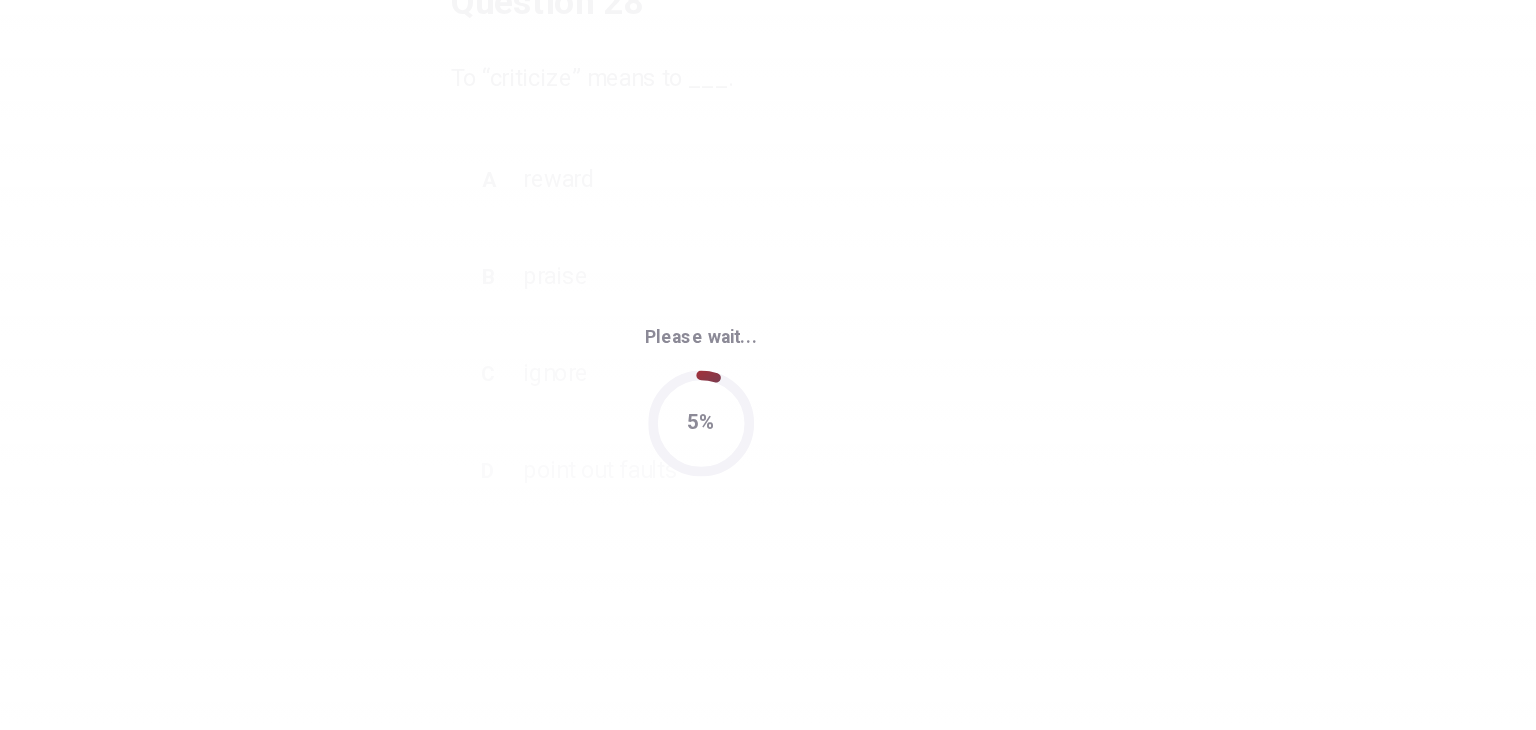 scroll, scrollTop: 0, scrollLeft: 0, axis: both 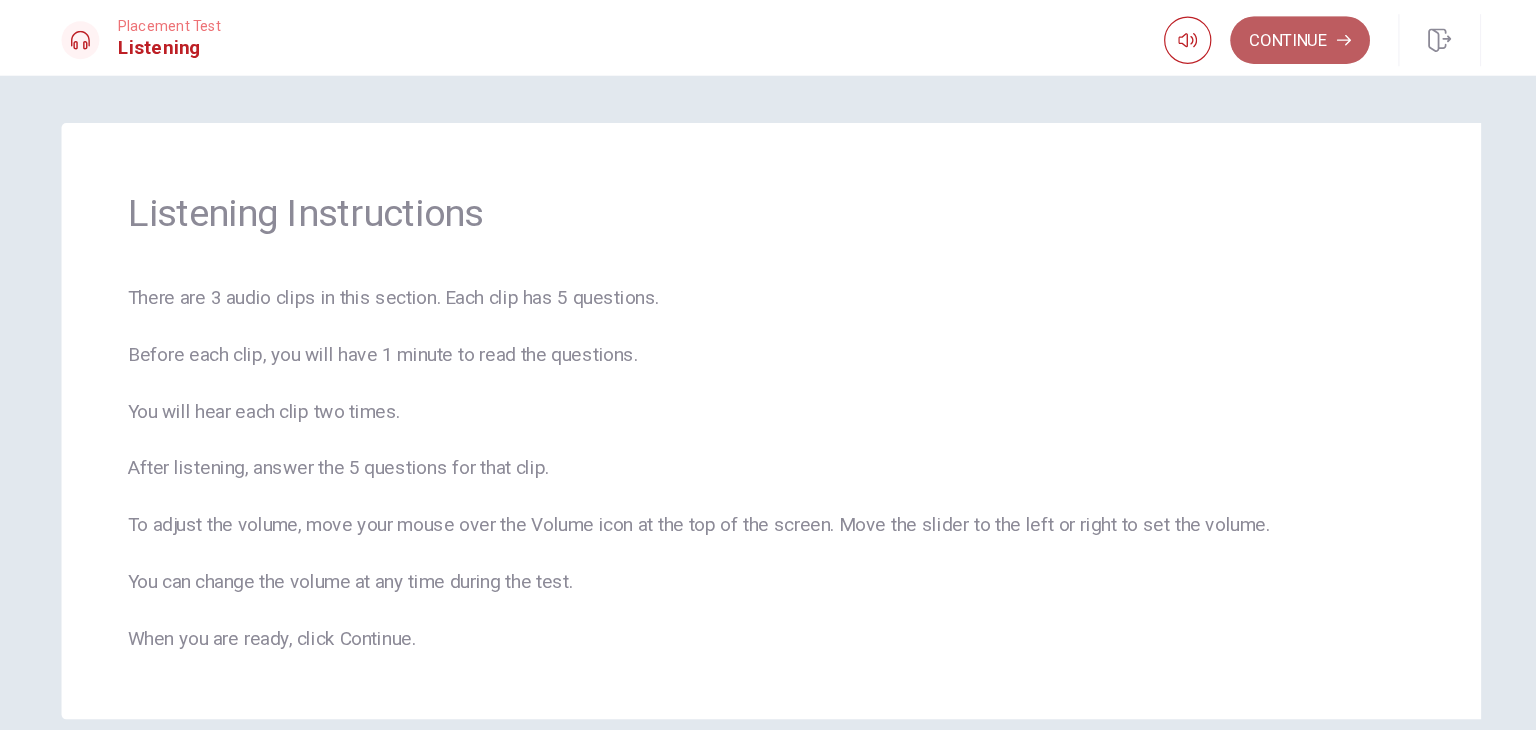 click on "Continue" at bounding box center (1215, 34) 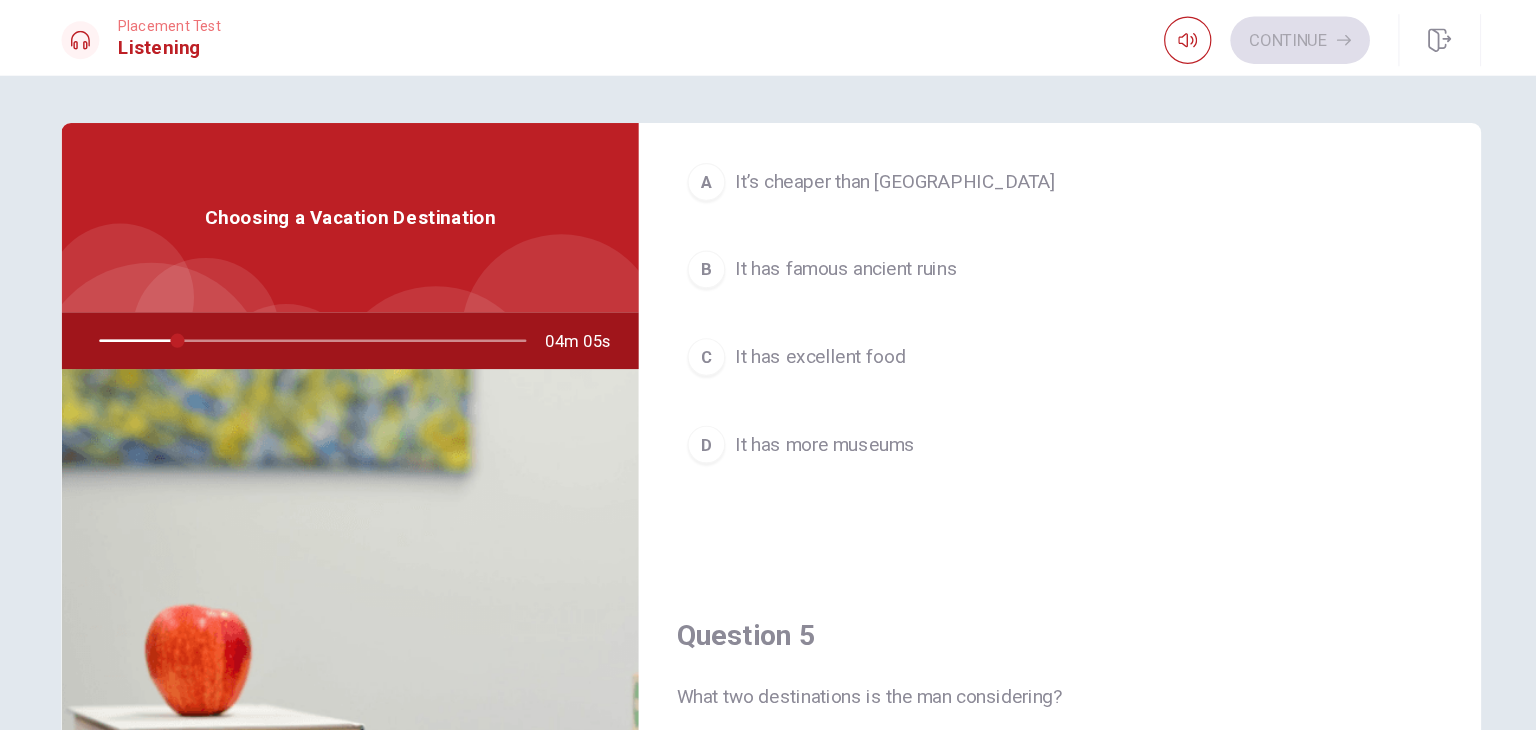 scroll, scrollTop: 1856, scrollLeft: 0, axis: vertical 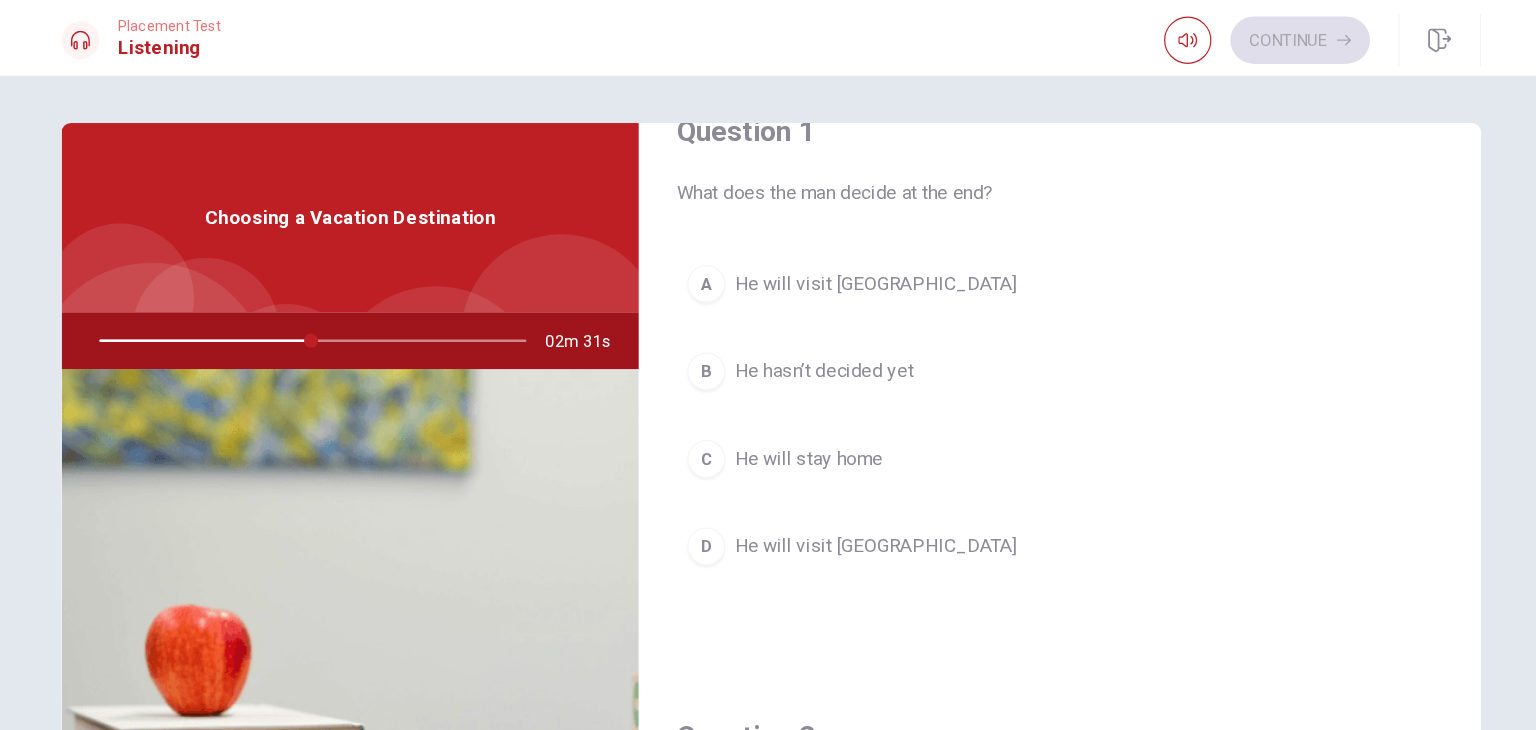 click on "A" at bounding box center [713, 240] 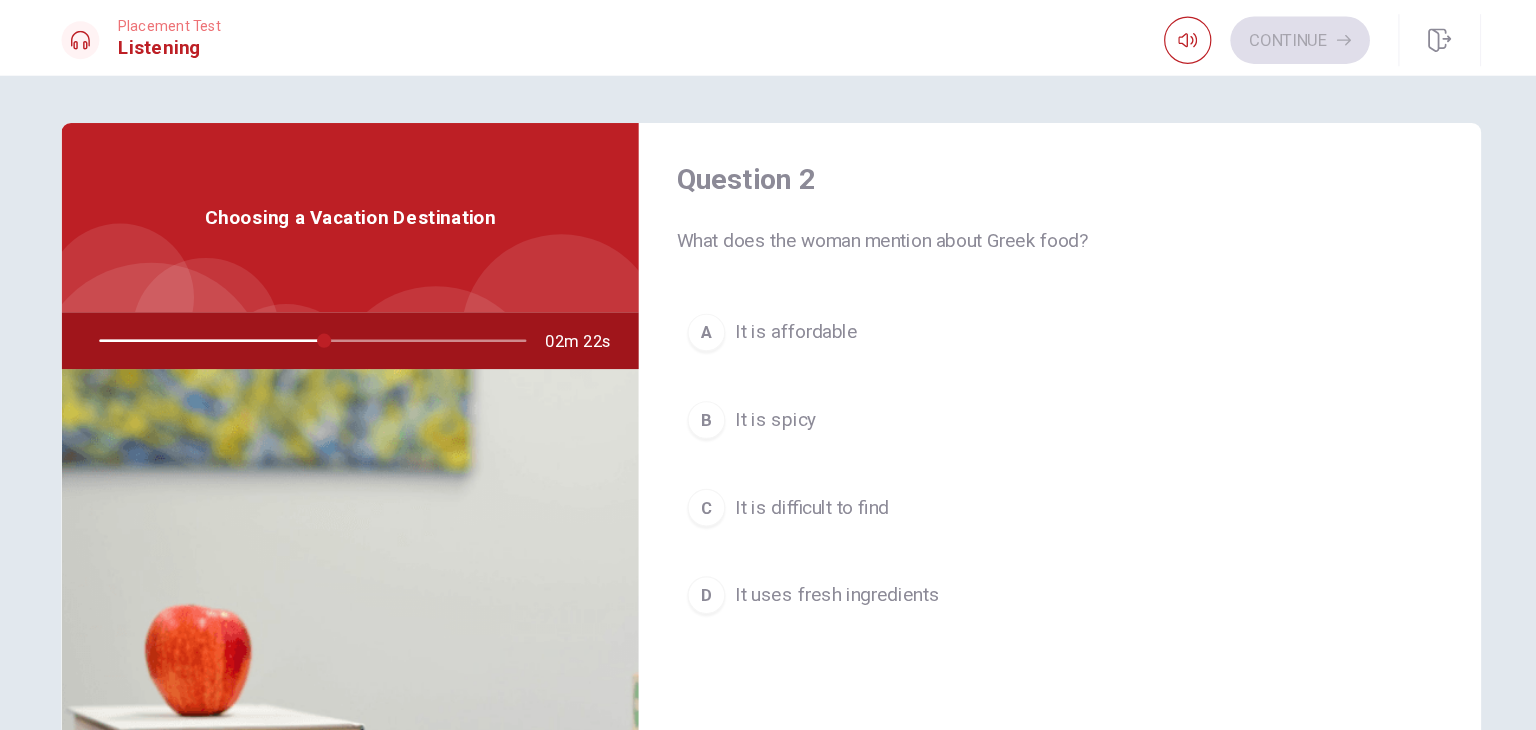 scroll, scrollTop: 522, scrollLeft: 0, axis: vertical 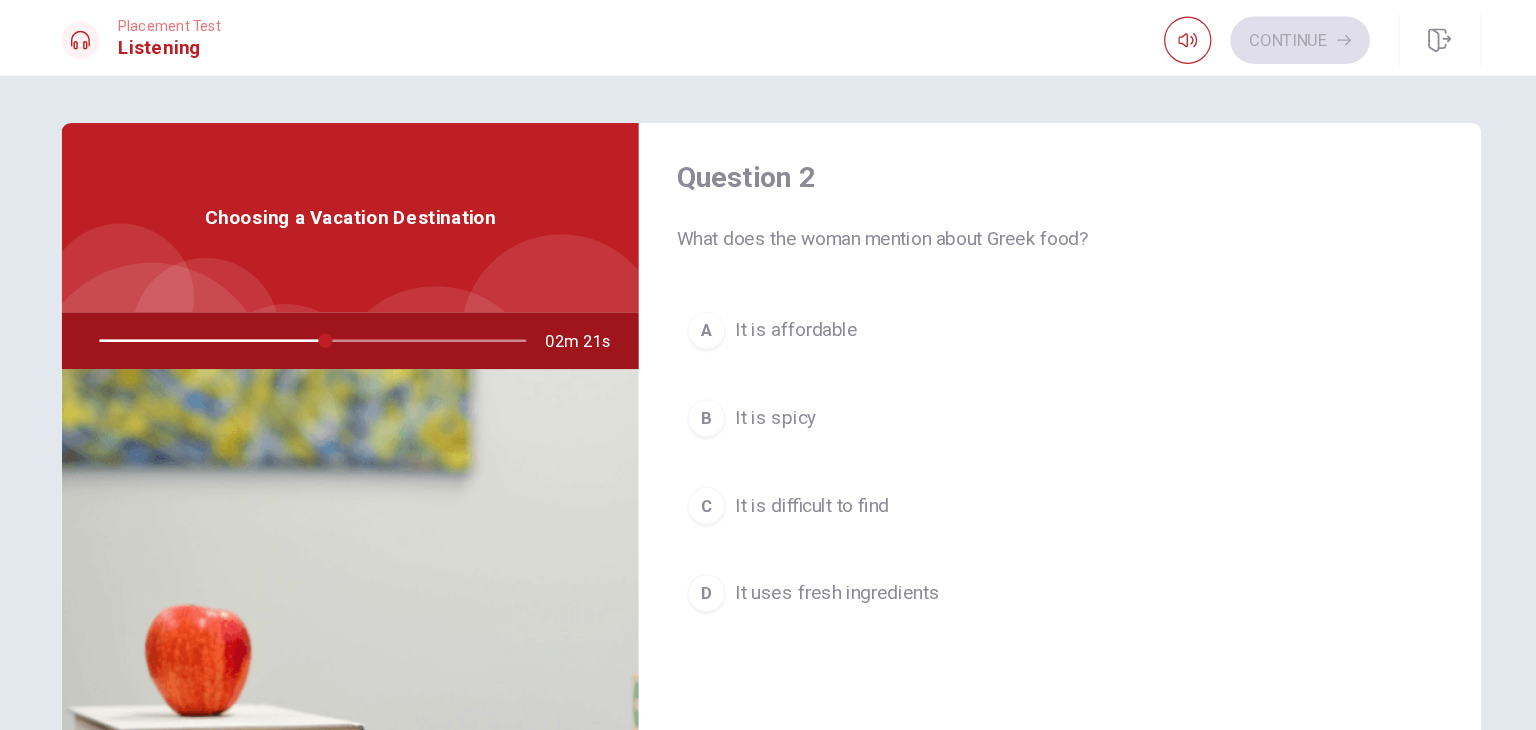 click on "D" at bounding box center [713, 501] 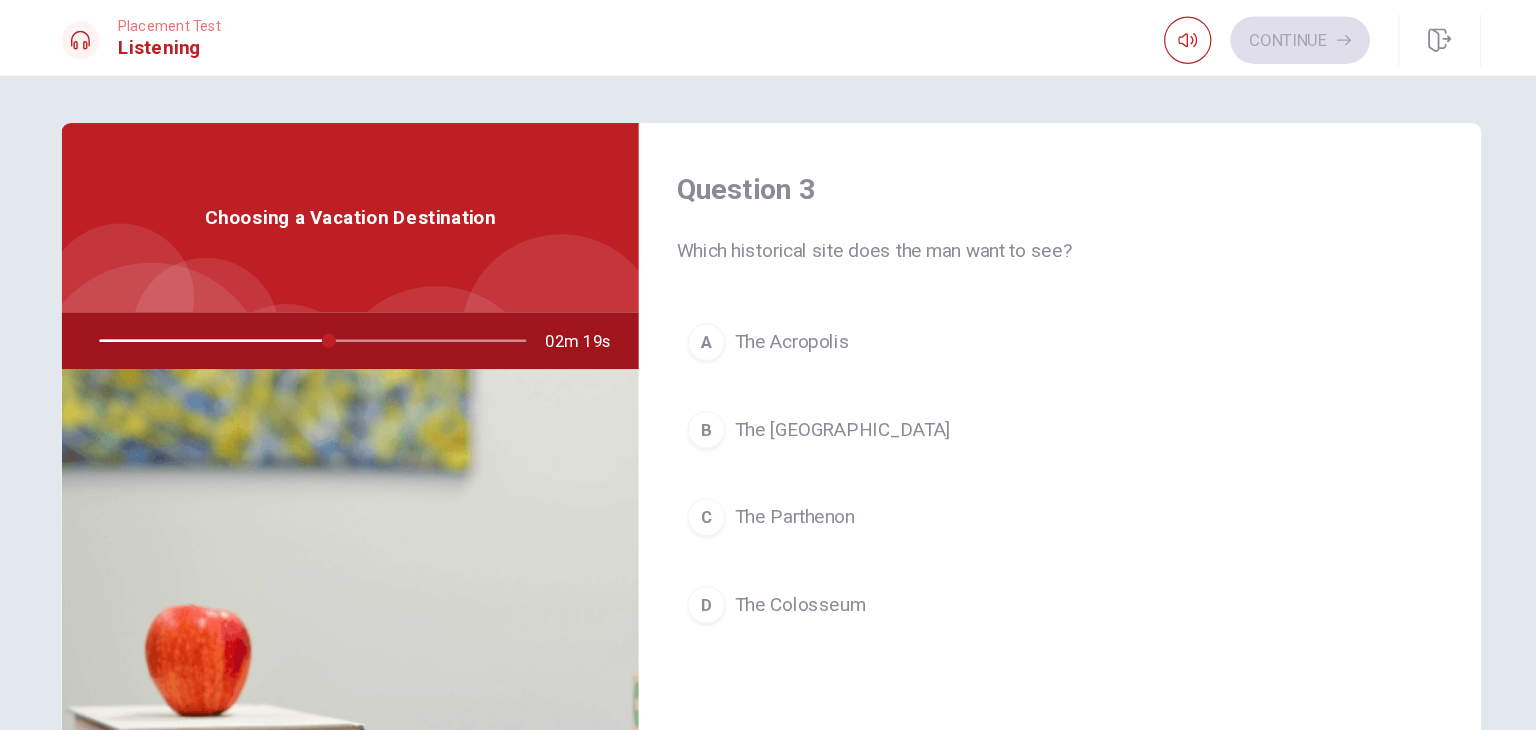 scroll, scrollTop: 1028, scrollLeft: 0, axis: vertical 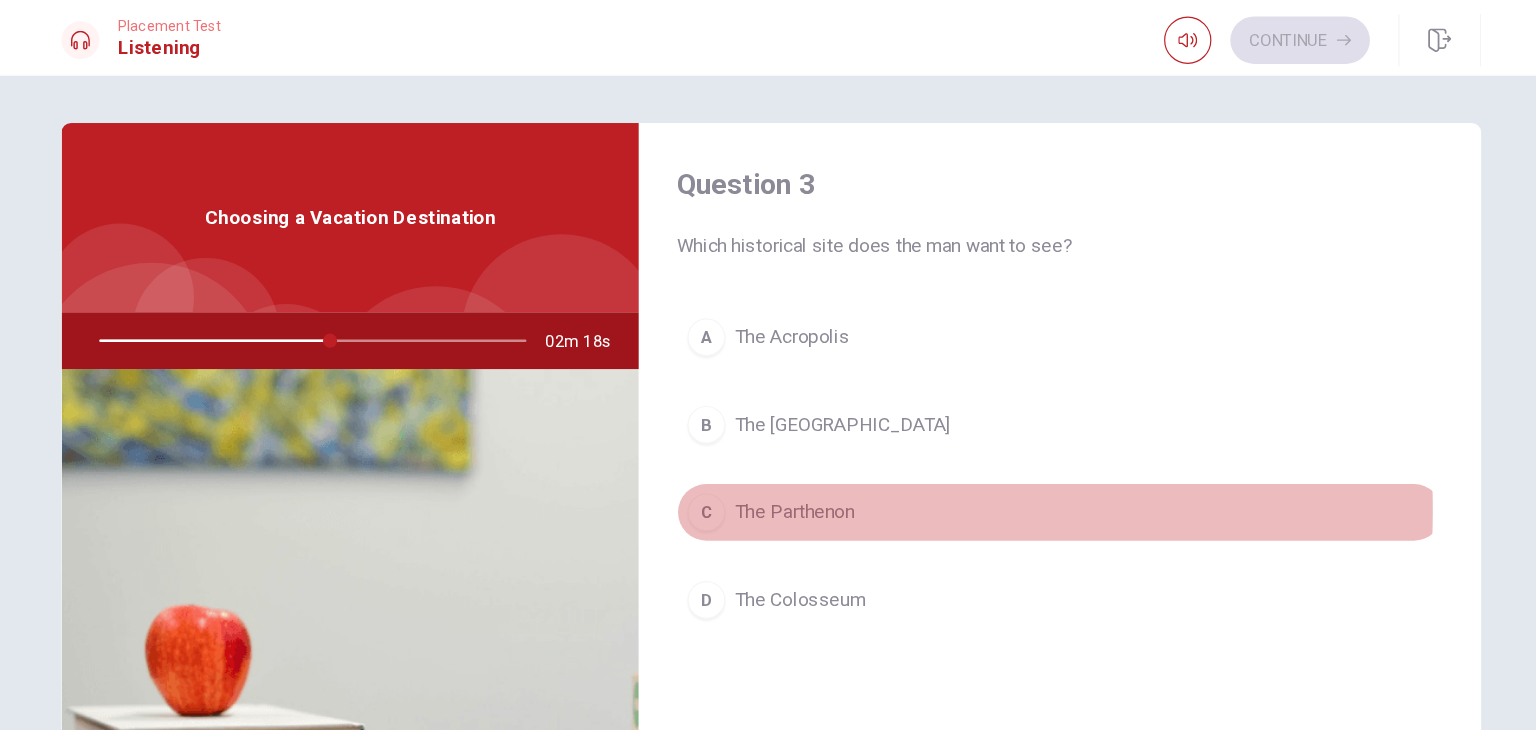 click on "C" at bounding box center (713, 433) 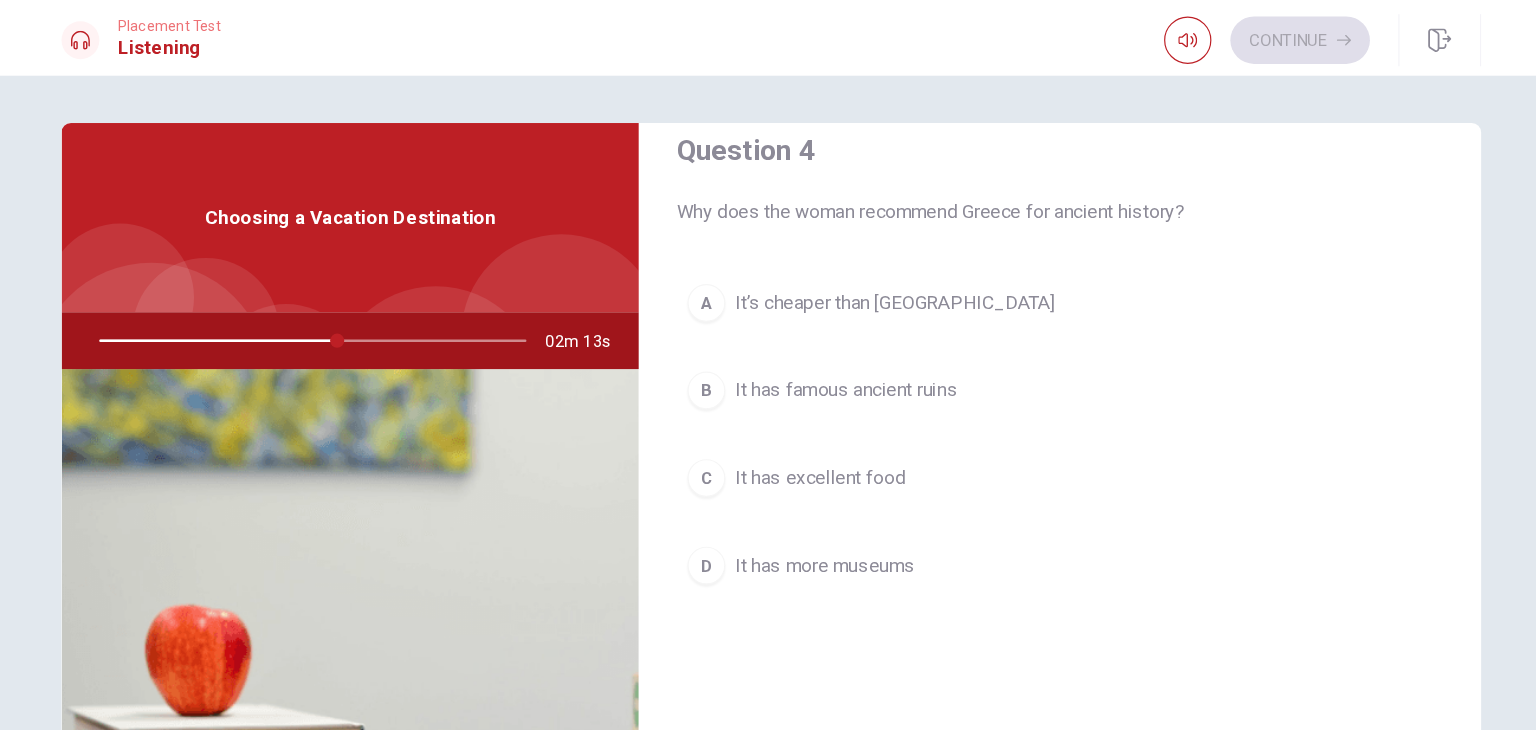 scroll, scrollTop: 1574, scrollLeft: 0, axis: vertical 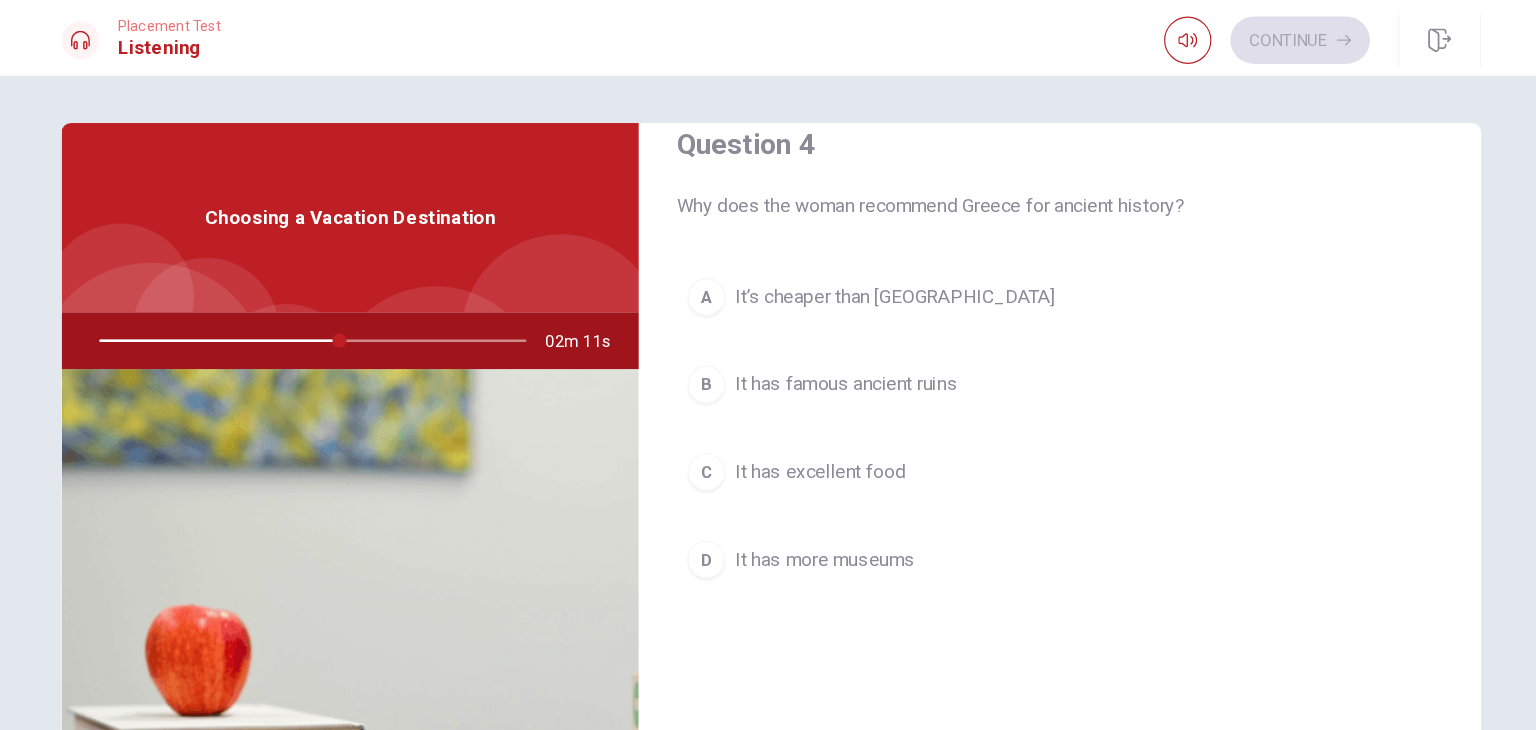 click on "B" at bounding box center (713, 325) 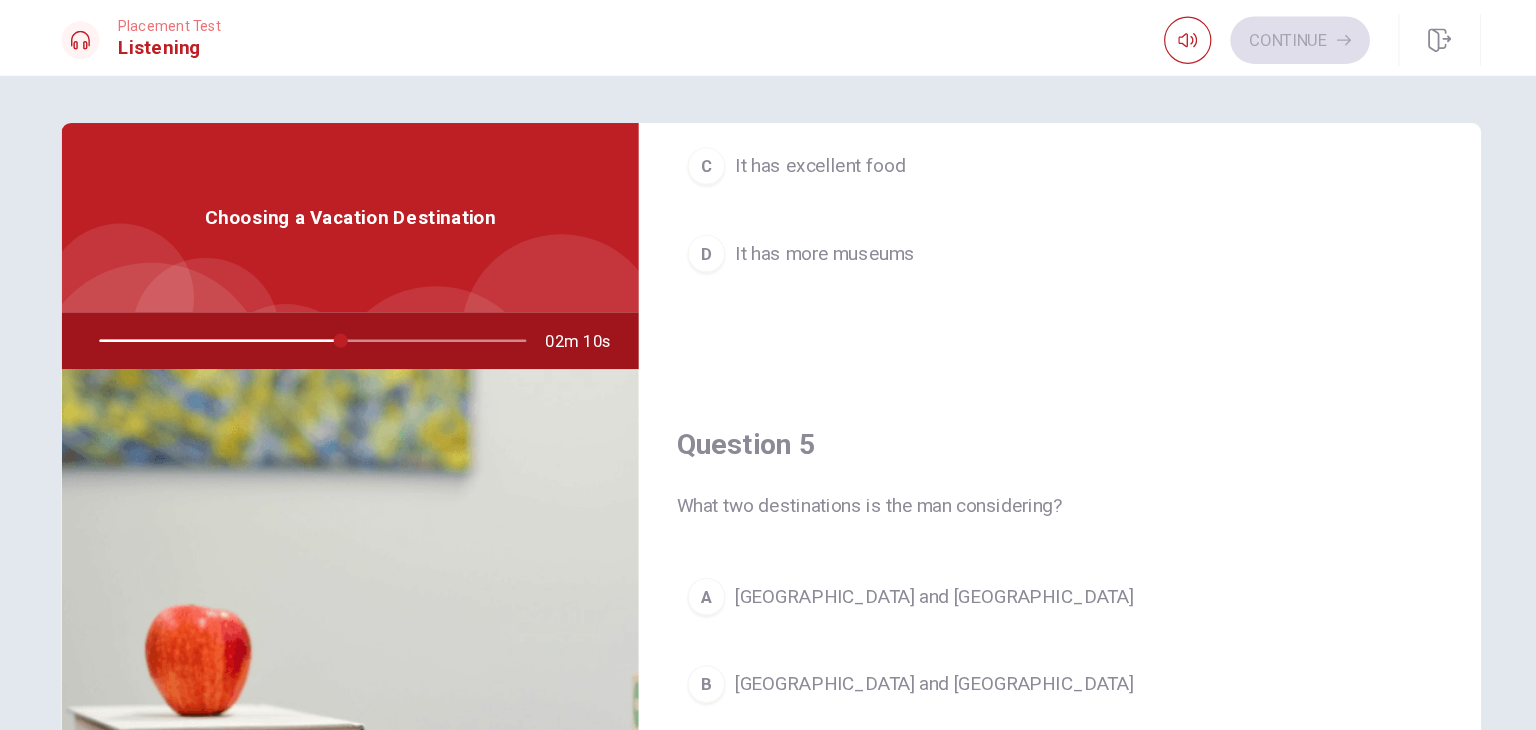 scroll, scrollTop: 1856, scrollLeft: 0, axis: vertical 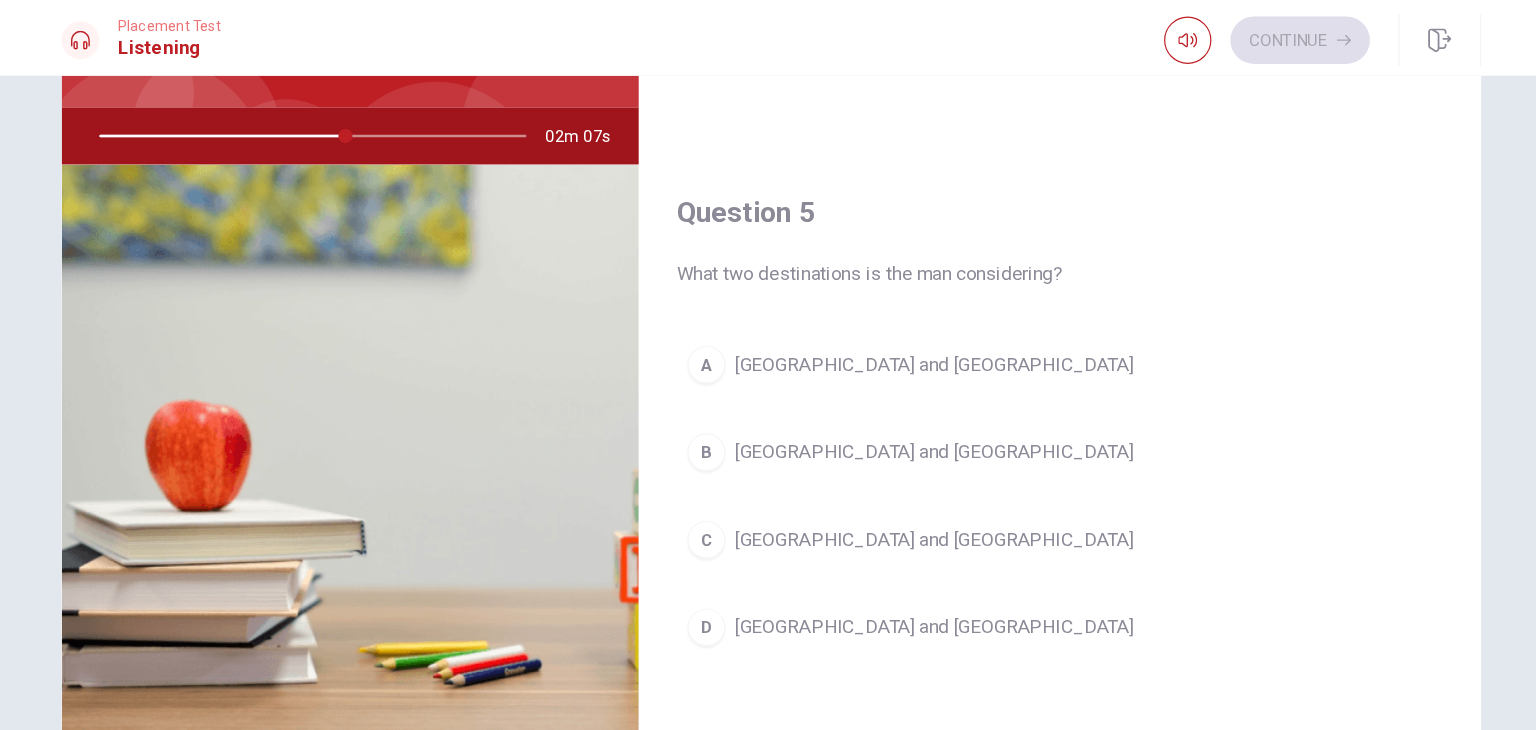 click on "D" at bounding box center [713, 530] 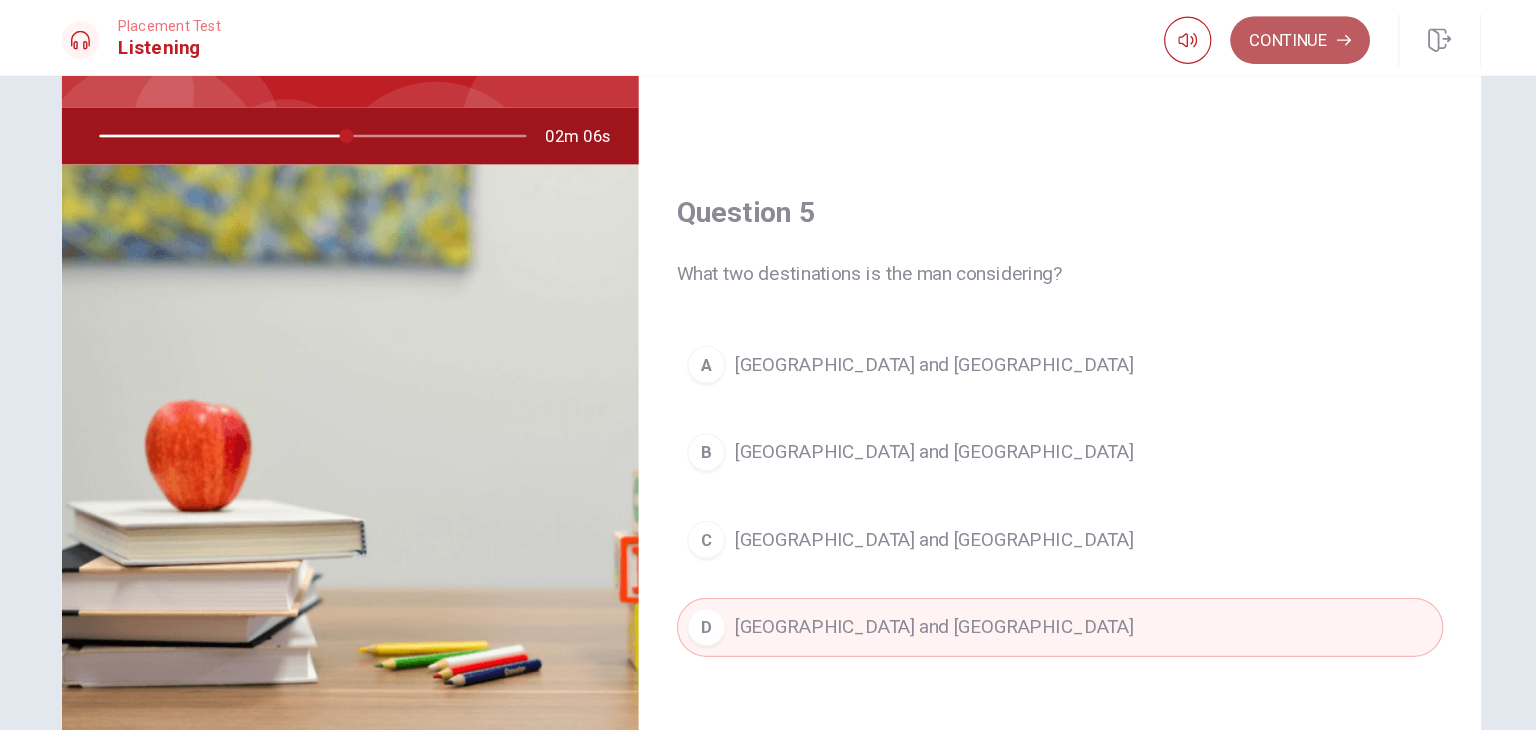 click on "Continue" at bounding box center (1215, 34) 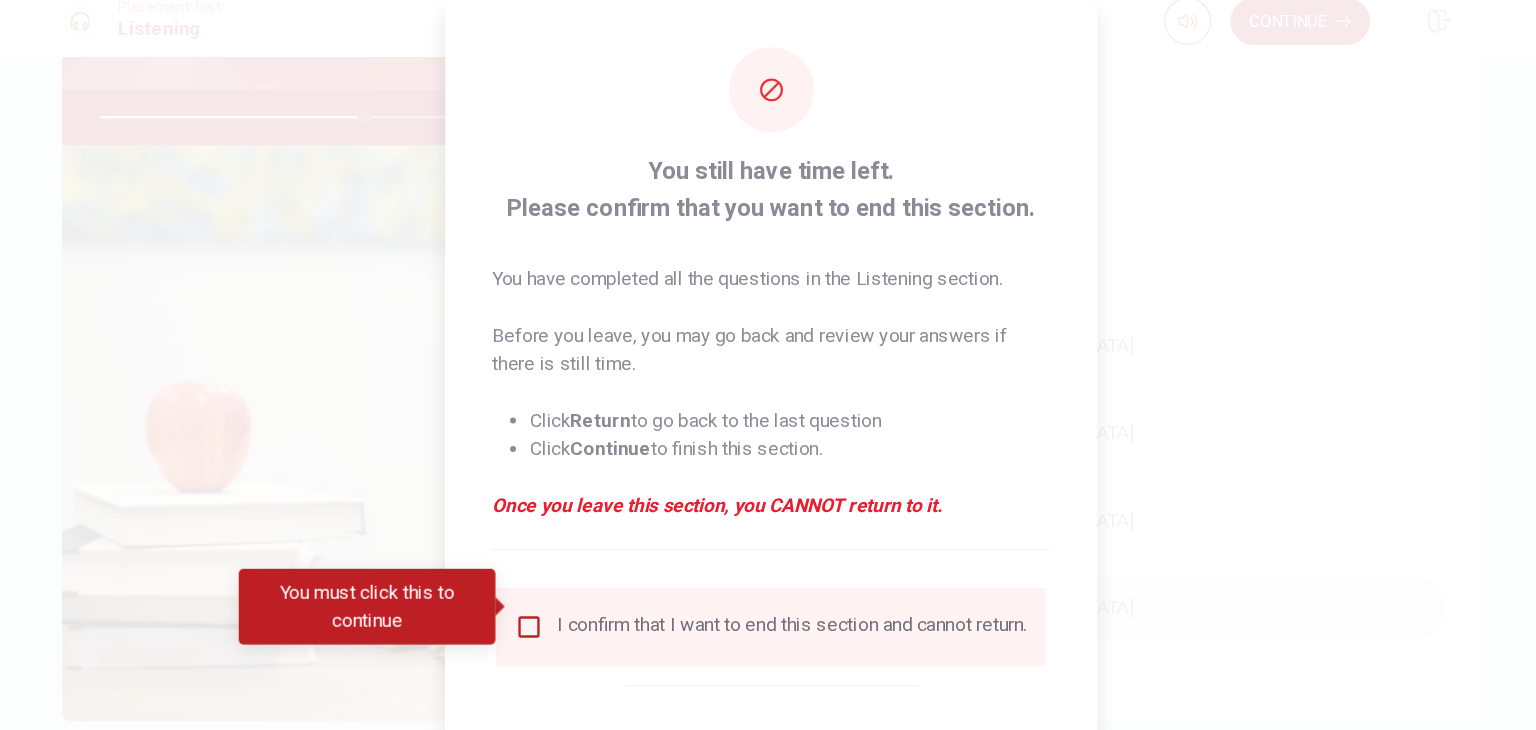 scroll, scrollTop: 16, scrollLeft: 0, axis: vertical 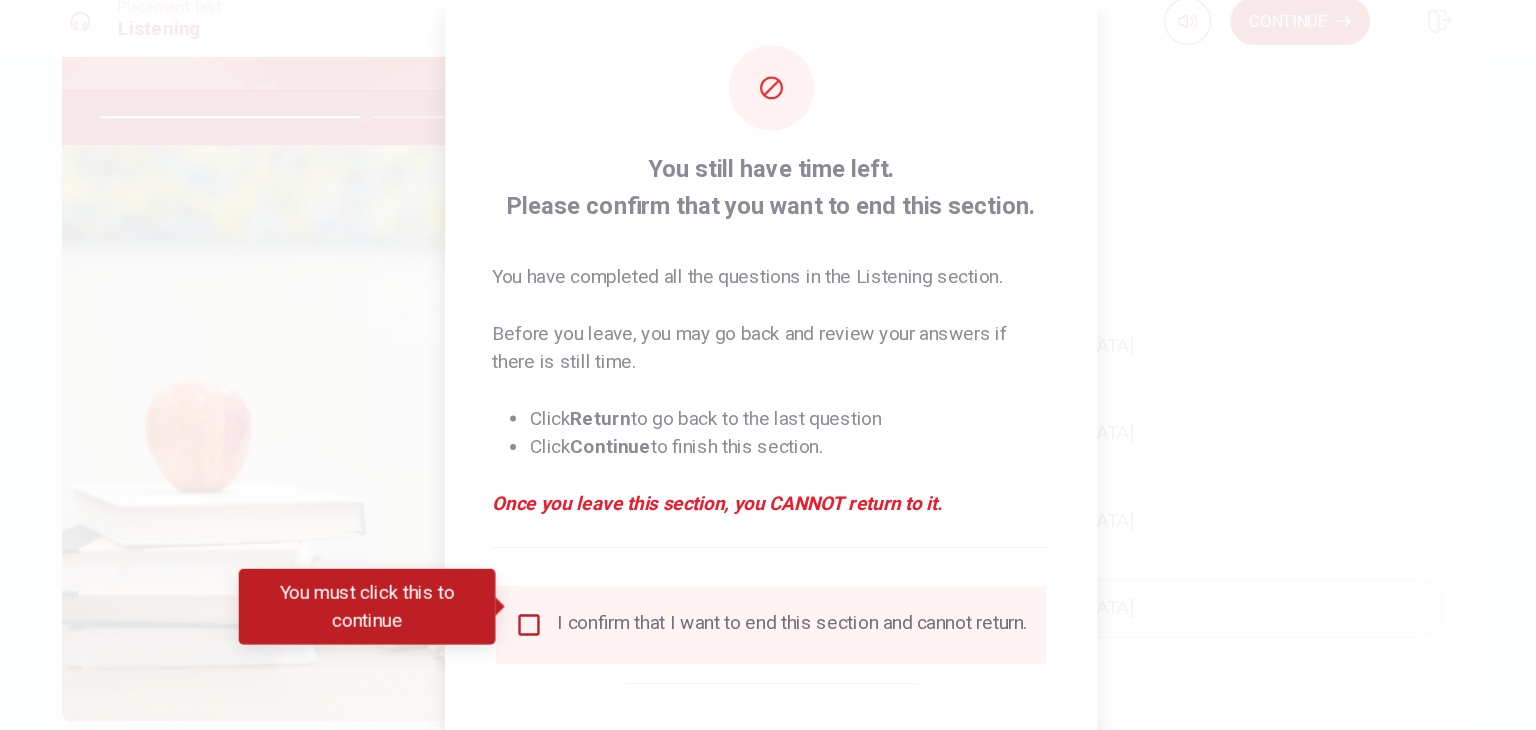 click on "Once you leave this section, you CANNOT return to it." at bounding box center [768, 442] 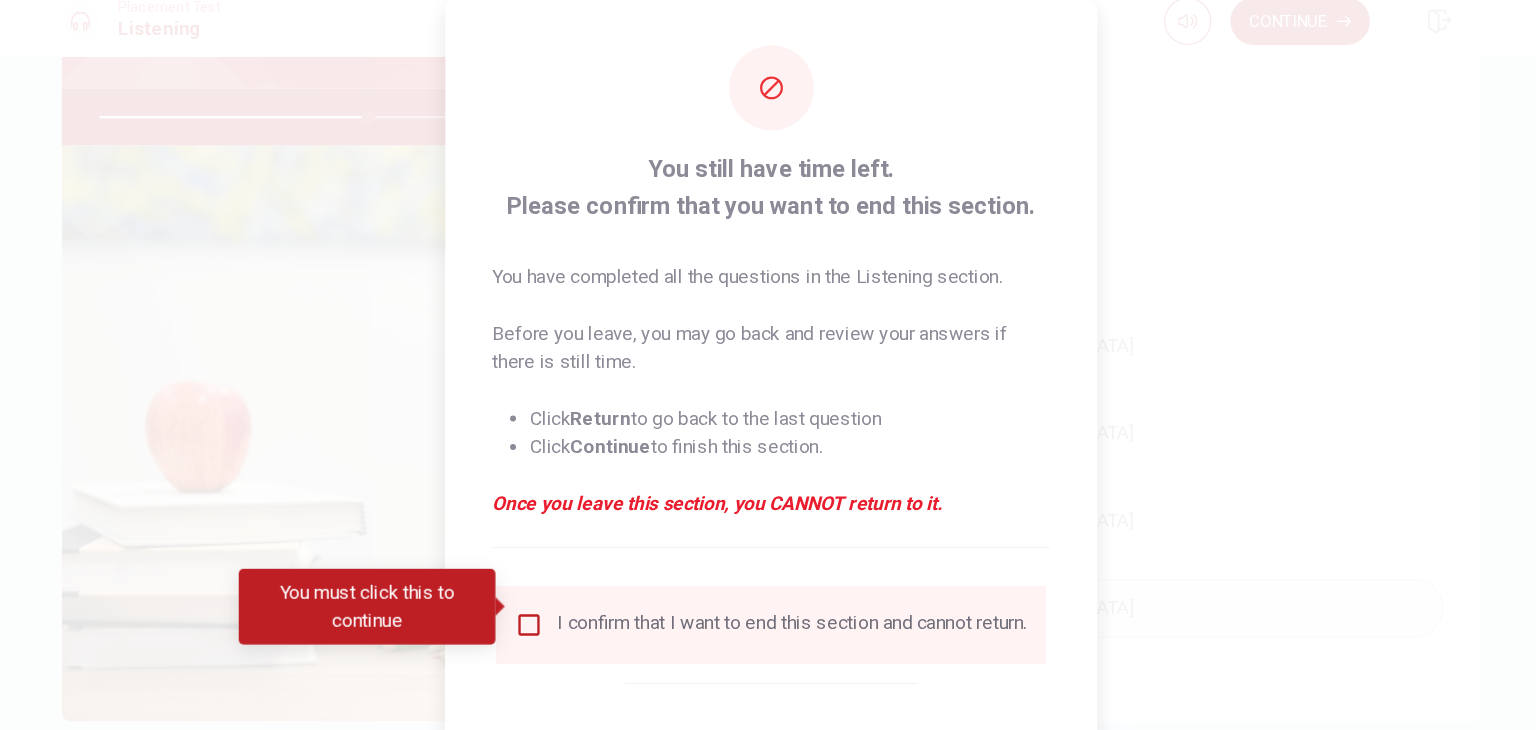 click at bounding box center [768, 365] 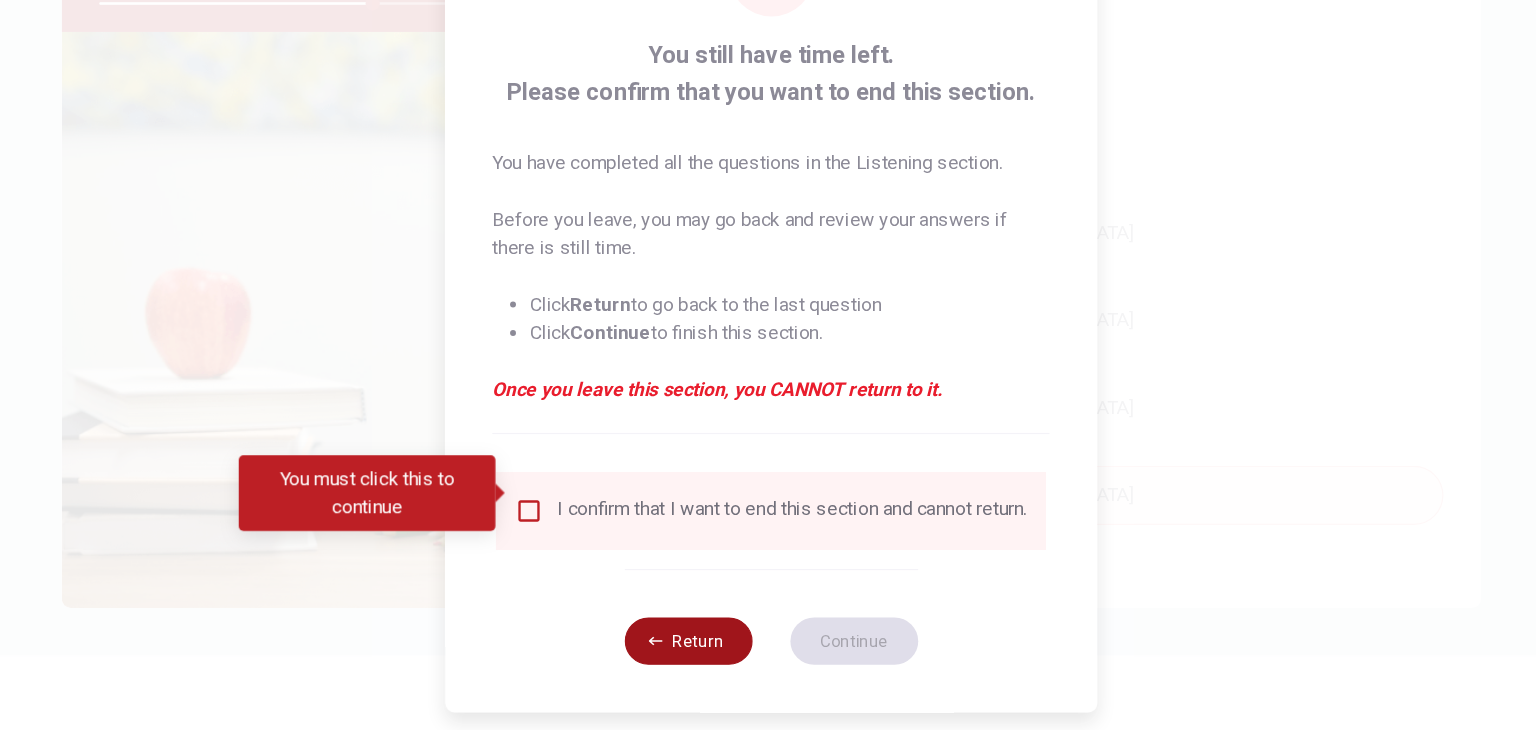 click on "Return" at bounding box center (698, 654) 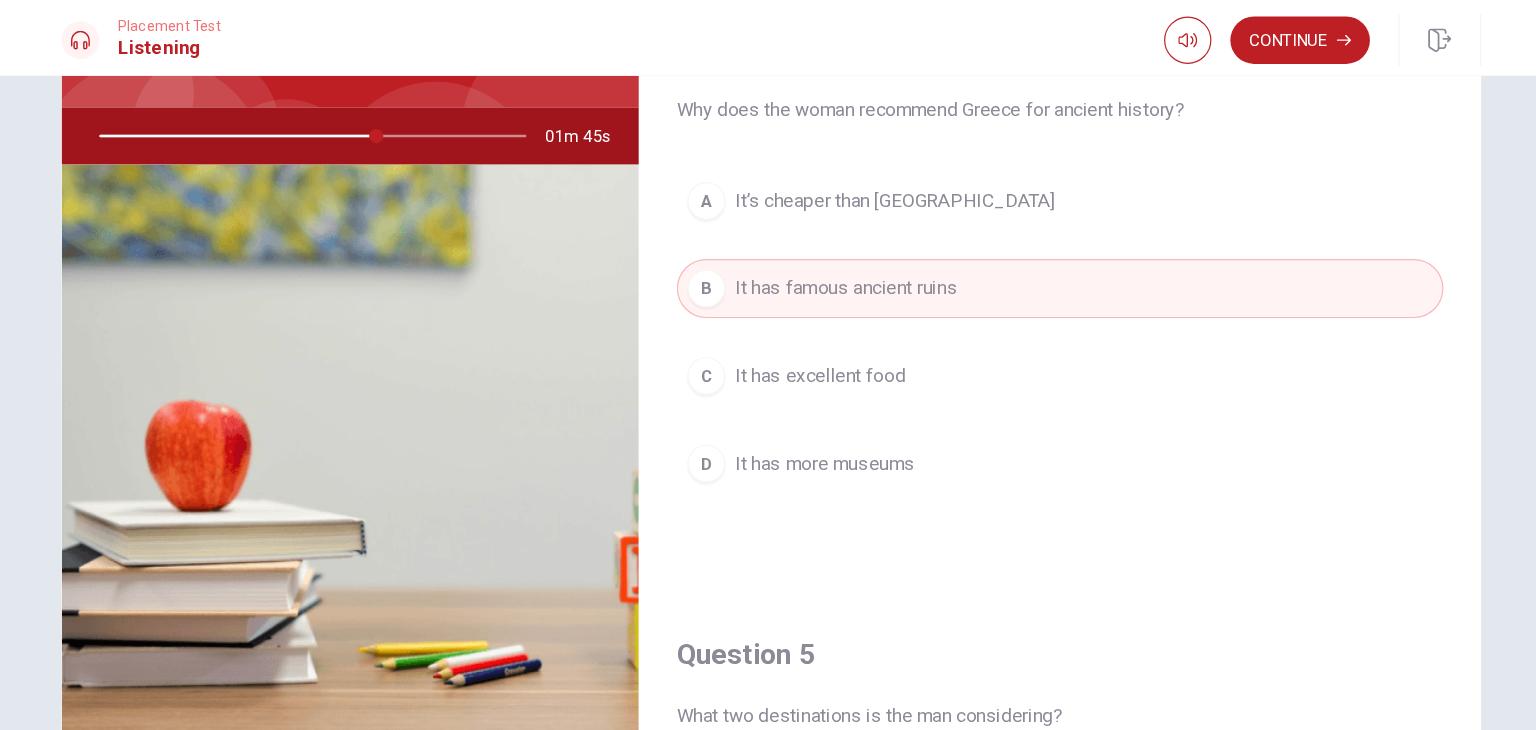 scroll, scrollTop: 1483, scrollLeft: 0, axis: vertical 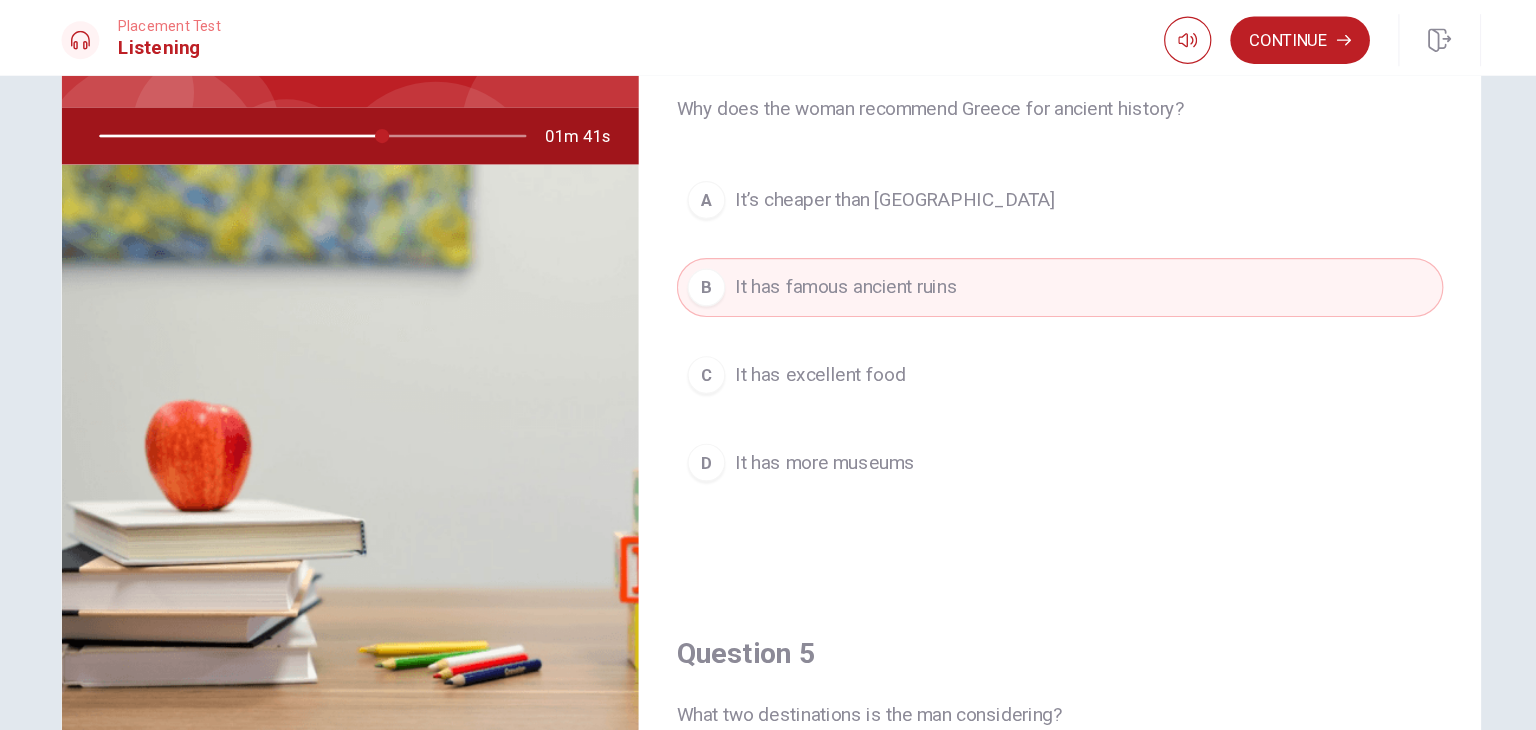 click at bounding box center (376, 115) 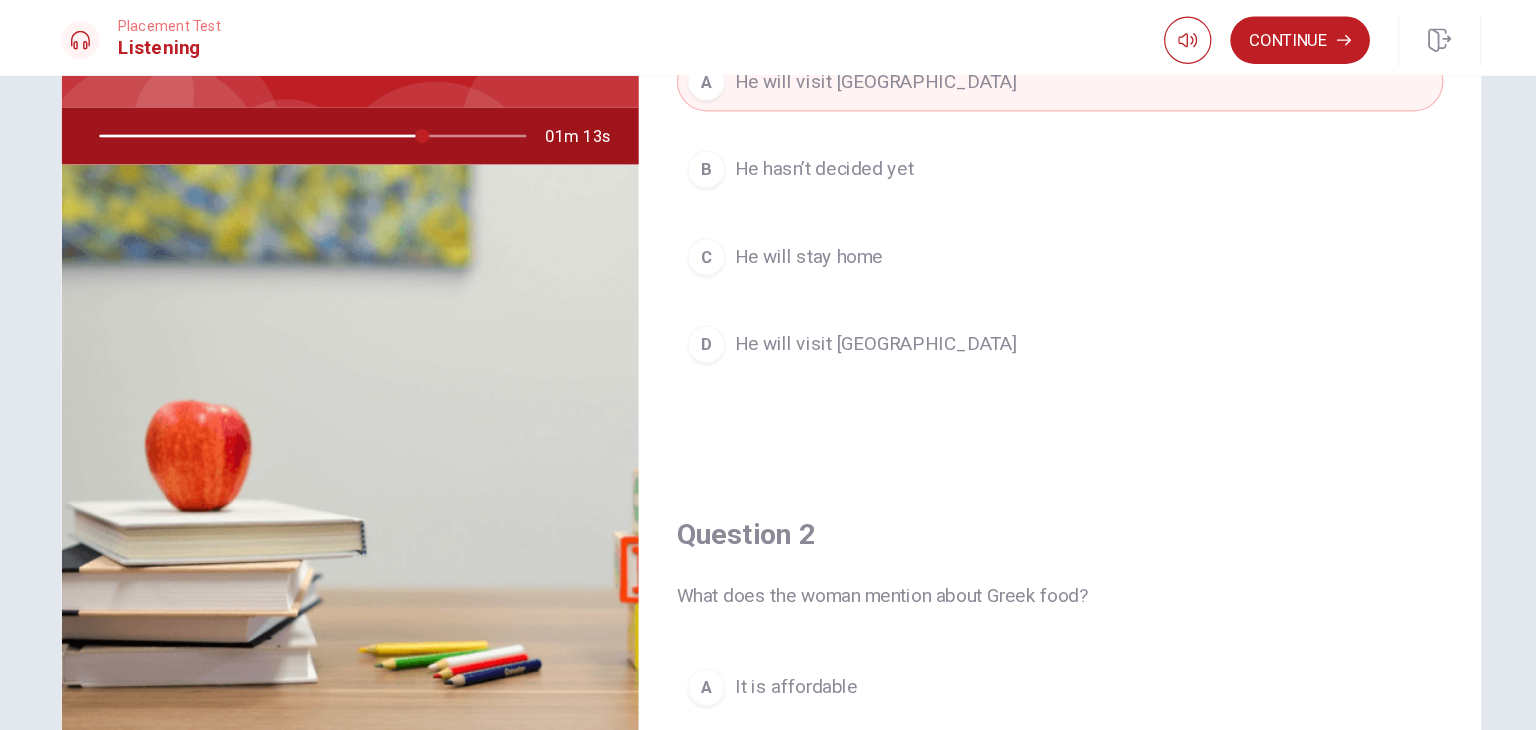 scroll, scrollTop: 0, scrollLeft: 0, axis: both 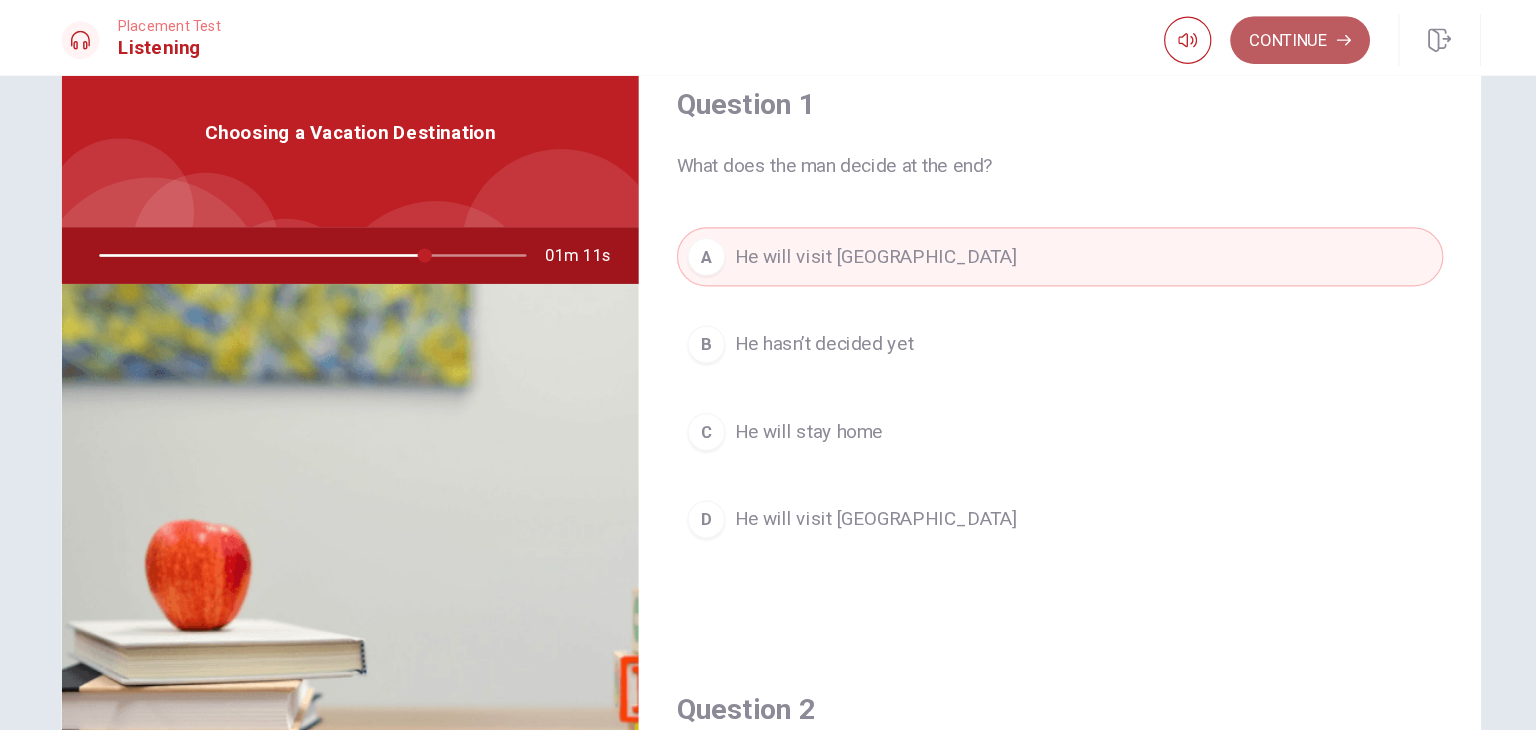 click on "Continue" at bounding box center (1215, 34) 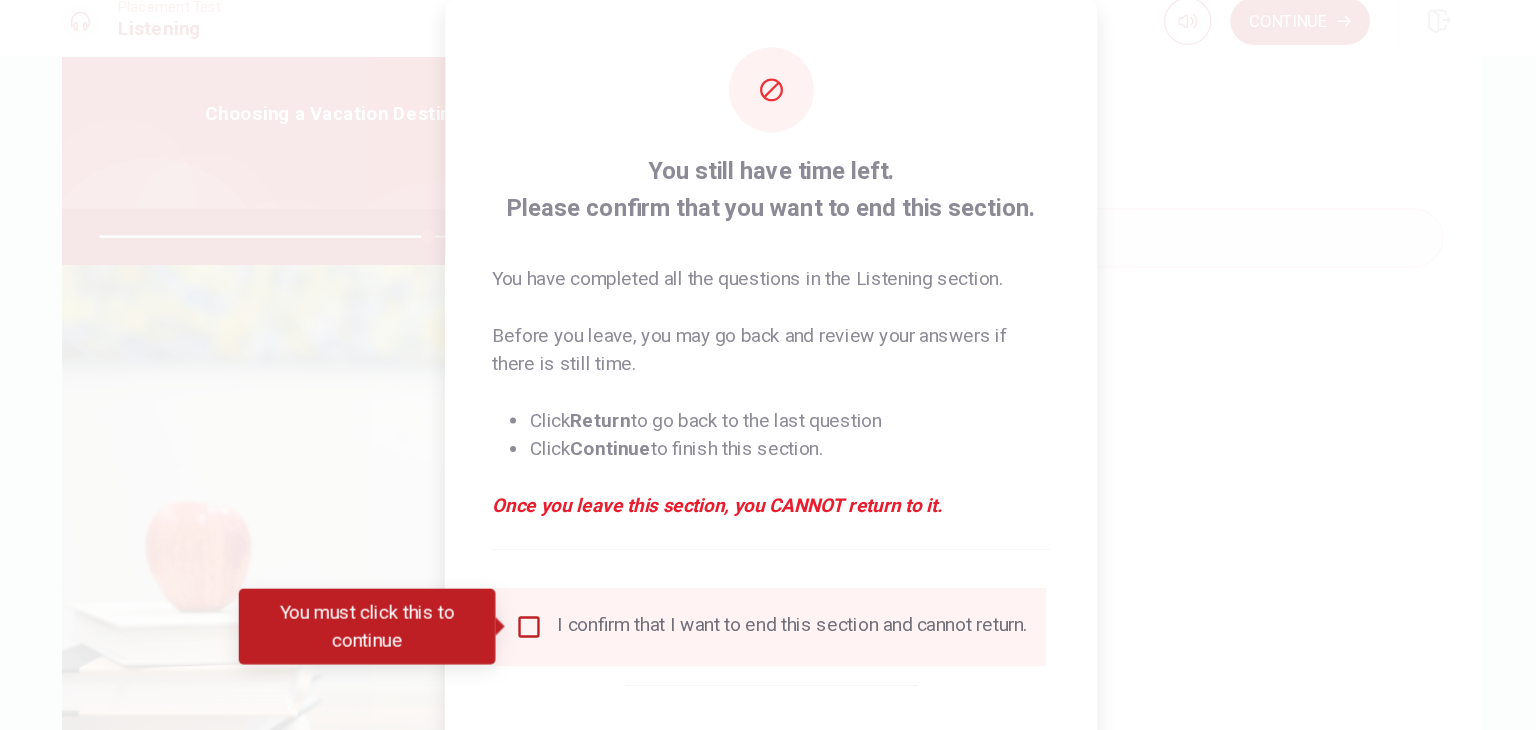 click at bounding box center (564, 546) 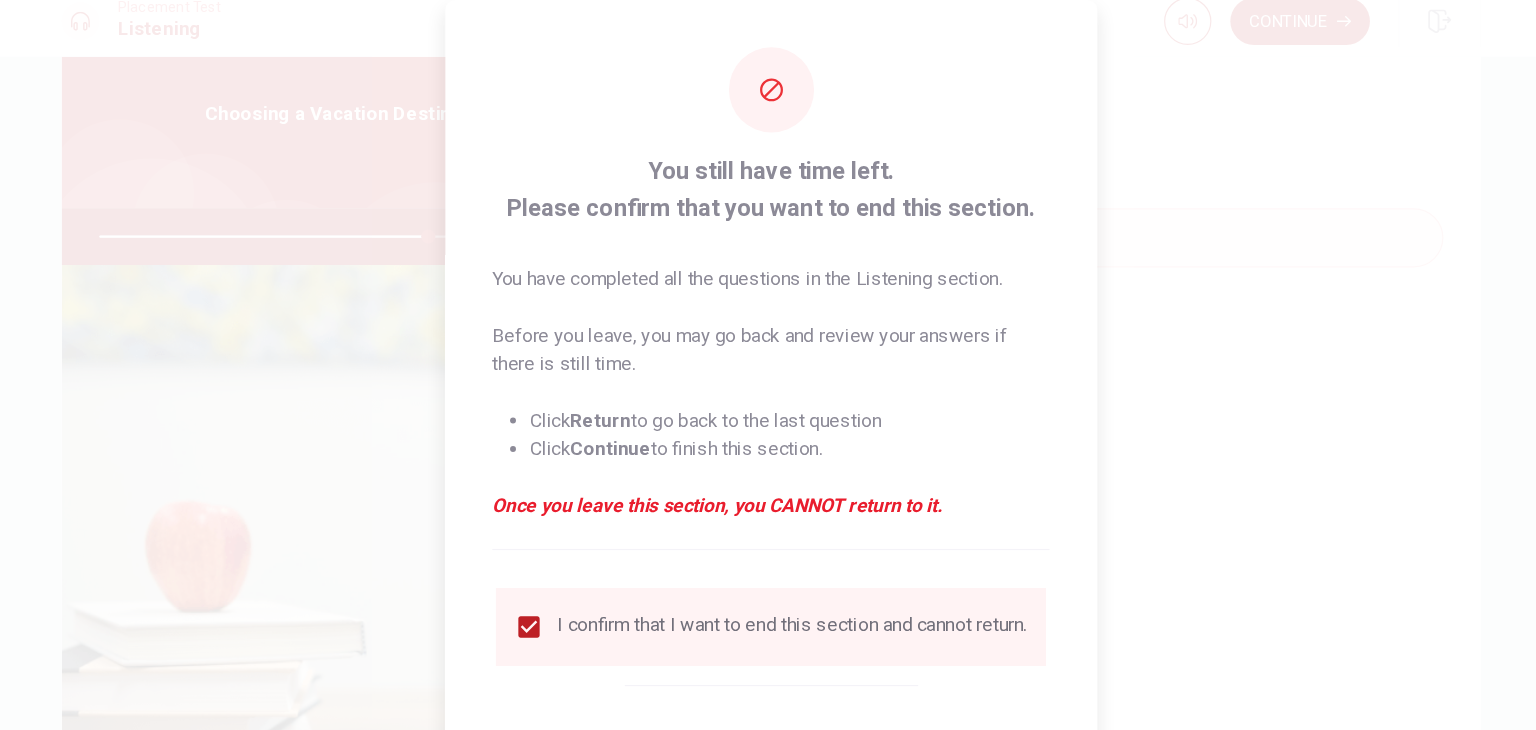 scroll, scrollTop: 16, scrollLeft: 0, axis: vertical 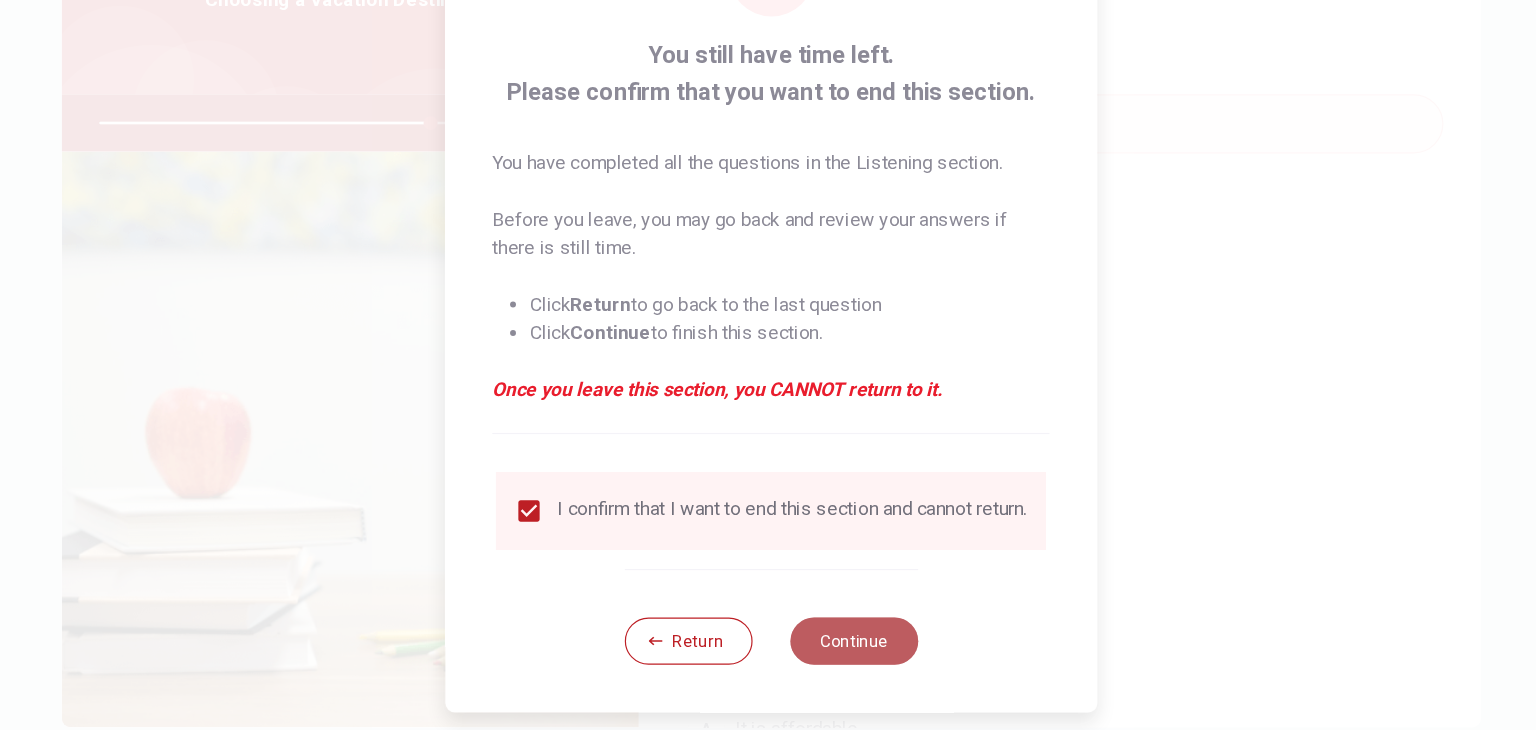 click on "Continue" at bounding box center [838, 654] 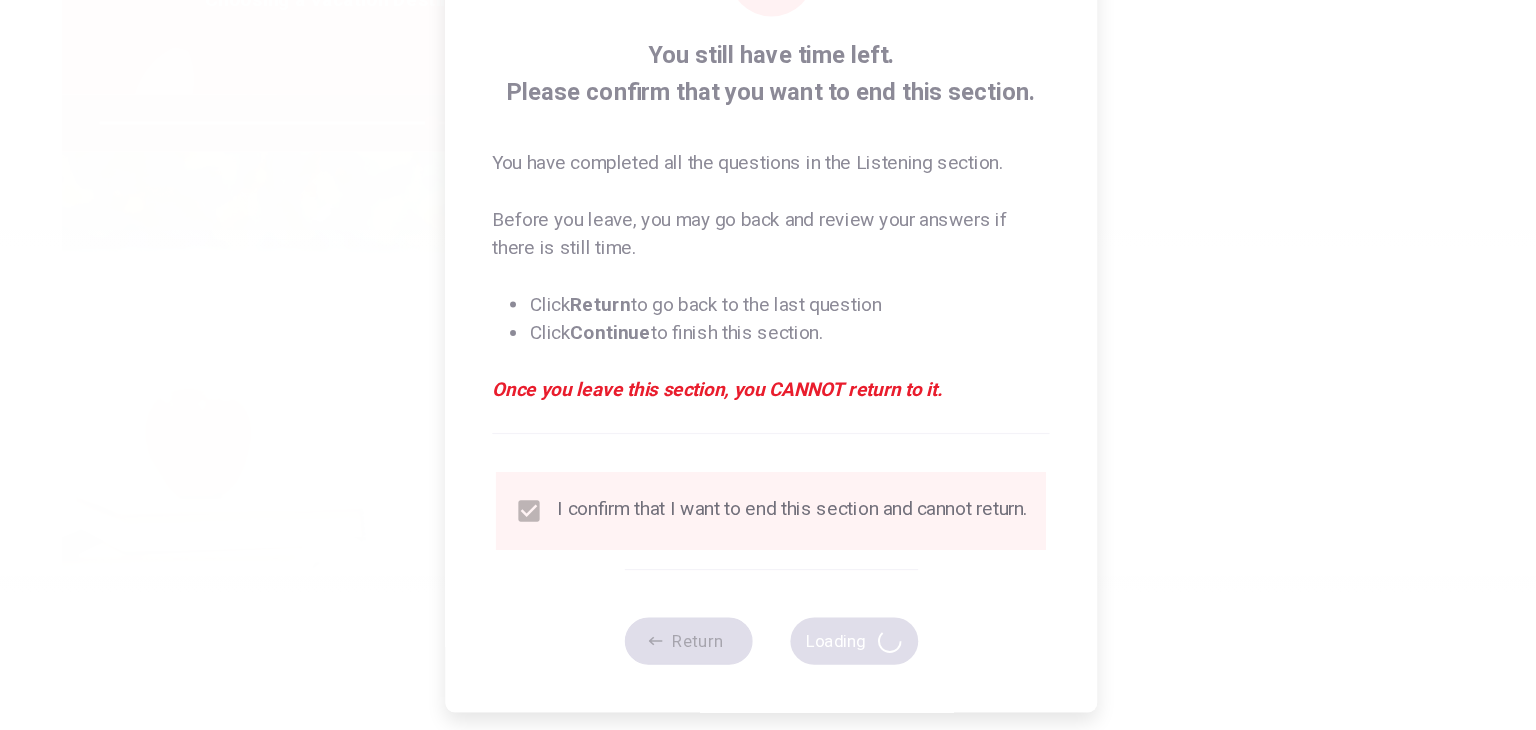 type on "78" 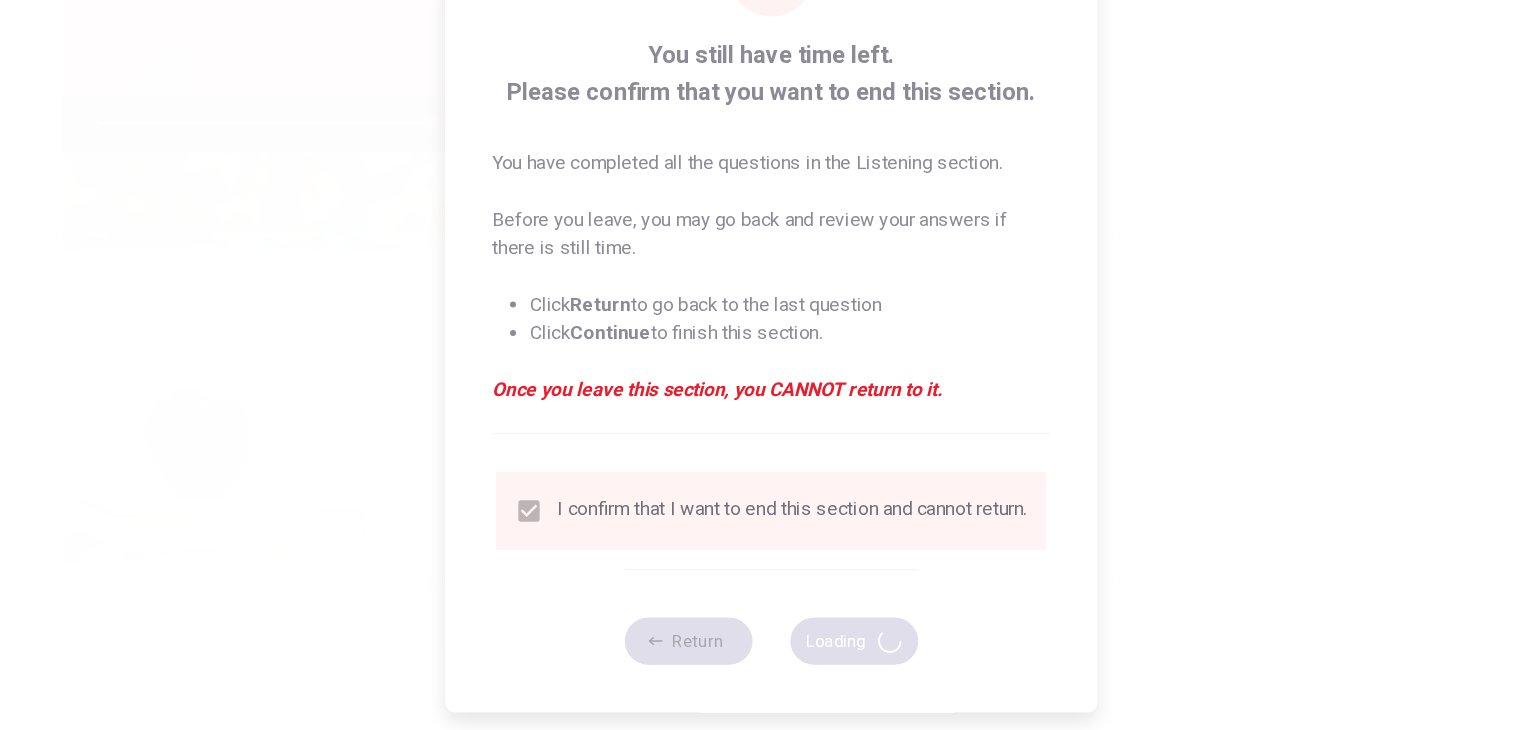 scroll, scrollTop: 0, scrollLeft: 0, axis: both 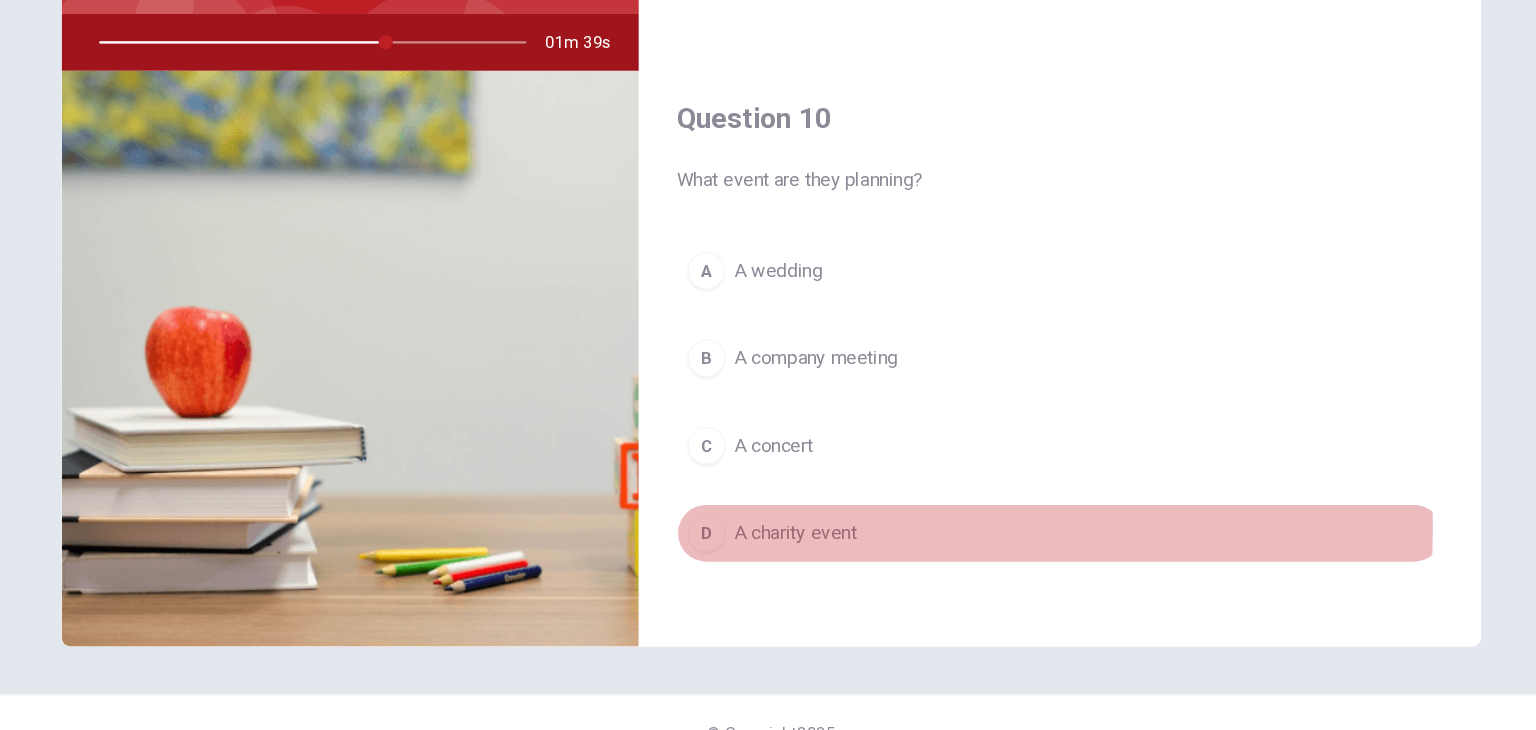 click on "D" at bounding box center (713, 530) 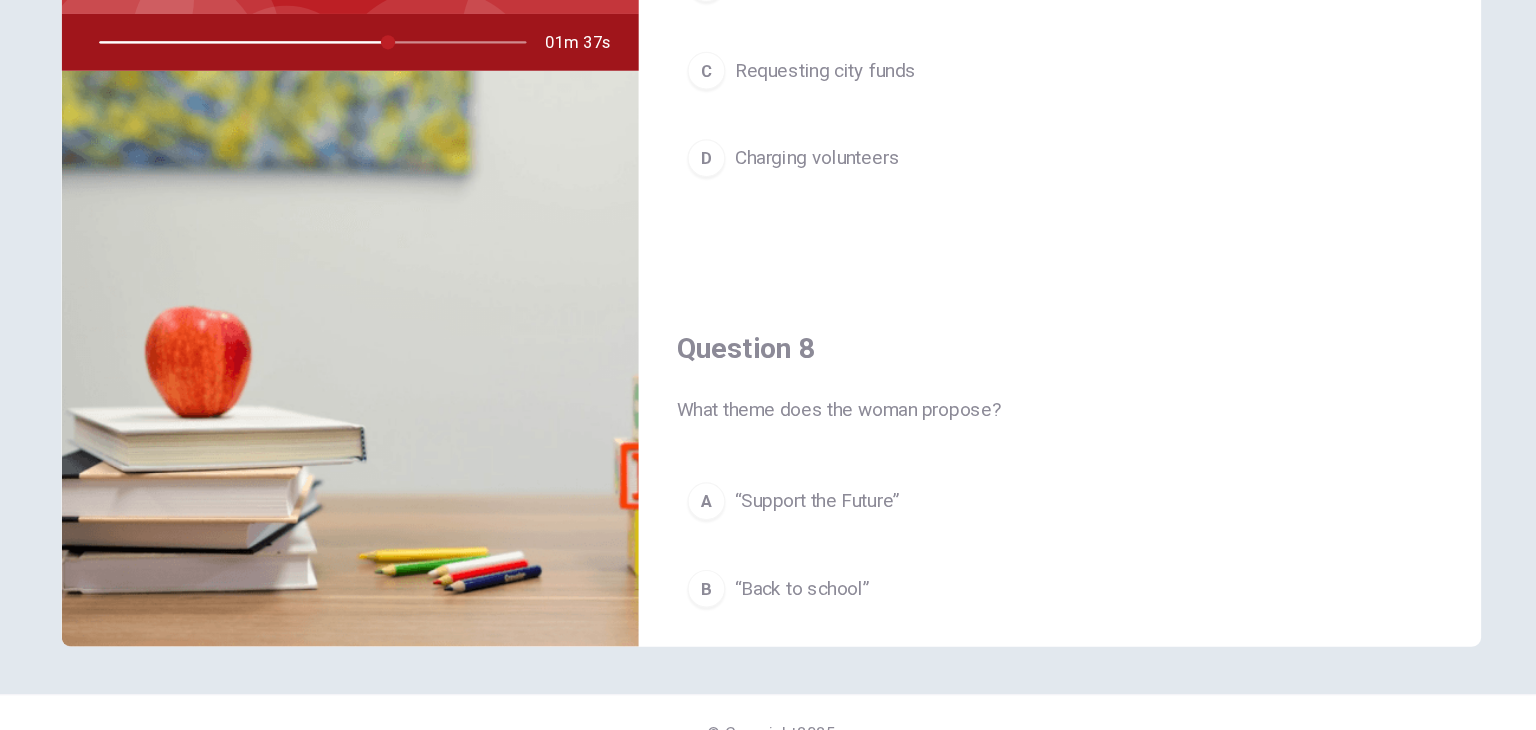 scroll, scrollTop: 0, scrollLeft: 0, axis: both 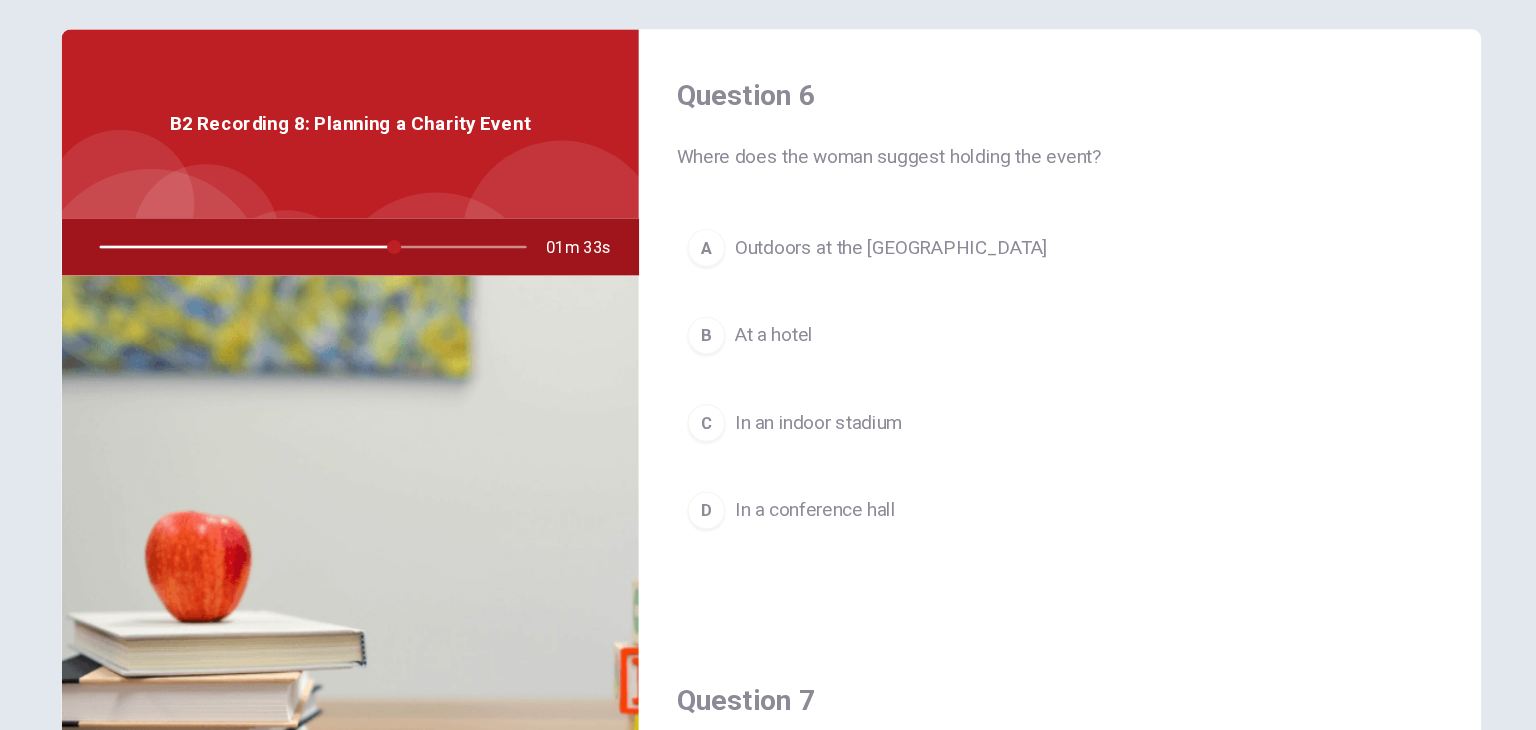 click on "Outdoors at the city park" at bounding box center [869, 289] 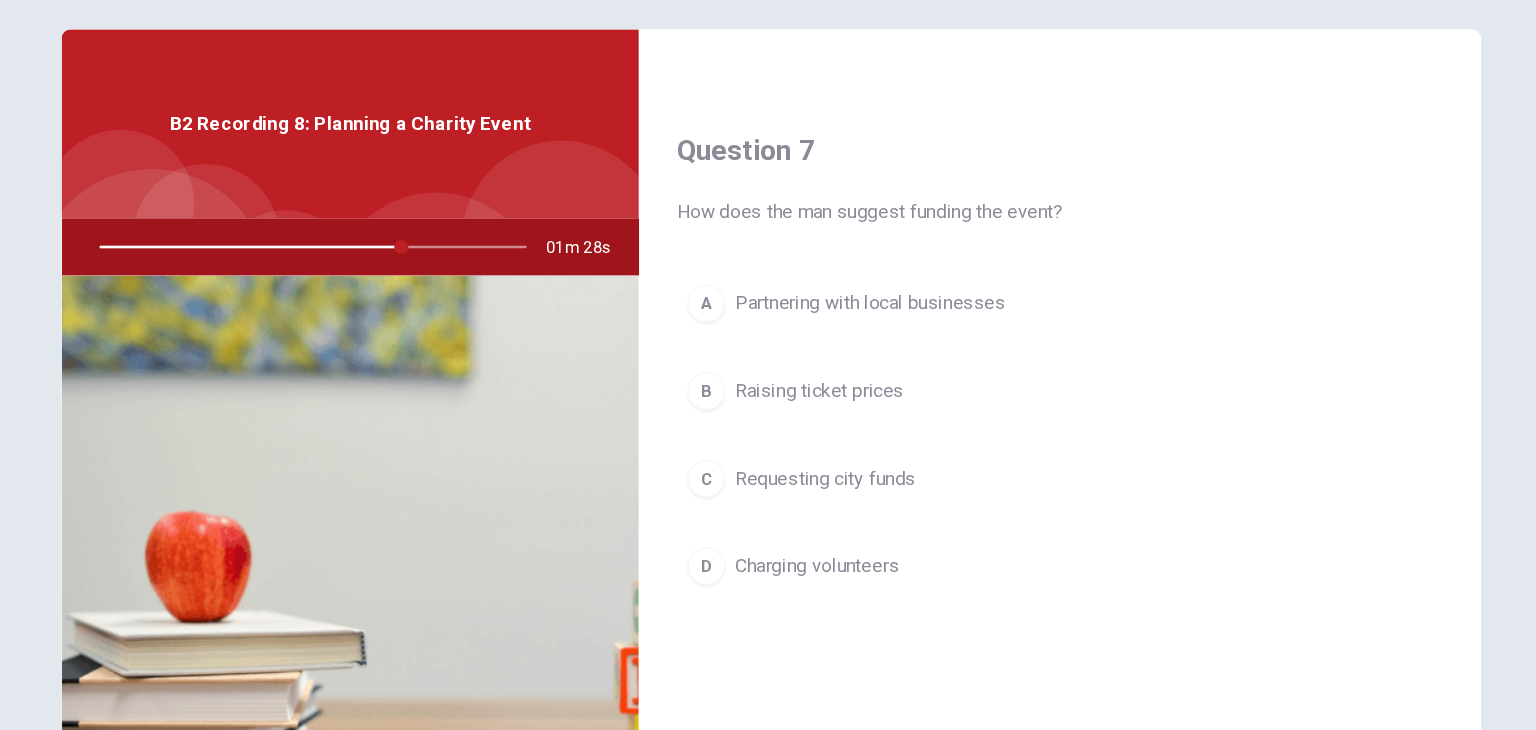 scroll, scrollTop: 479, scrollLeft: 0, axis: vertical 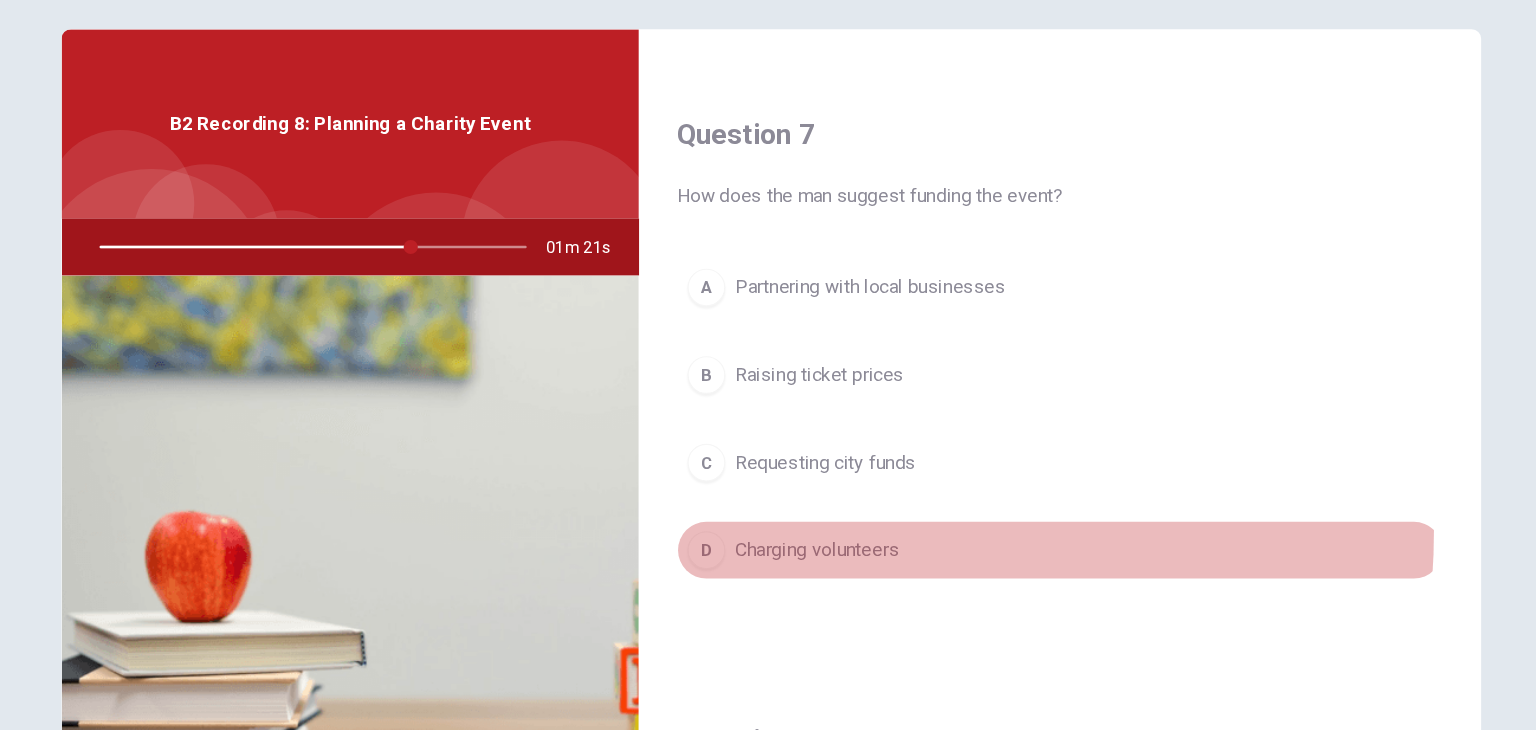 click on "D Charging volunteers" at bounding box center (1012, 544) 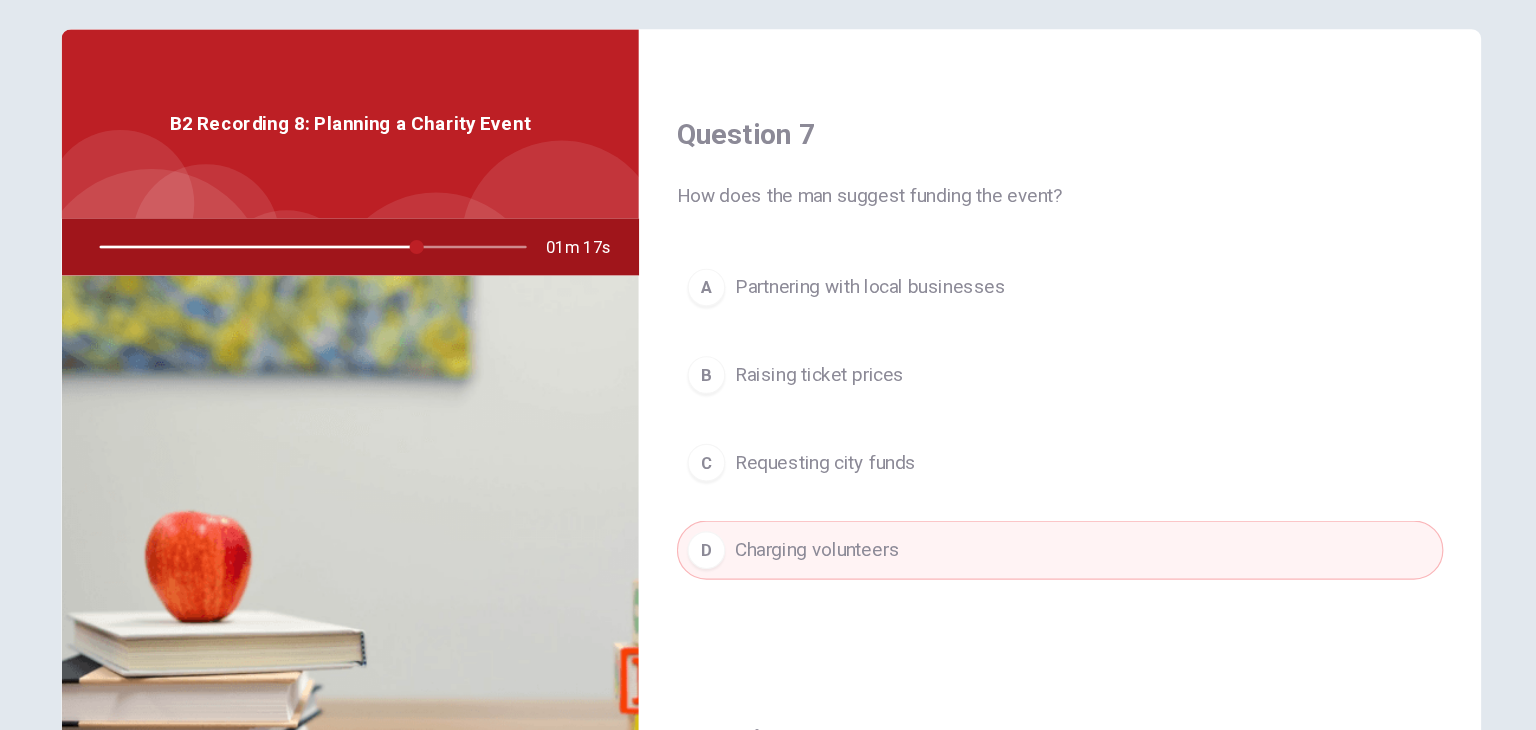scroll, scrollTop: 173, scrollLeft: 0, axis: vertical 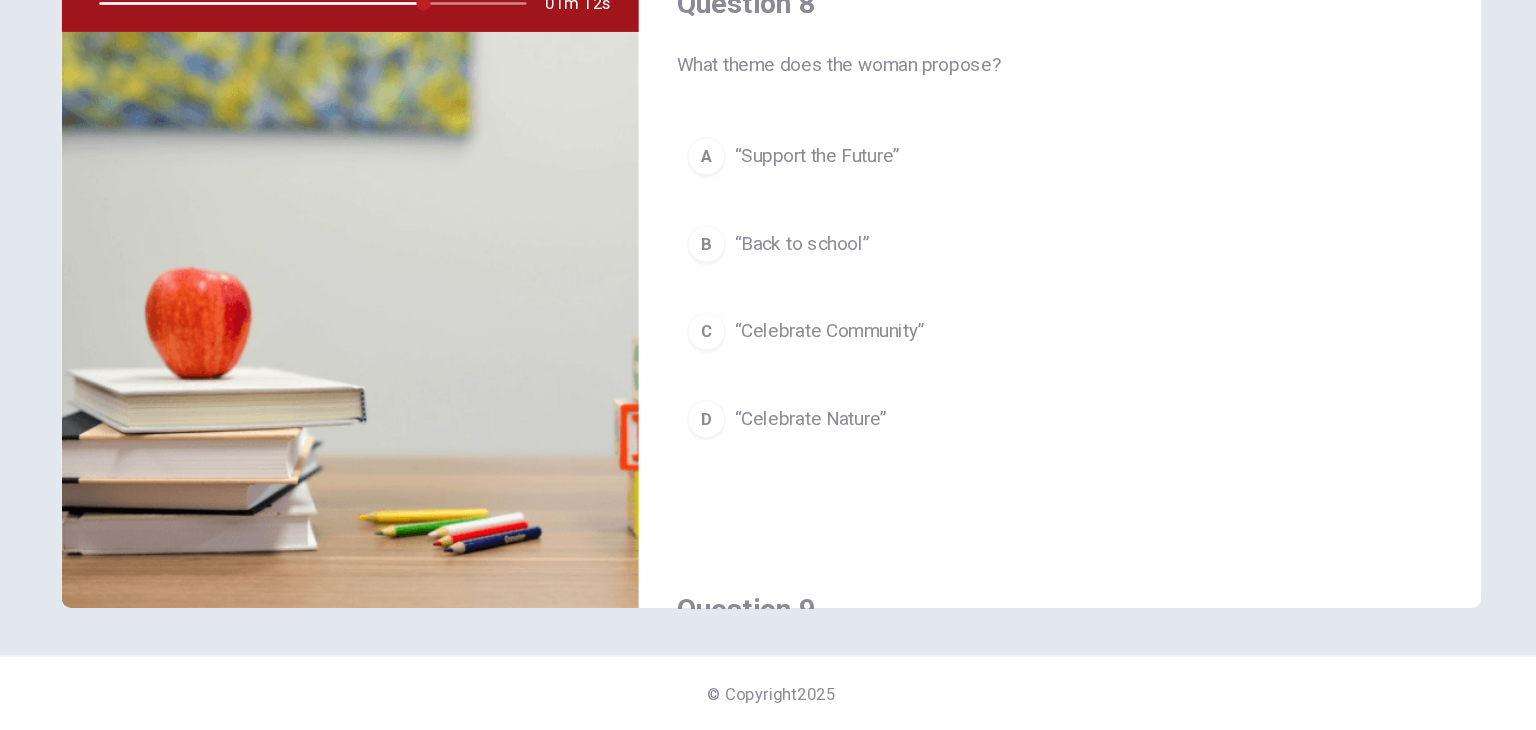 click on "“Celebrate Community”" at bounding box center (817, 392) 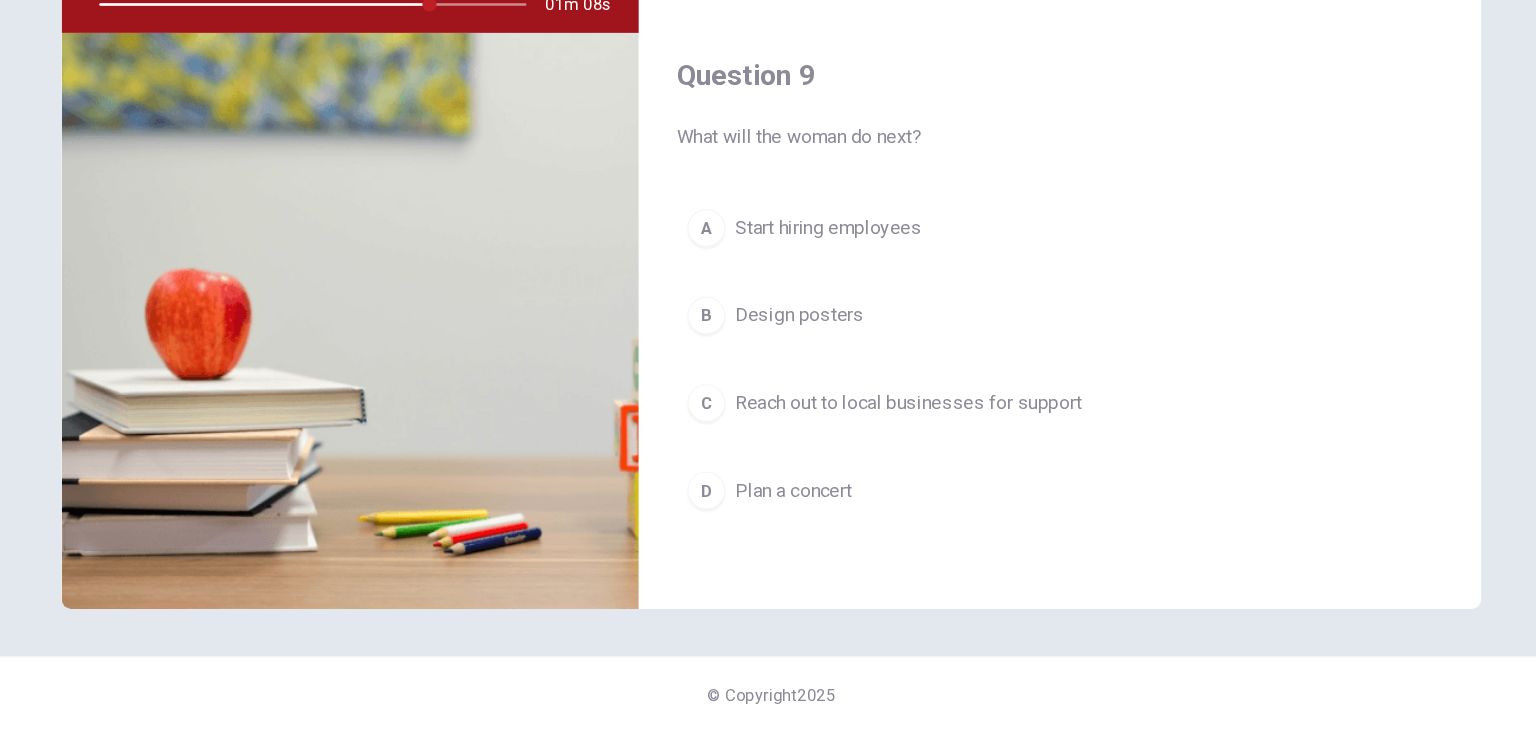 scroll, scrollTop: 1349, scrollLeft: 0, axis: vertical 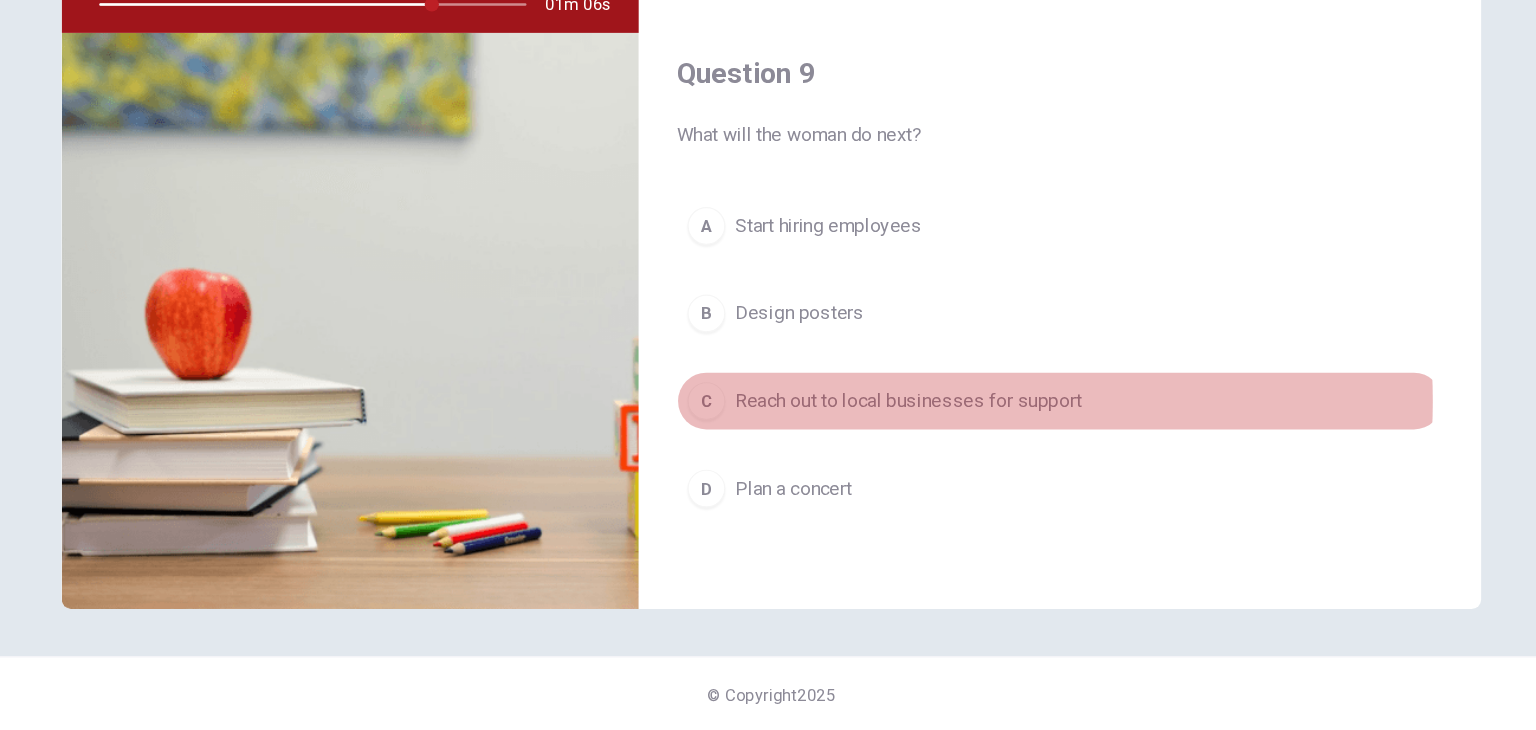 click on "Reach out to local businesses for support" at bounding box center [883, 451] 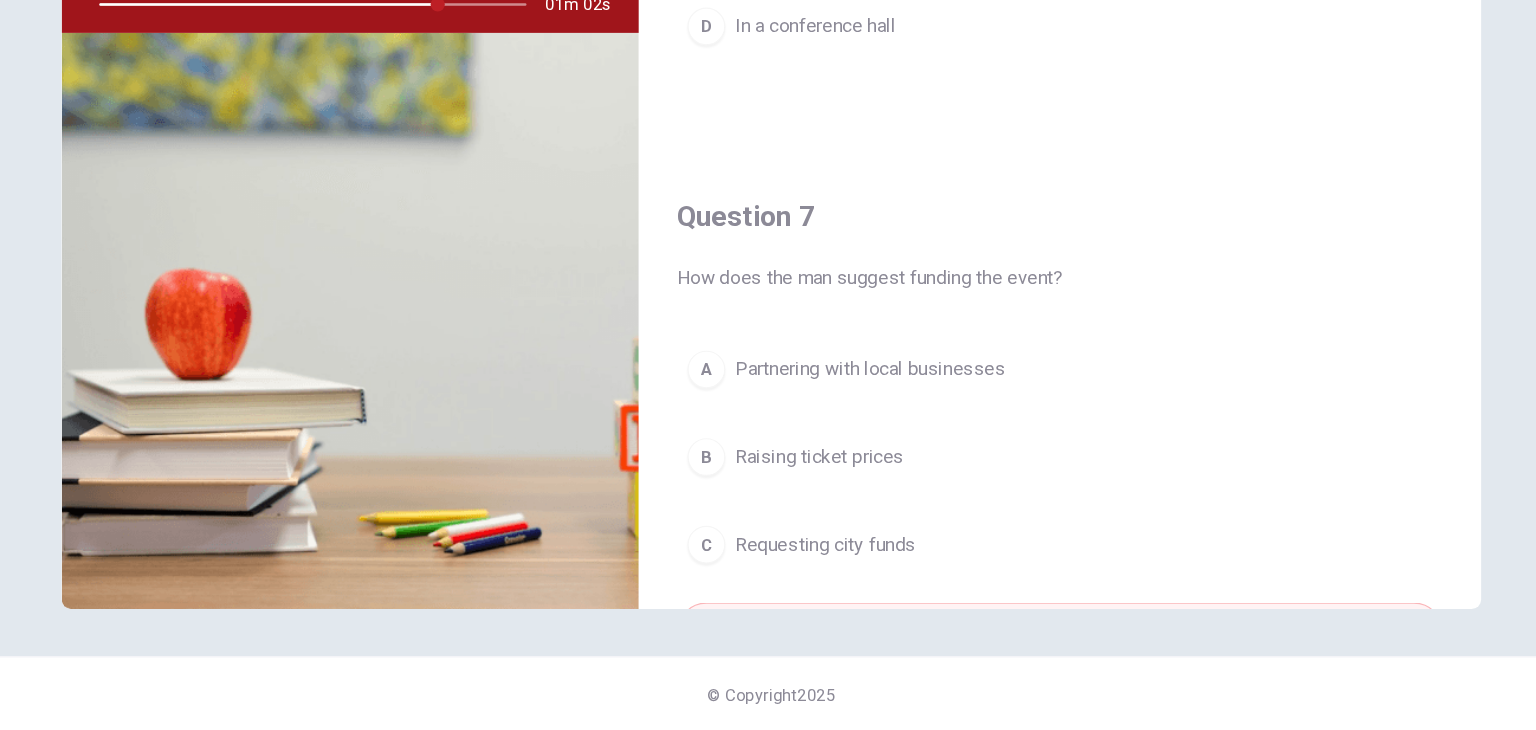 scroll, scrollTop: 0, scrollLeft: 0, axis: both 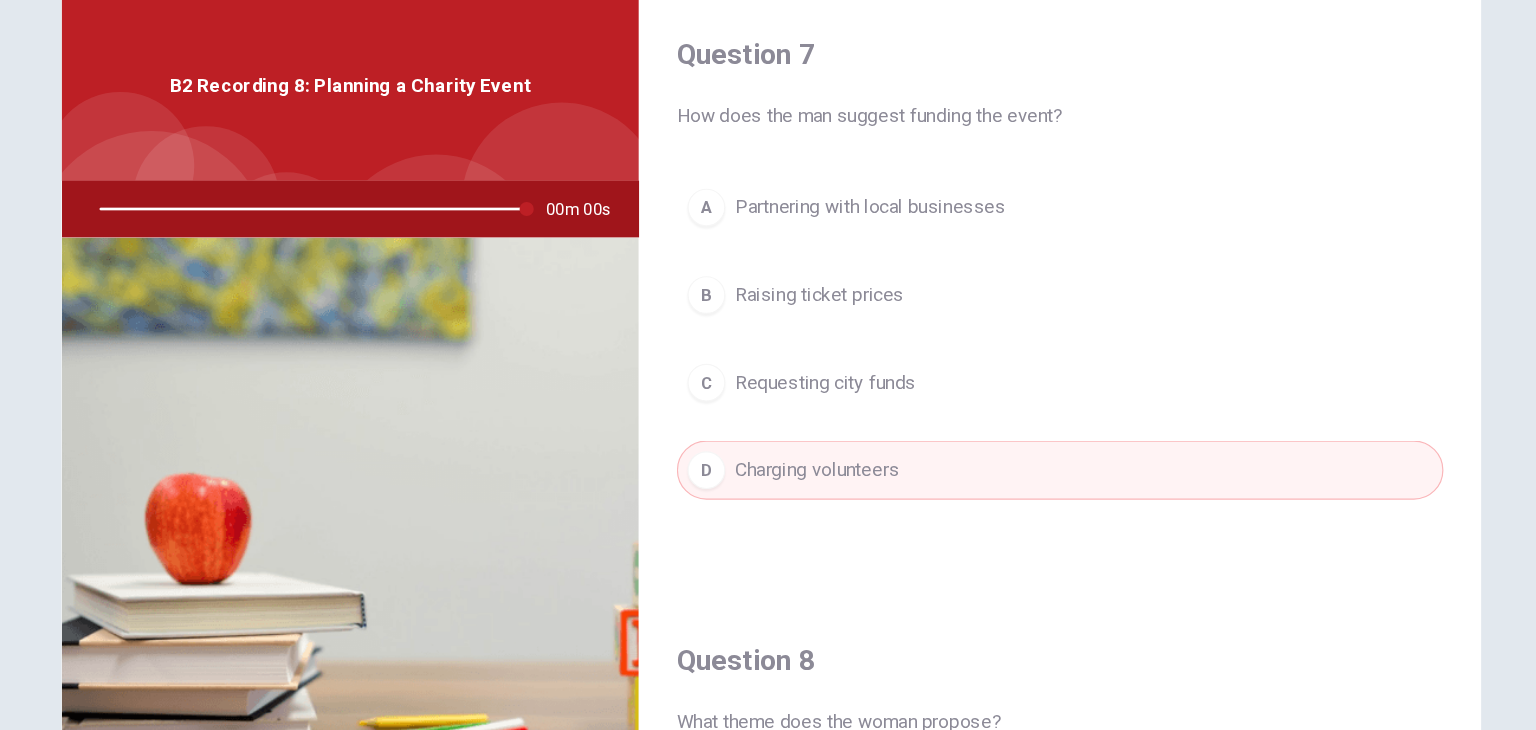 type on "0" 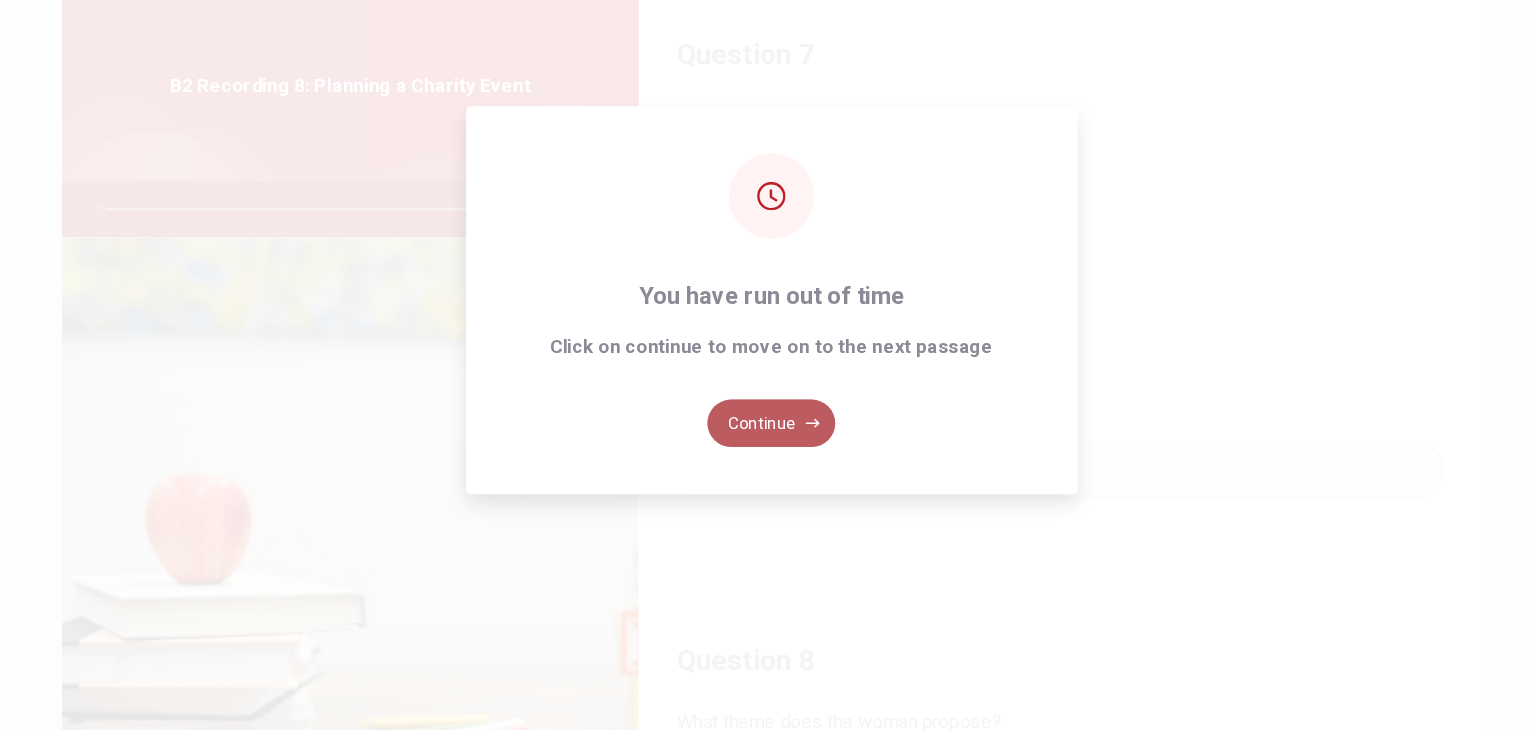 click on "Continue" at bounding box center (768, 469) 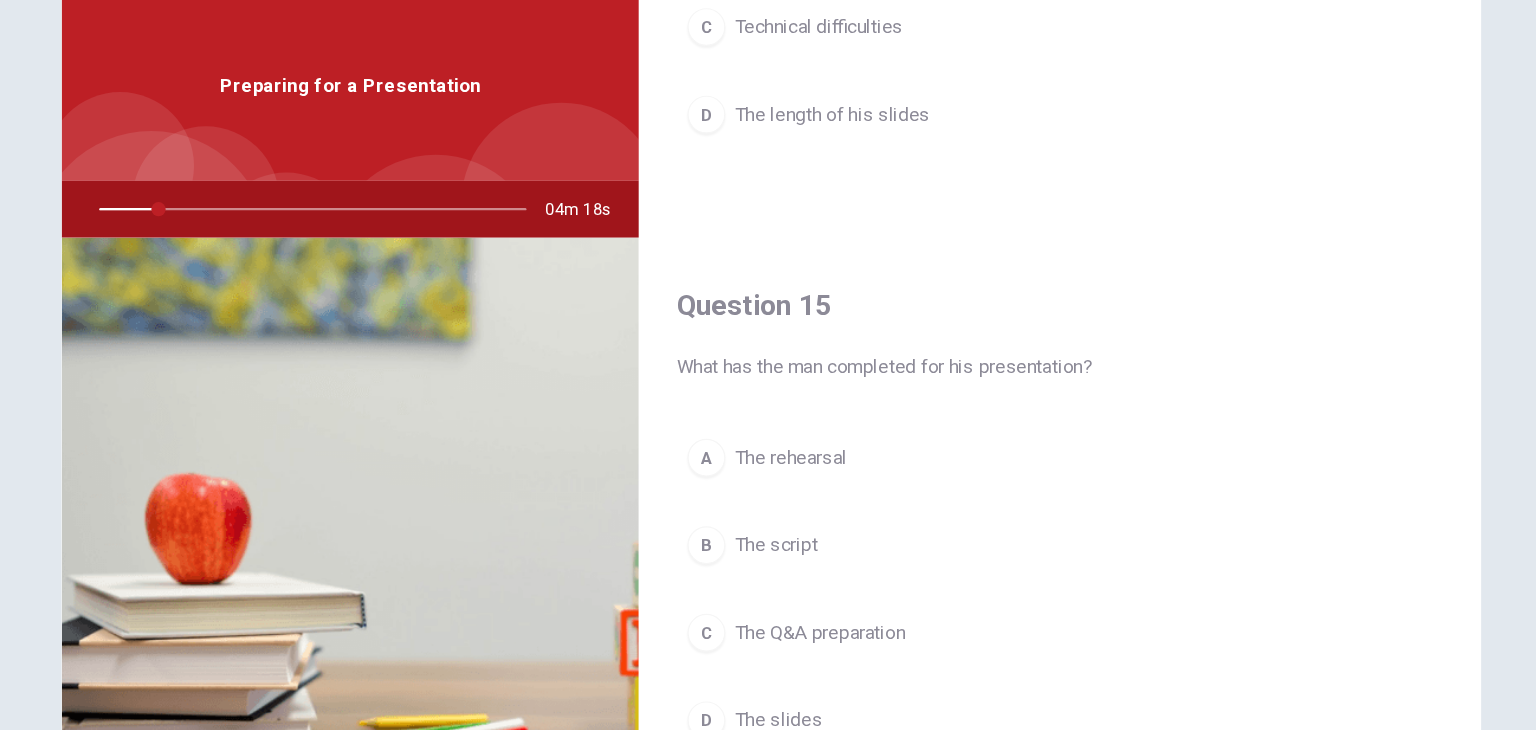 scroll, scrollTop: 1856, scrollLeft: 0, axis: vertical 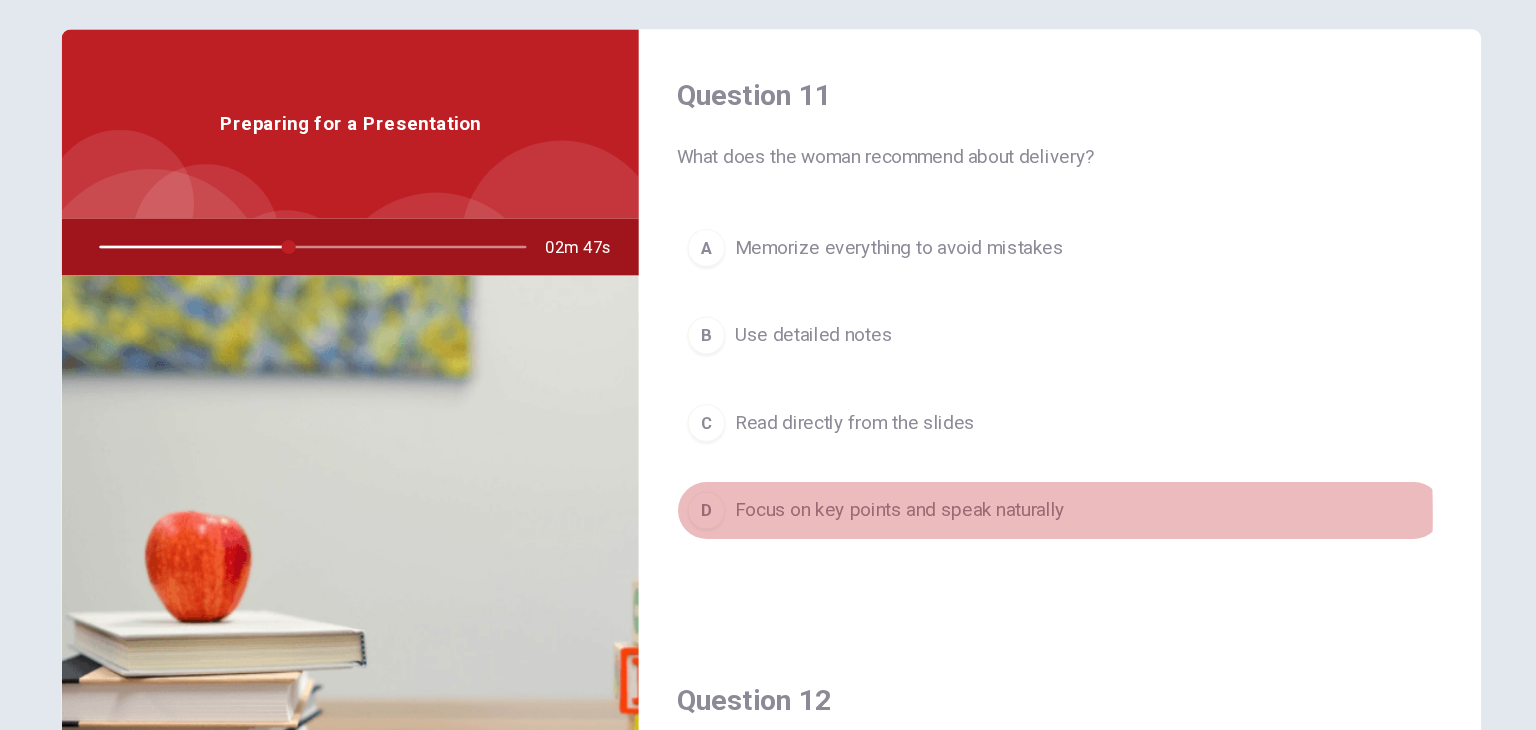 click on "D" at bounding box center (713, 511) 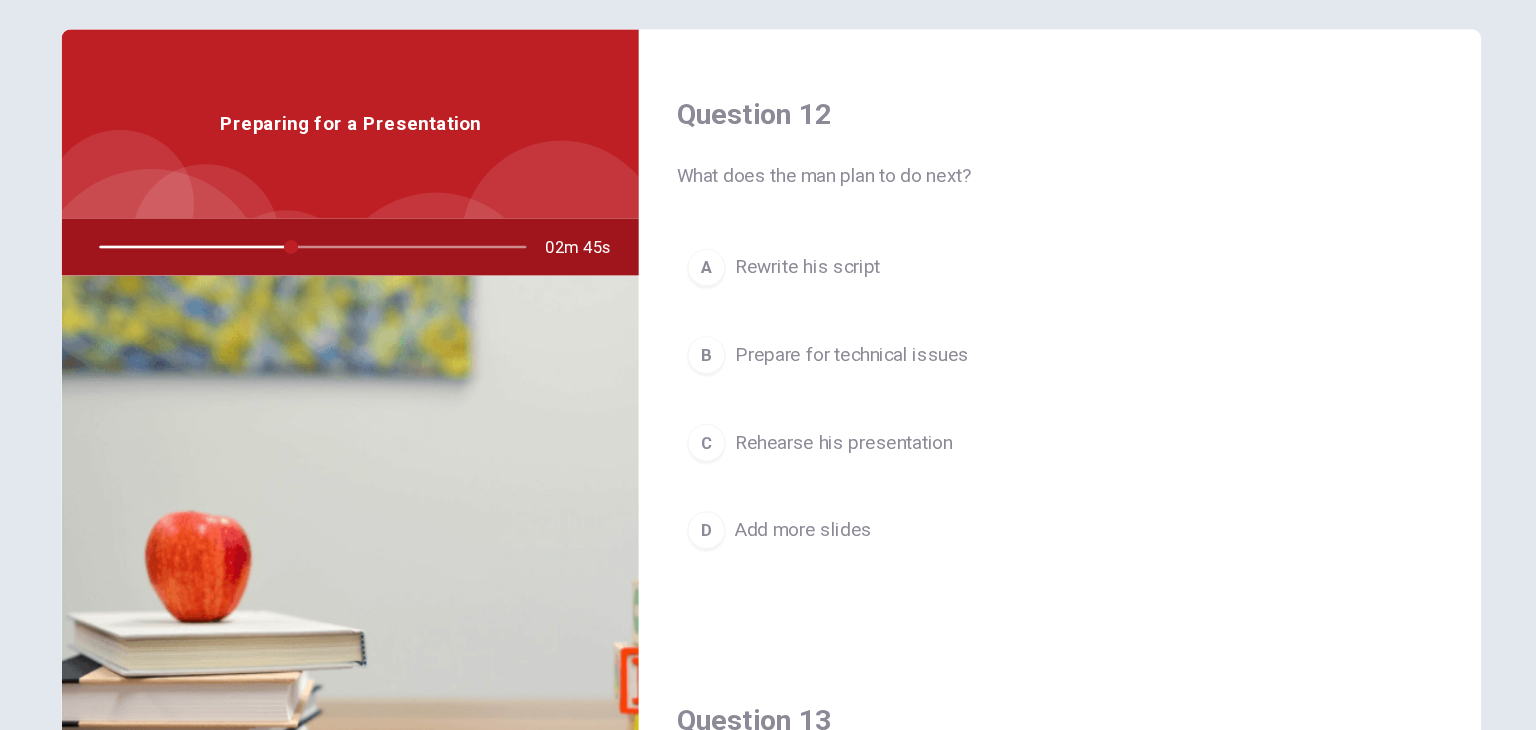scroll, scrollTop: 496, scrollLeft: 0, axis: vertical 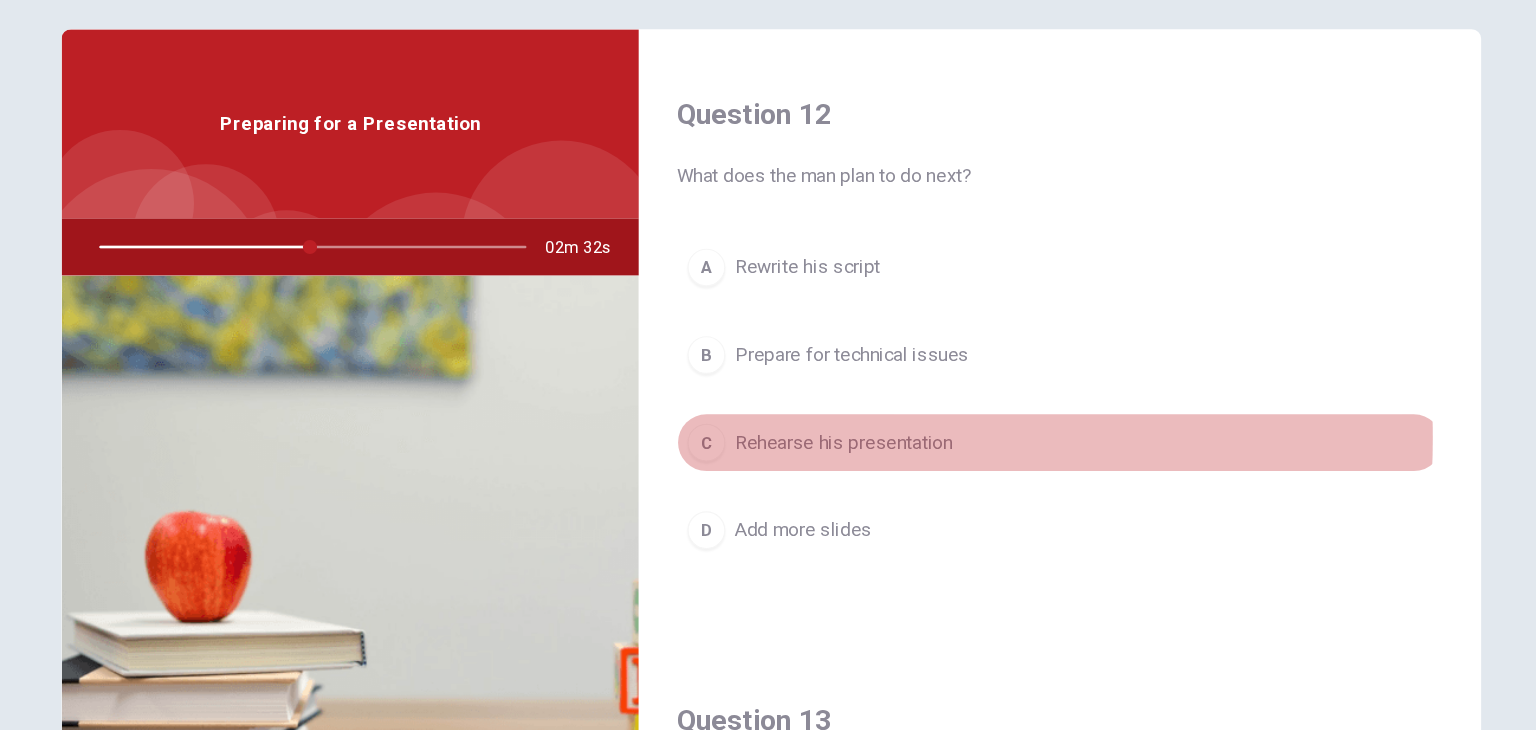 click on "C" at bounding box center [713, 453] 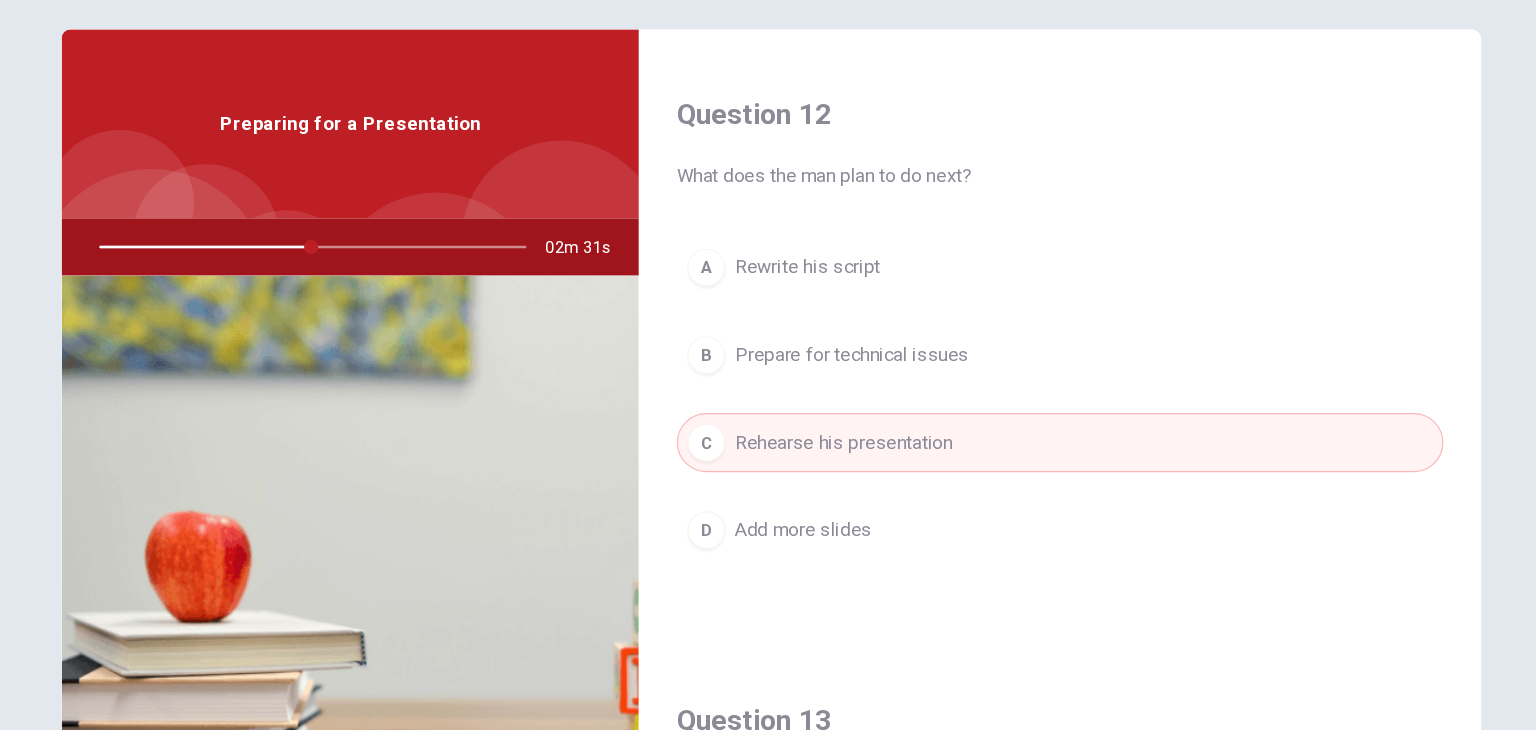 scroll, scrollTop: 173, scrollLeft: 0, axis: vertical 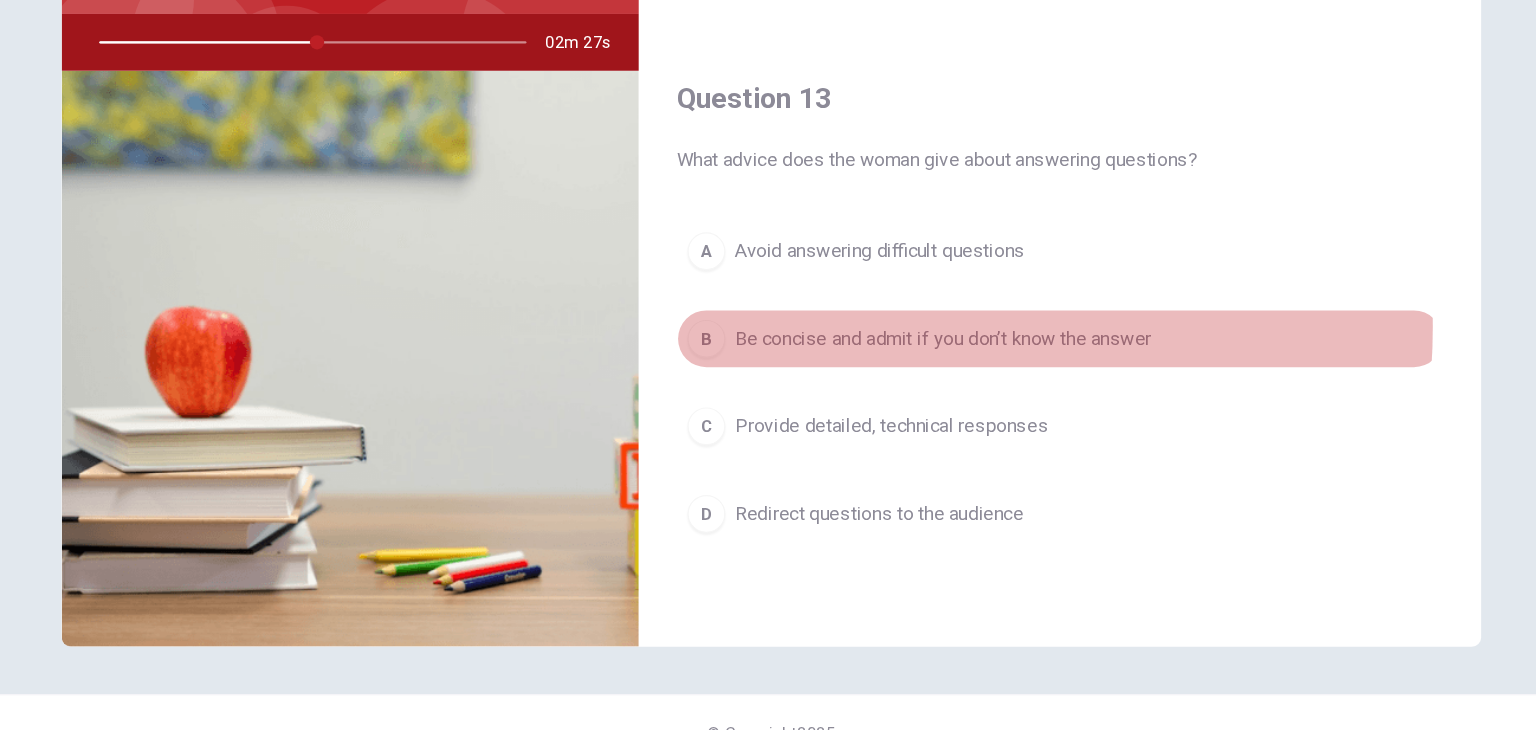click on "Be concise and admit if you don’t know the answer" at bounding box center [913, 366] 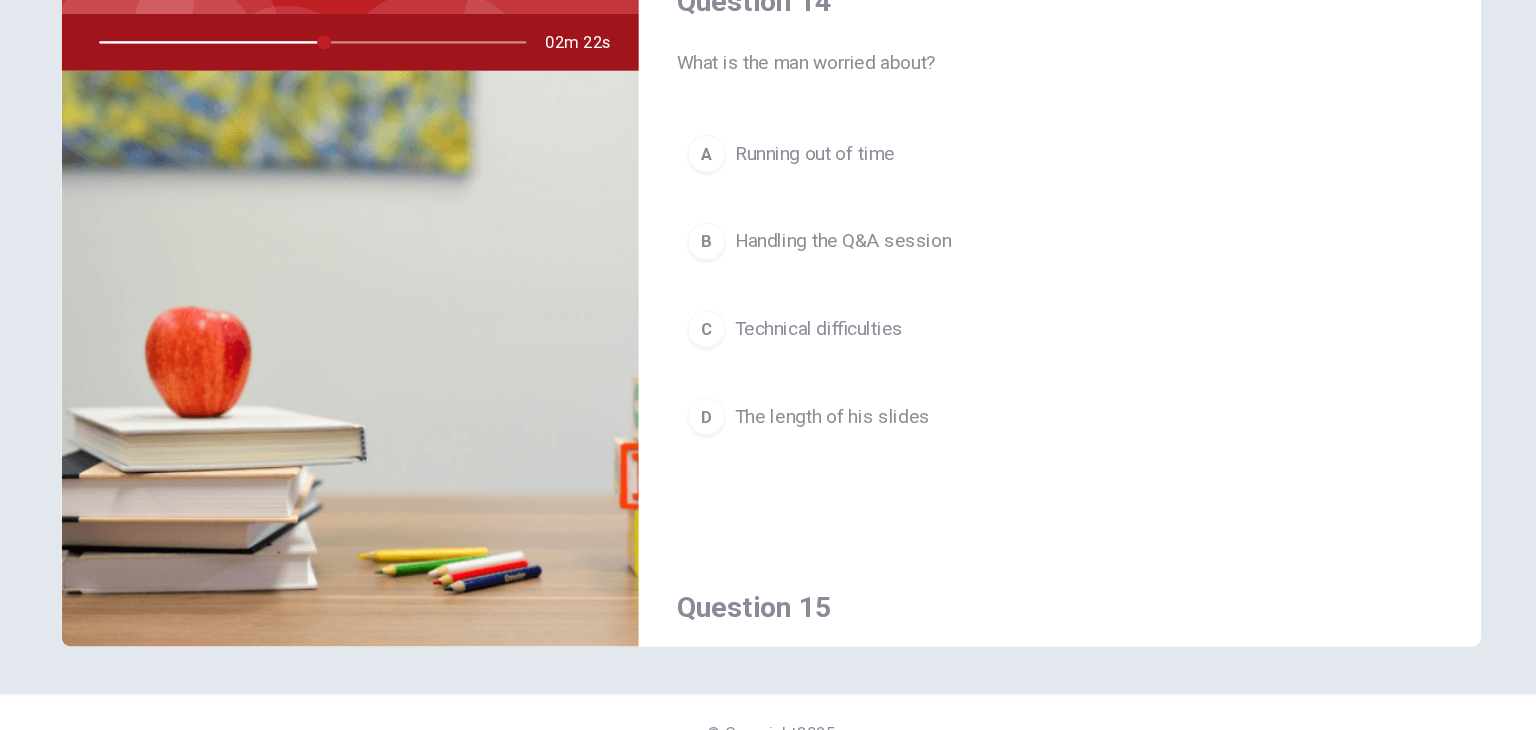 scroll, scrollTop: 1443, scrollLeft: 0, axis: vertical 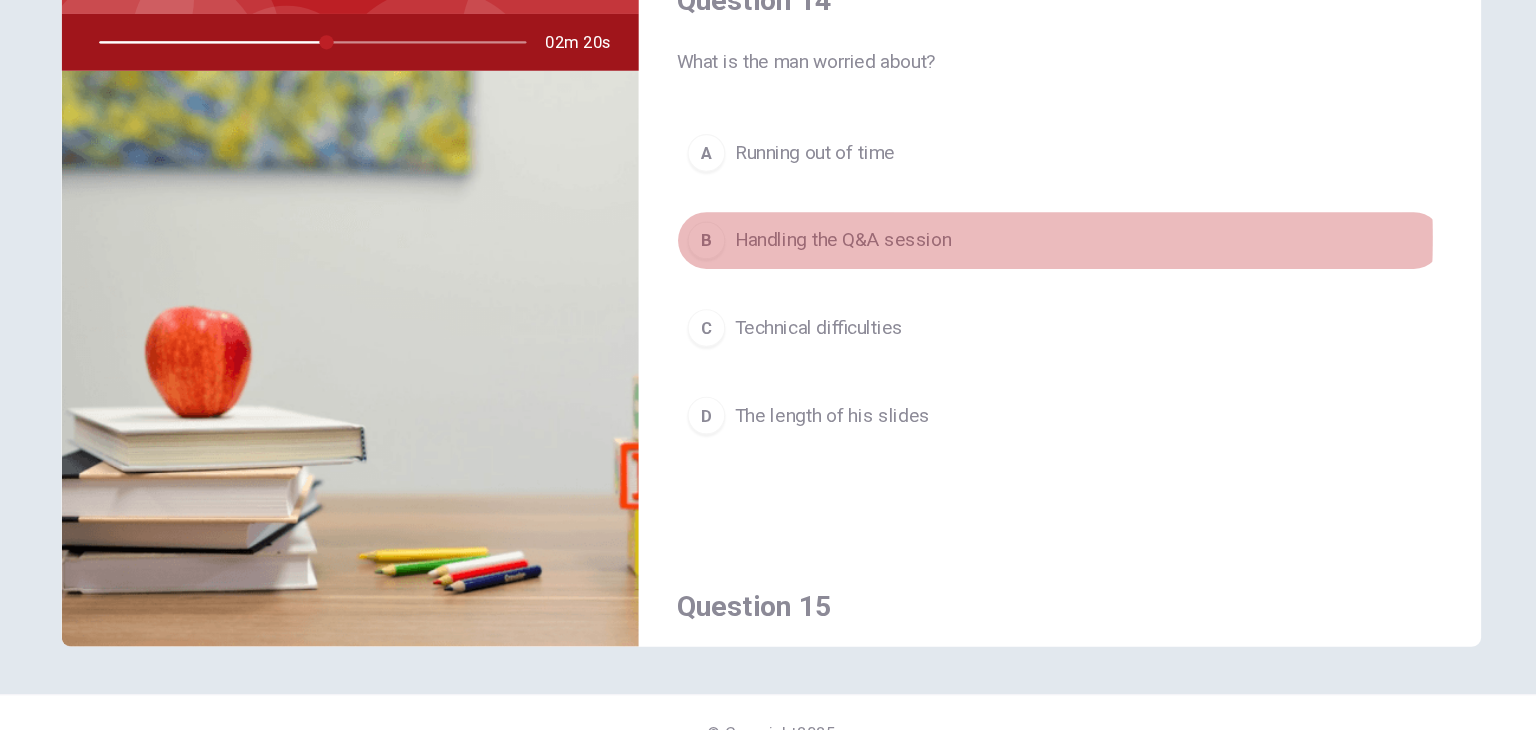 click on "B Handling the Q&A session" at bounding box center [1012, 283] 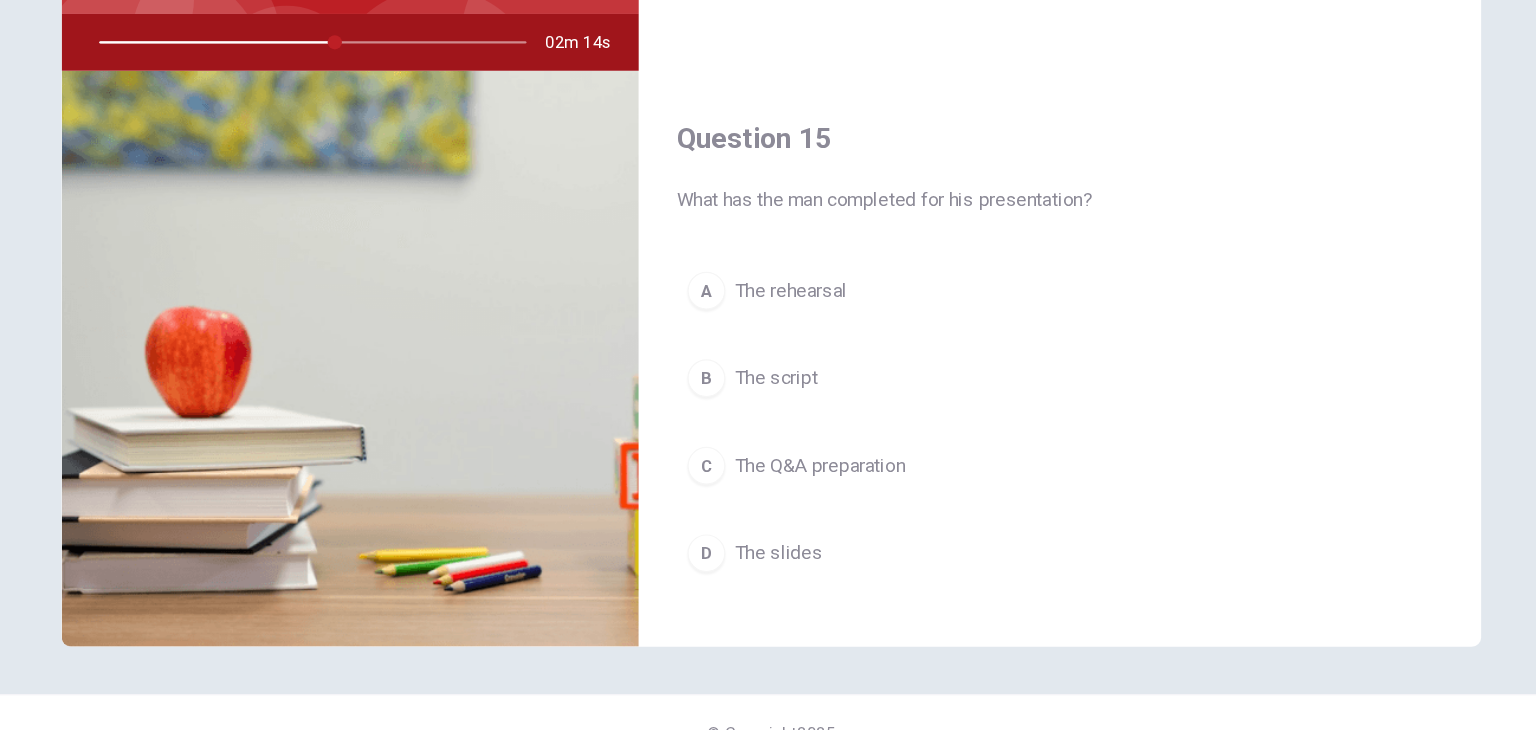scroll, scrollTop: 1856, scrollLeft: 0, axis: vertical 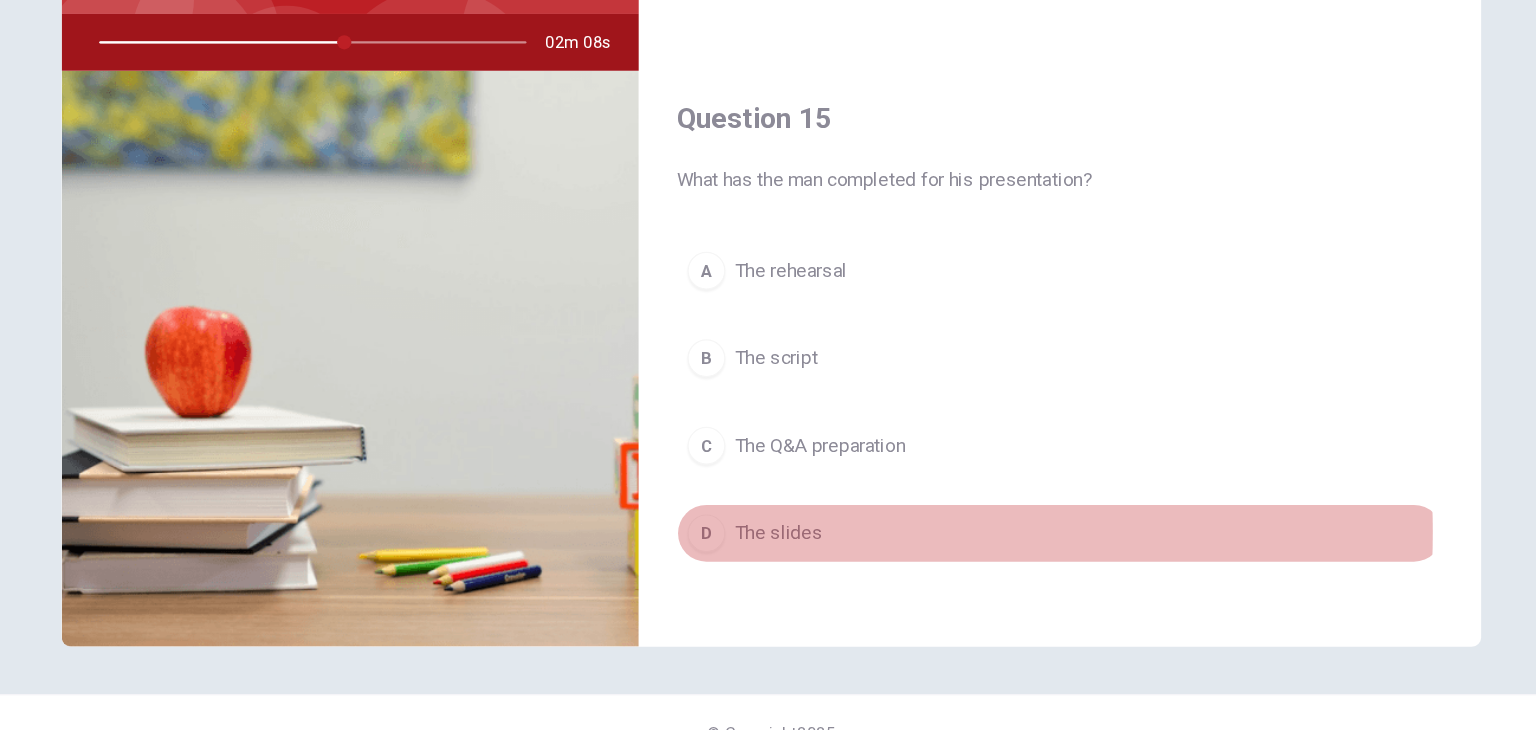 click on "D" at bounding box center (713, 530) 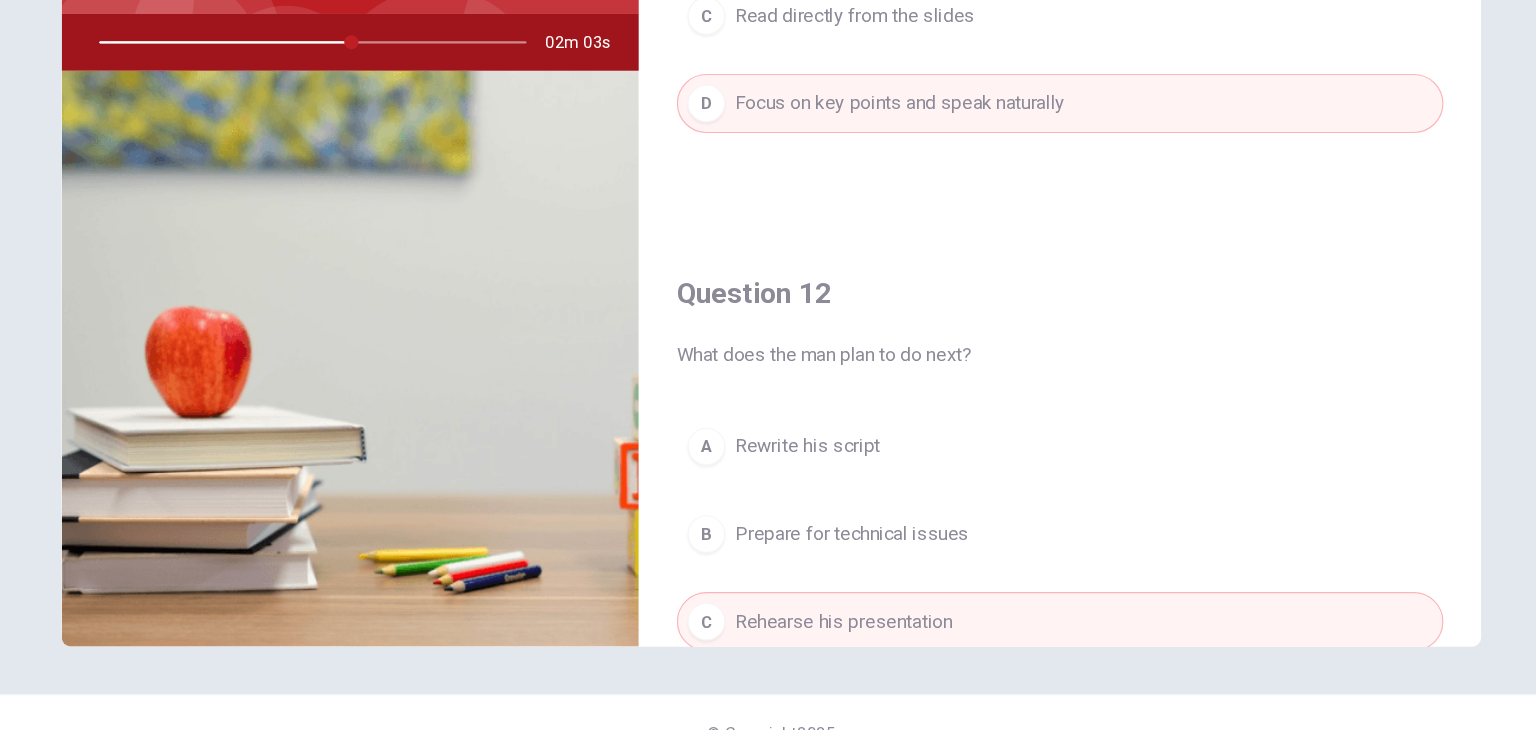 scroll, scrollTop: 0, scrollLeft: 0, axis: both 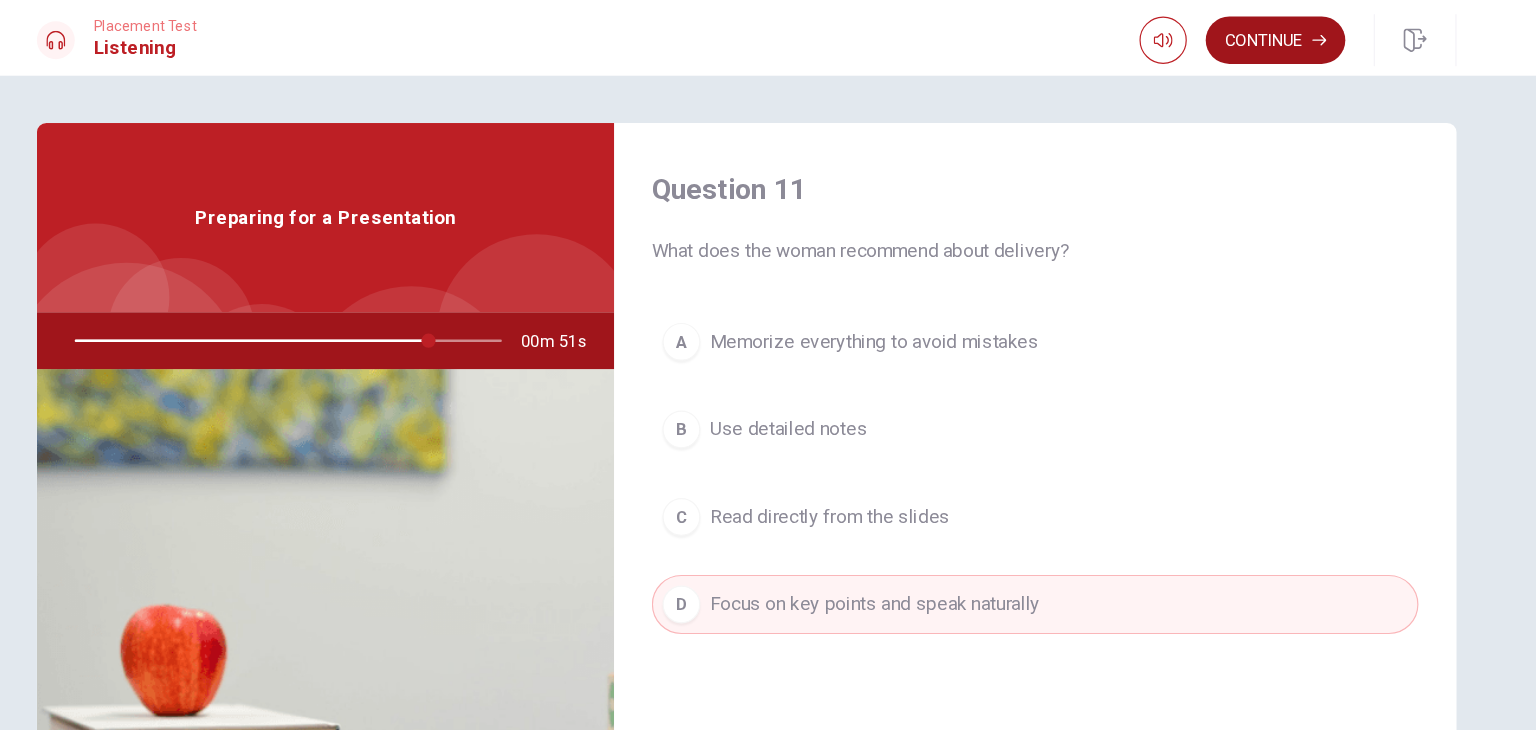 click on "Continue" at bounding box center (1215, 34) 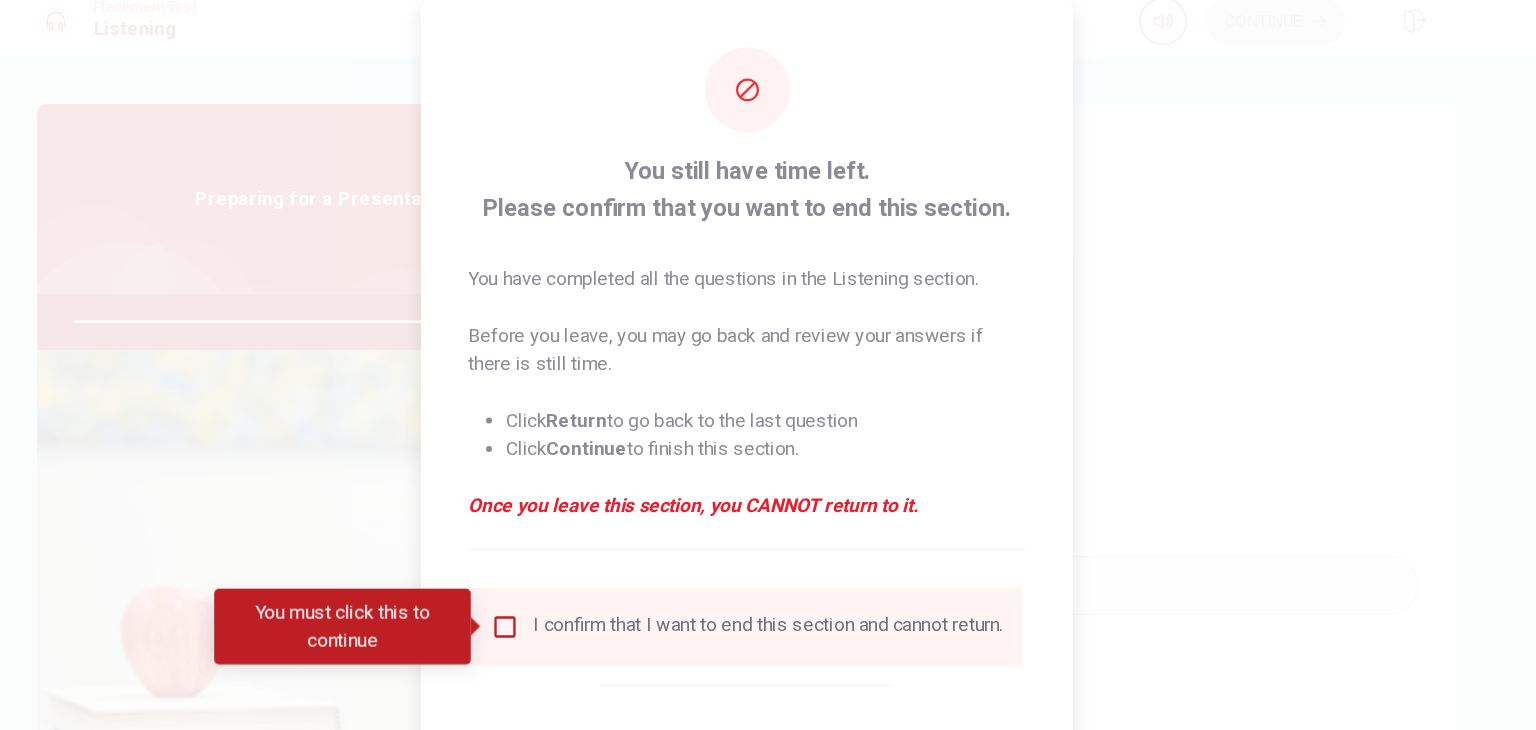 scroll, scrollTop: 16, scrollLeft: 0, axis: vertical 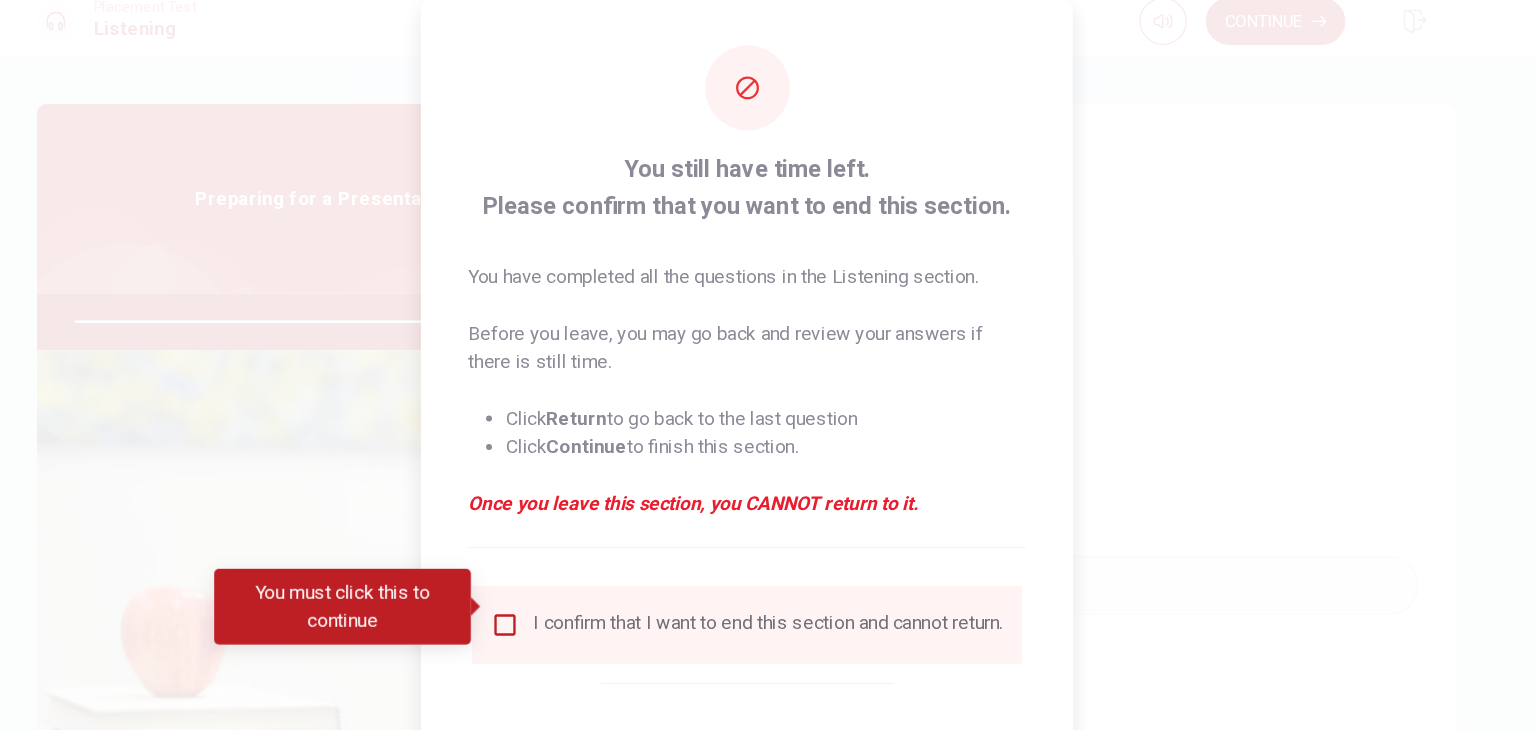 click at bounding box center (564, 544) 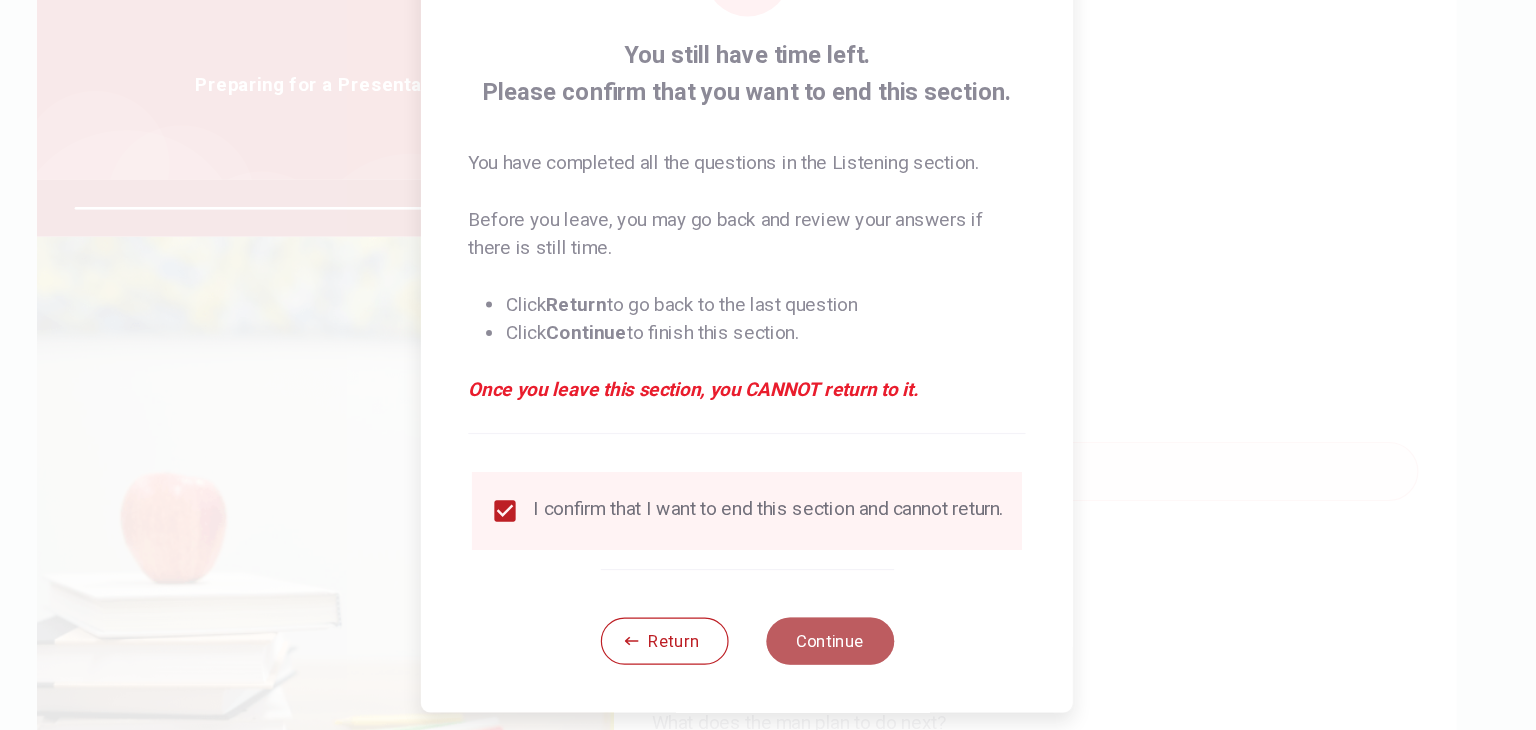 click on "Continue" at bounding box center [838, 654] 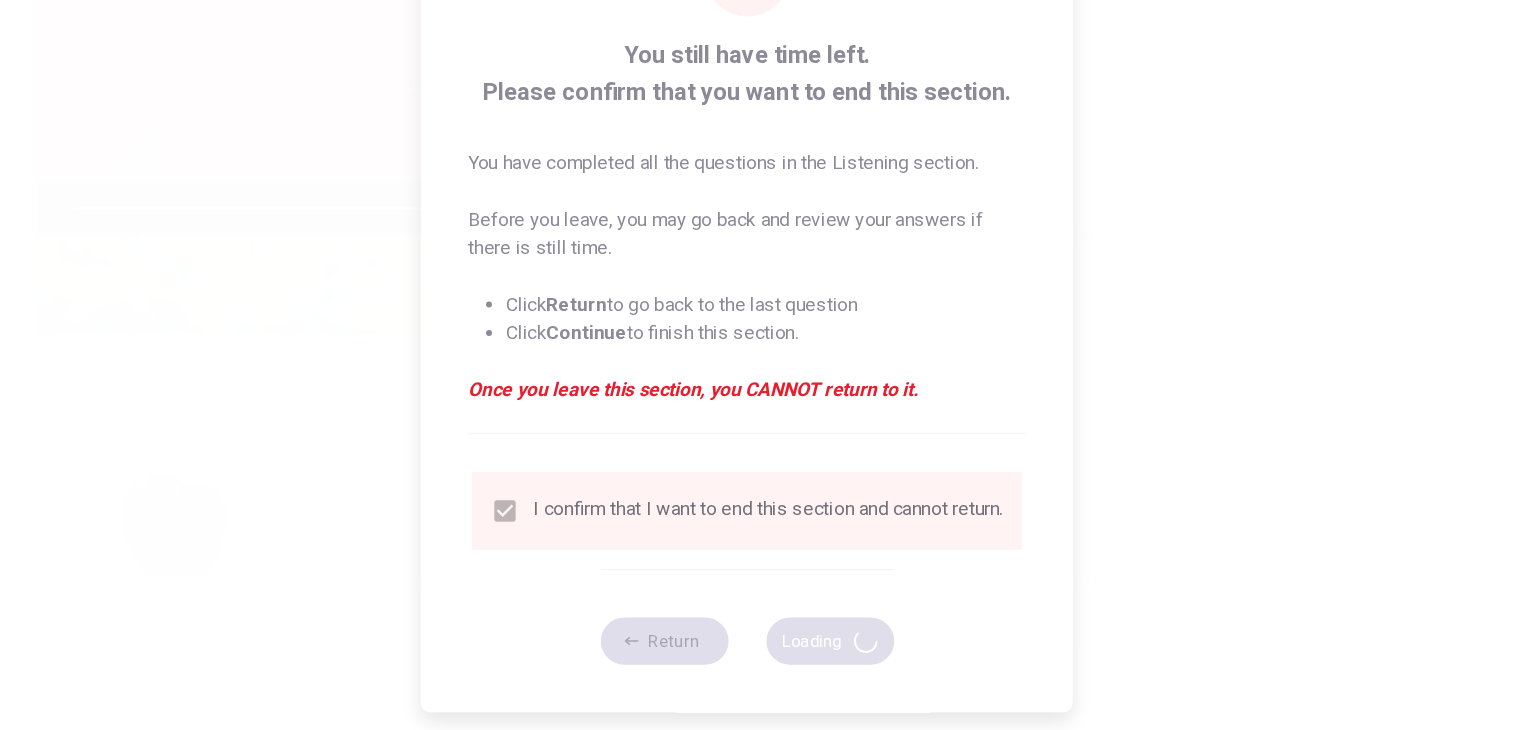 type on "85" 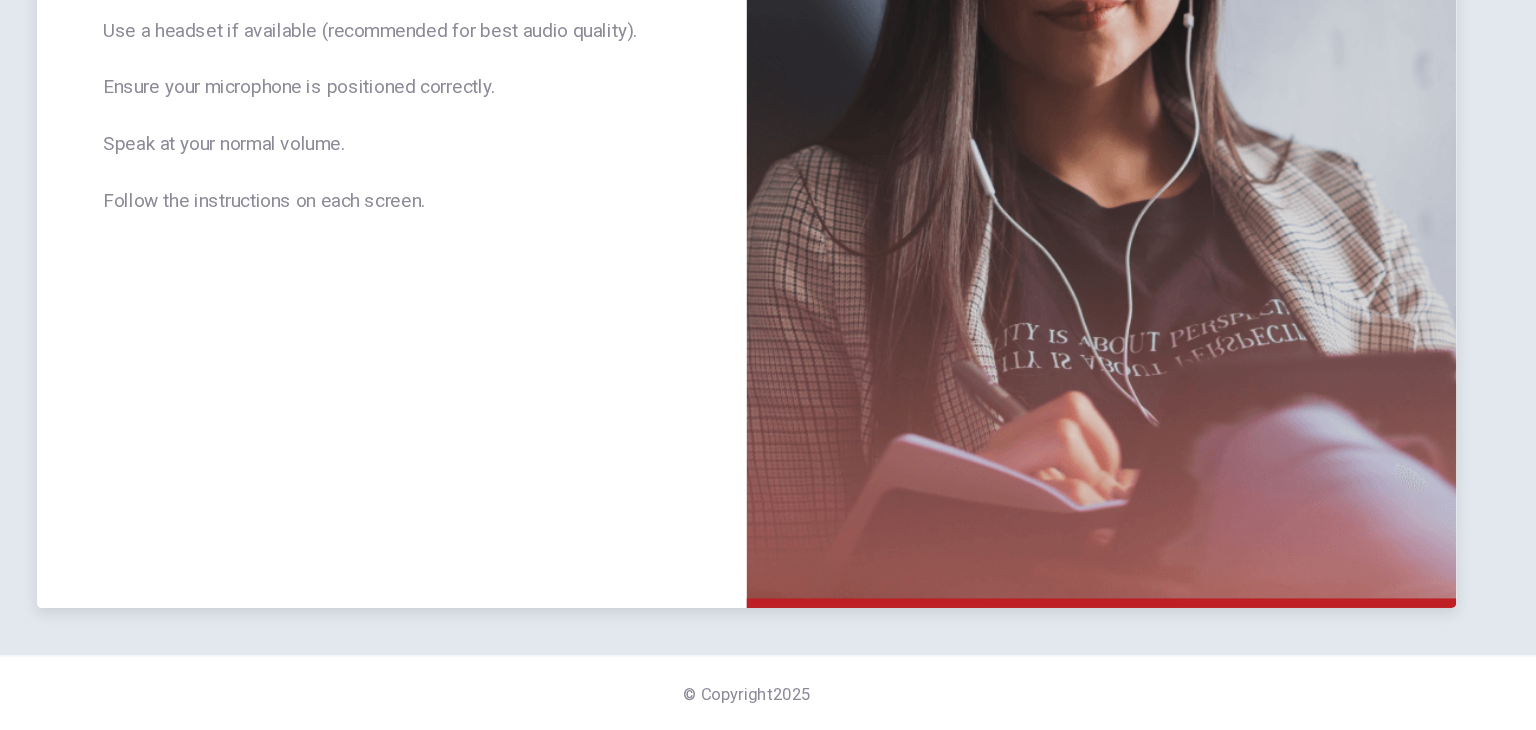 scroll, scrollTop: 0, scrollLeft: 0, axis: both 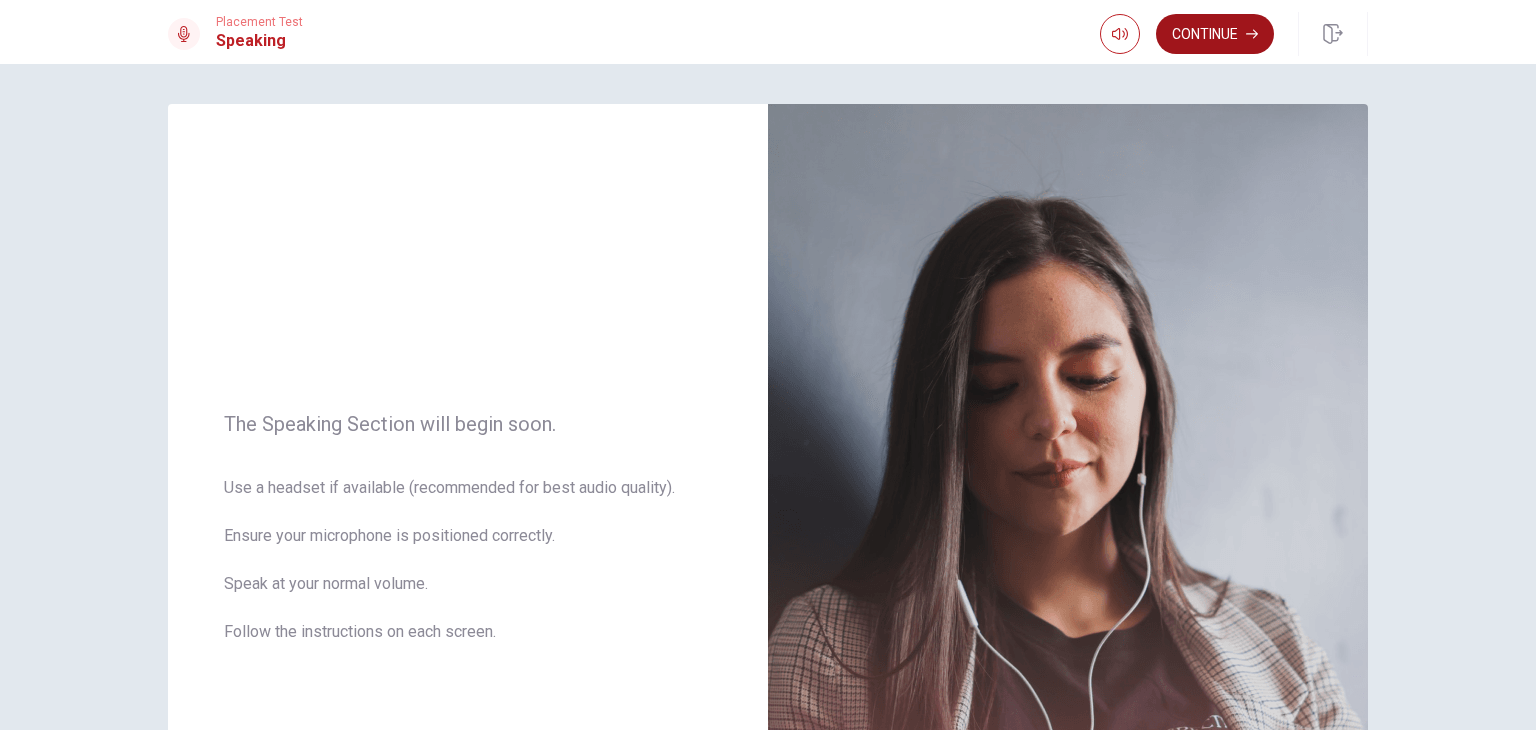 click on "Continue" at bounding box center (1215, 34) 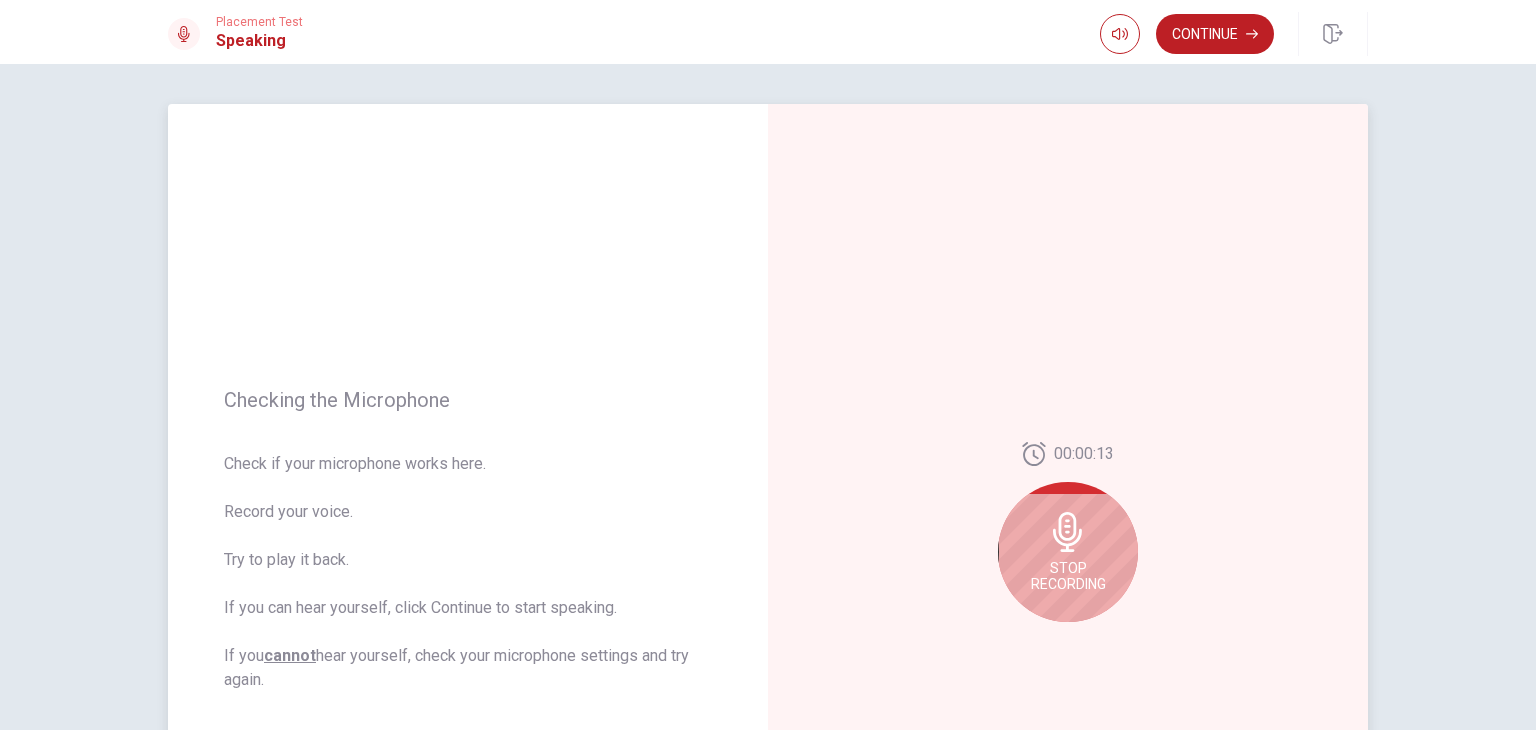click 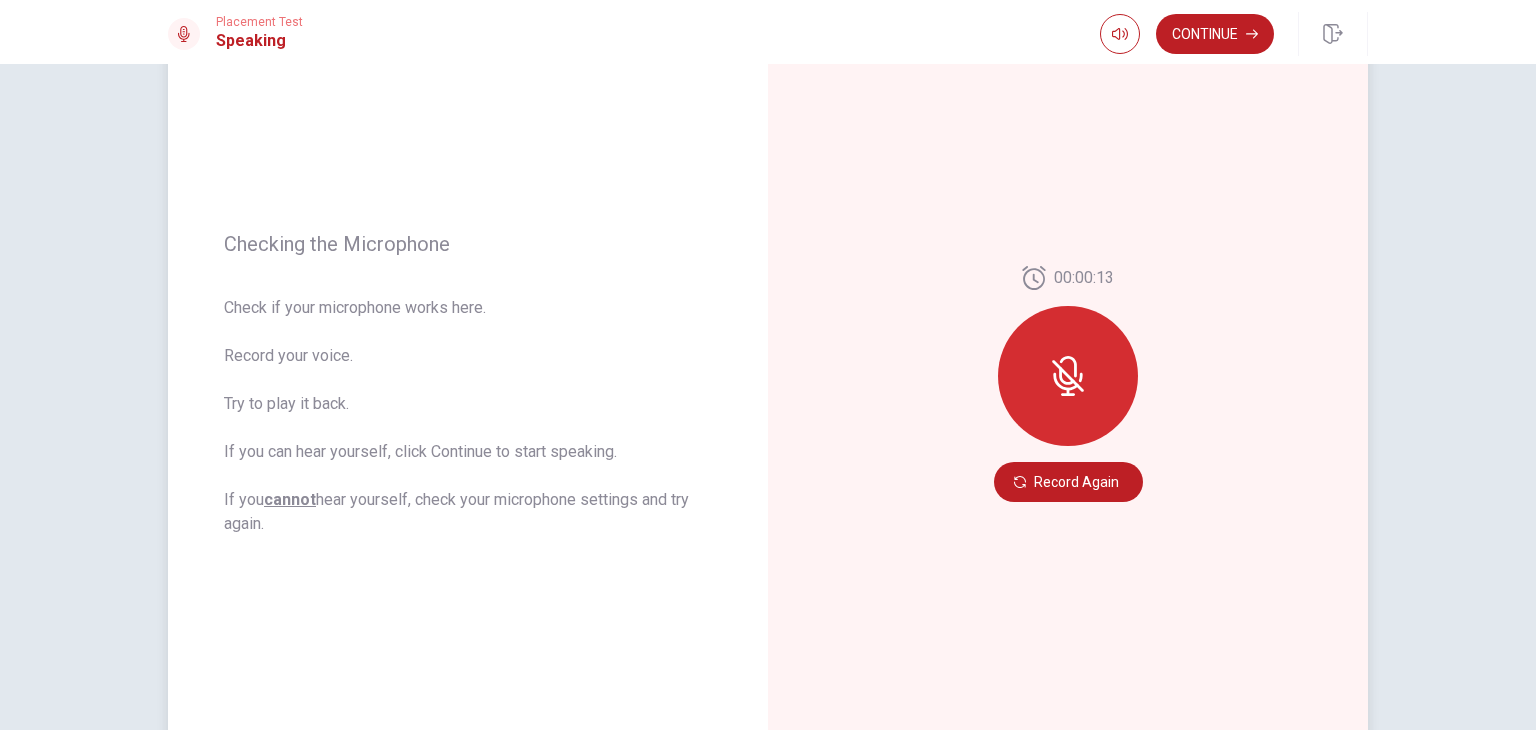 scroll, scrollTop: 159, scrollLeft: 0, axis: vertical 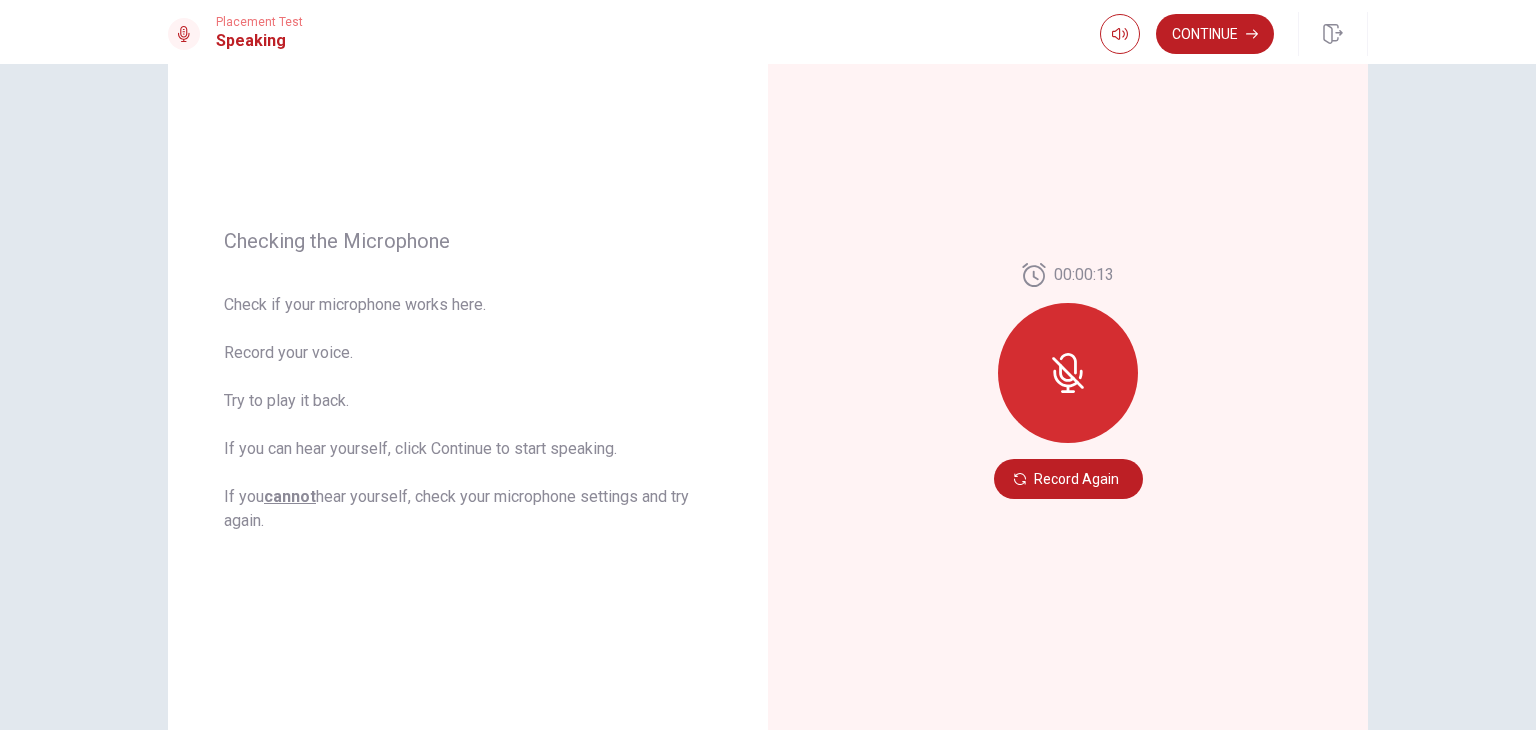 click 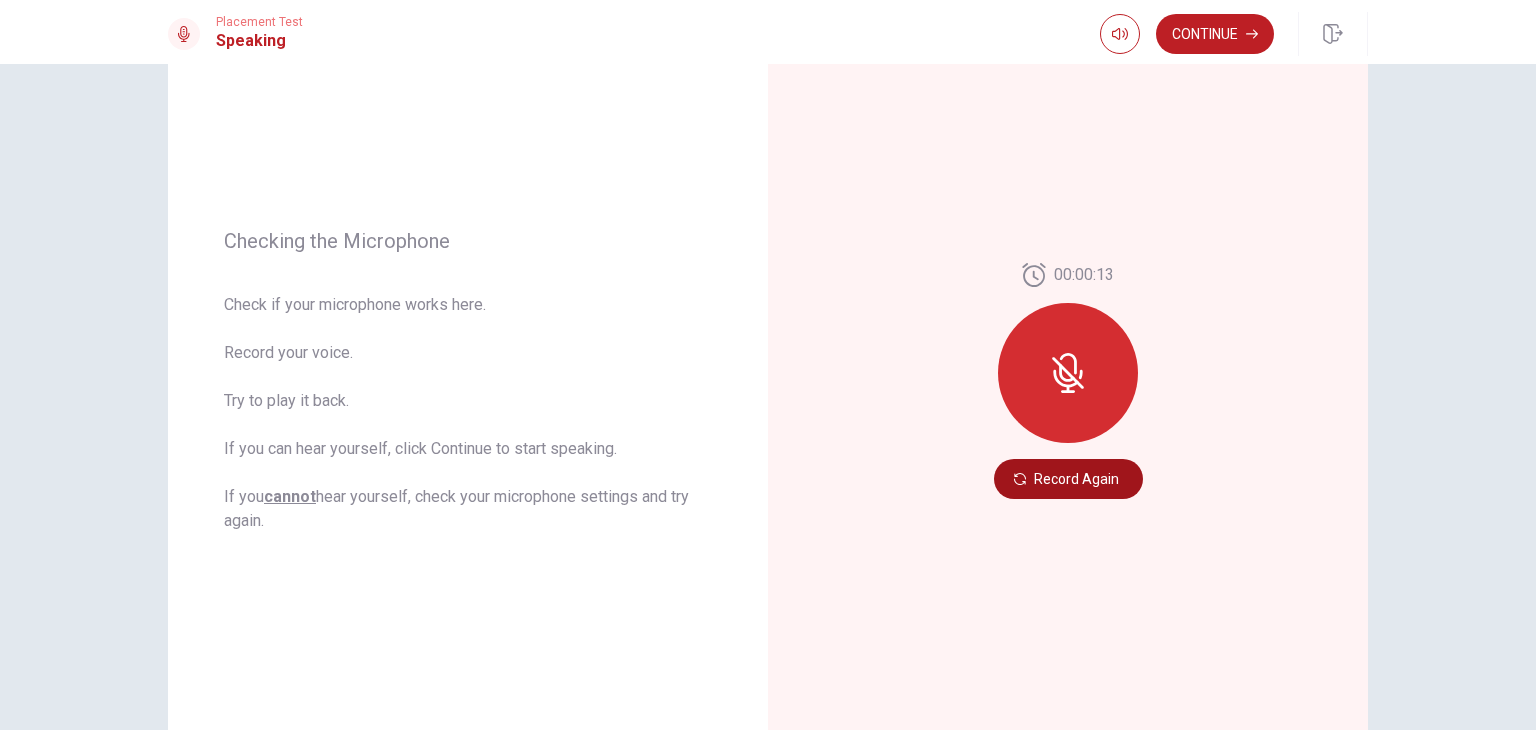 click on "Record Again" at bounding box center (1068, 479) 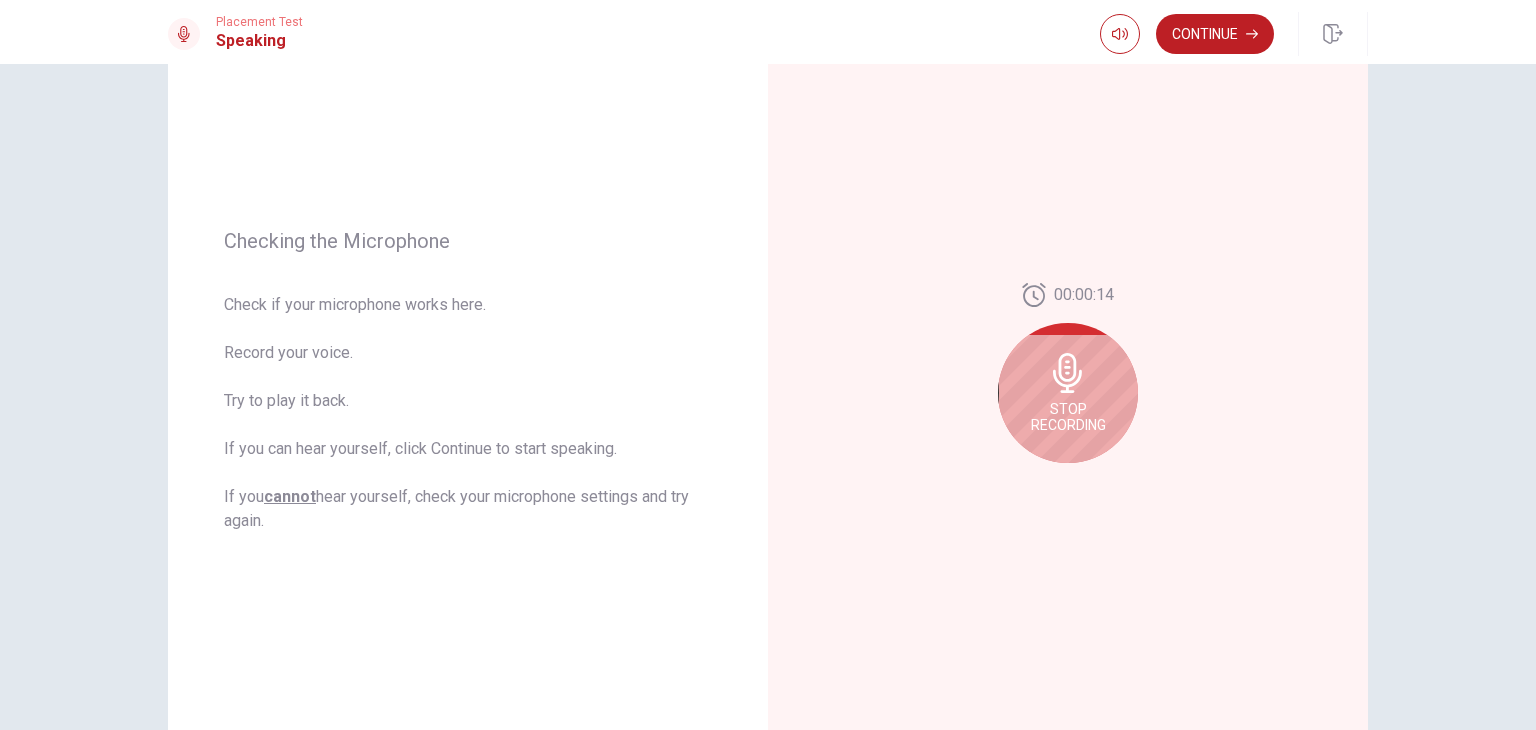 click on "Stop   Recording" at bounding box center [1068, 393] 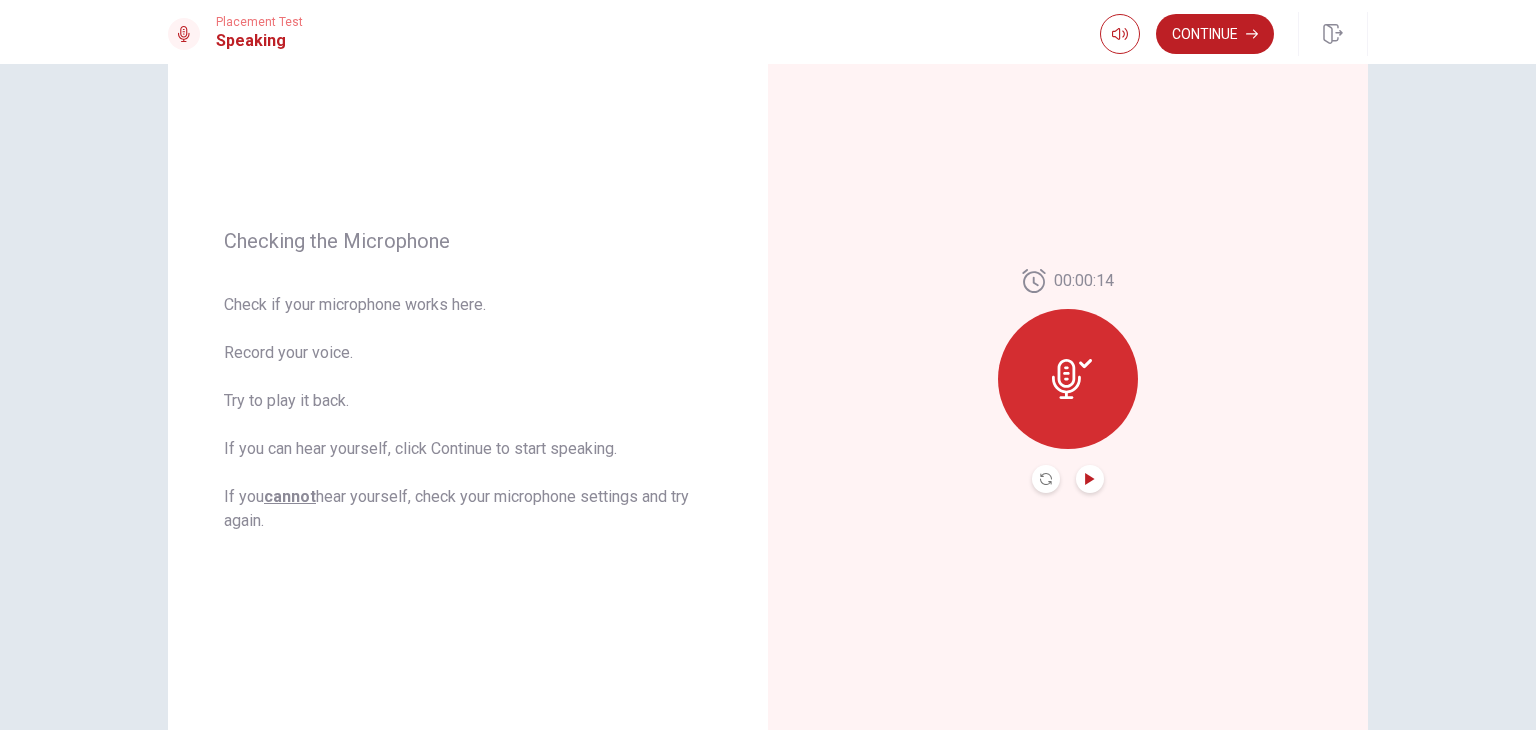click 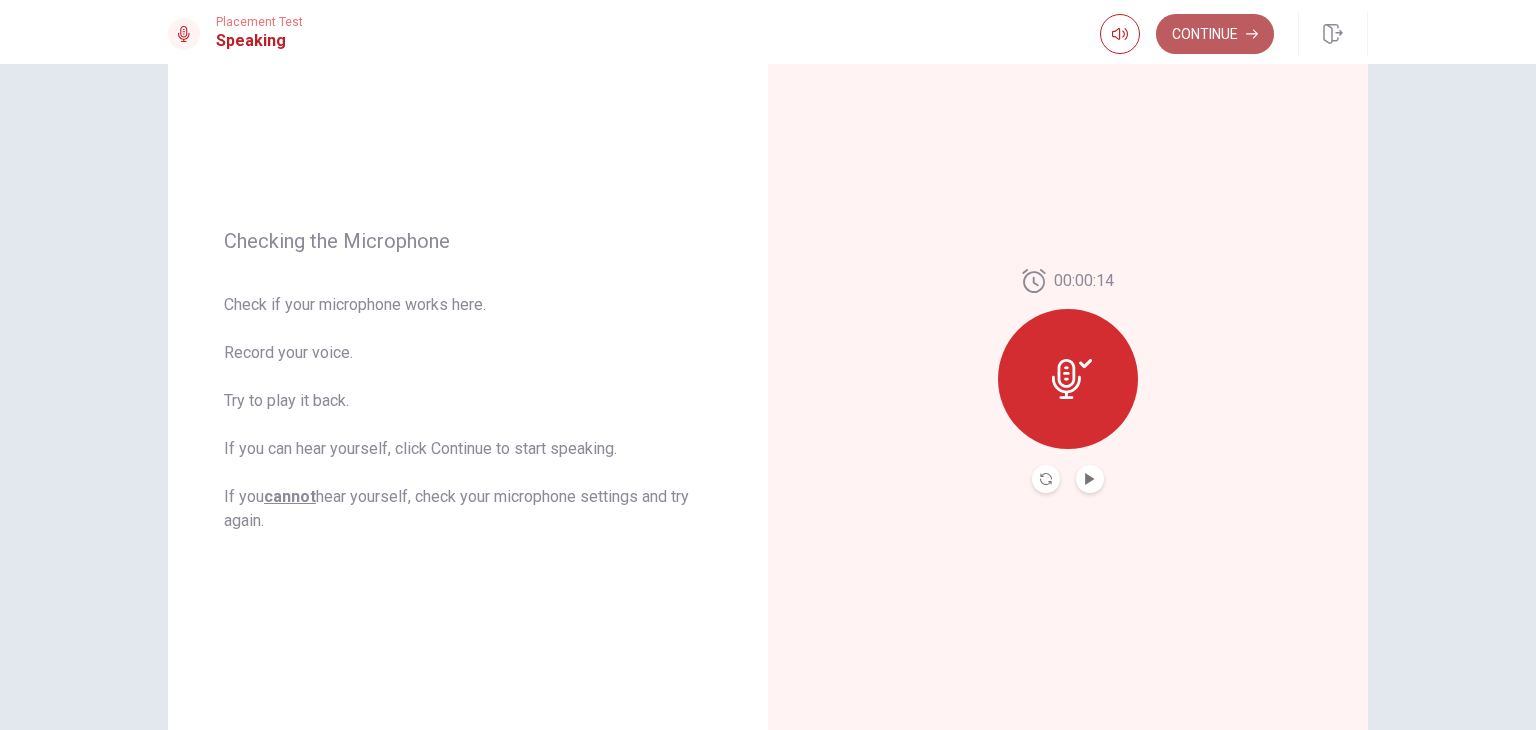 click on "Continue" at bounding box center (1215, 34) 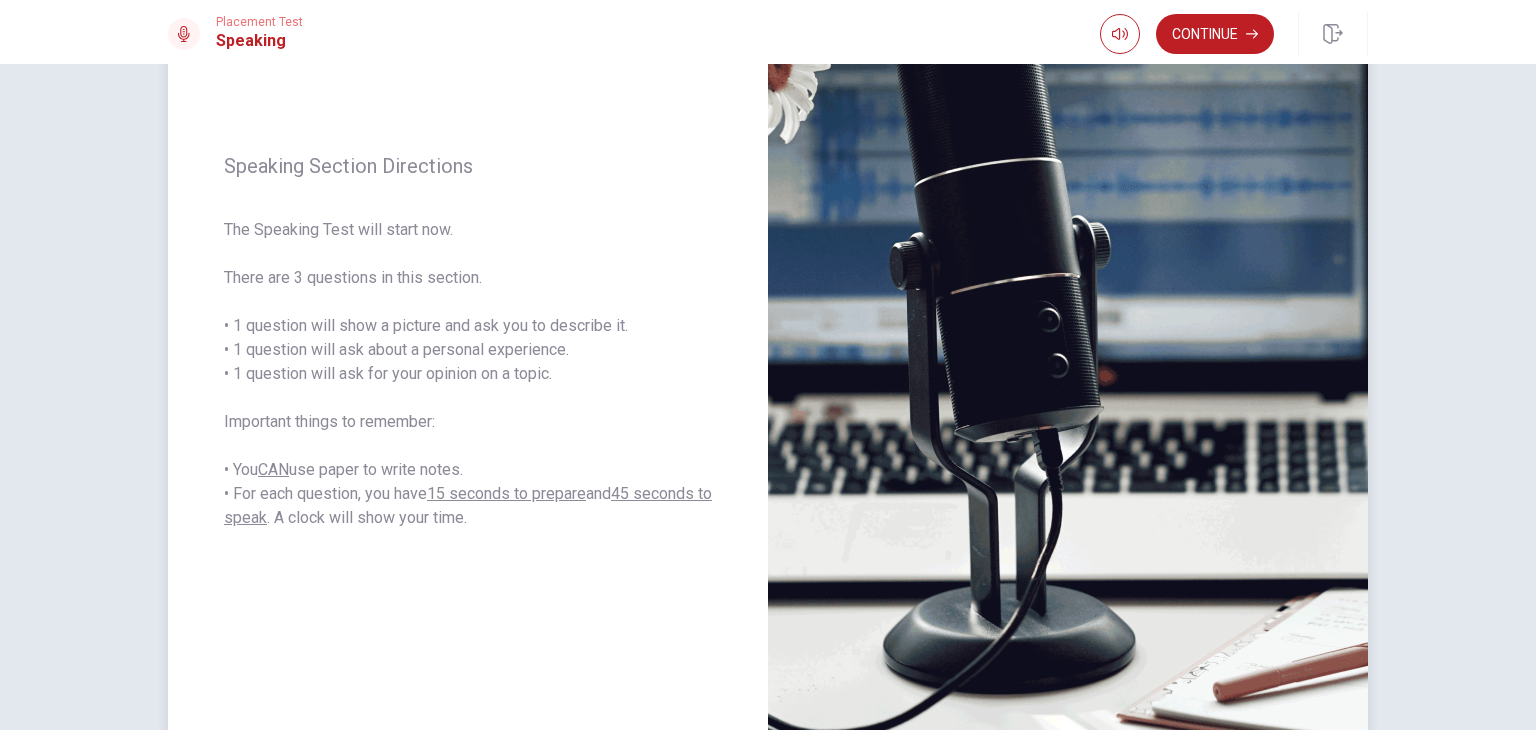 scroll, scrollTop: 177, scrollLeft: 0, axis: vertical 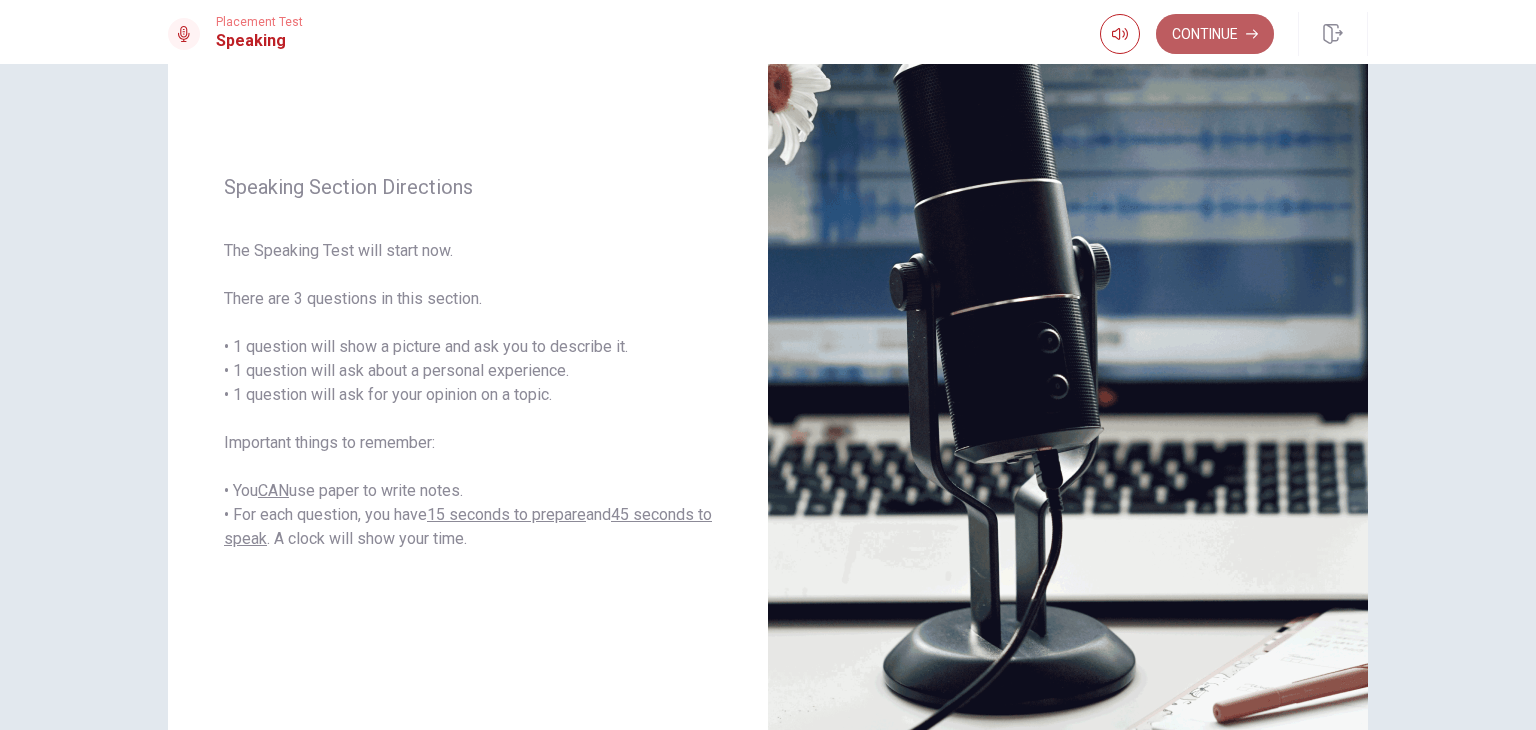 click on "Continue" at bounding box center (1215, 34) 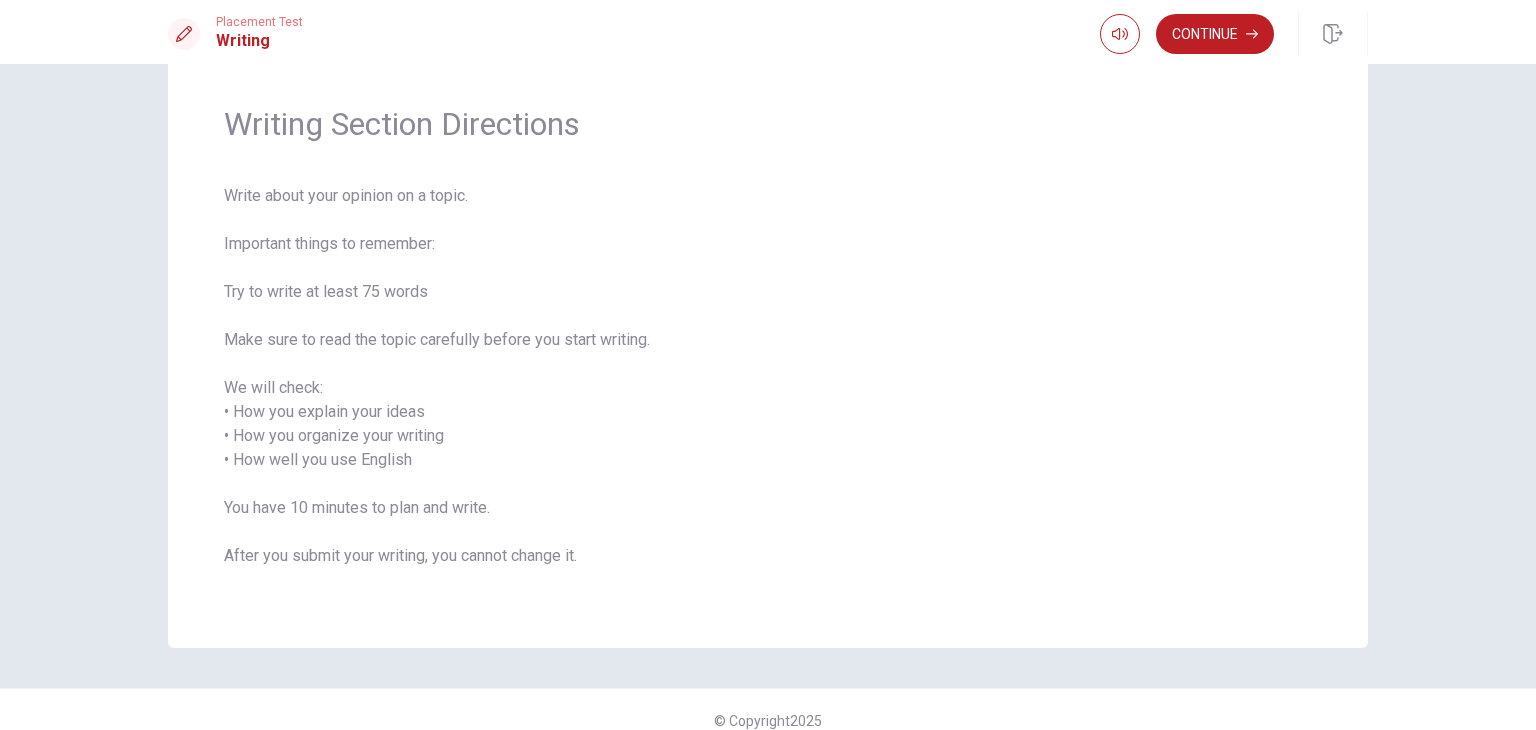 scroll, scrollTop: 78, scrollLeft: 0, axis: vertical 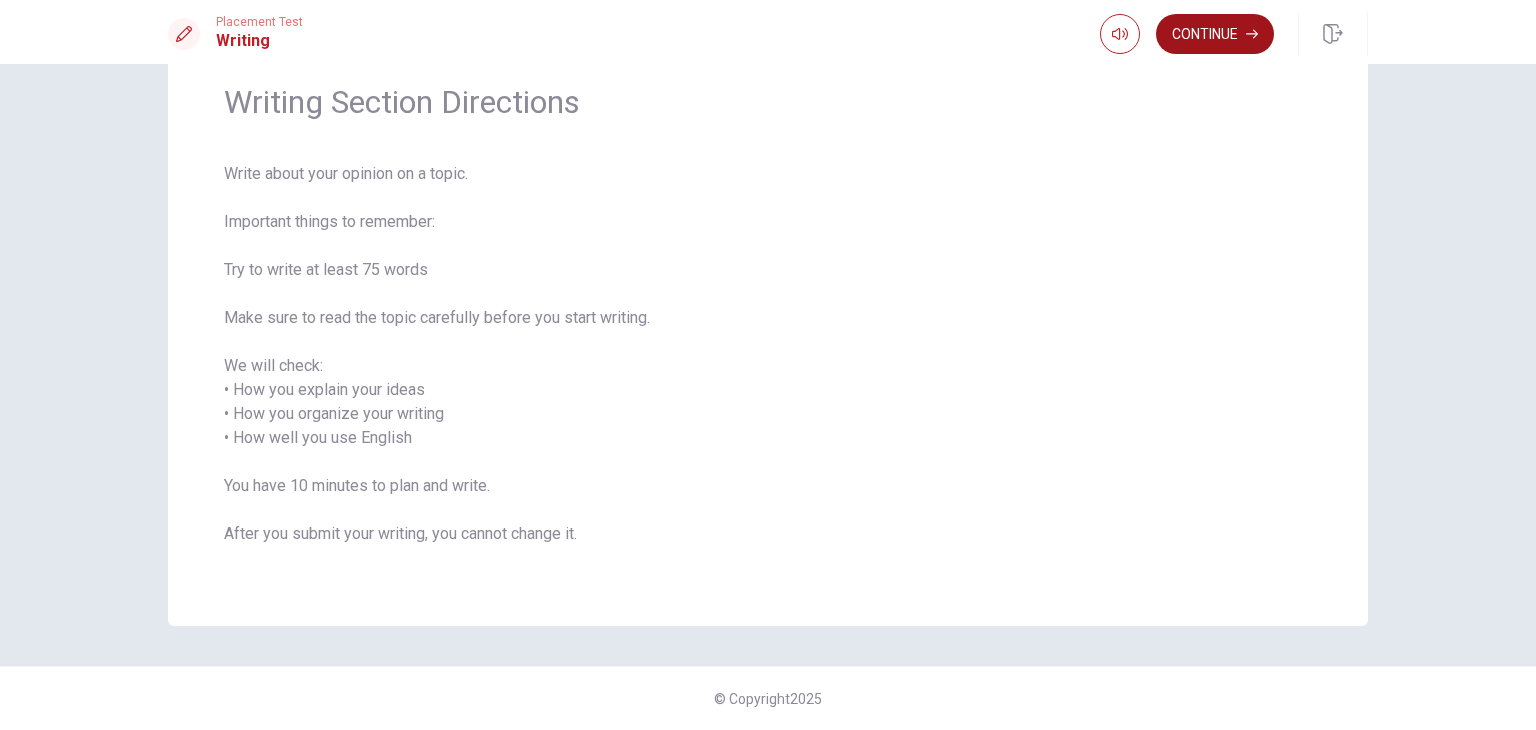 click on "Continue" at bounding box center (1215, 34) 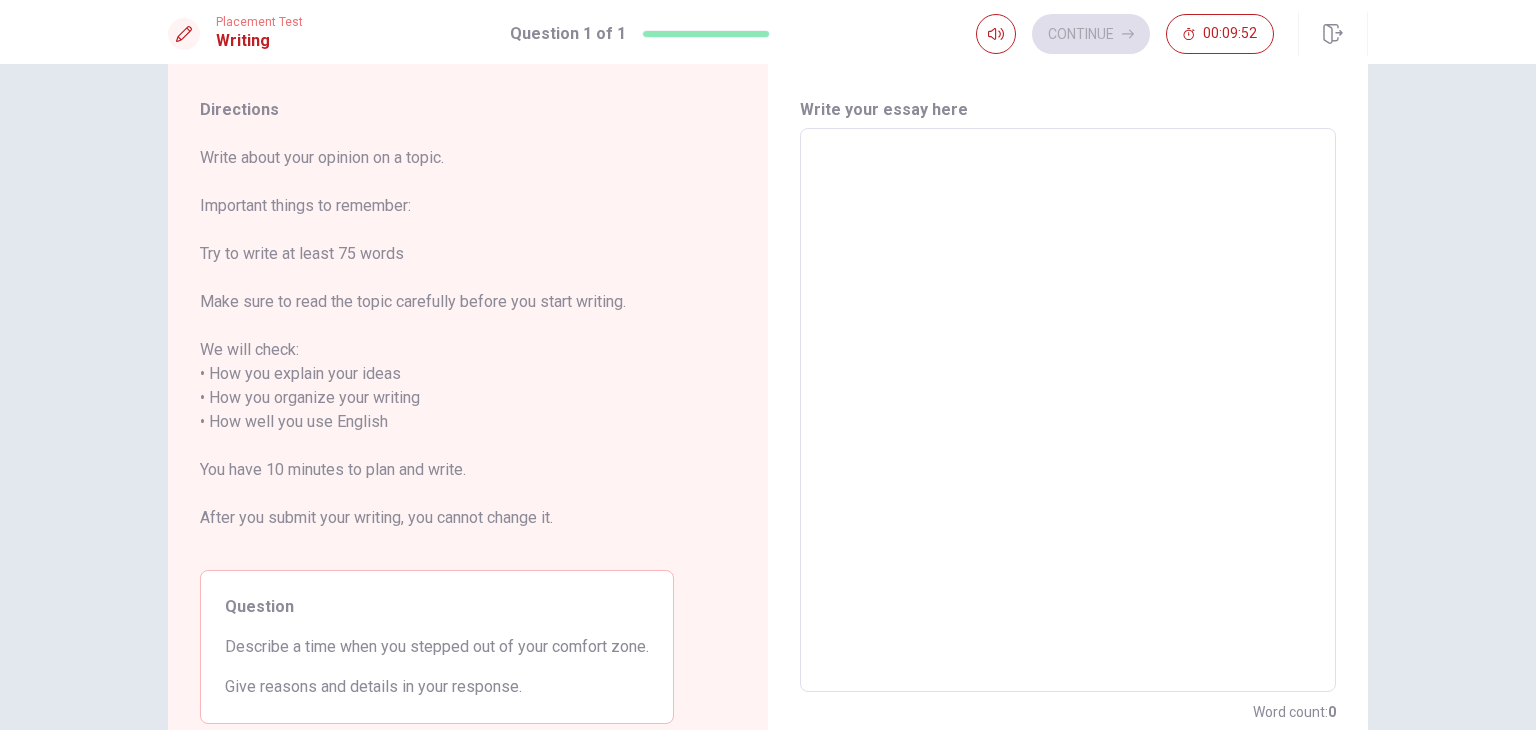 scroll, scrollTop: 47, scrollLeft: 0, axis: vertical 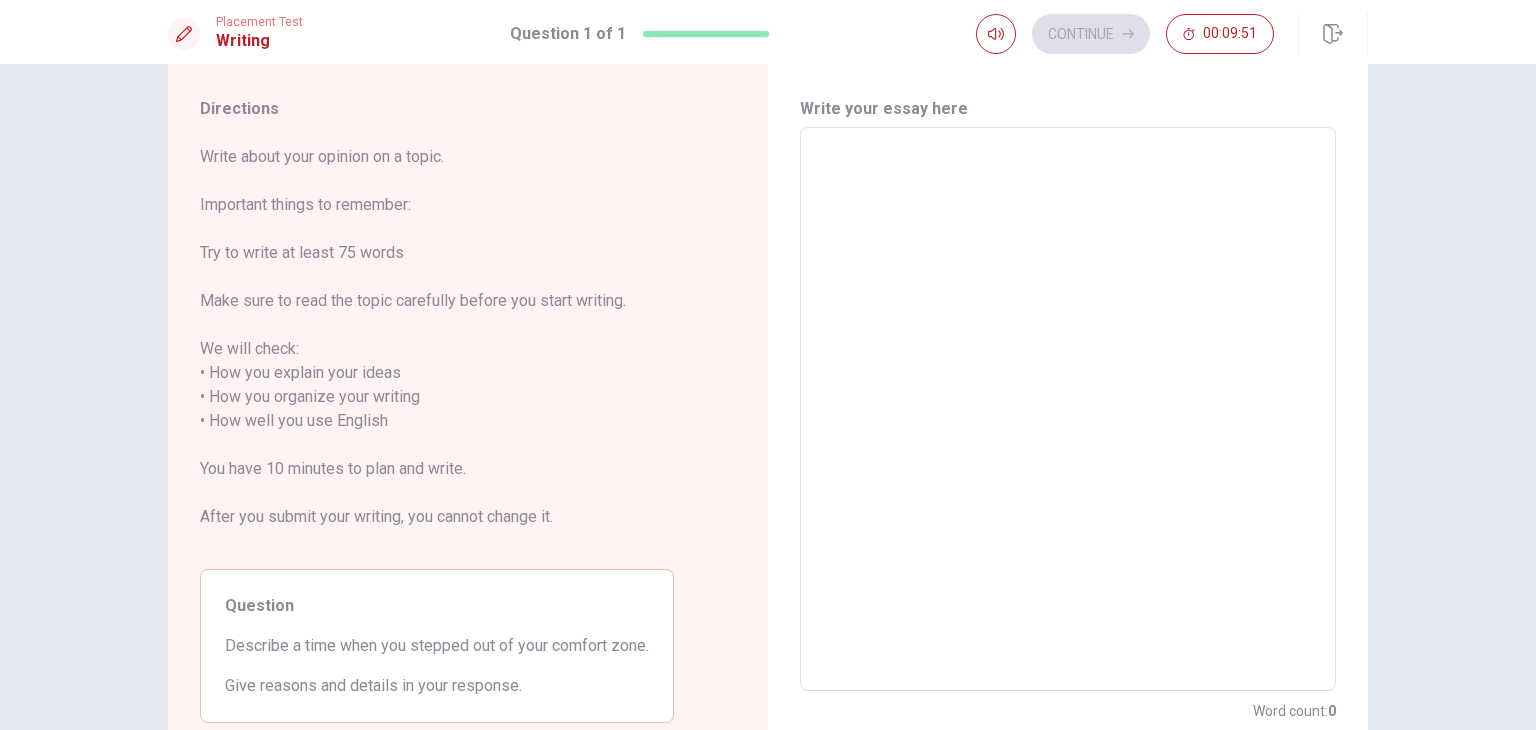 click at bounding box center (1068, 409) 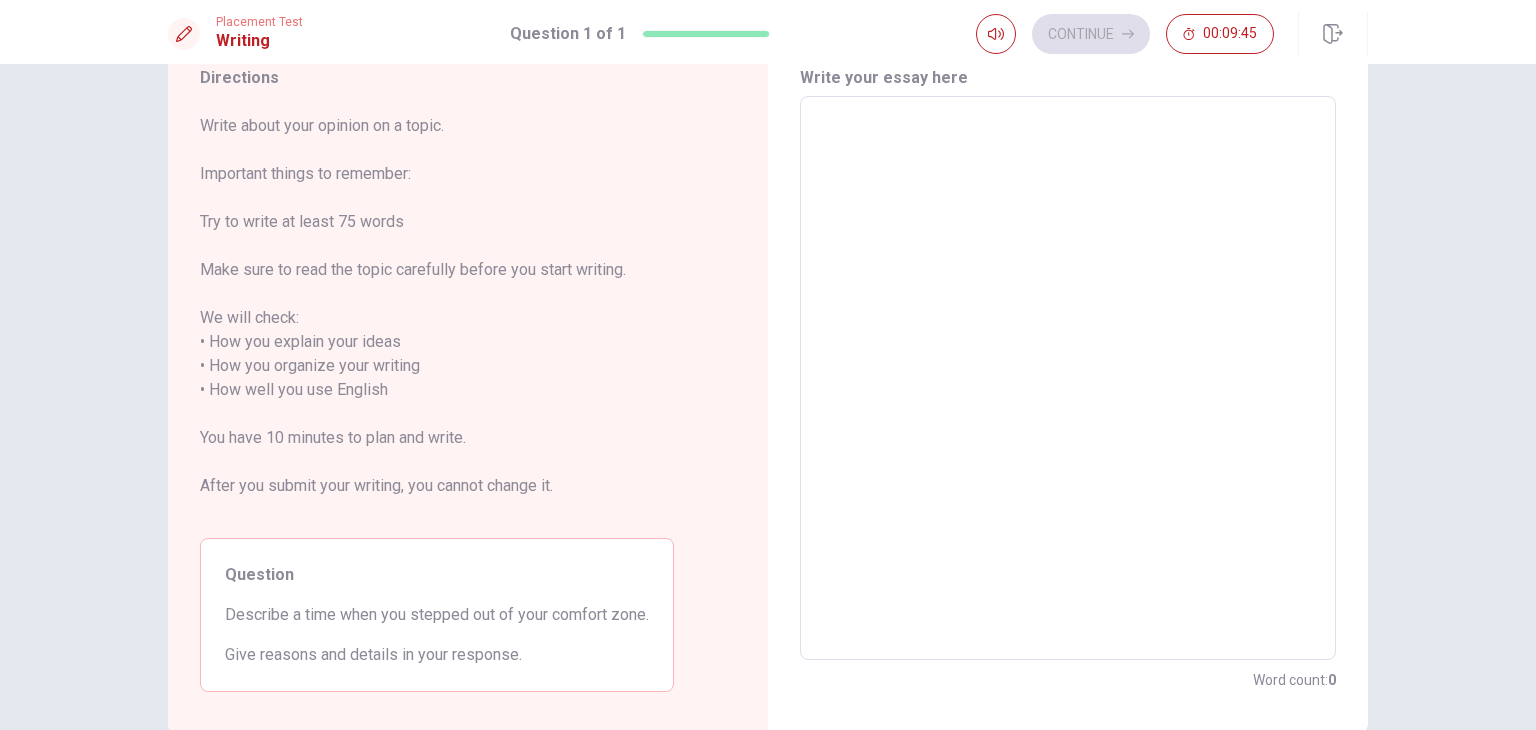 scroll, scrollTop: 81, scrollLeft: 0, axis: vertical 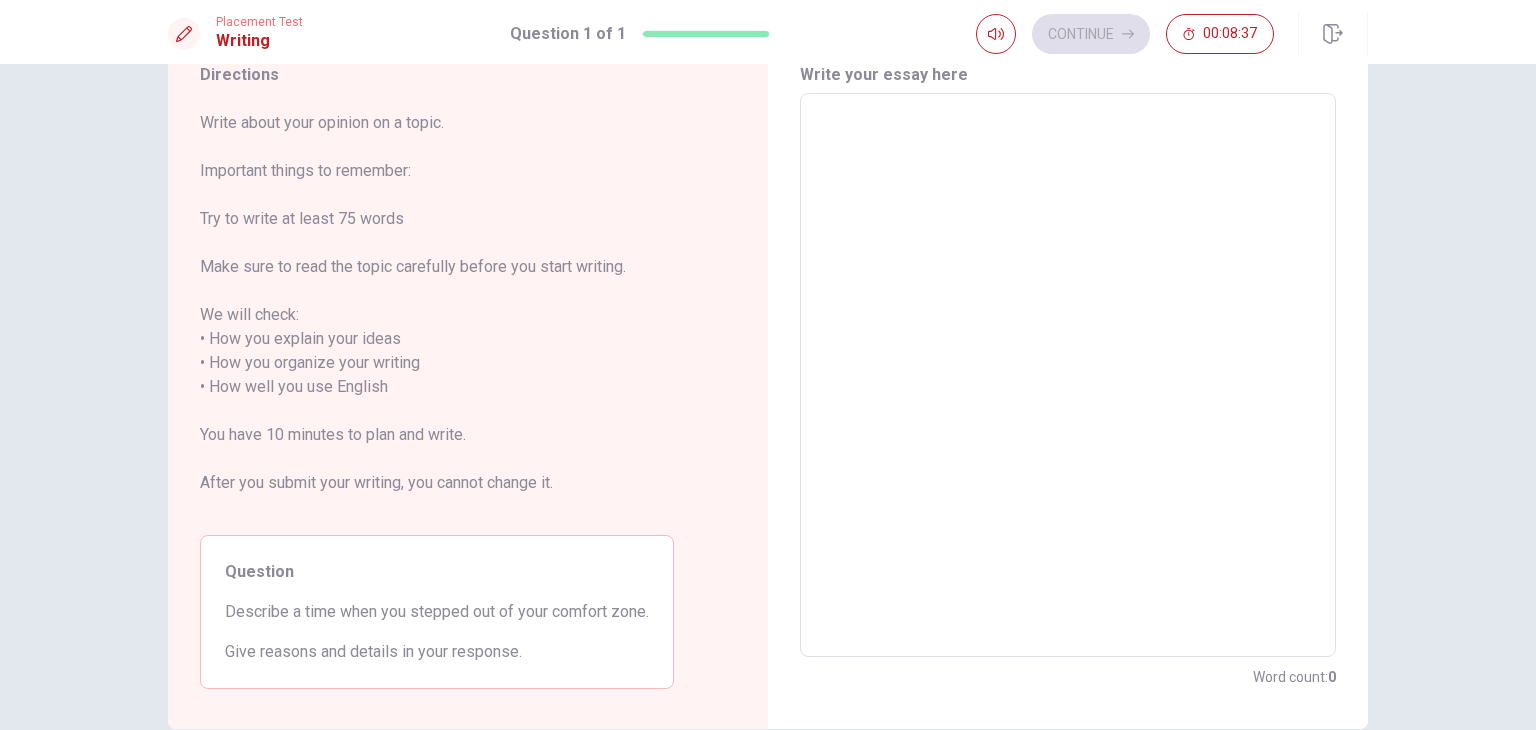 type on "O" 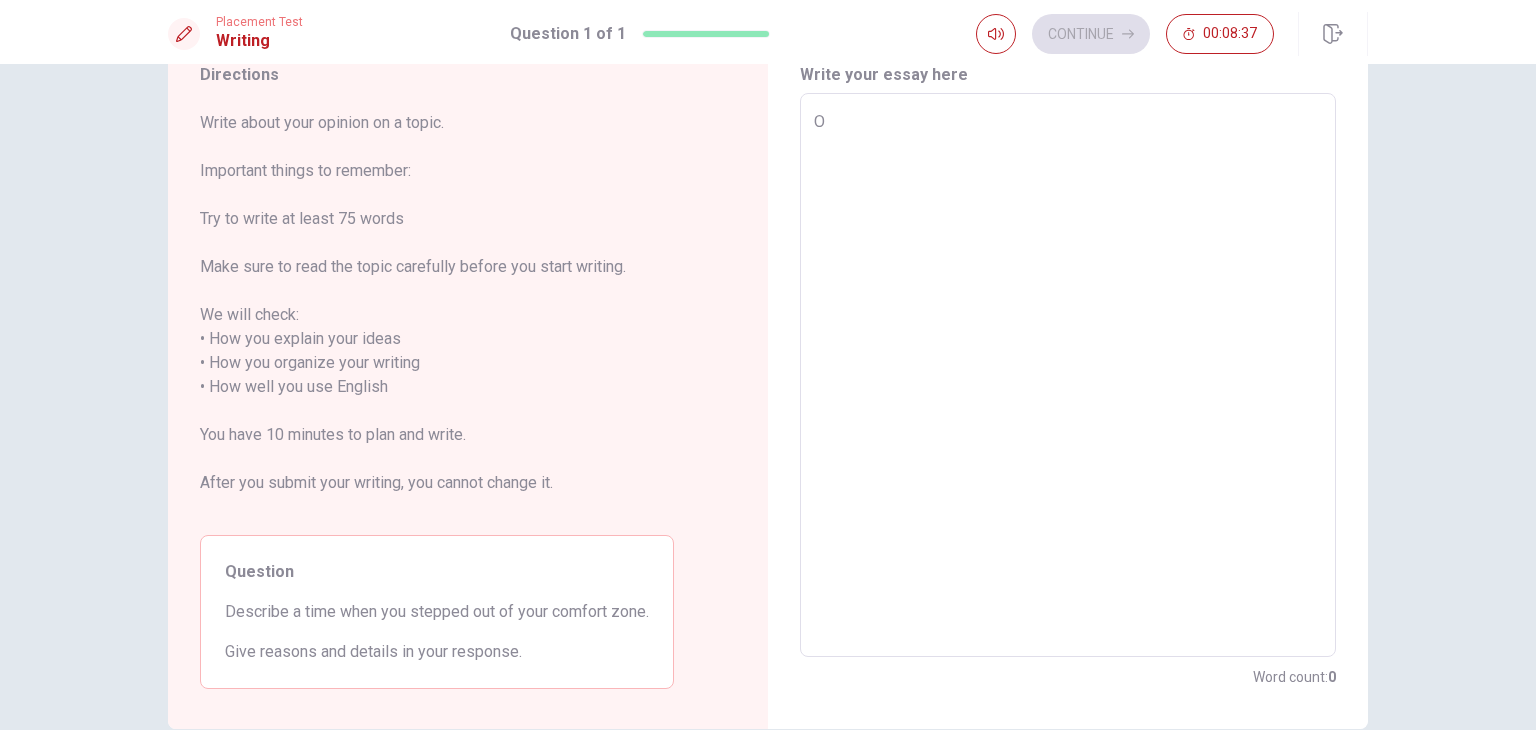 type on "x" 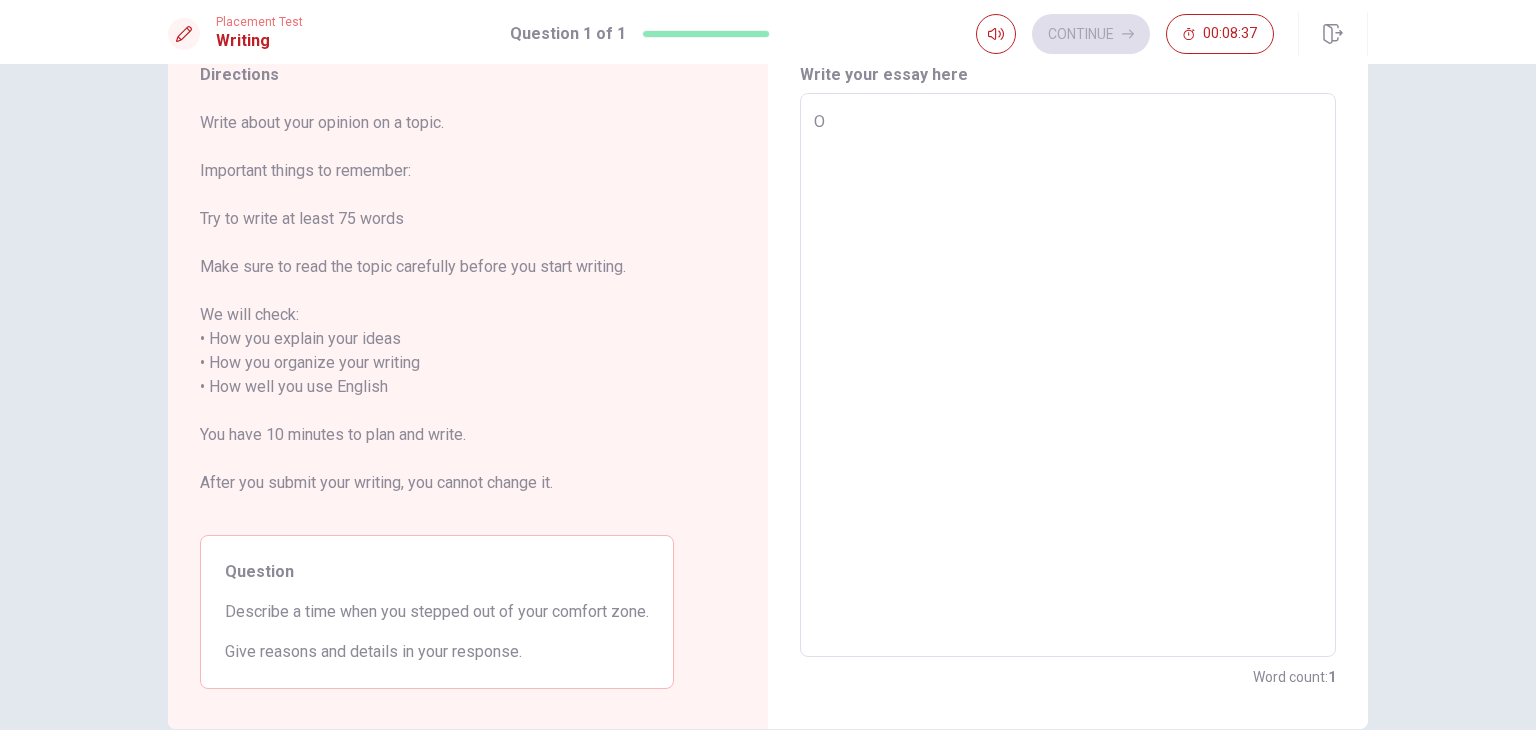 type on "On" 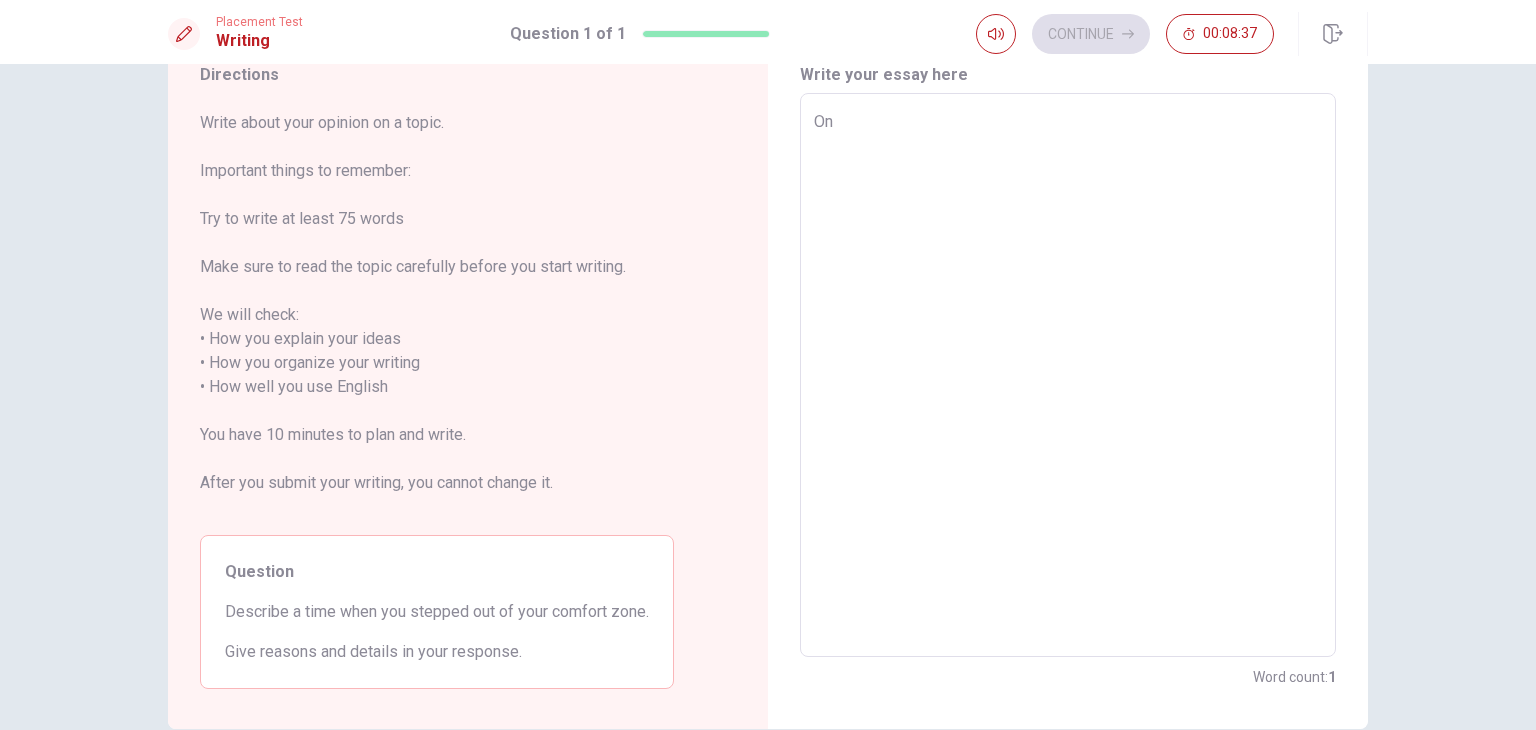 type on "x" 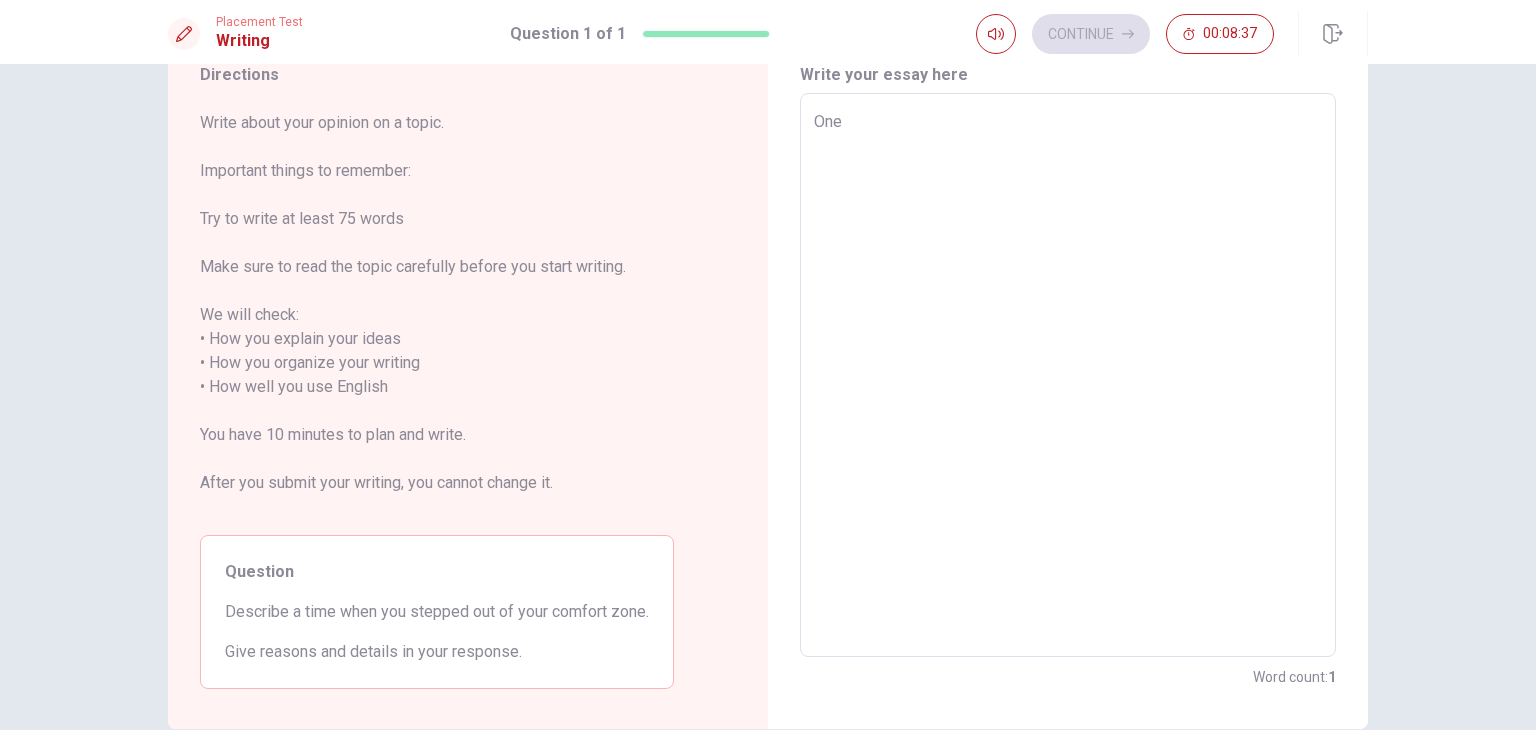 type on "x" 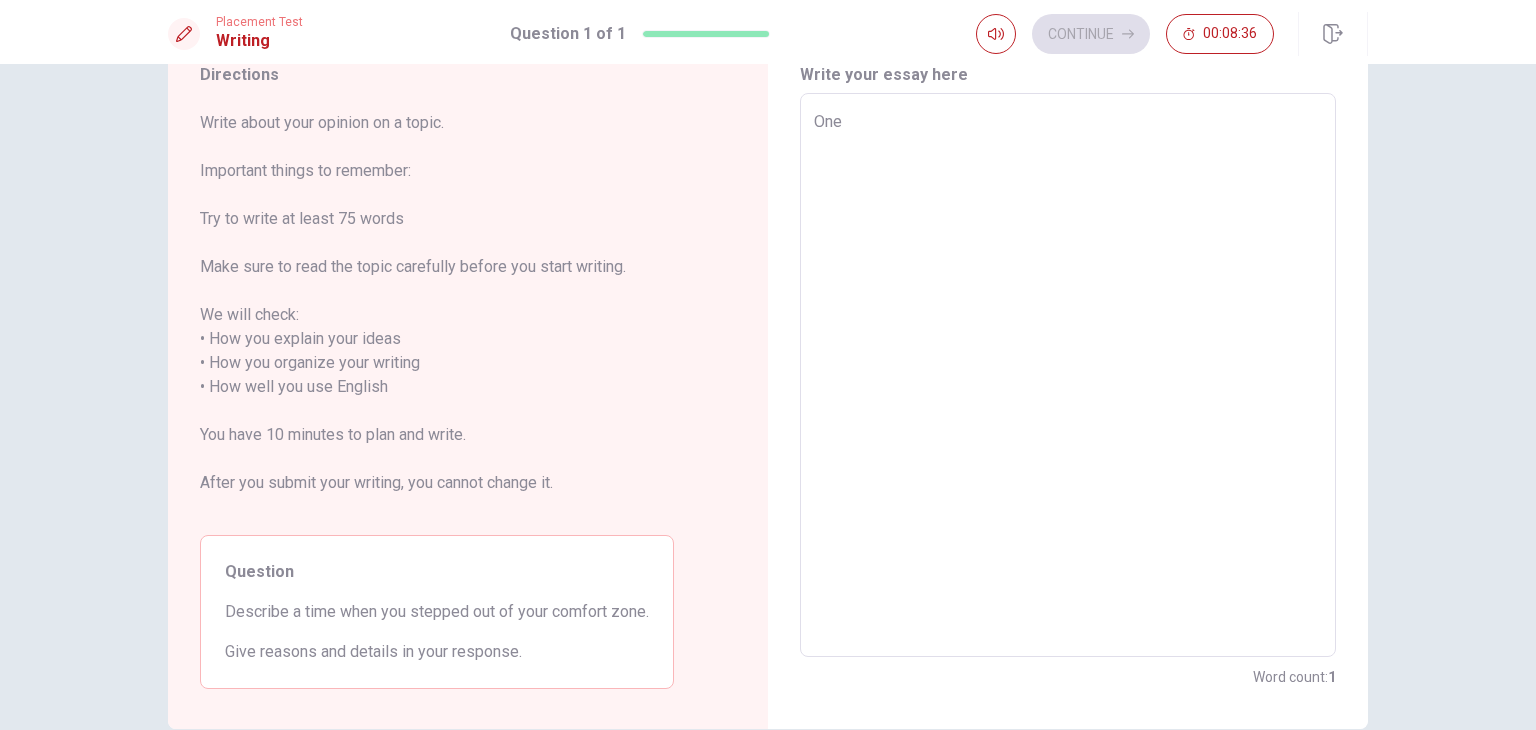 type on "One t" 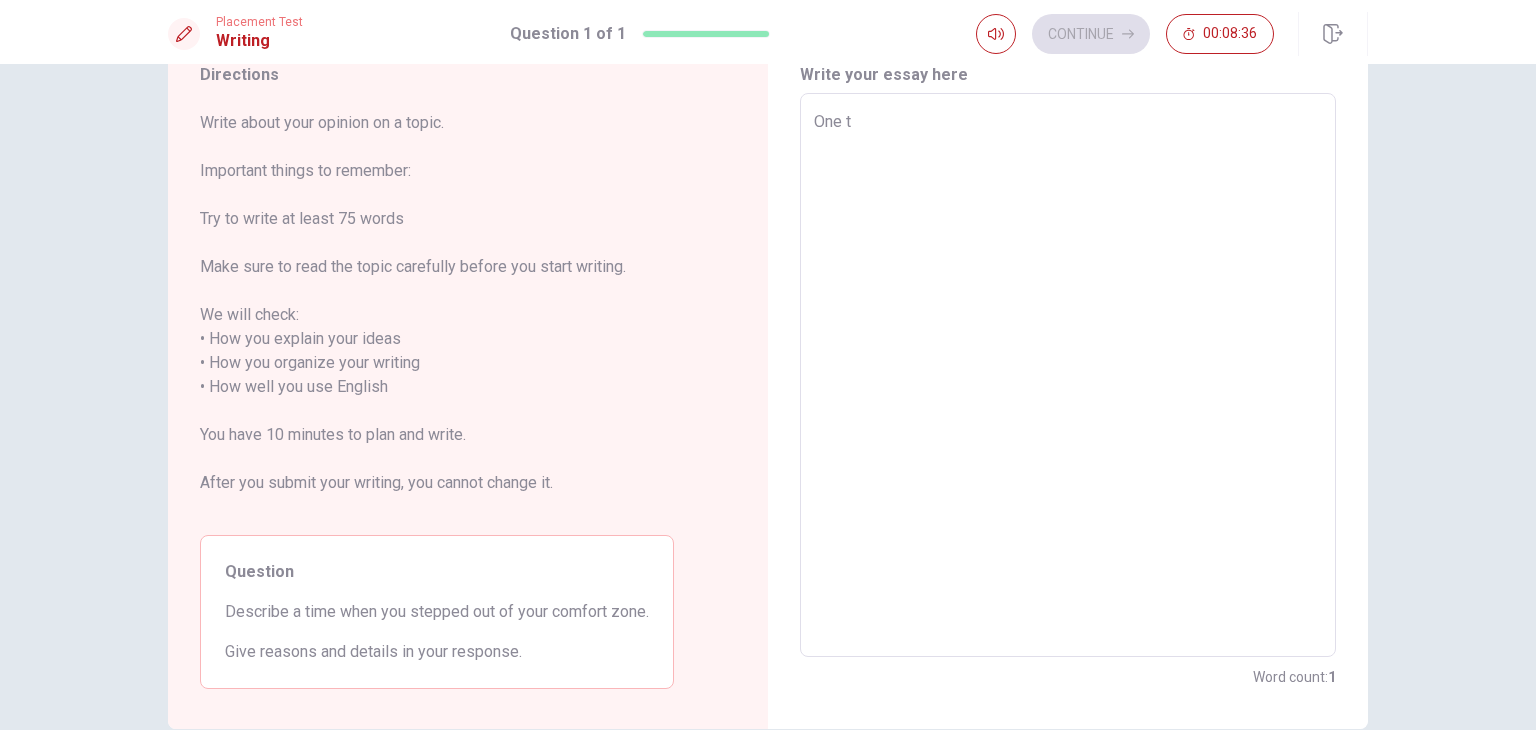 type on "x" 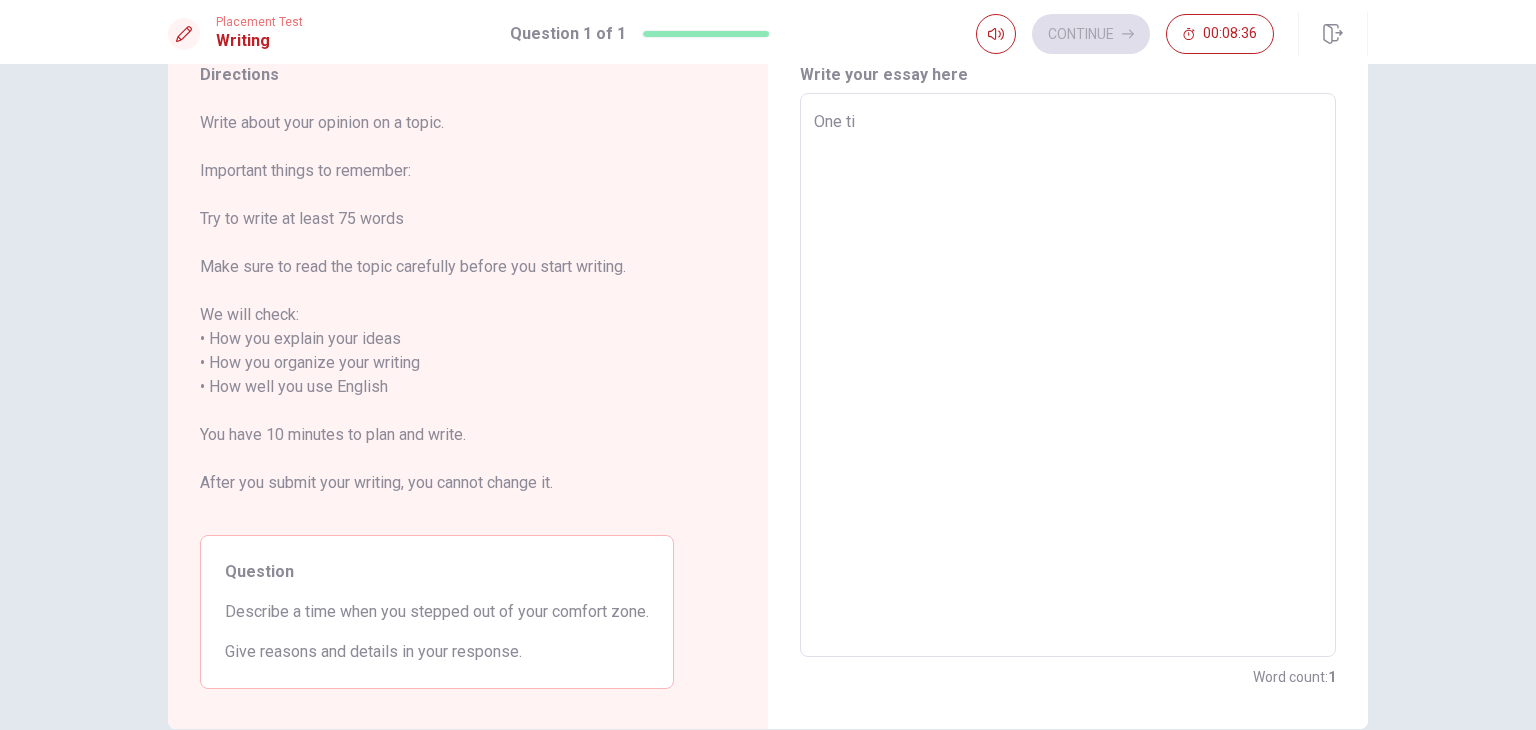 type on "x" 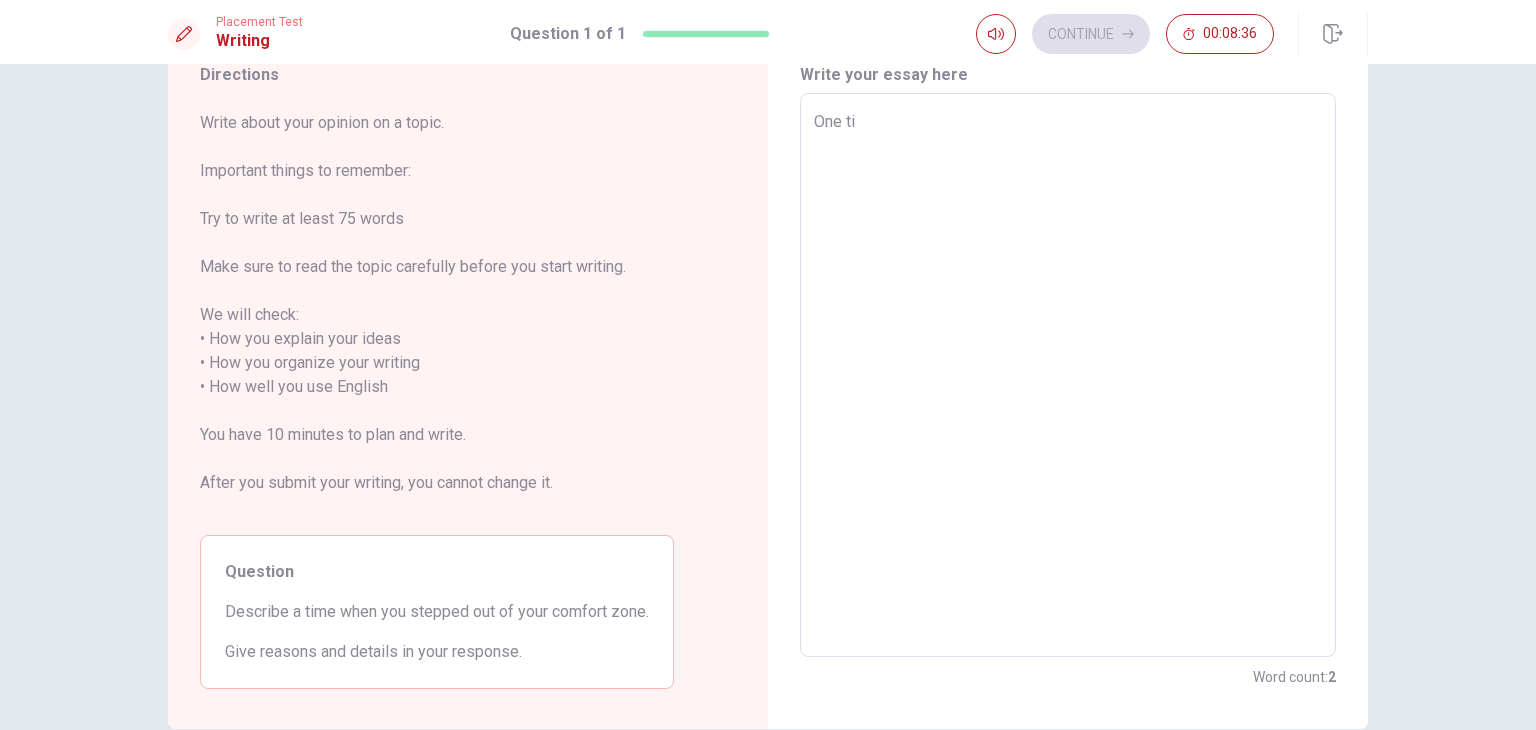 type on "One tim" 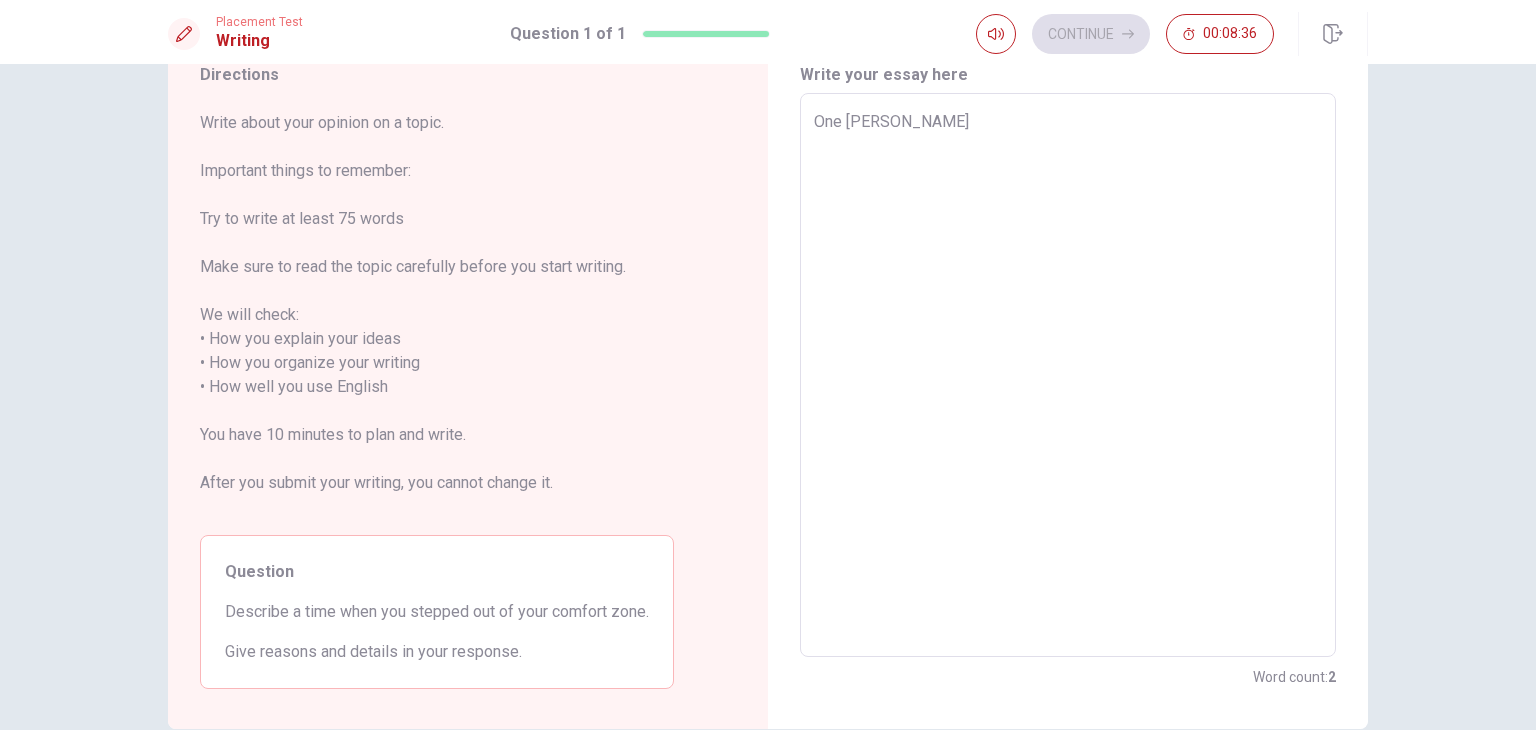type on "x" 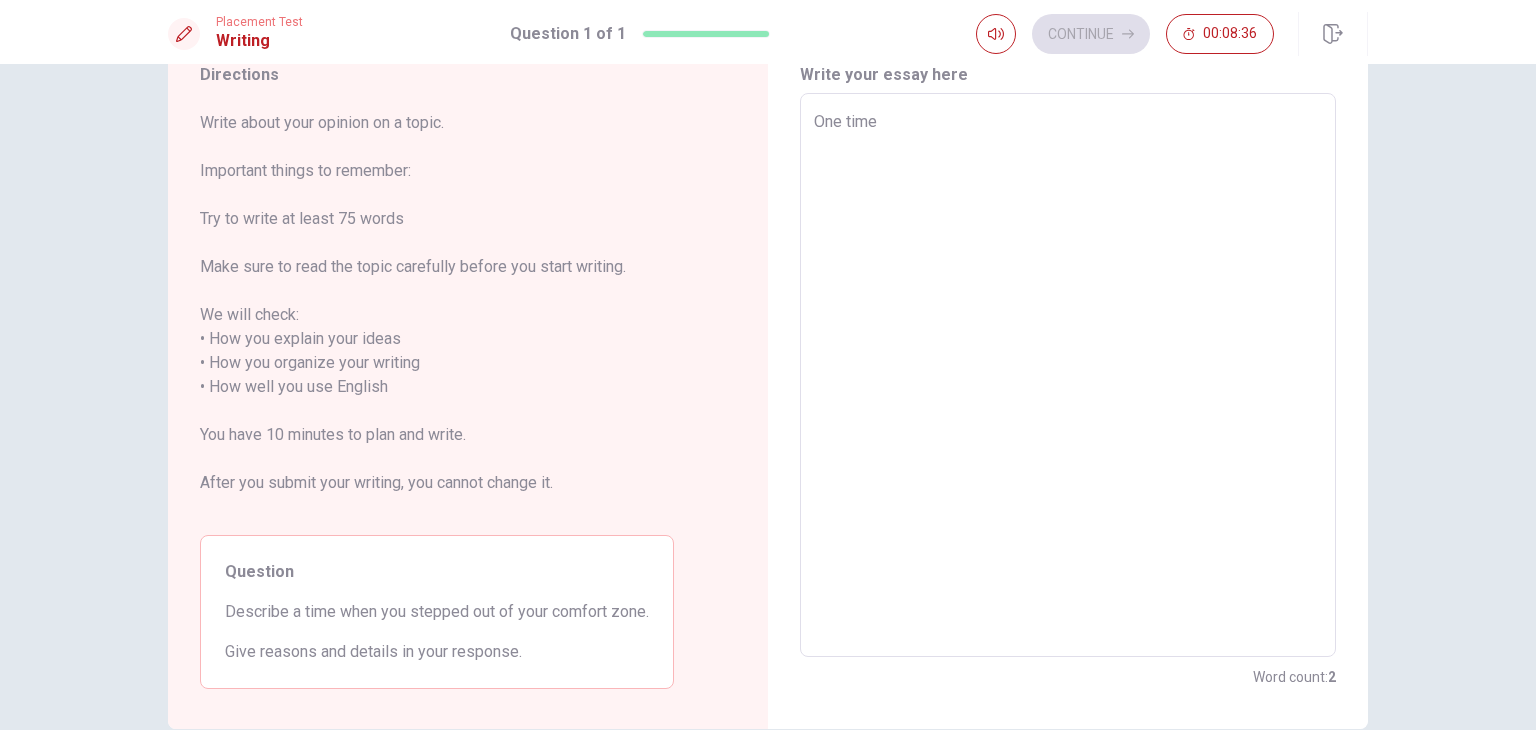type on "x" 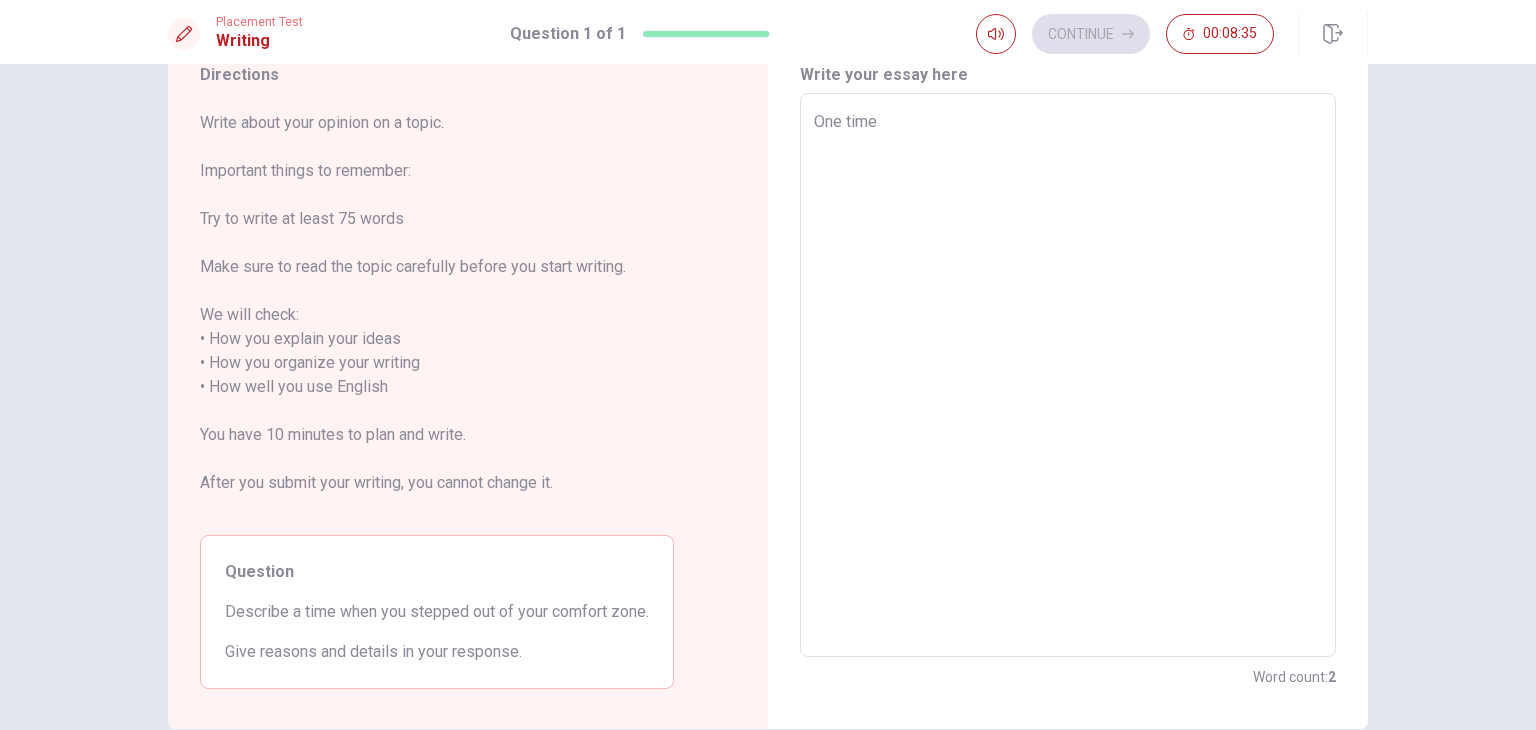 type on "One time w" 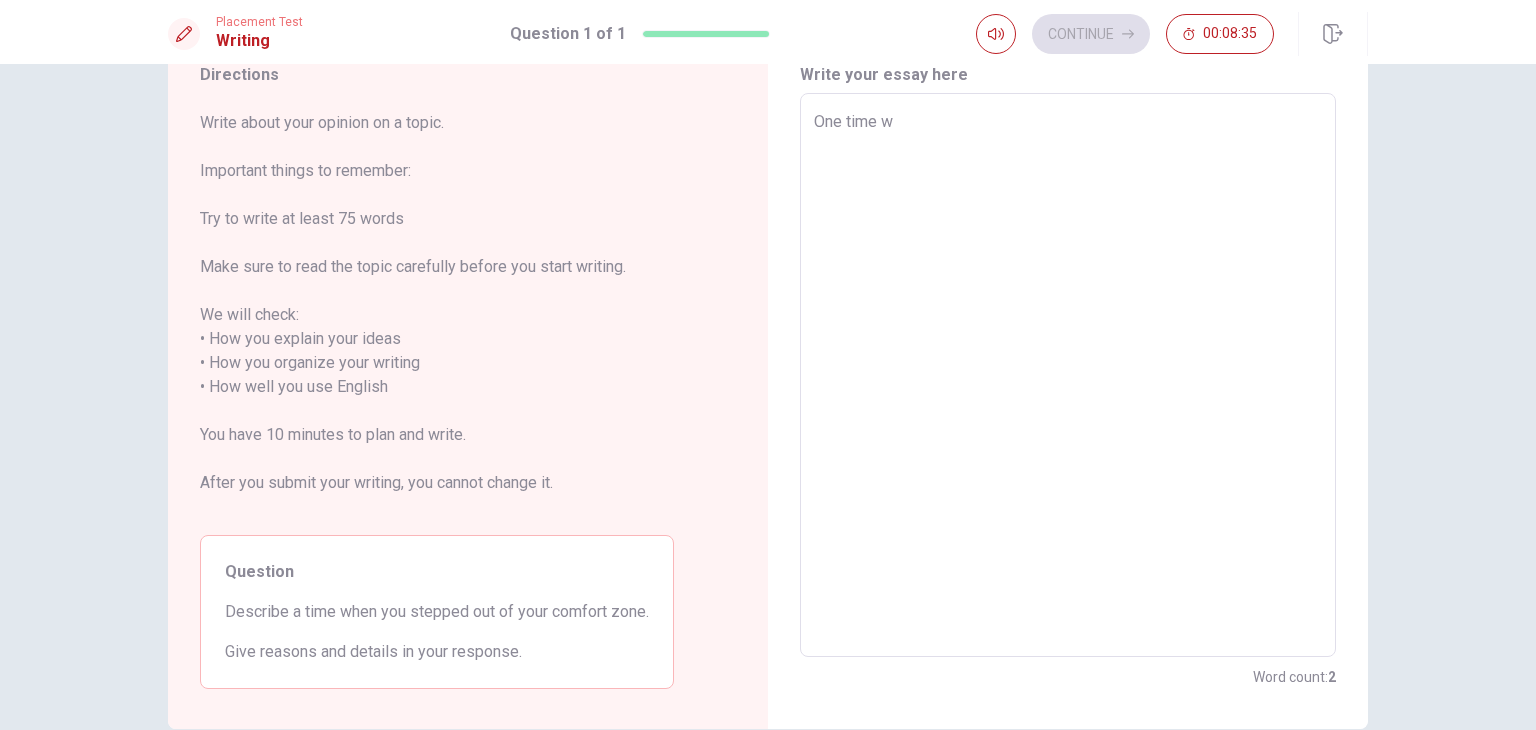 type on "x" 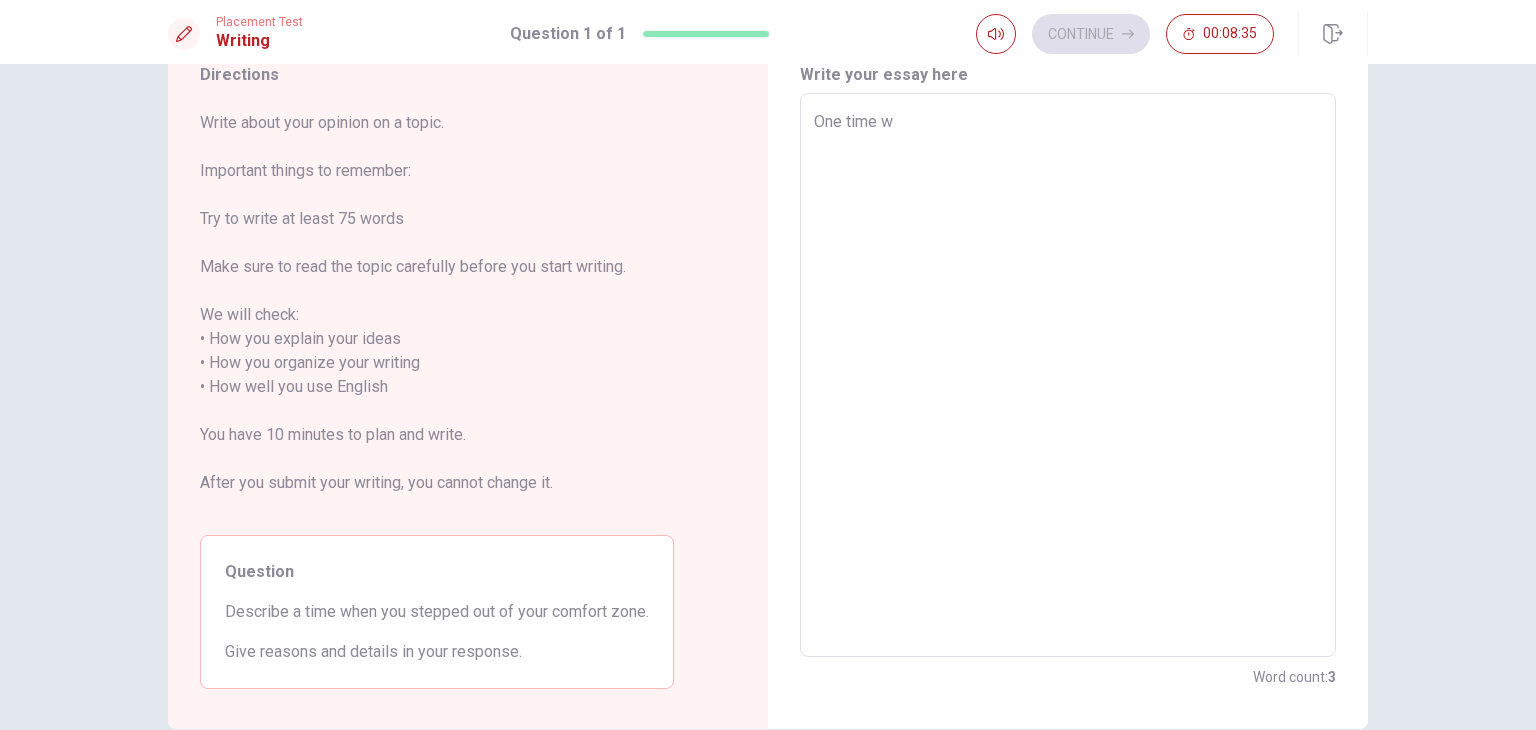 type on "One time wh" 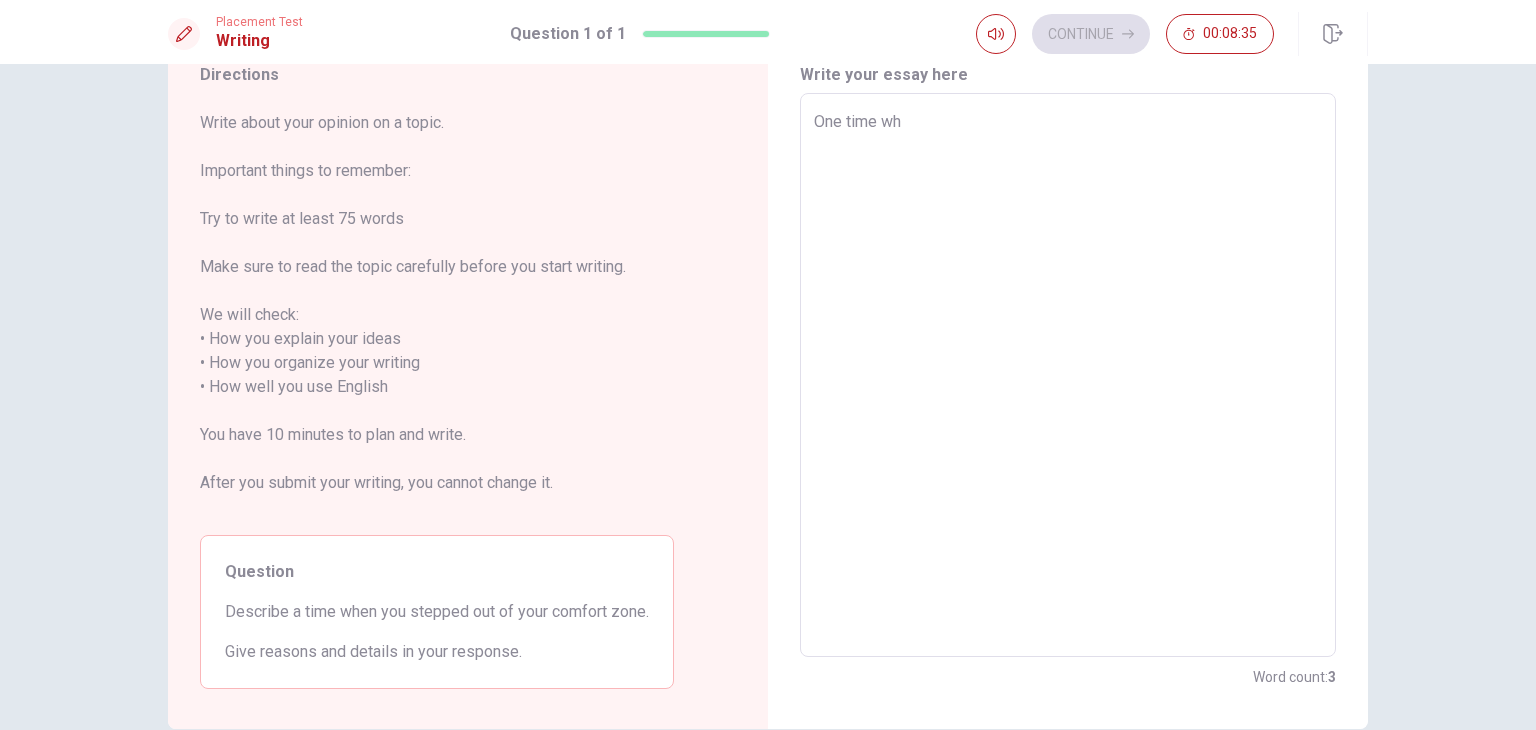 type on "x" 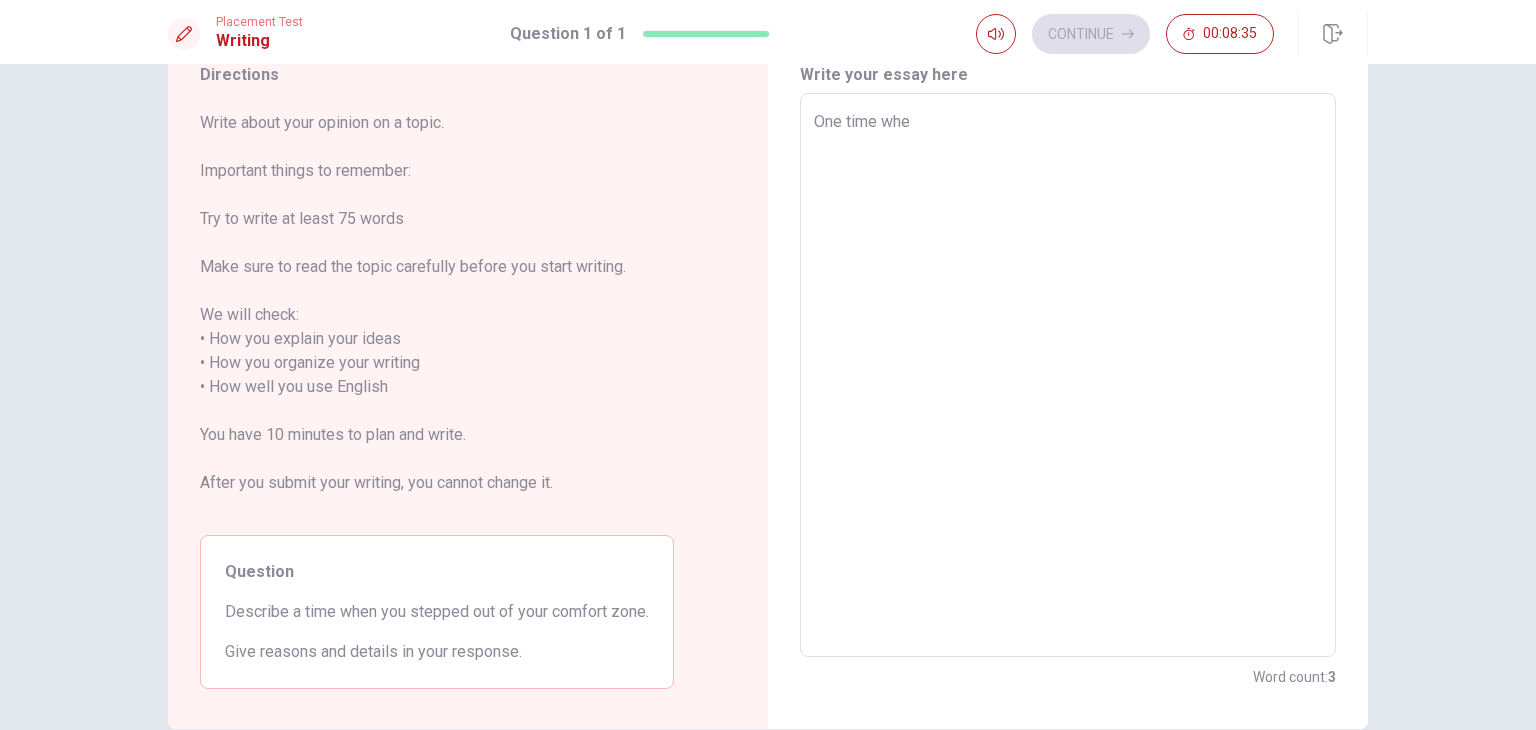 type on "x" 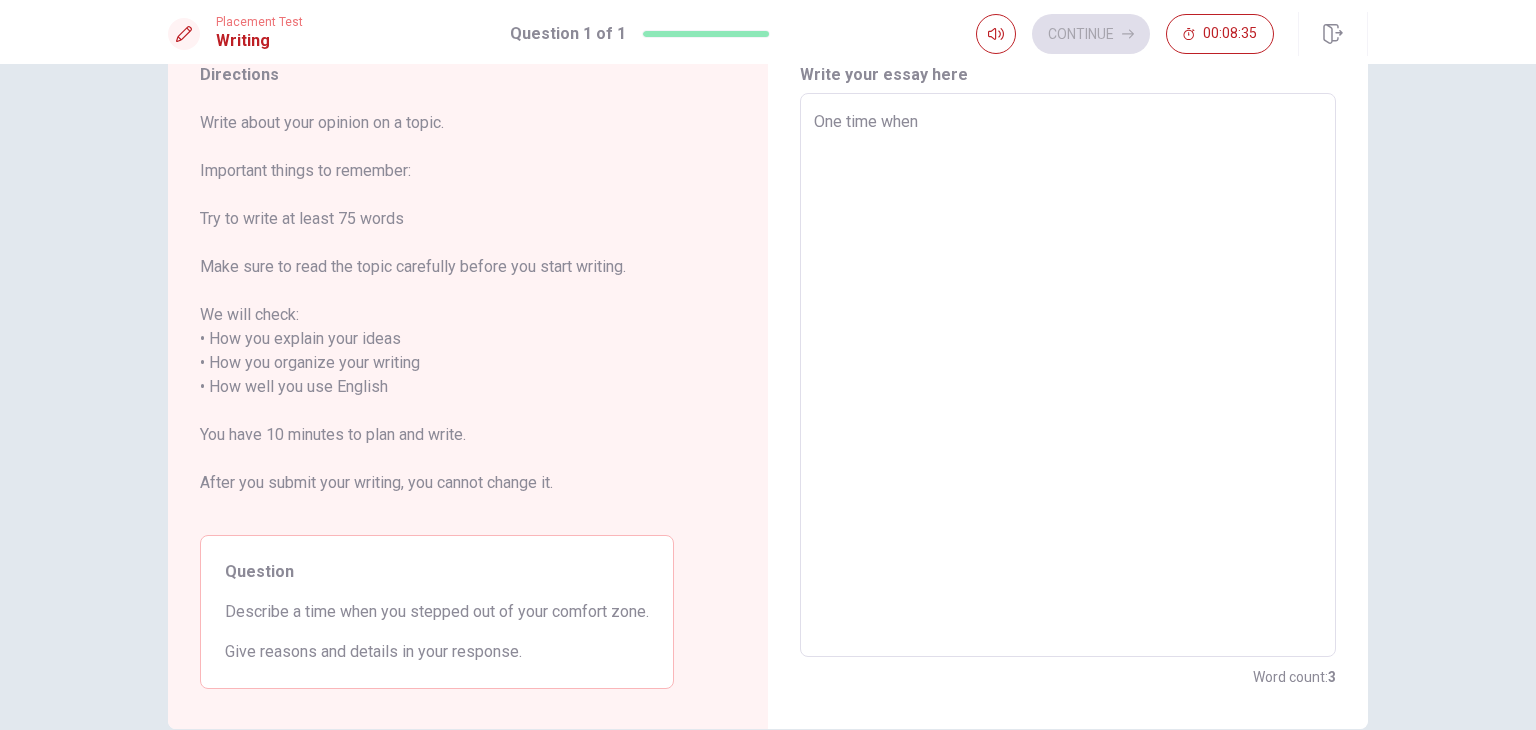 type on "x" 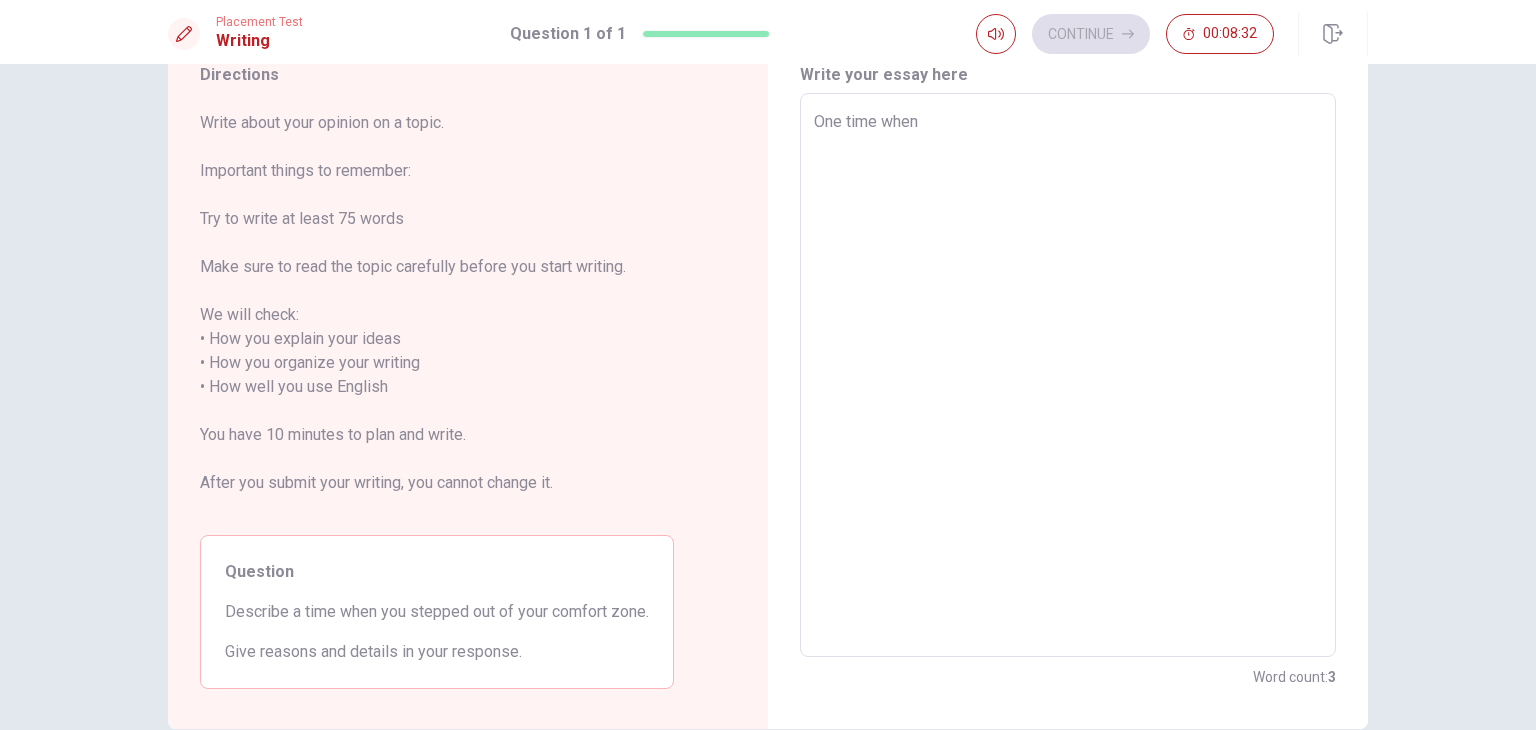 type on "x" 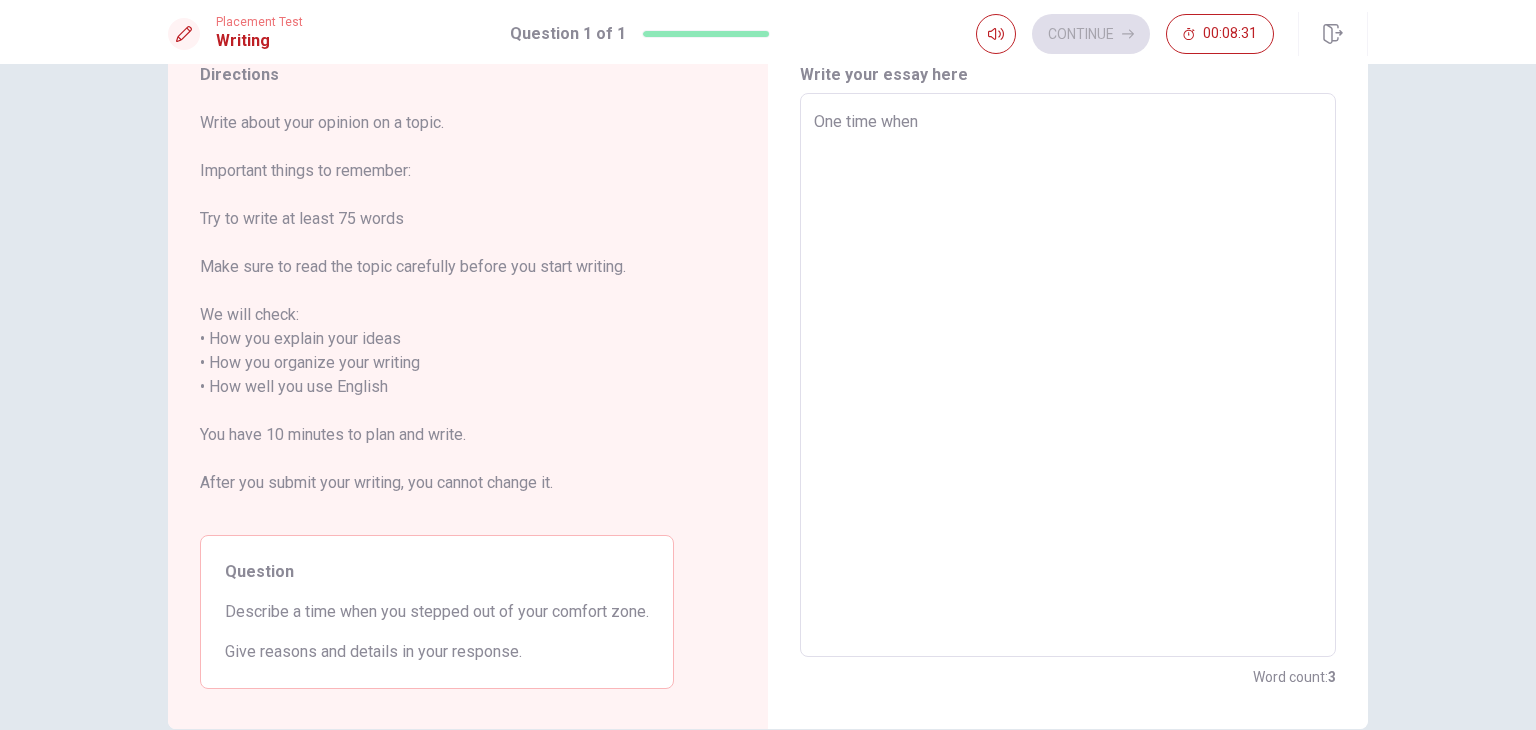 type on "One time when I" 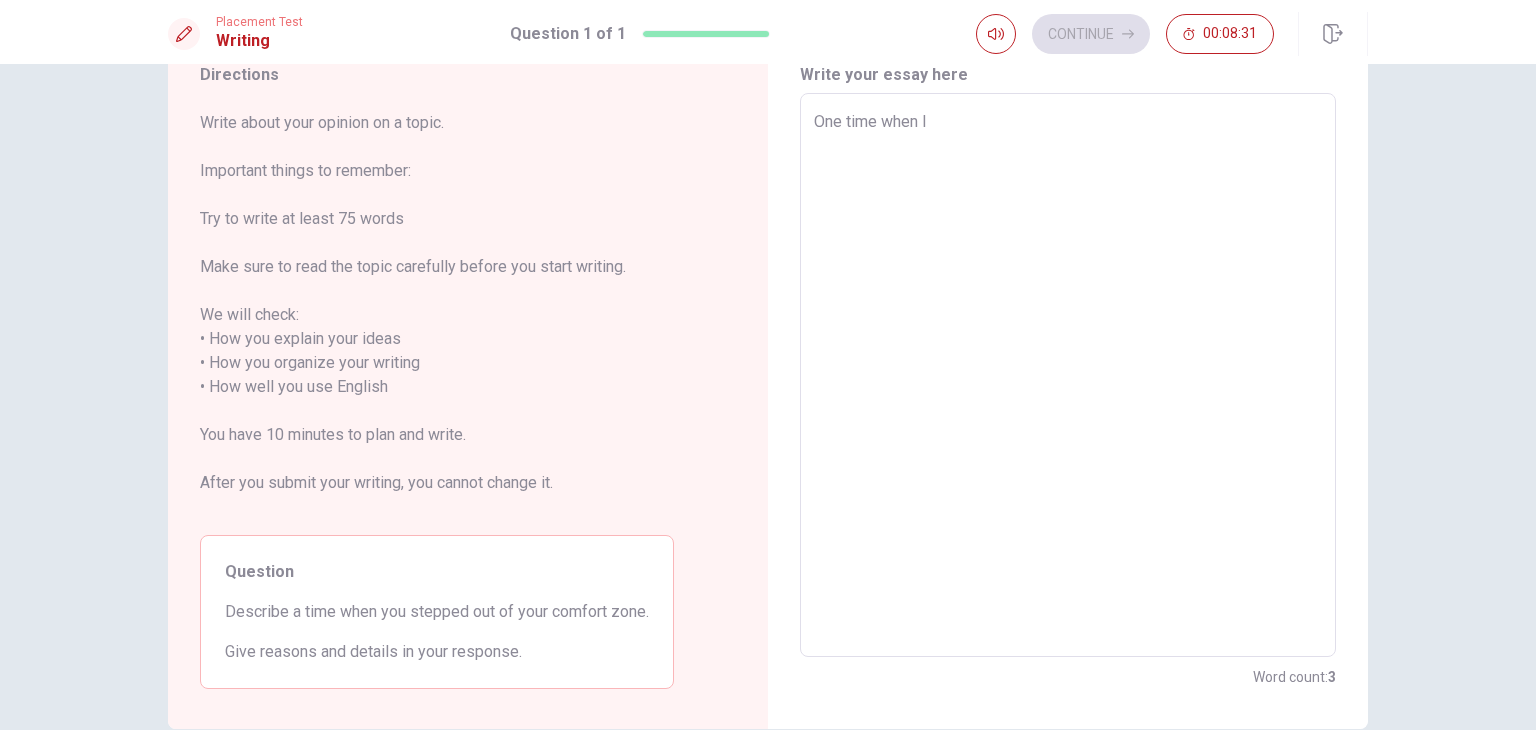 type on "x" 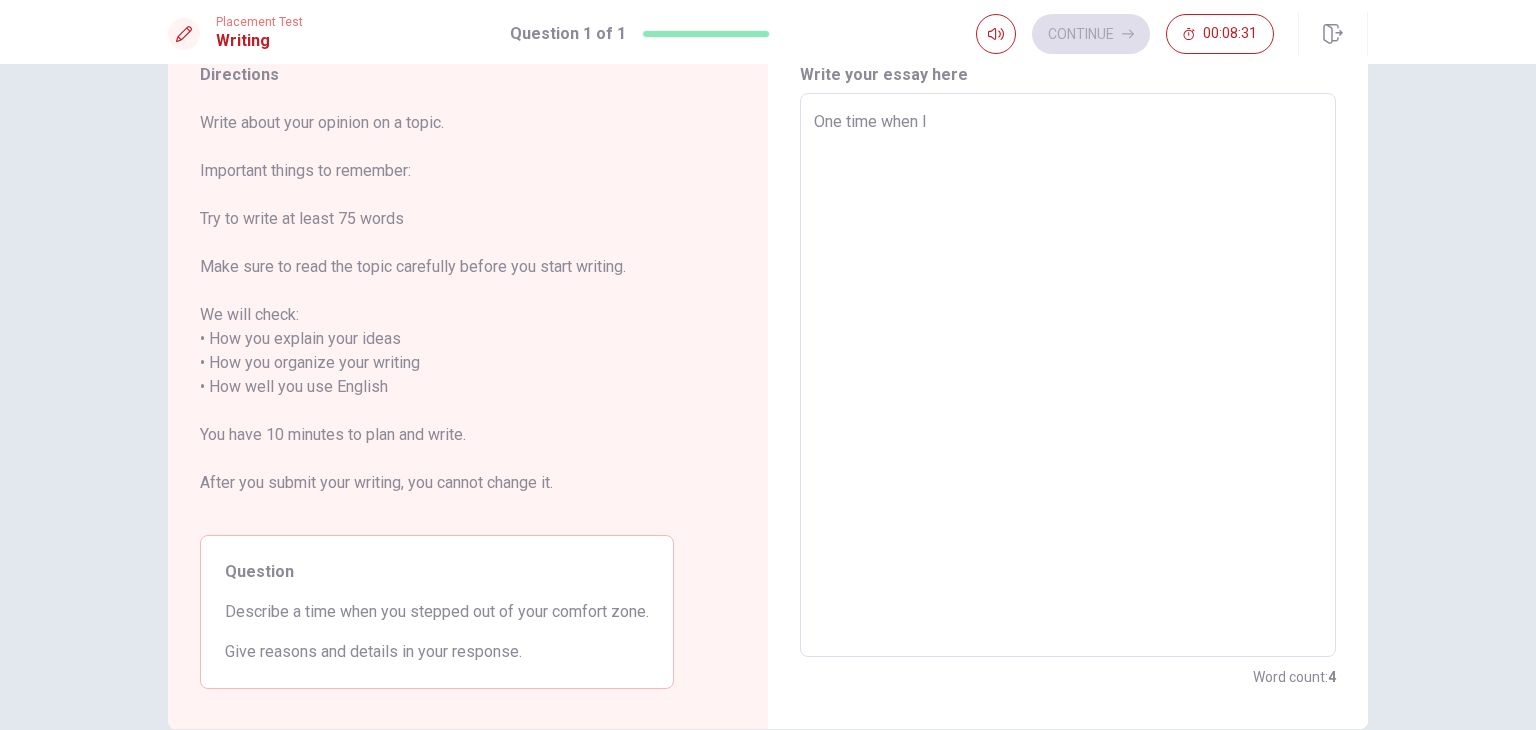 type on "One time when I" 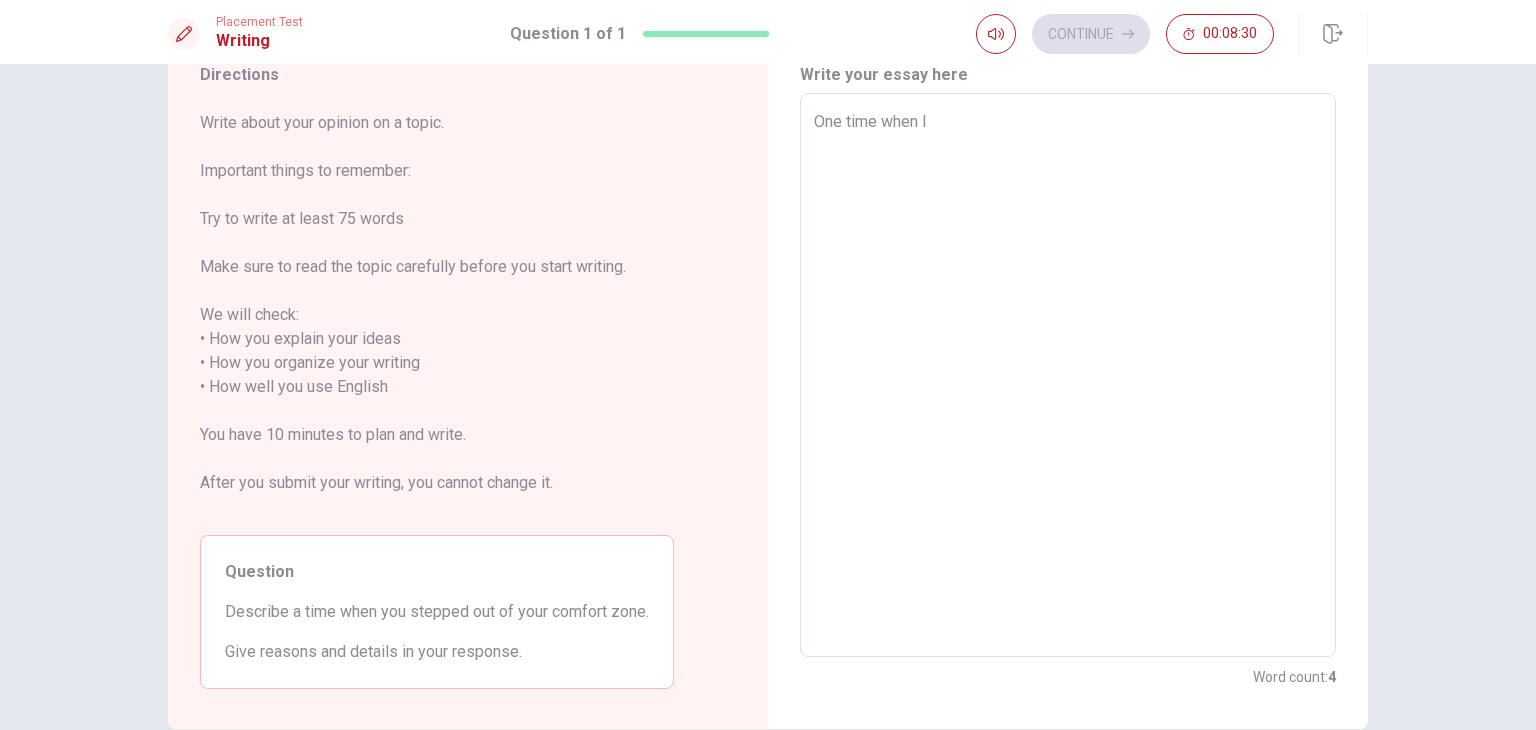 type on "One time when I s" 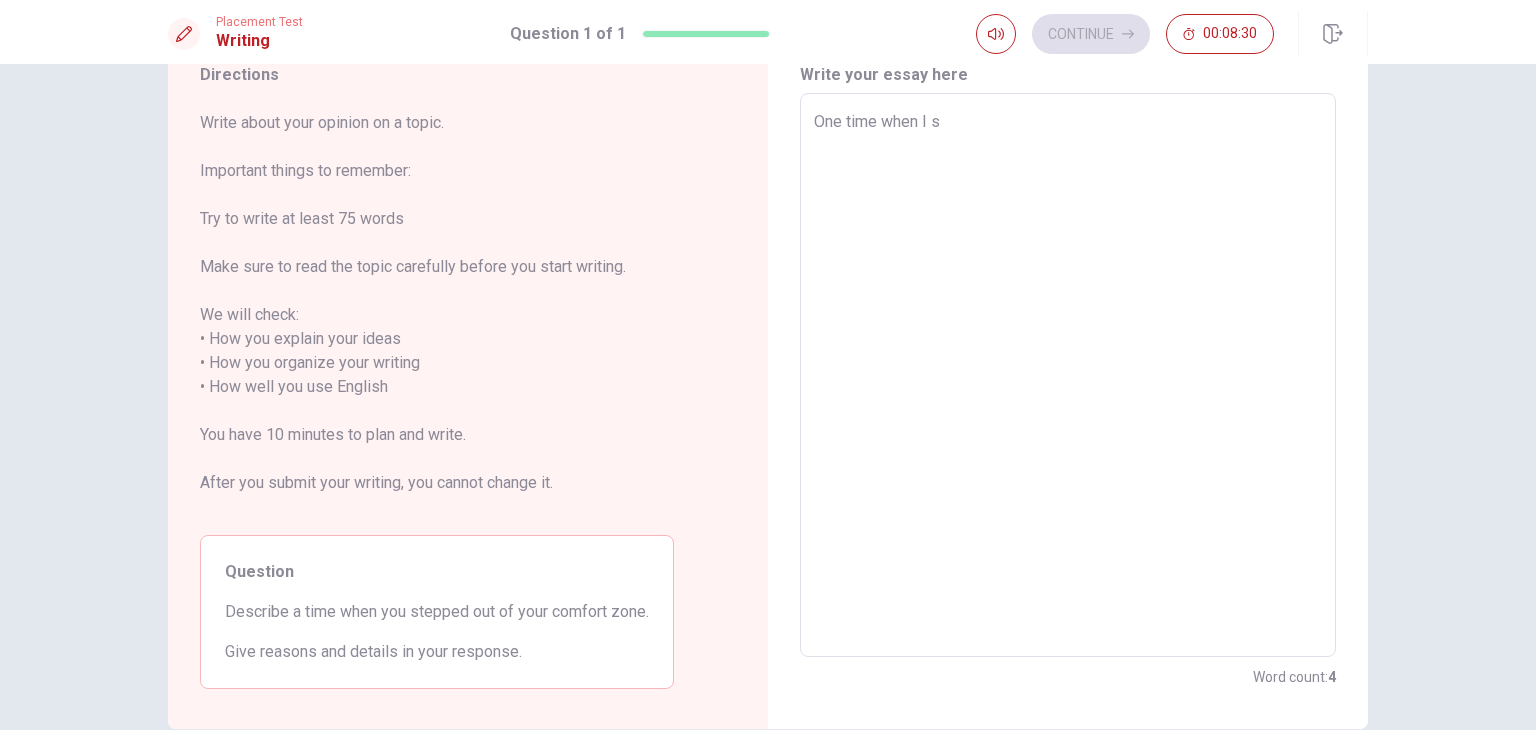 type on "x" 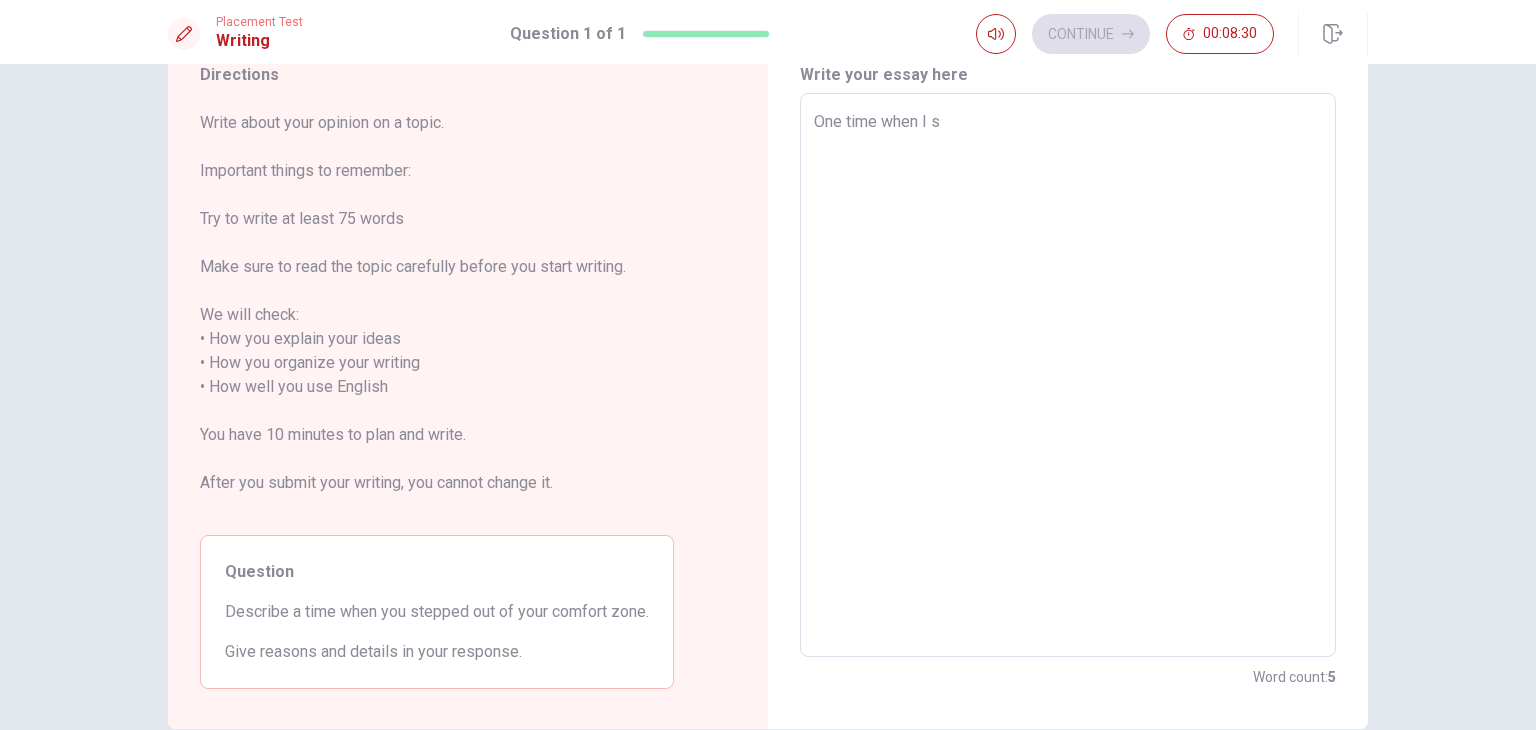 type on "One time when I st" 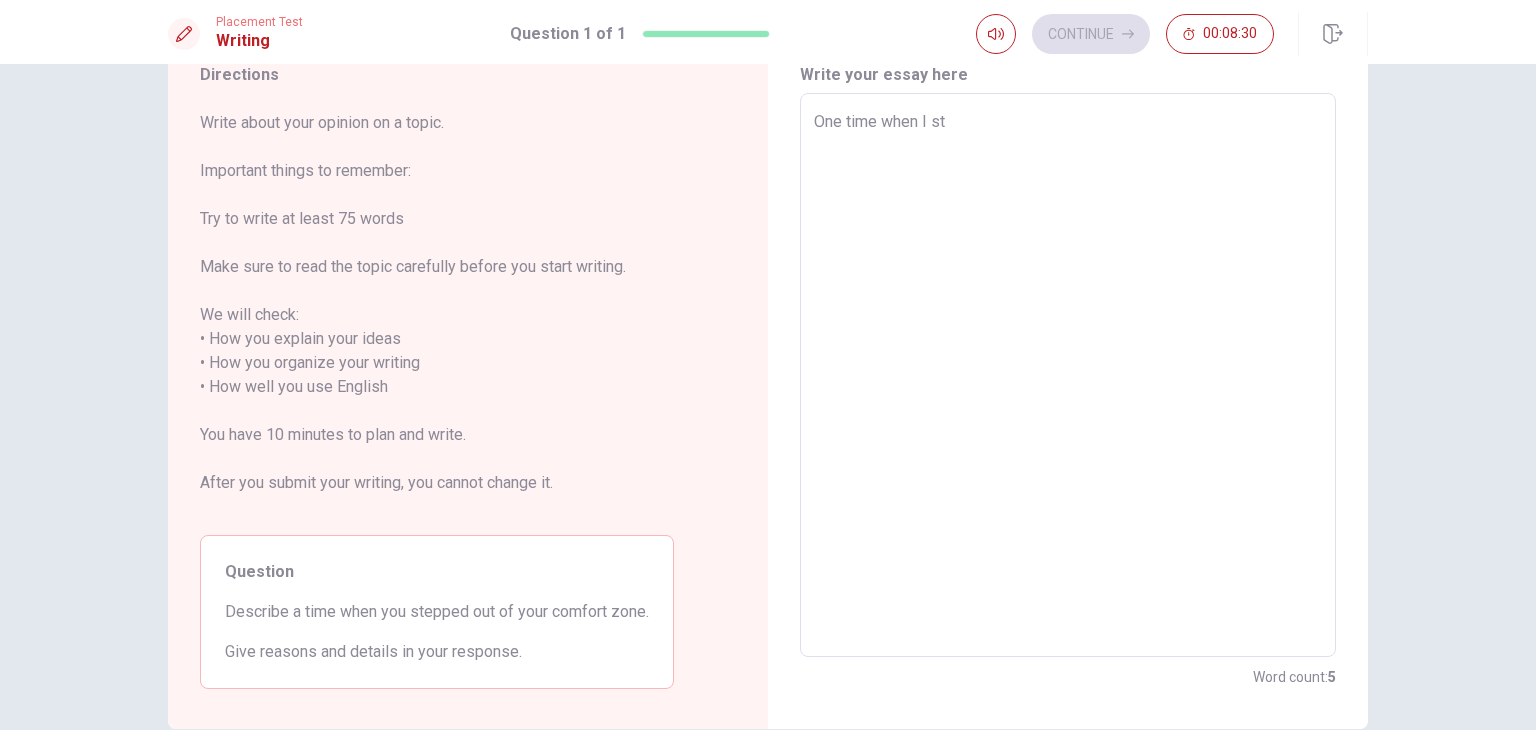 type on "x" 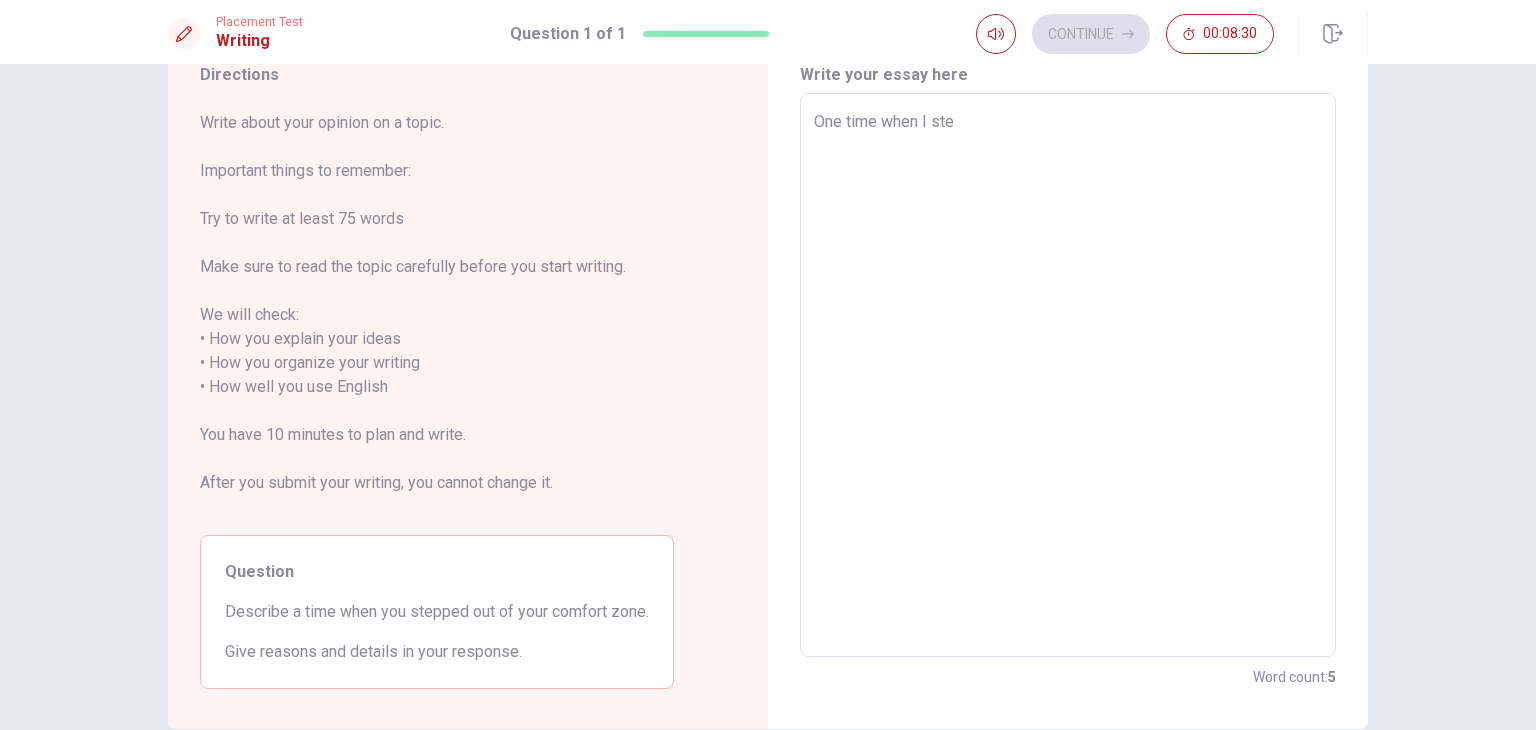 type on "x" 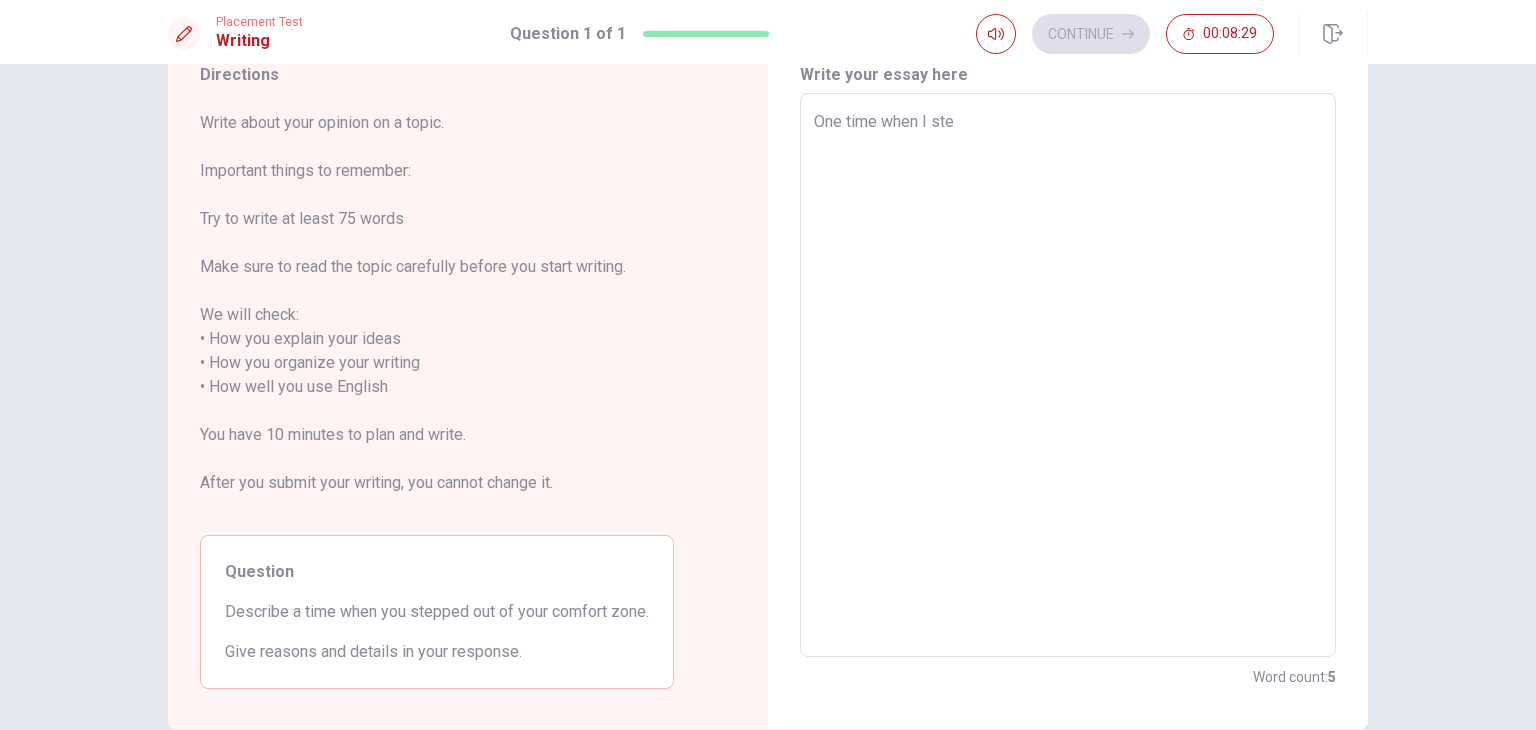 type on "One time when I step" 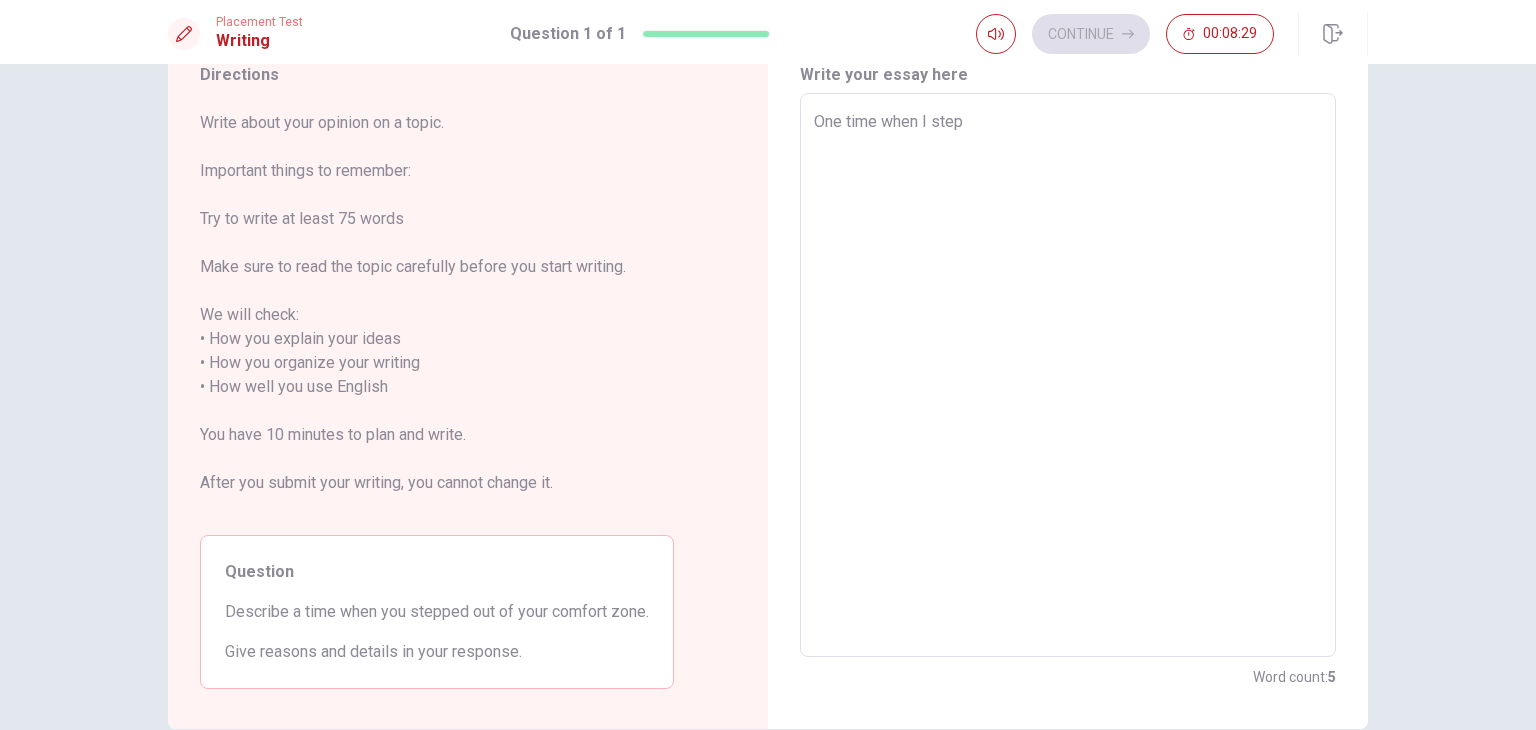 type on "x" 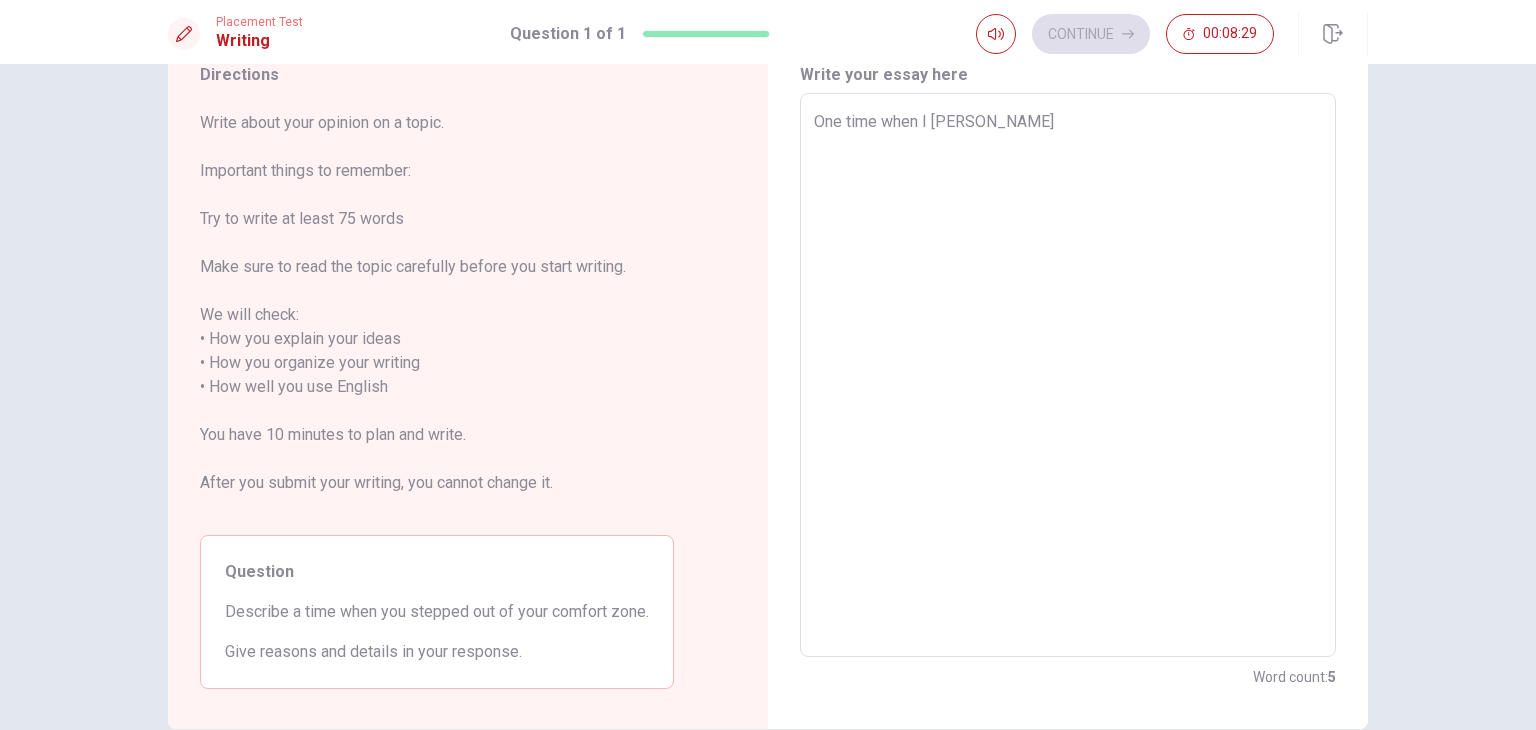 type on "One time when I steppe" 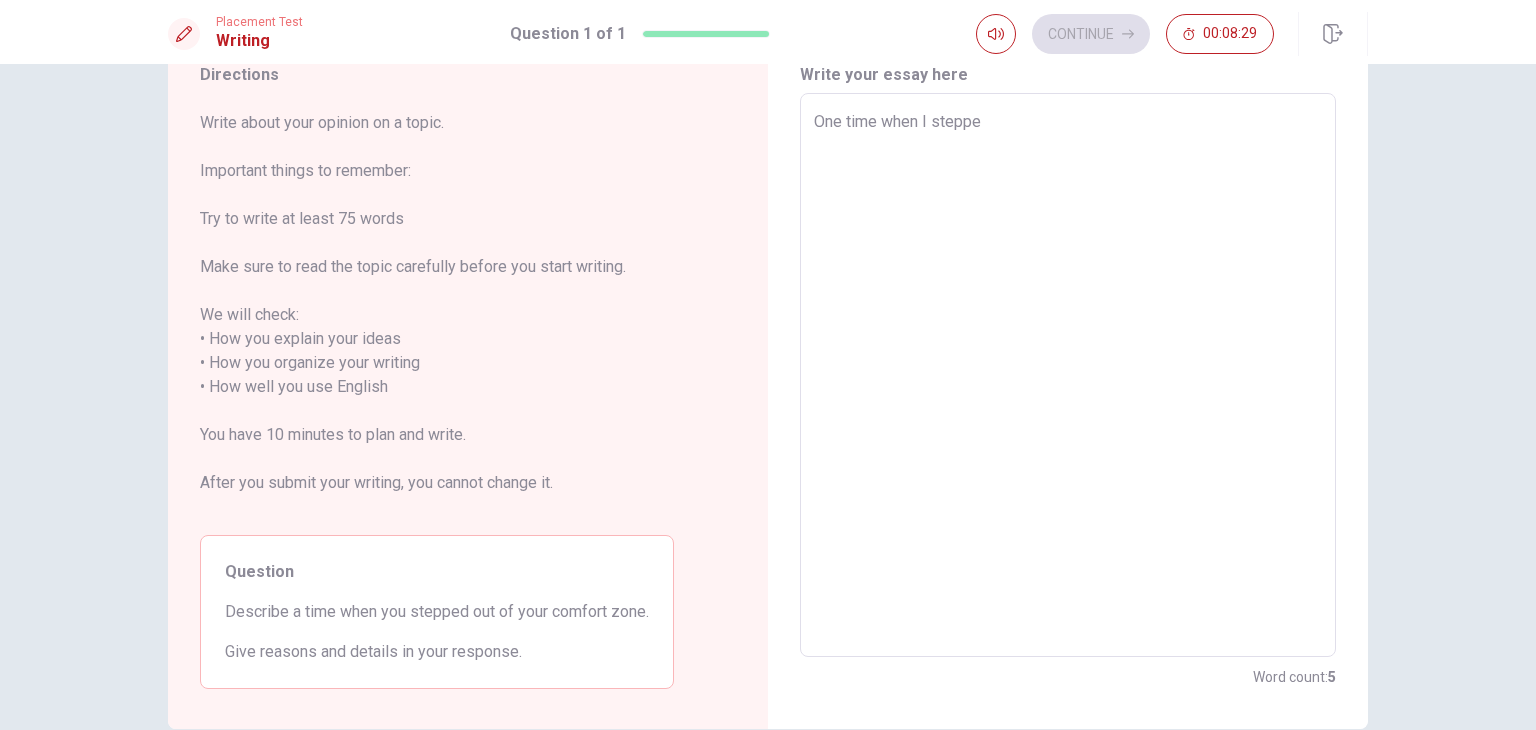 type on "x" 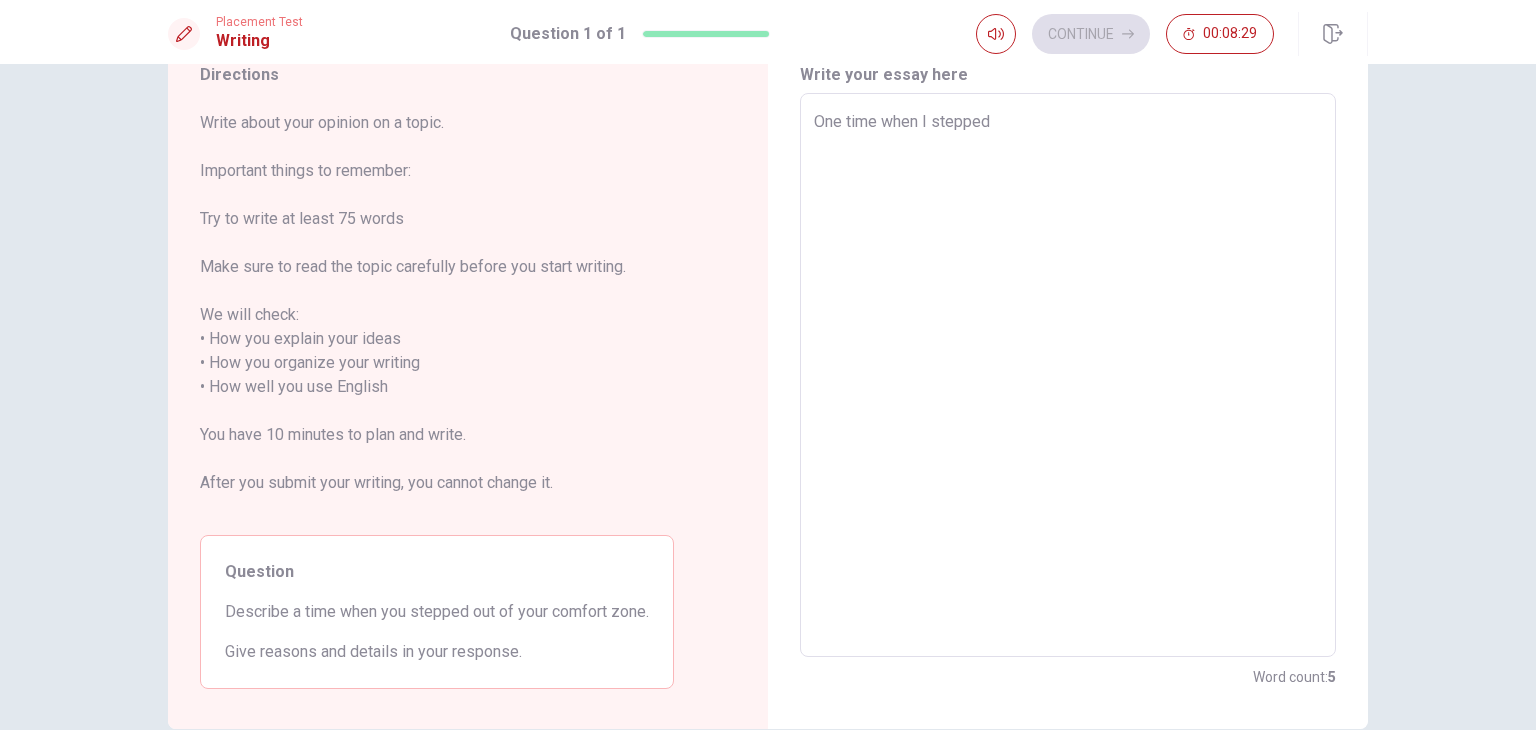 type on "x" 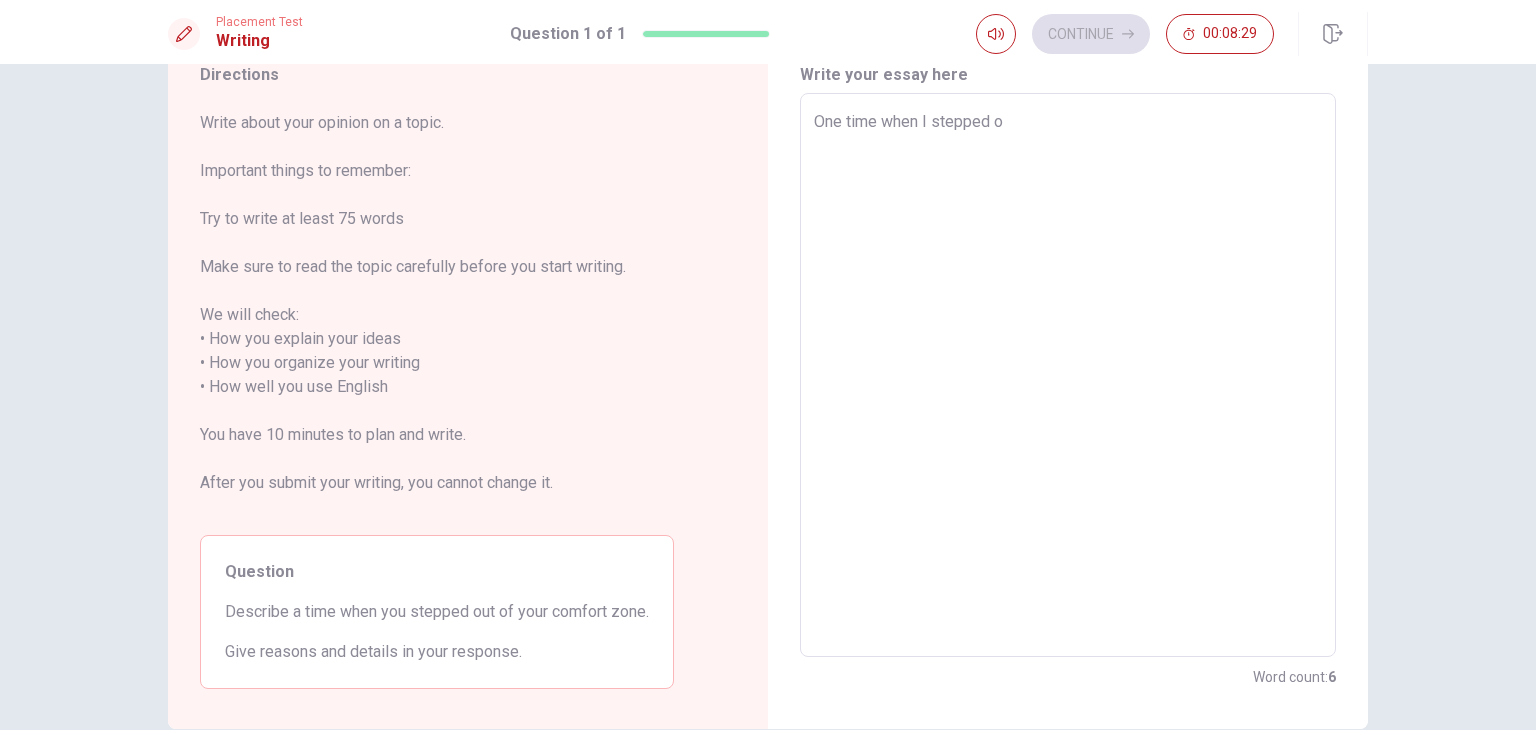 type on "x" 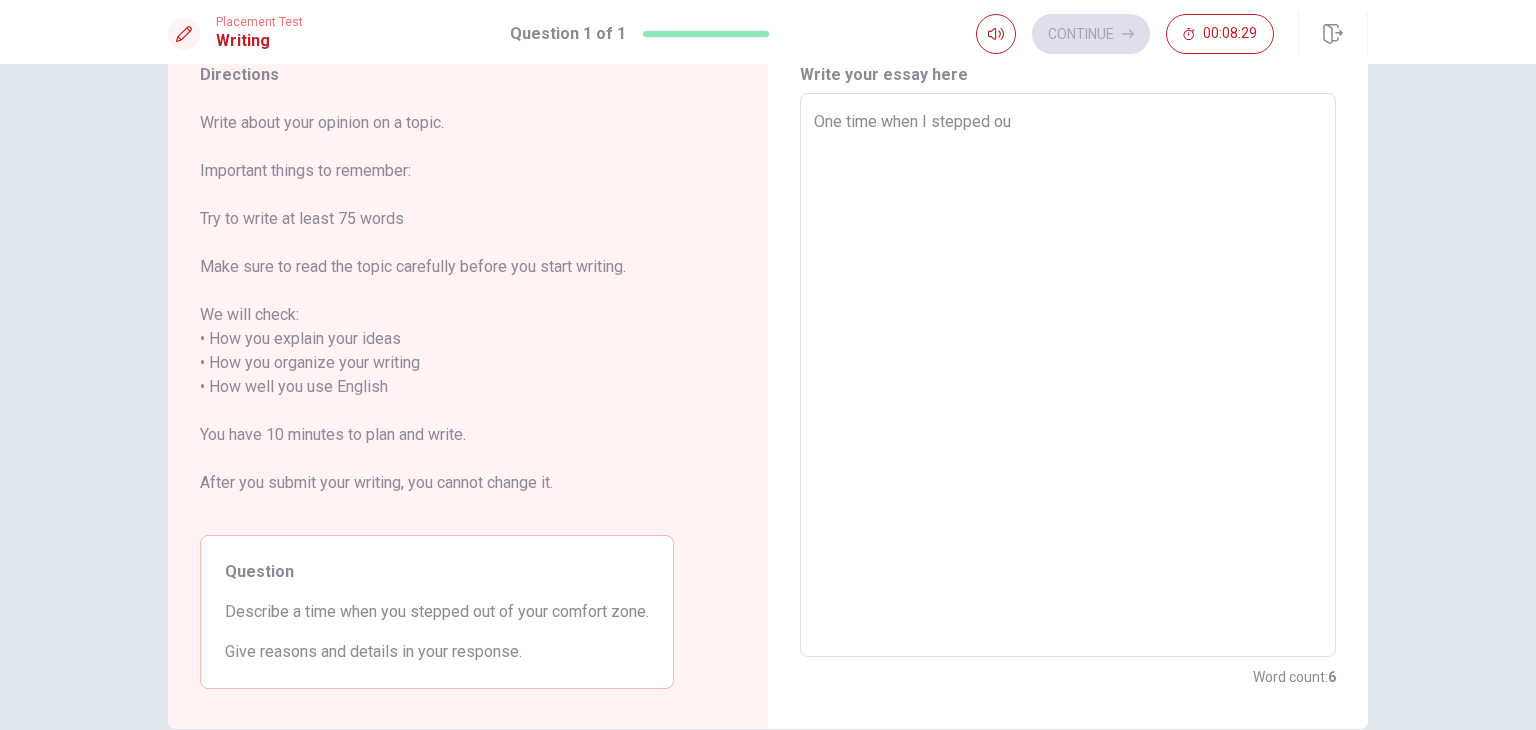 type on "x" 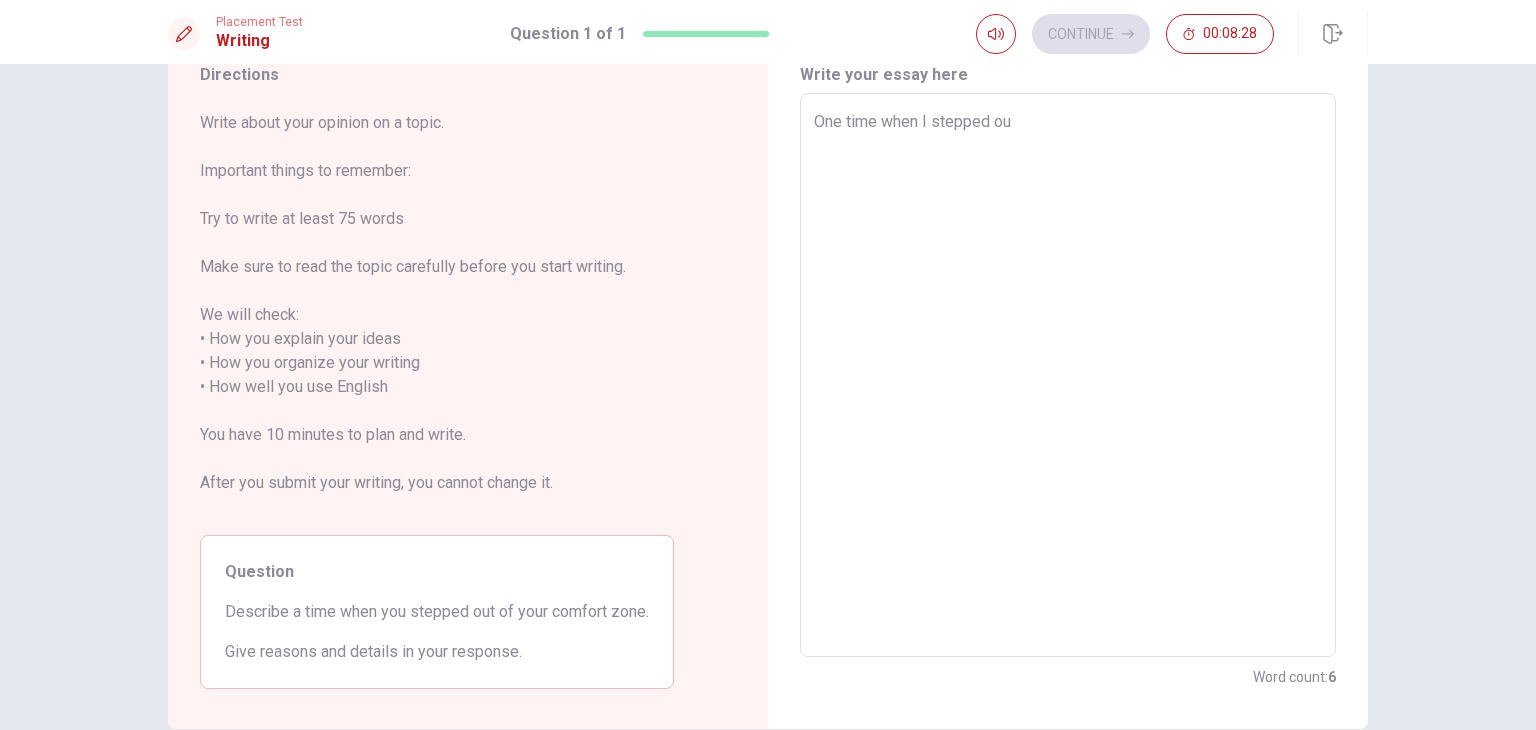 type on "One time when I stepped out" 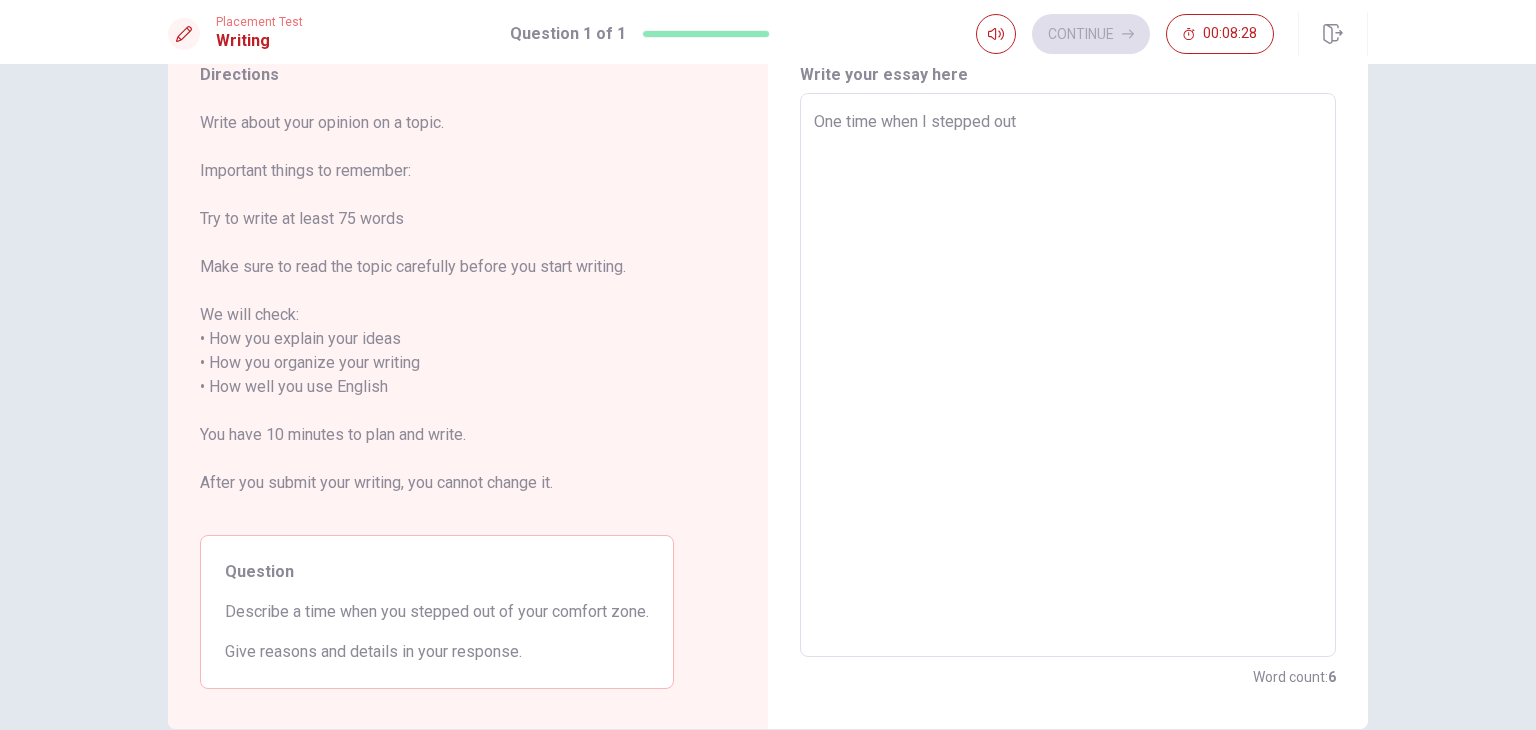 type on "x" 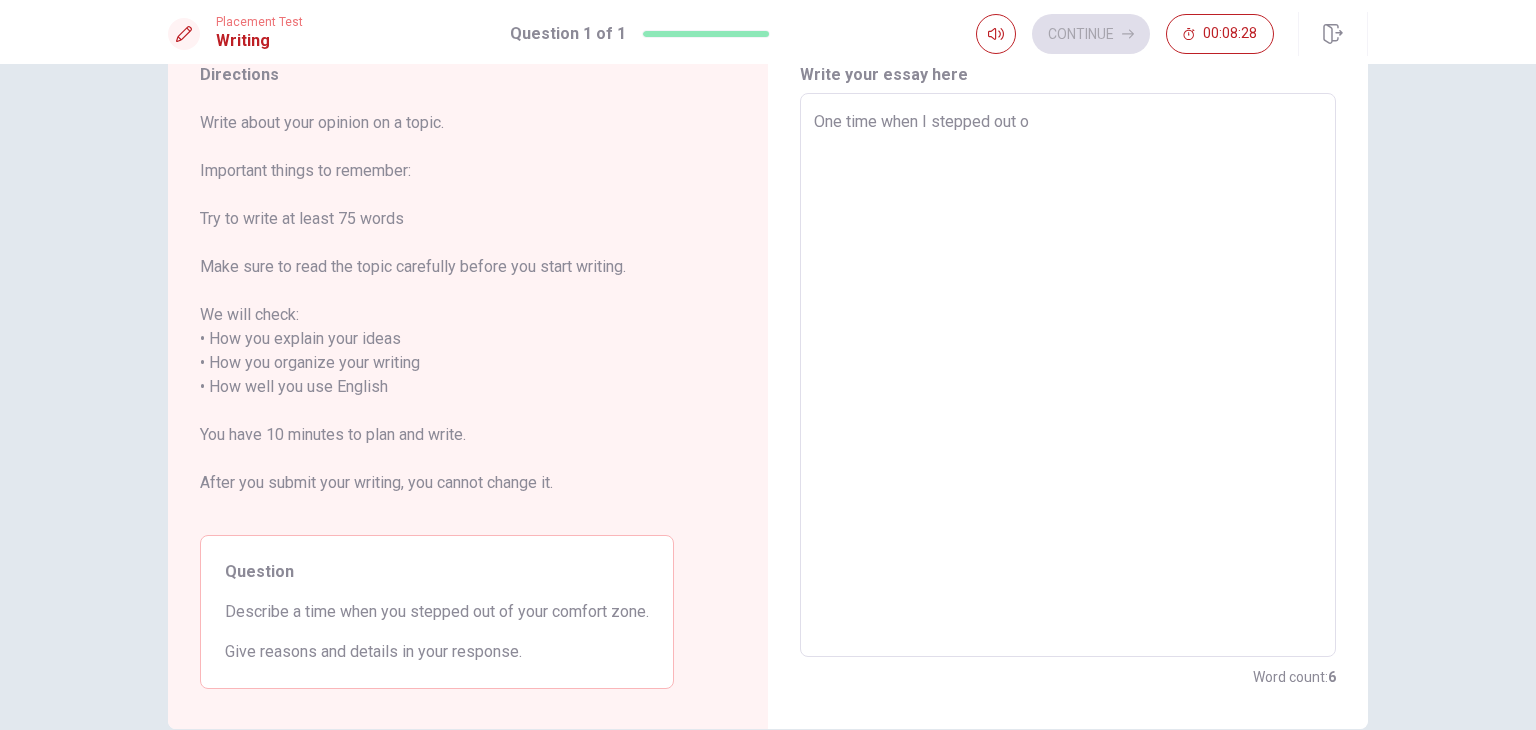 type on "x" 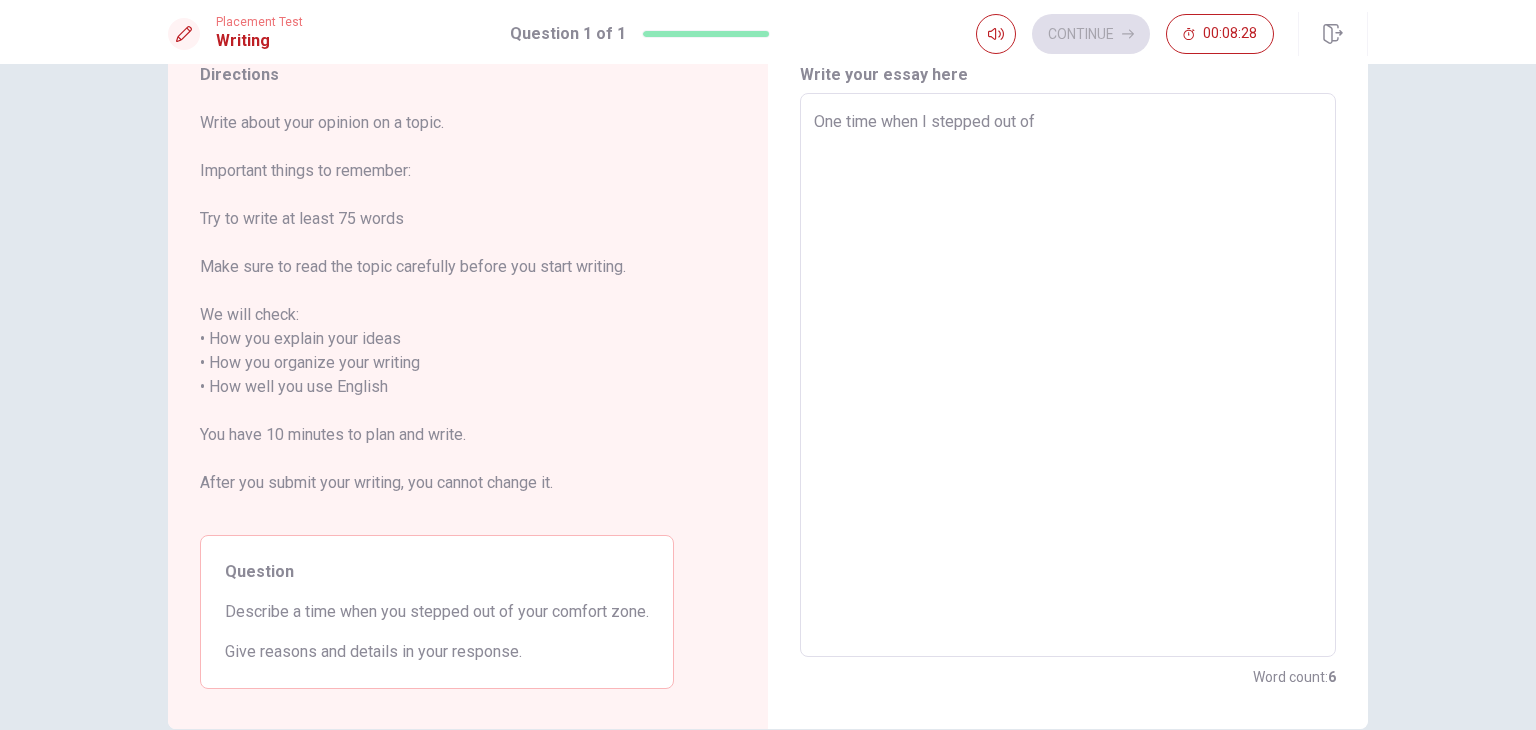 type on "x" 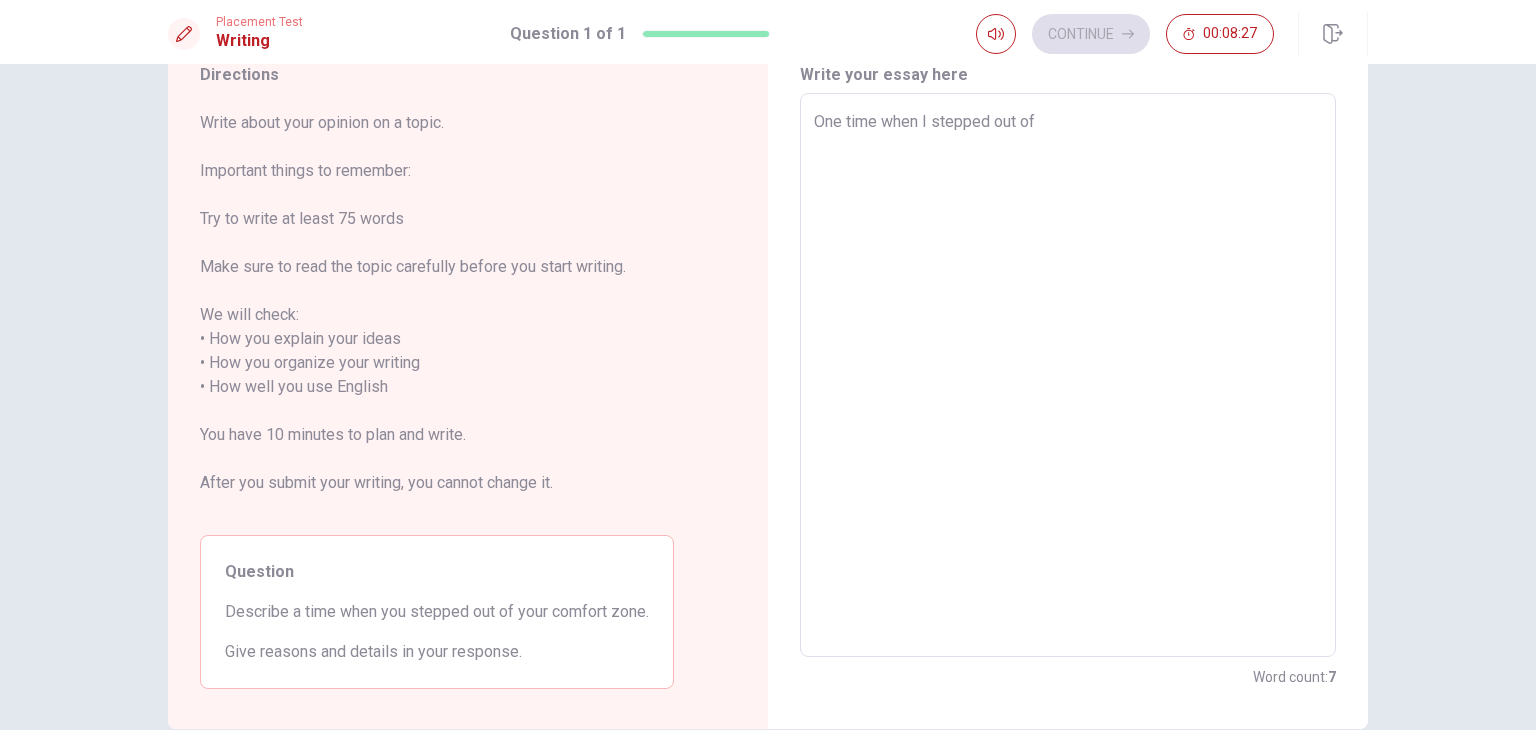 type on "One time when I stepped out of" 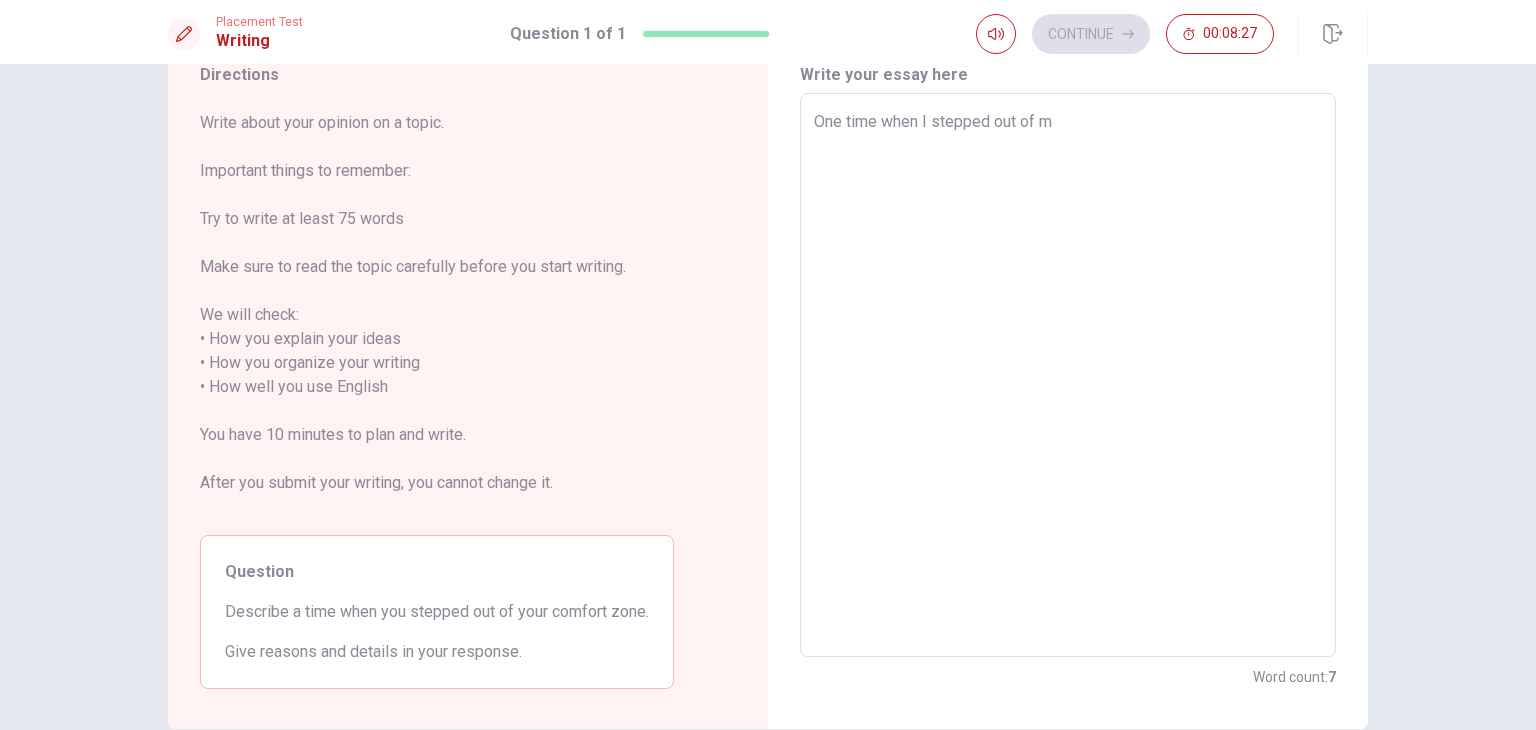 type on "x" 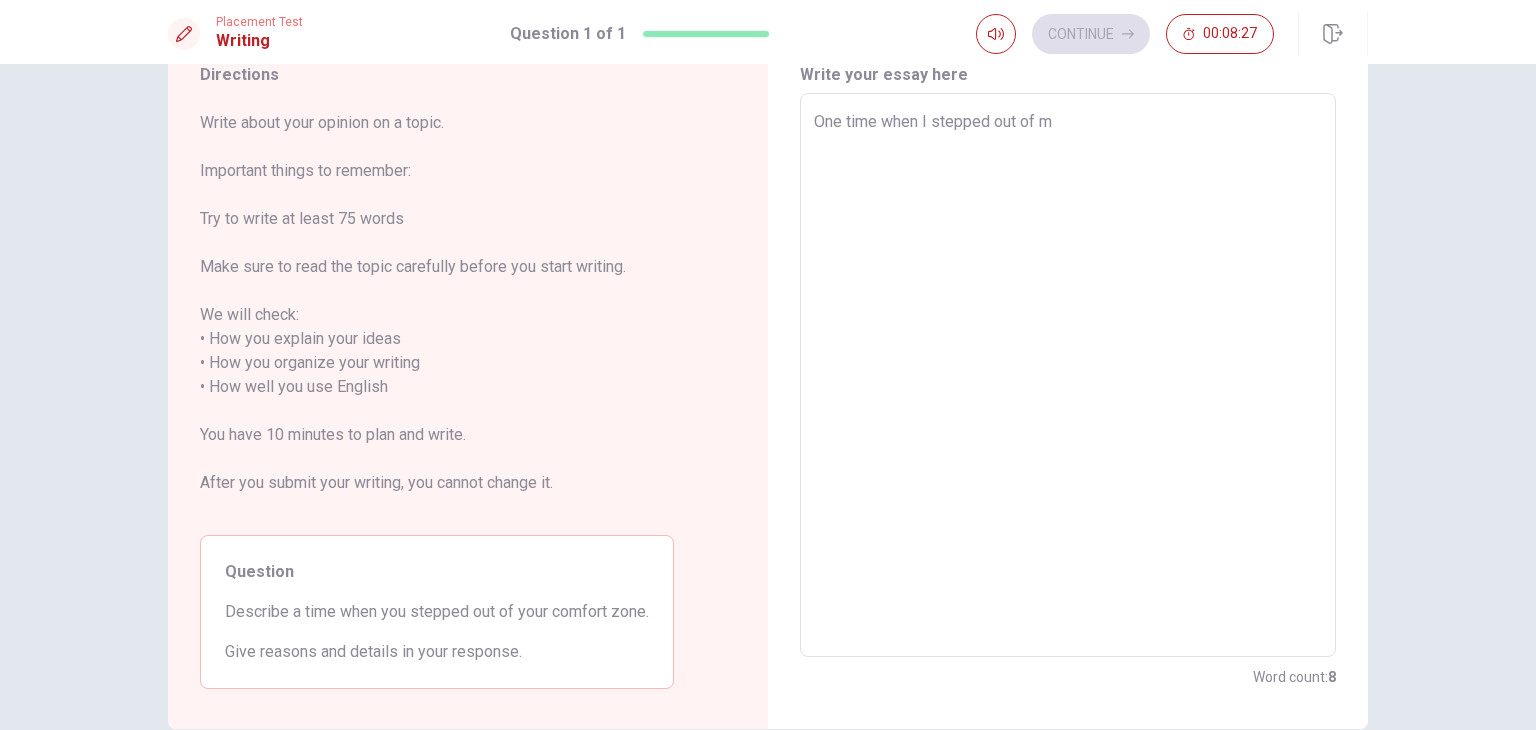 type on "One time when I stepped out of my" 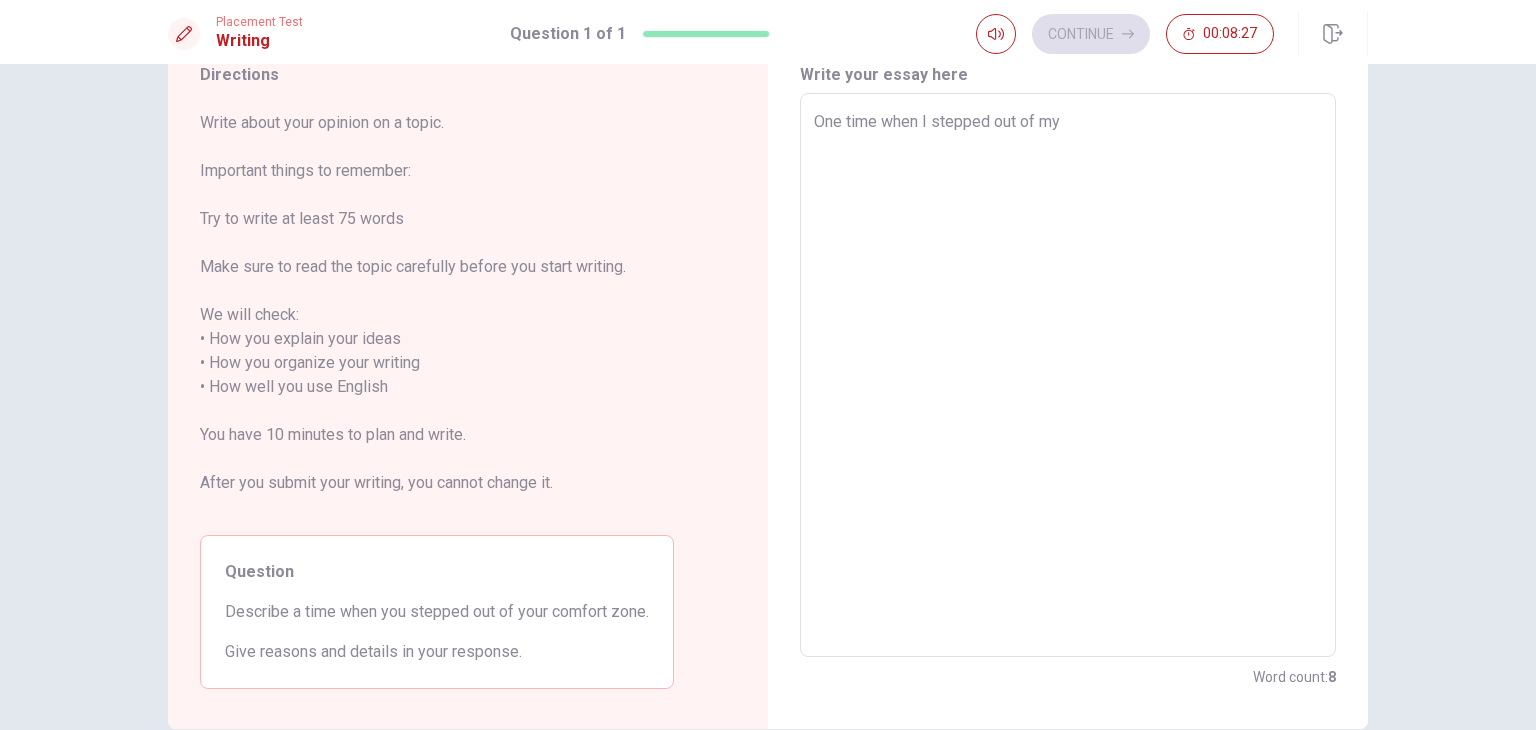 type on "x" 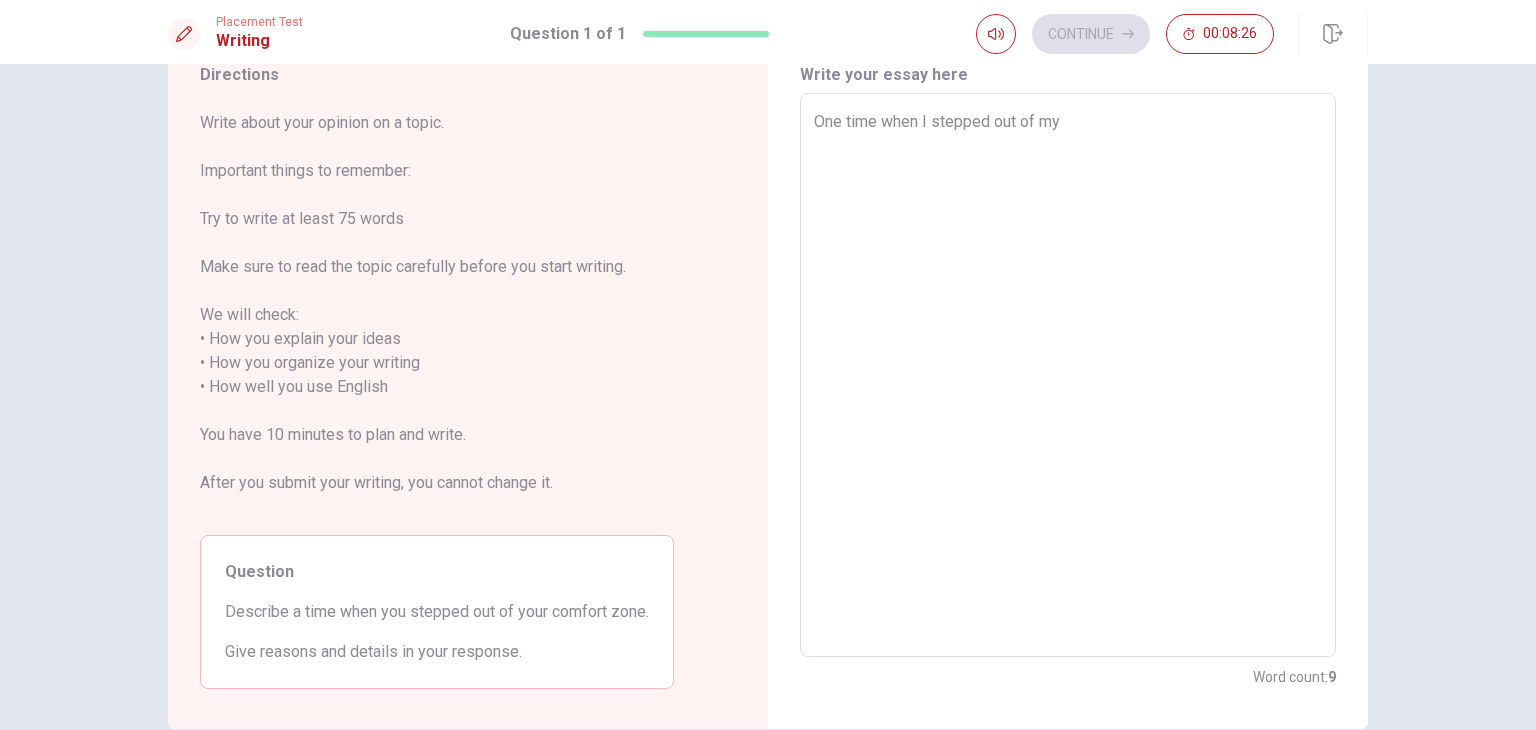 type on "One time when I stepped out of my c" 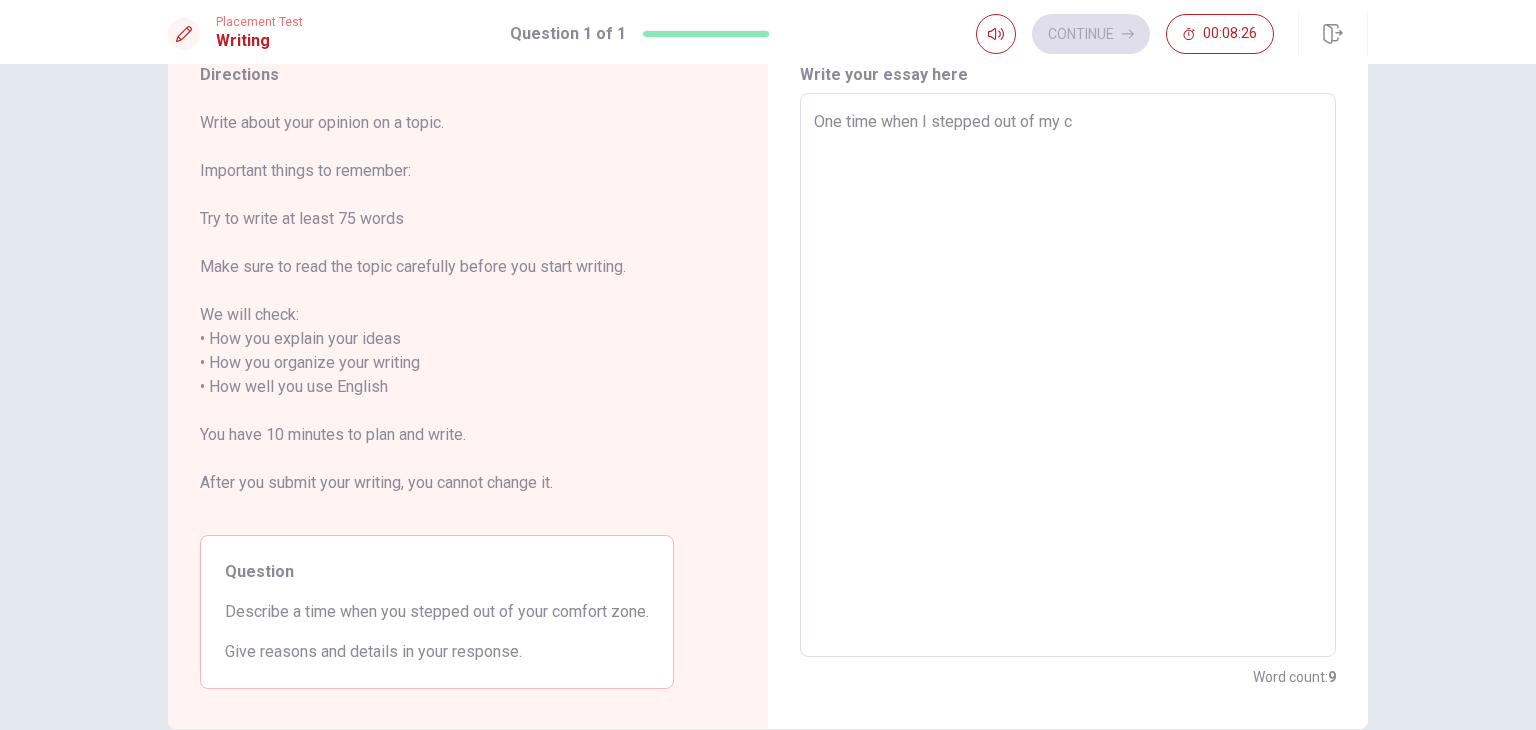 type on "x" 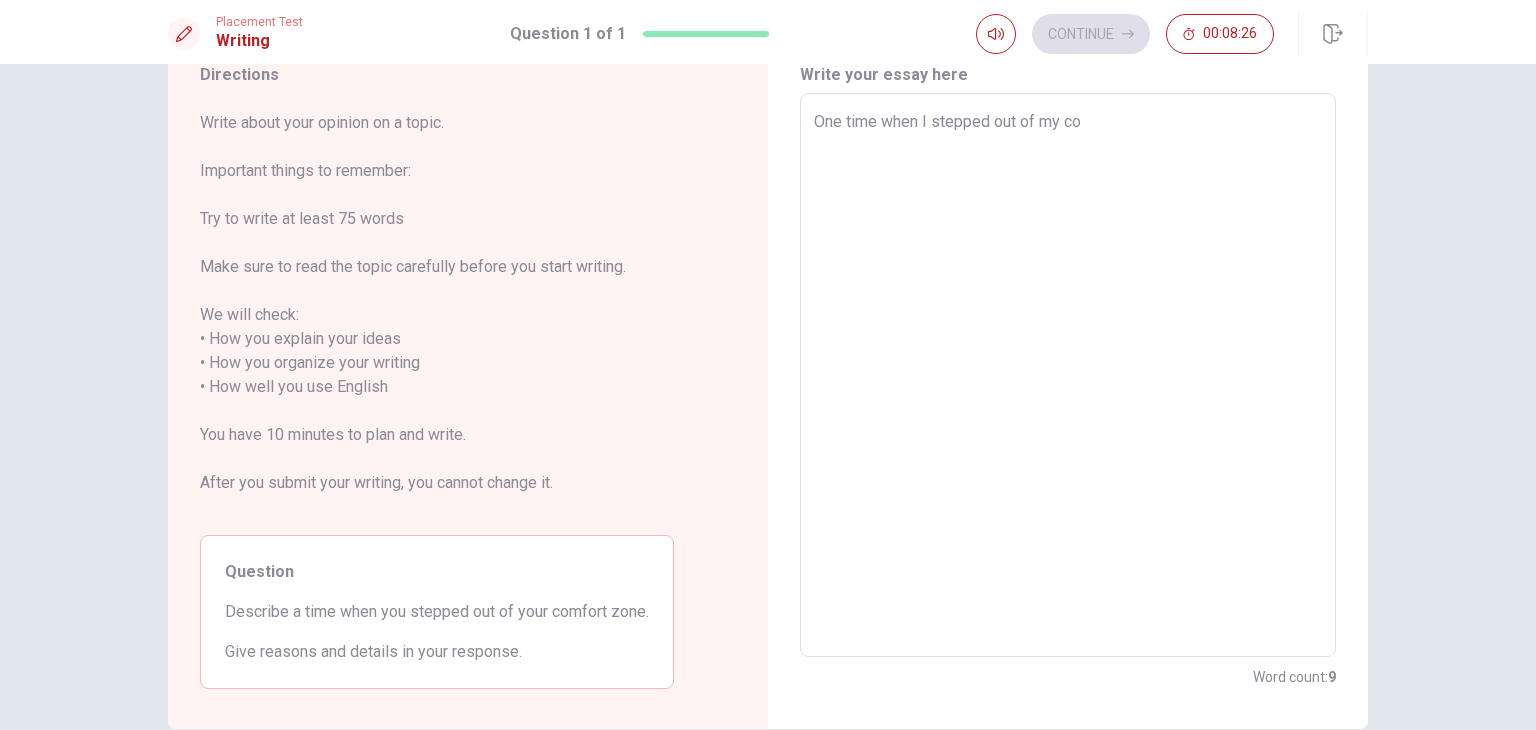 type on "x" 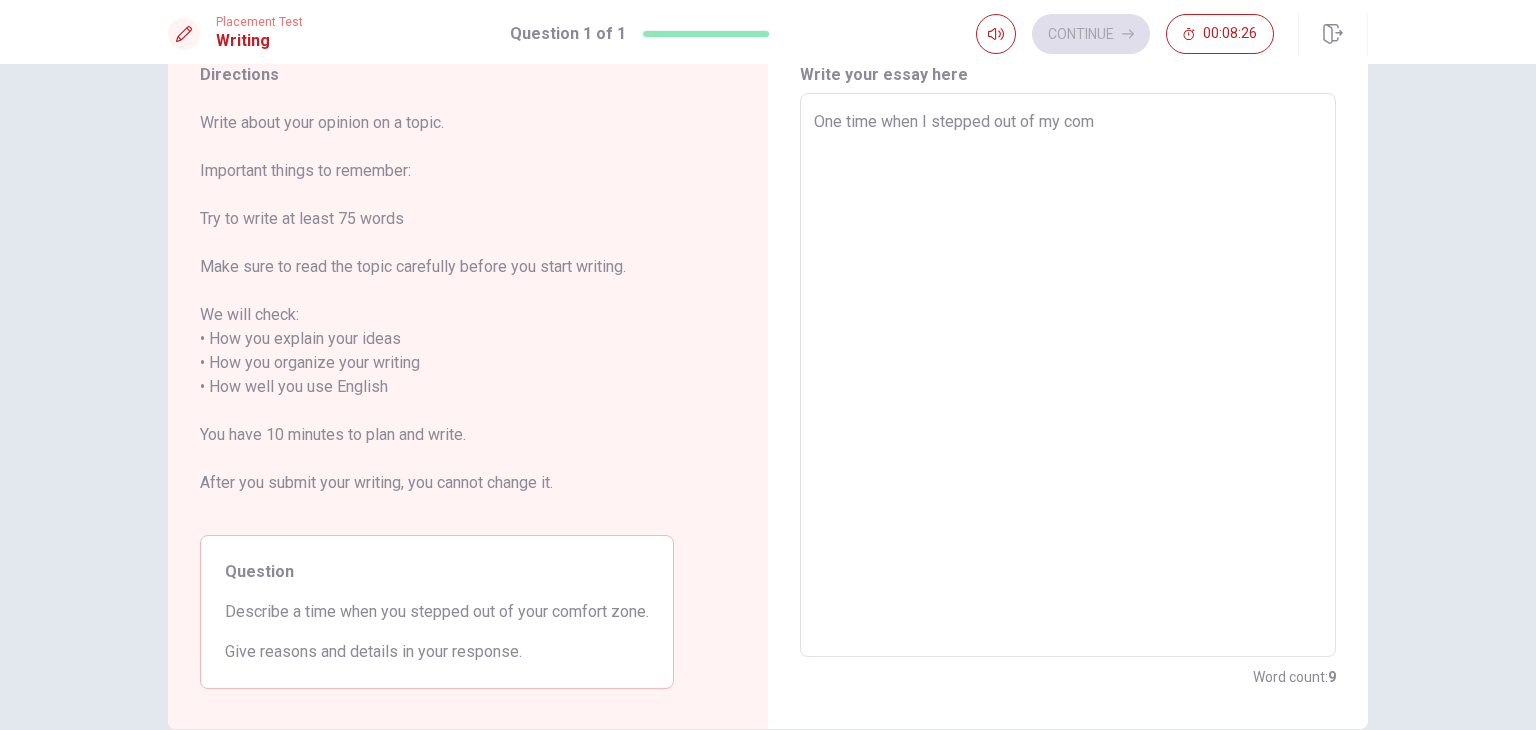 type on "x" 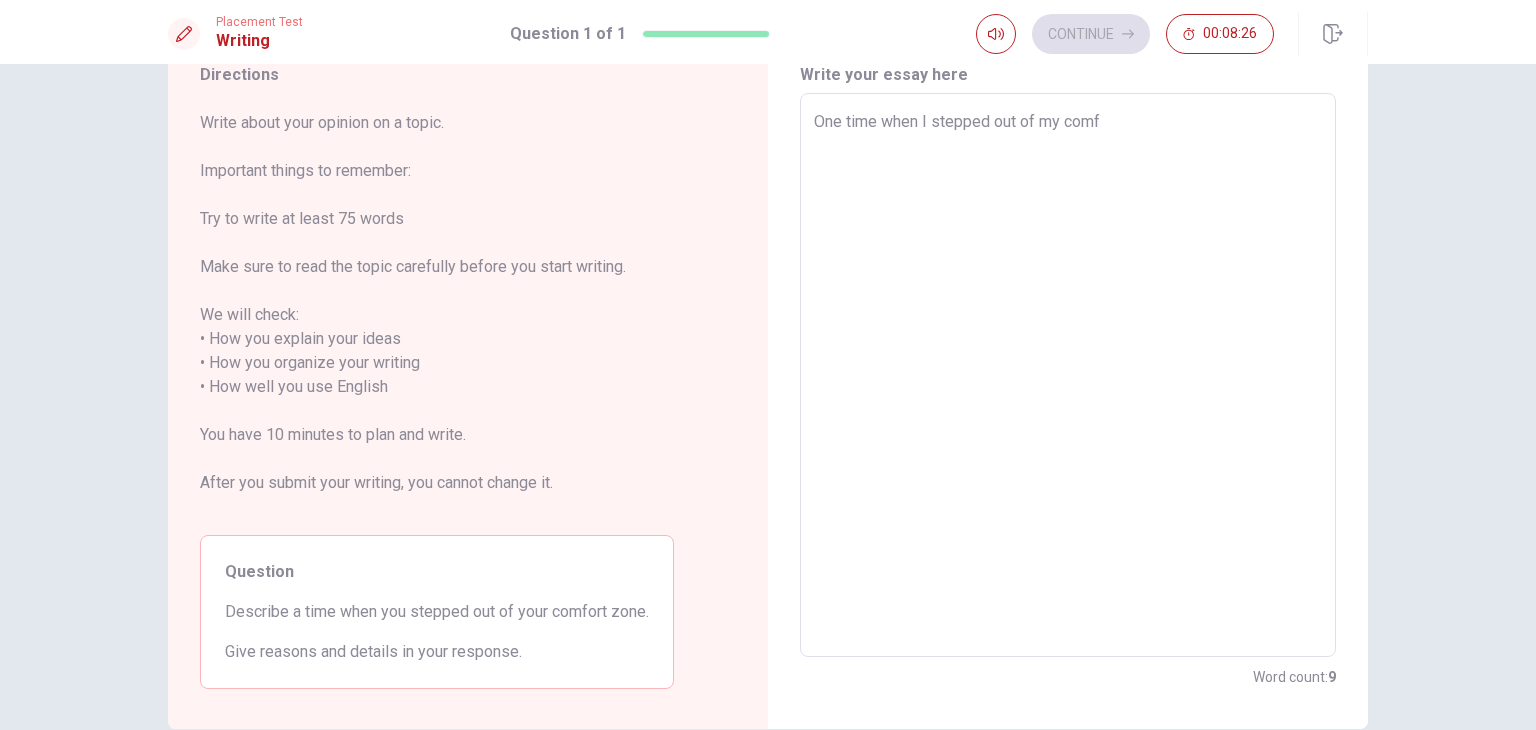 type on "x" 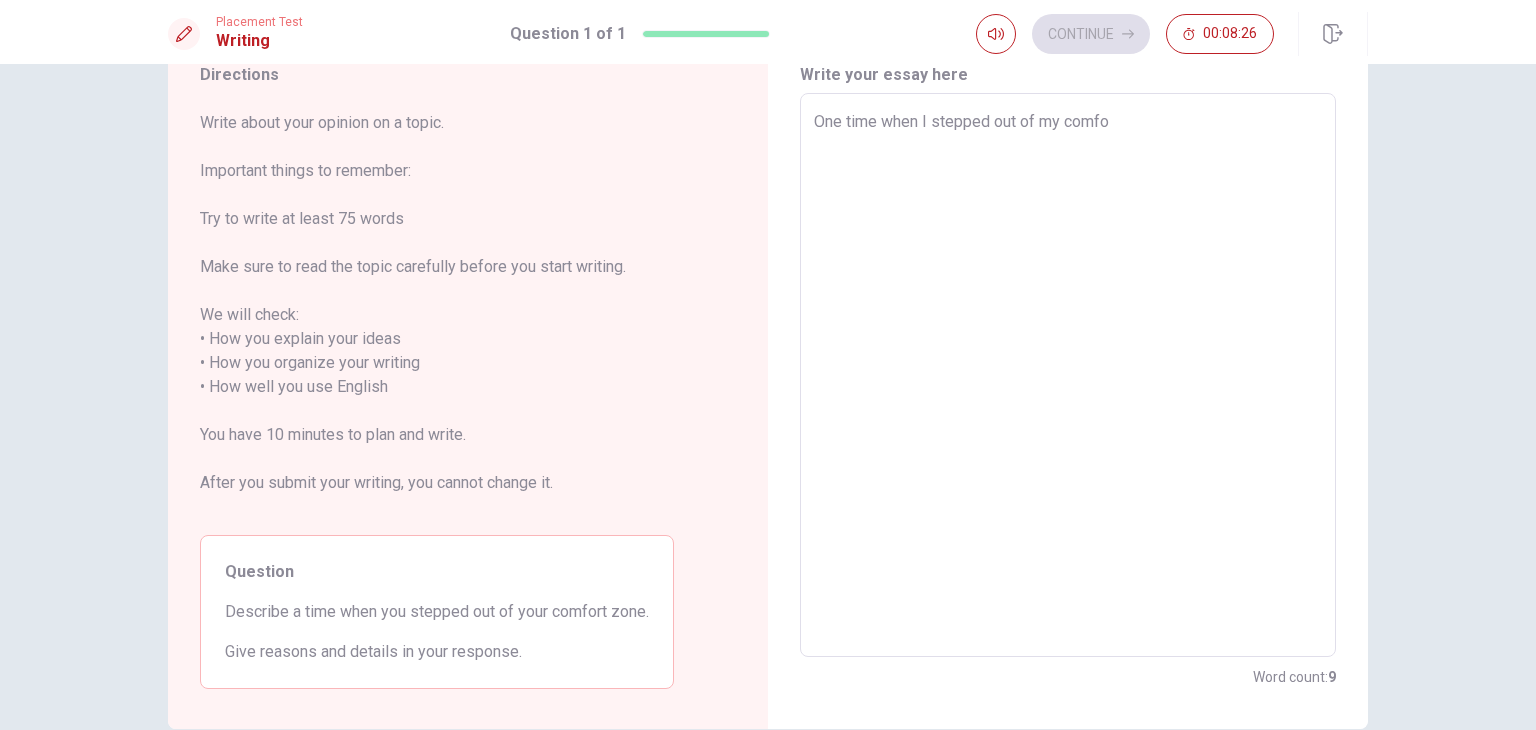 type on "x" 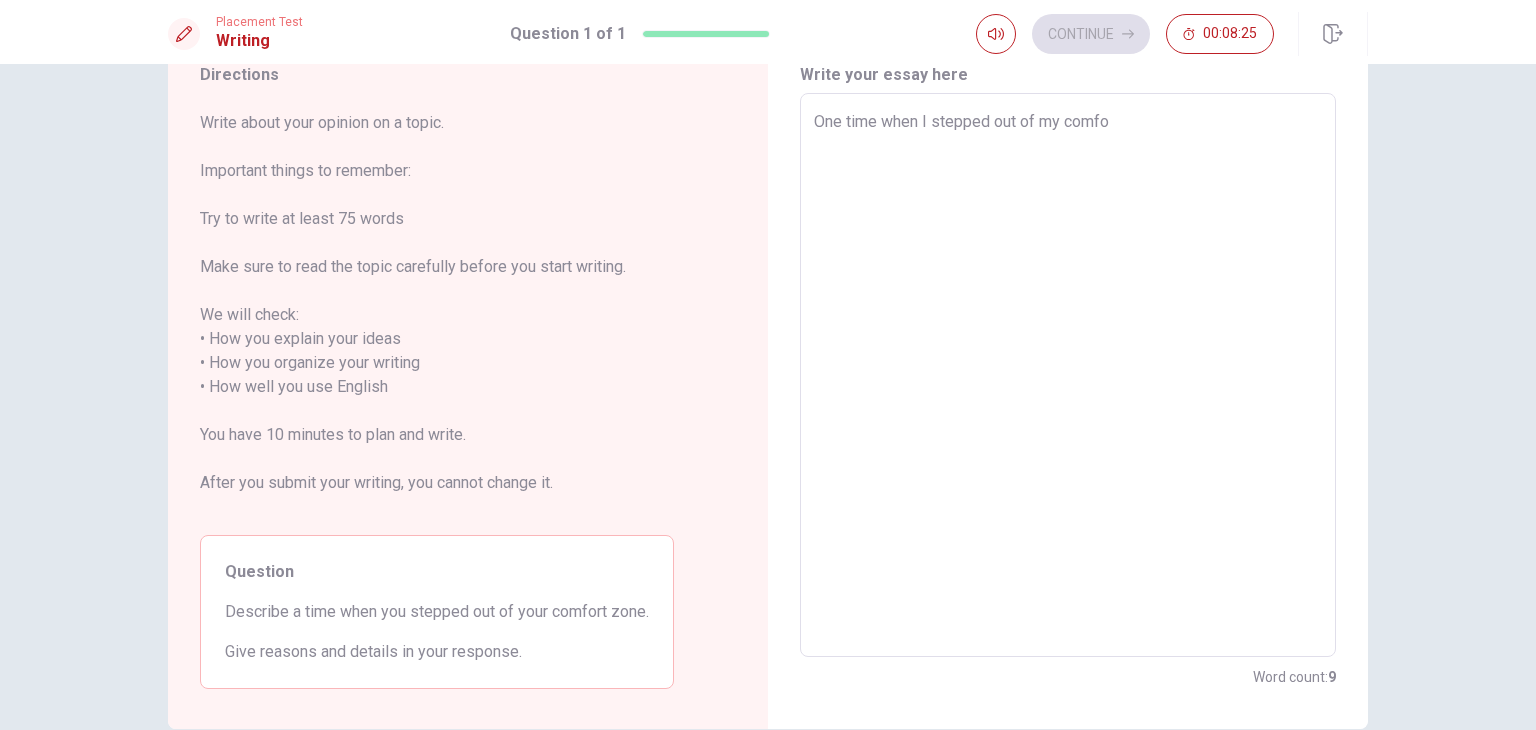 type on "One time when I stepped out of my comfor" 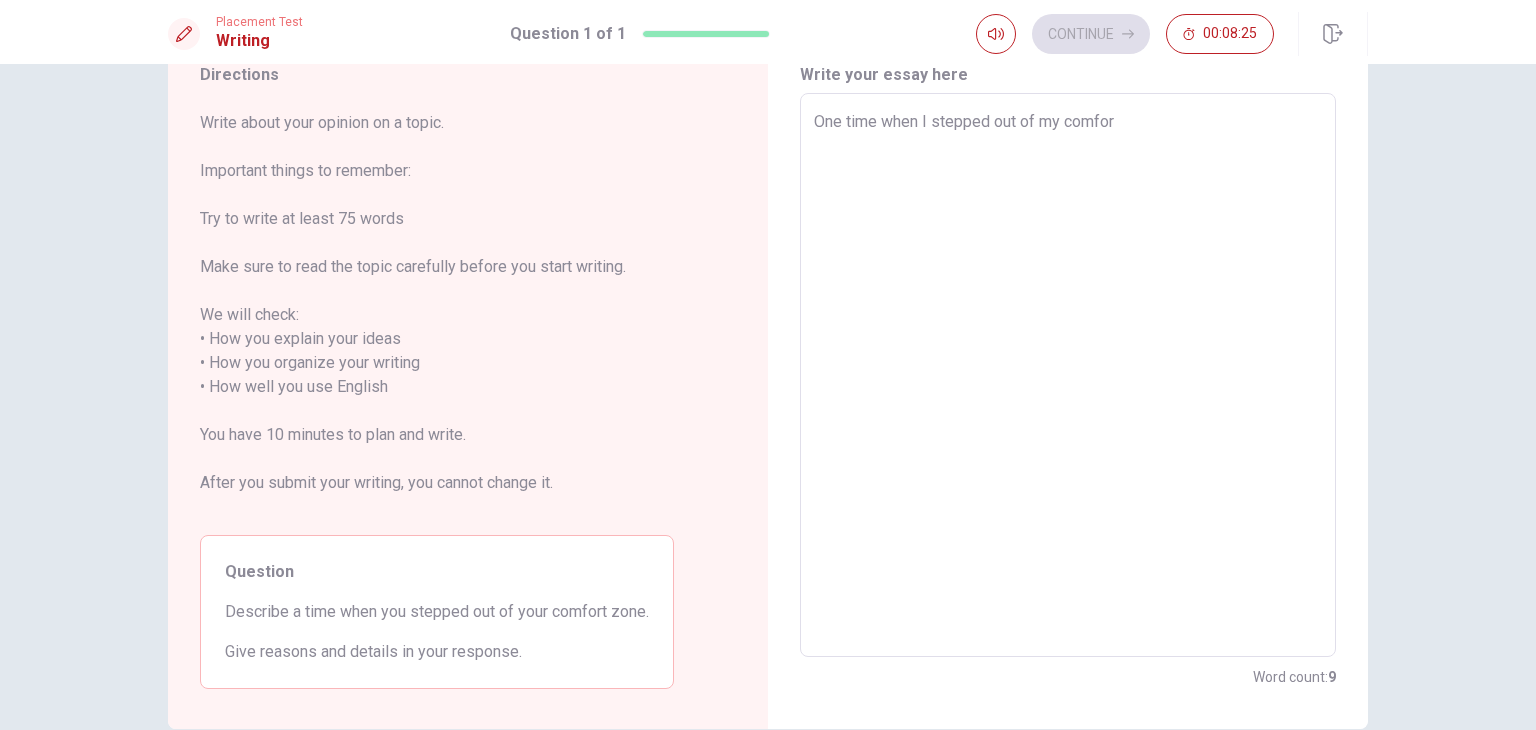 type on "x" 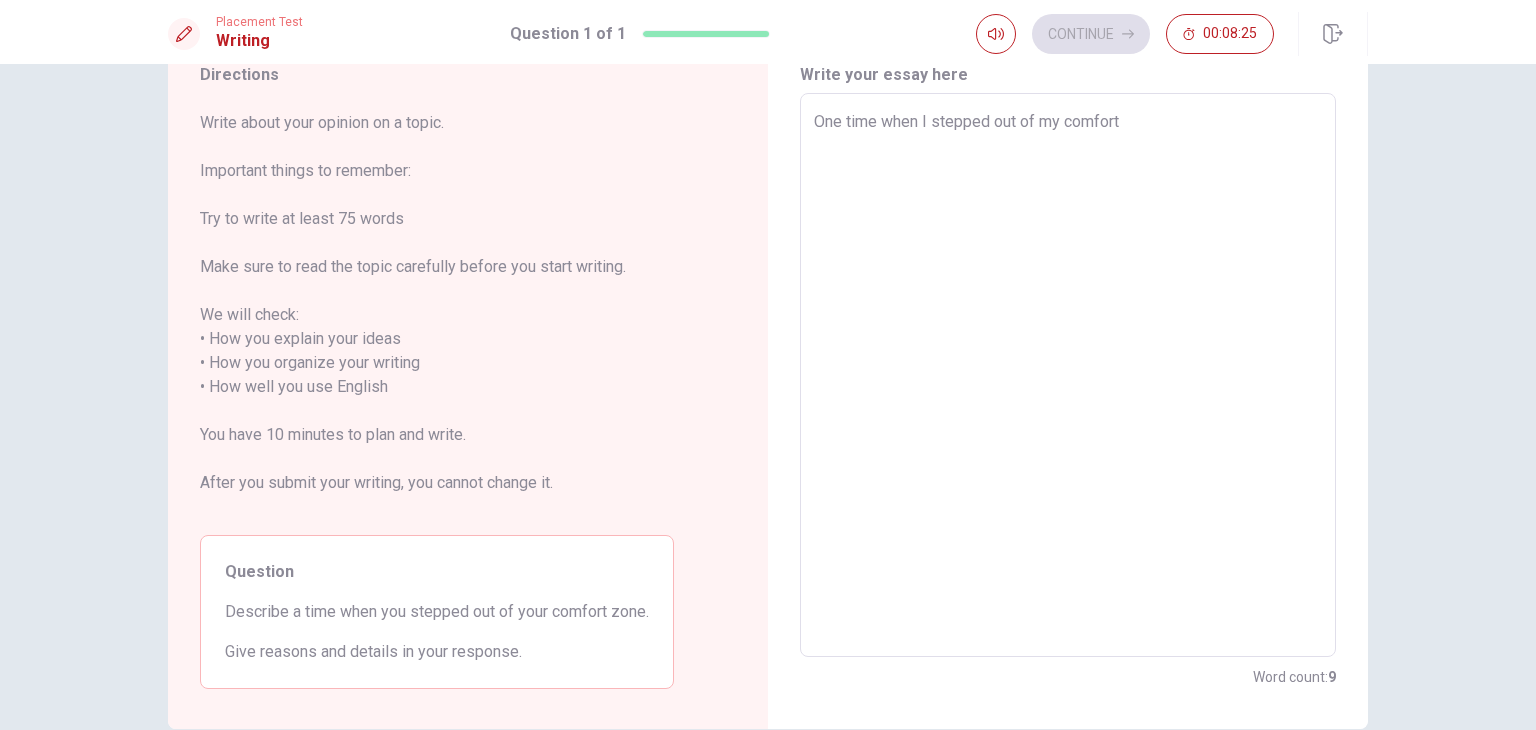 type on "x" 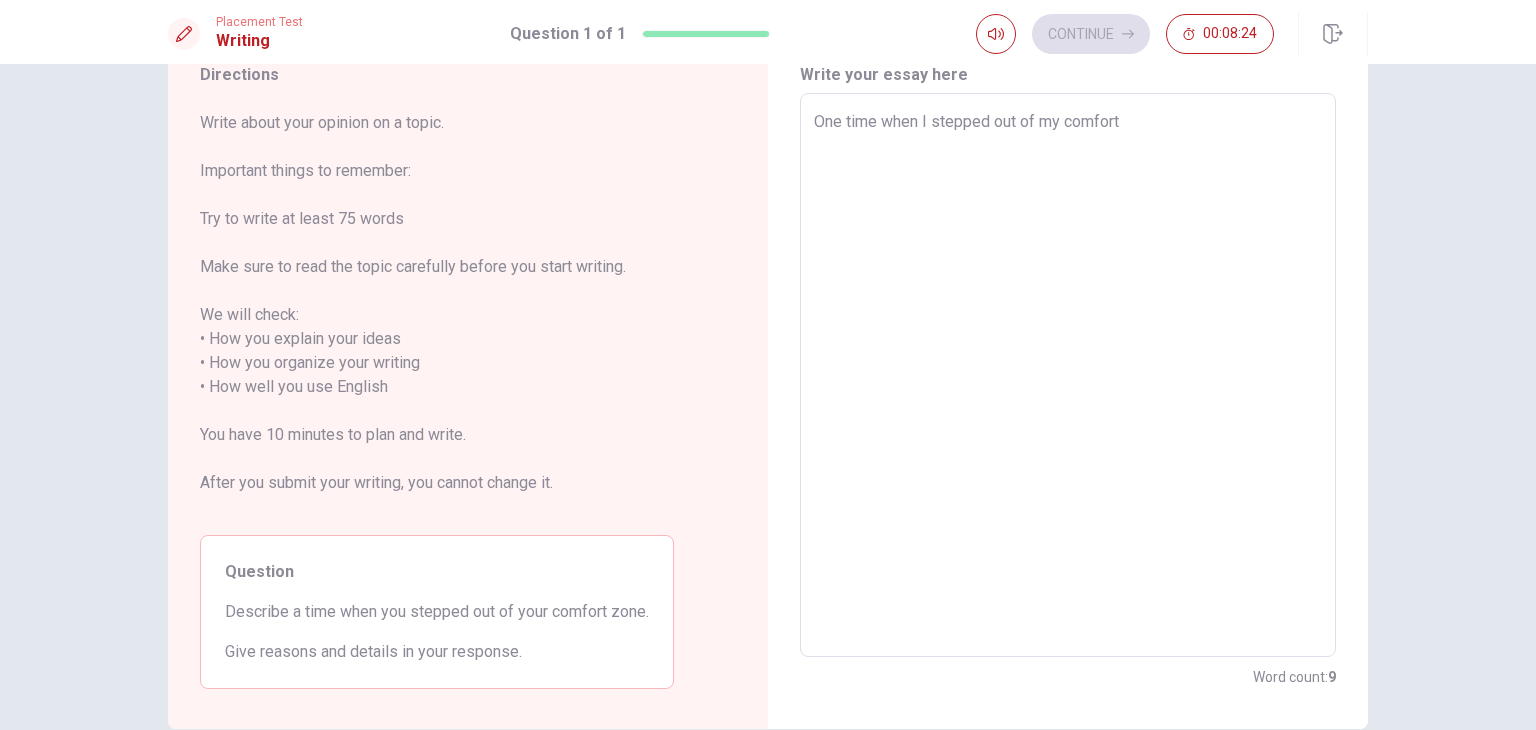 type on "One time when I stepped out of my comfort z" 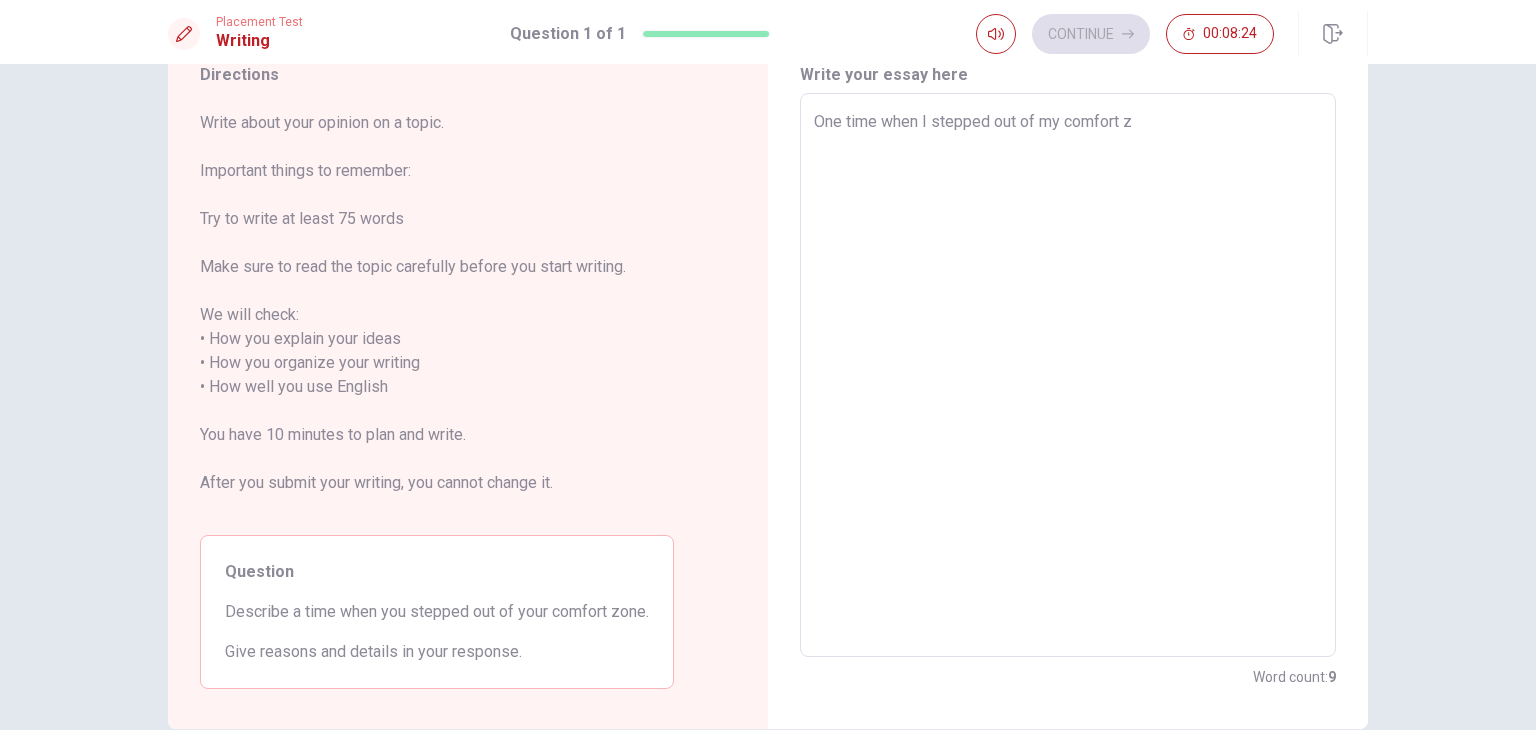 type on "x" 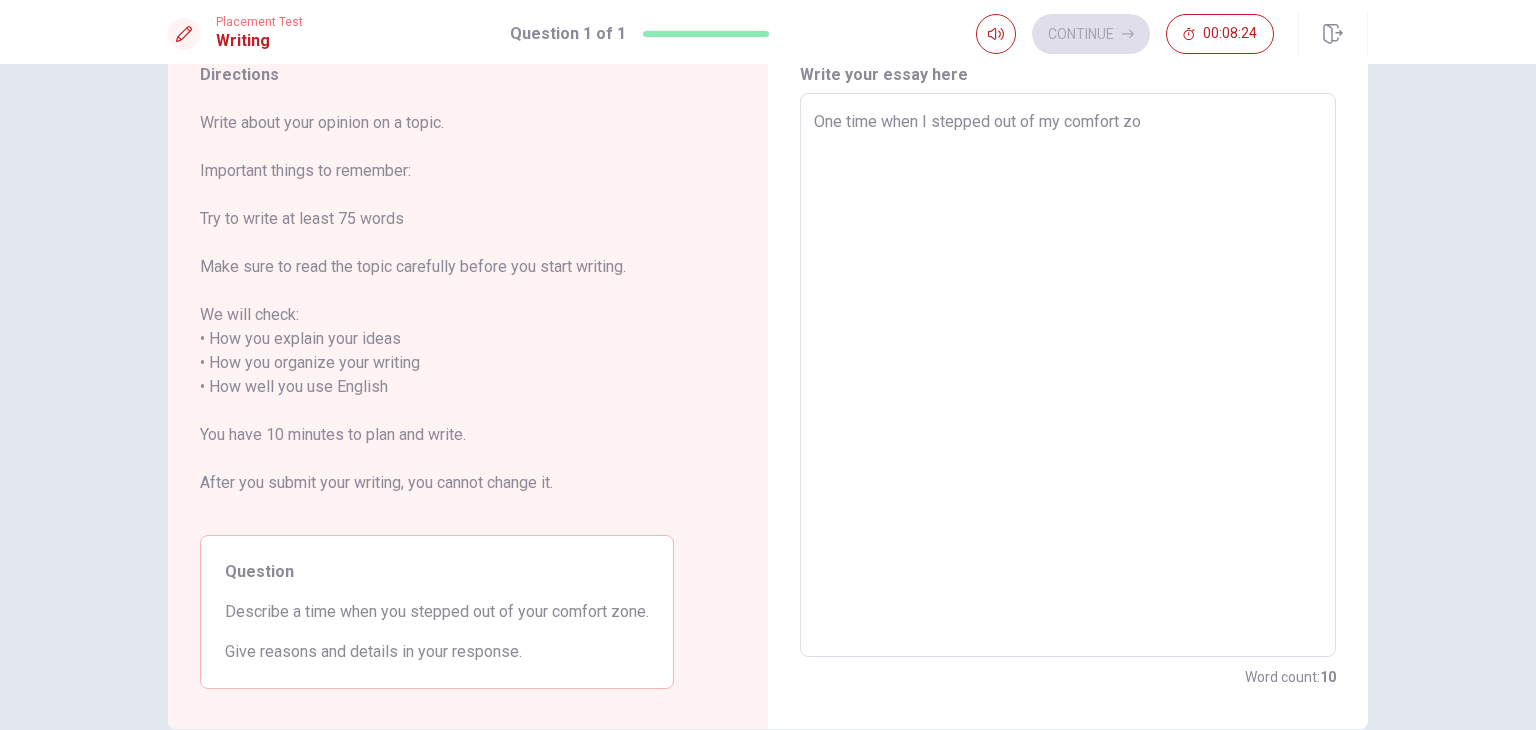 type on "x" 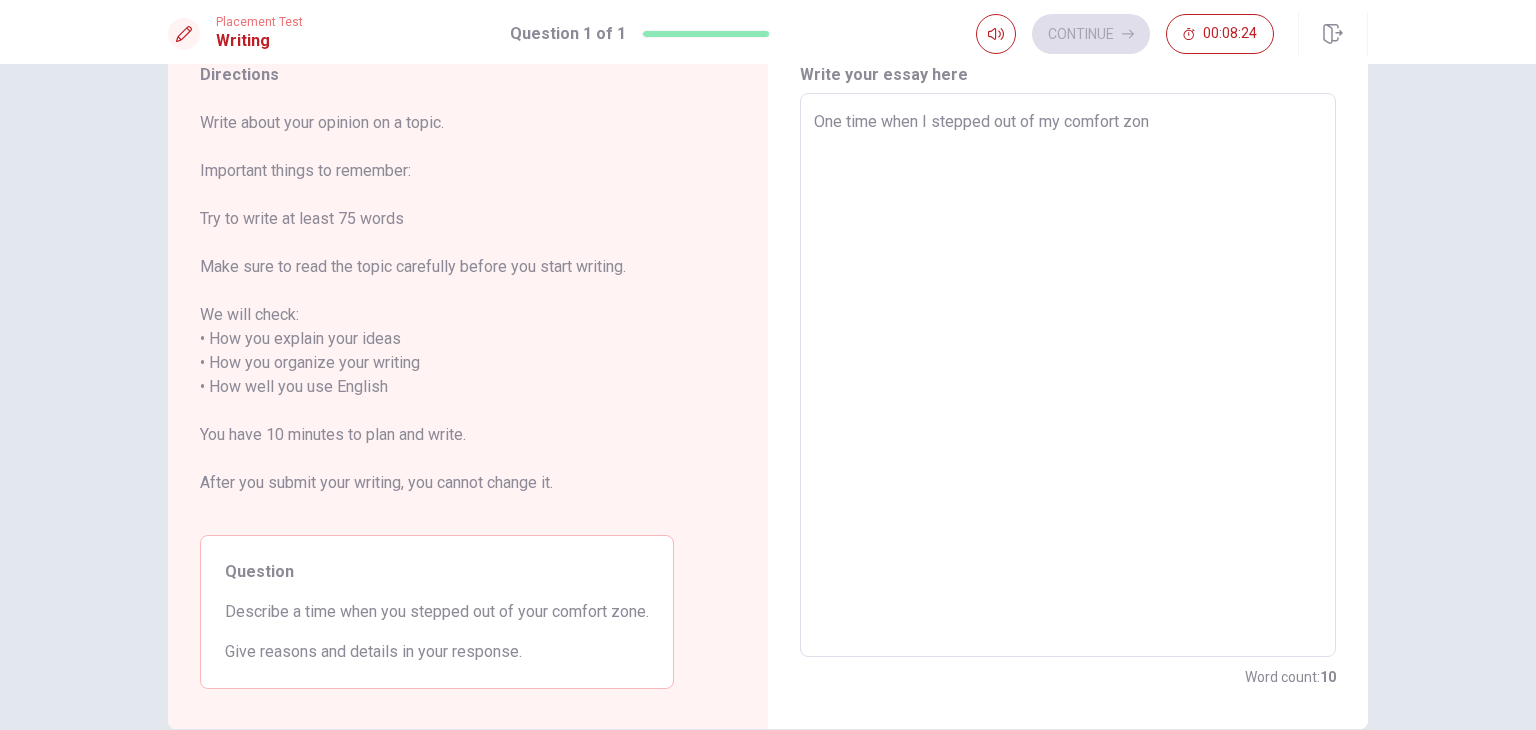 type on "x" 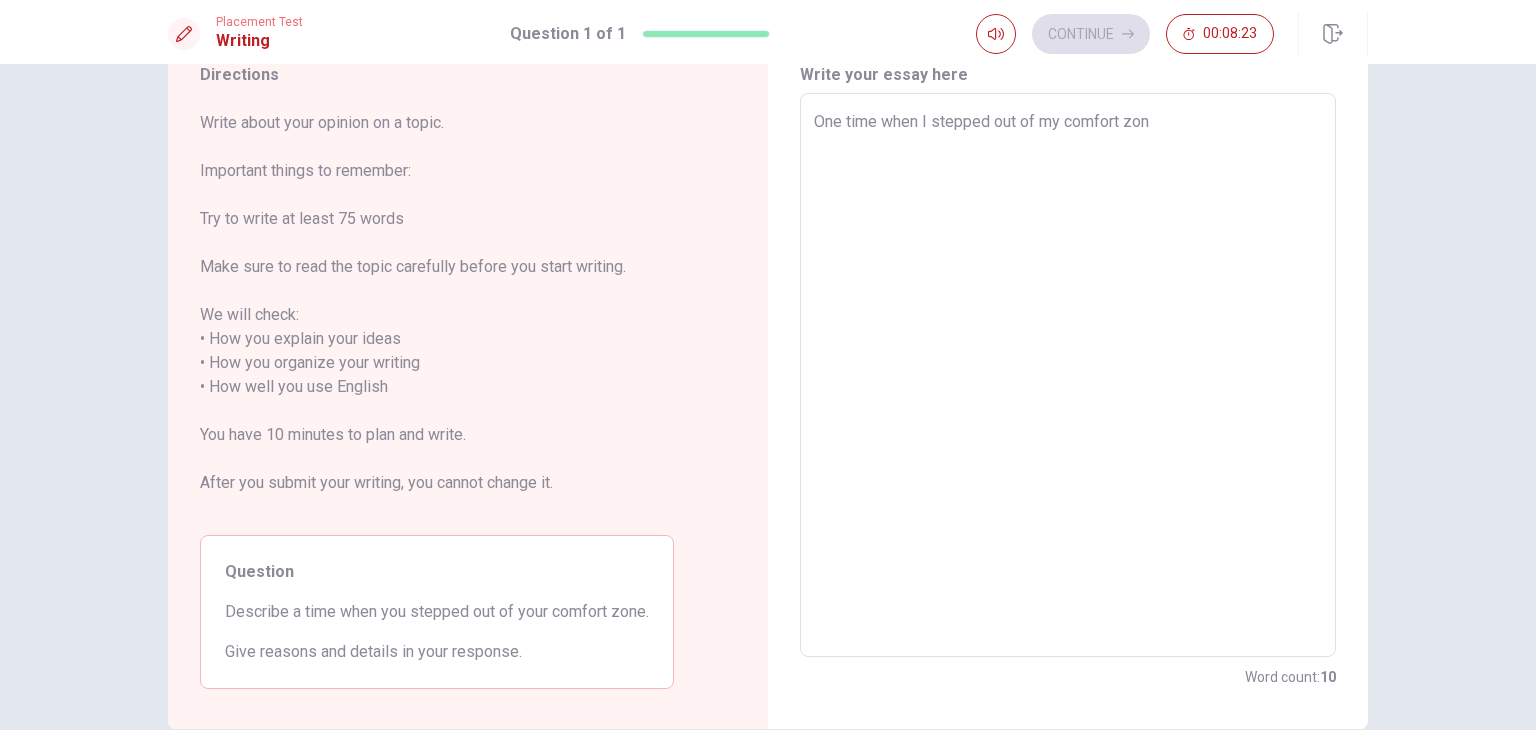 type on "One time when I stepped out of my comfort zone" 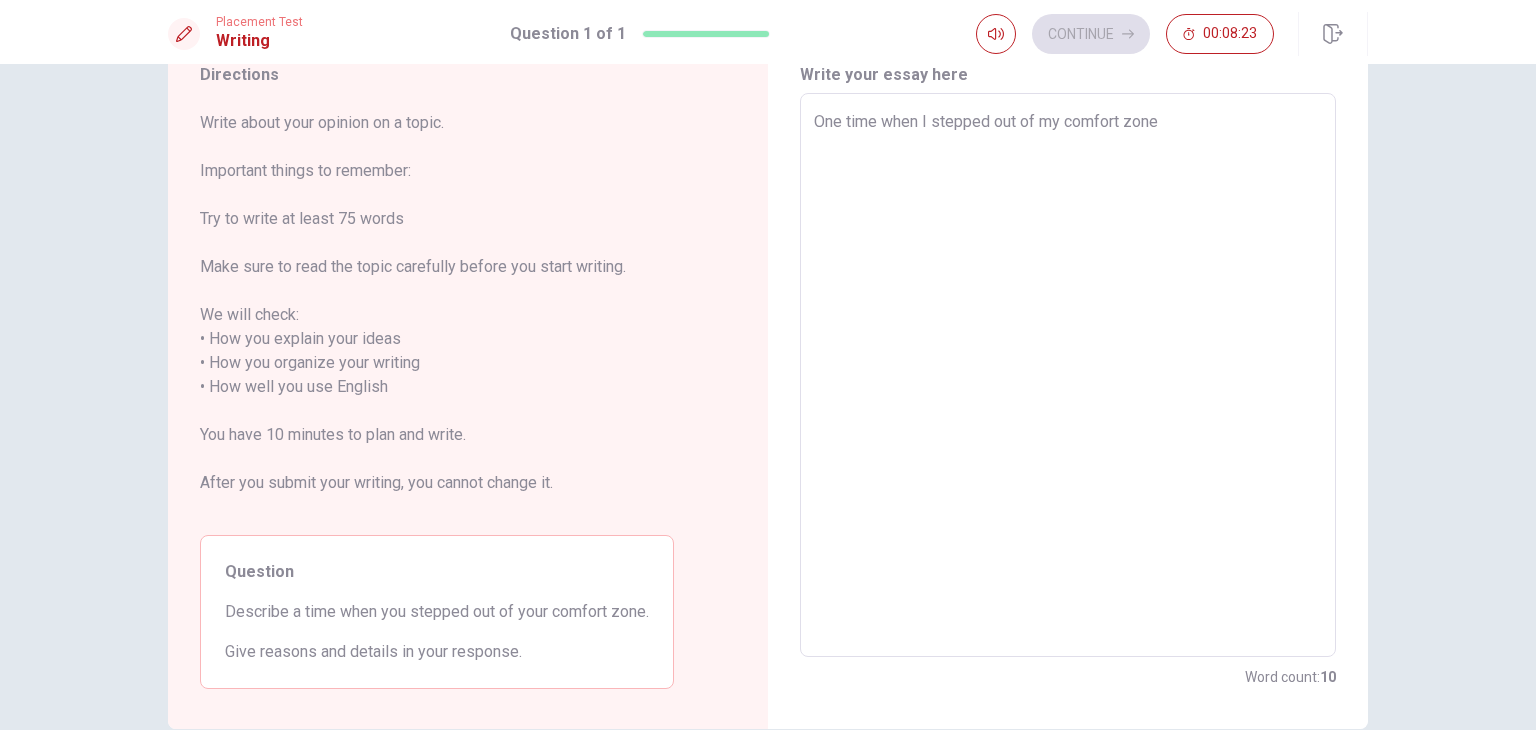 type on "x" 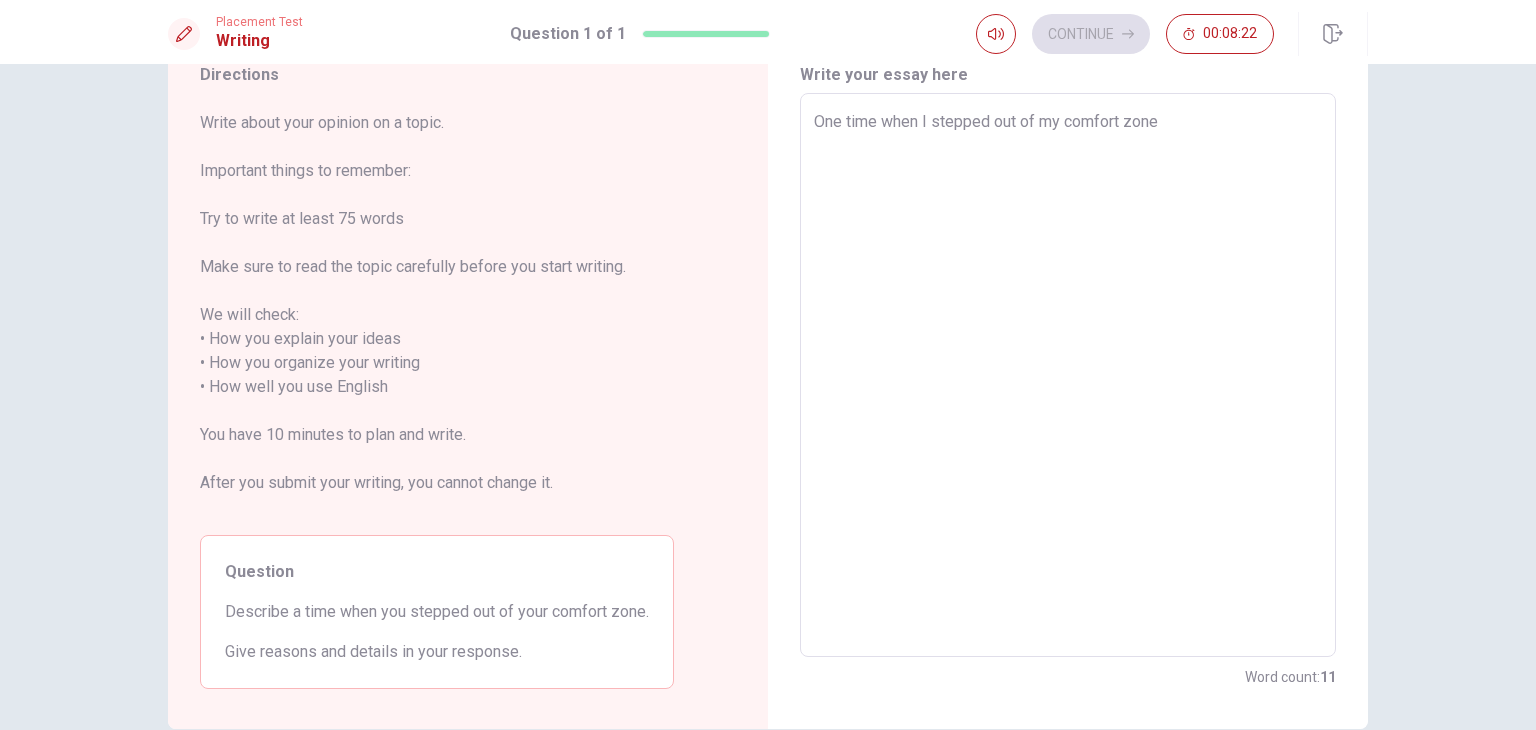 type on "One time when I stepped out of my comfort zone w" 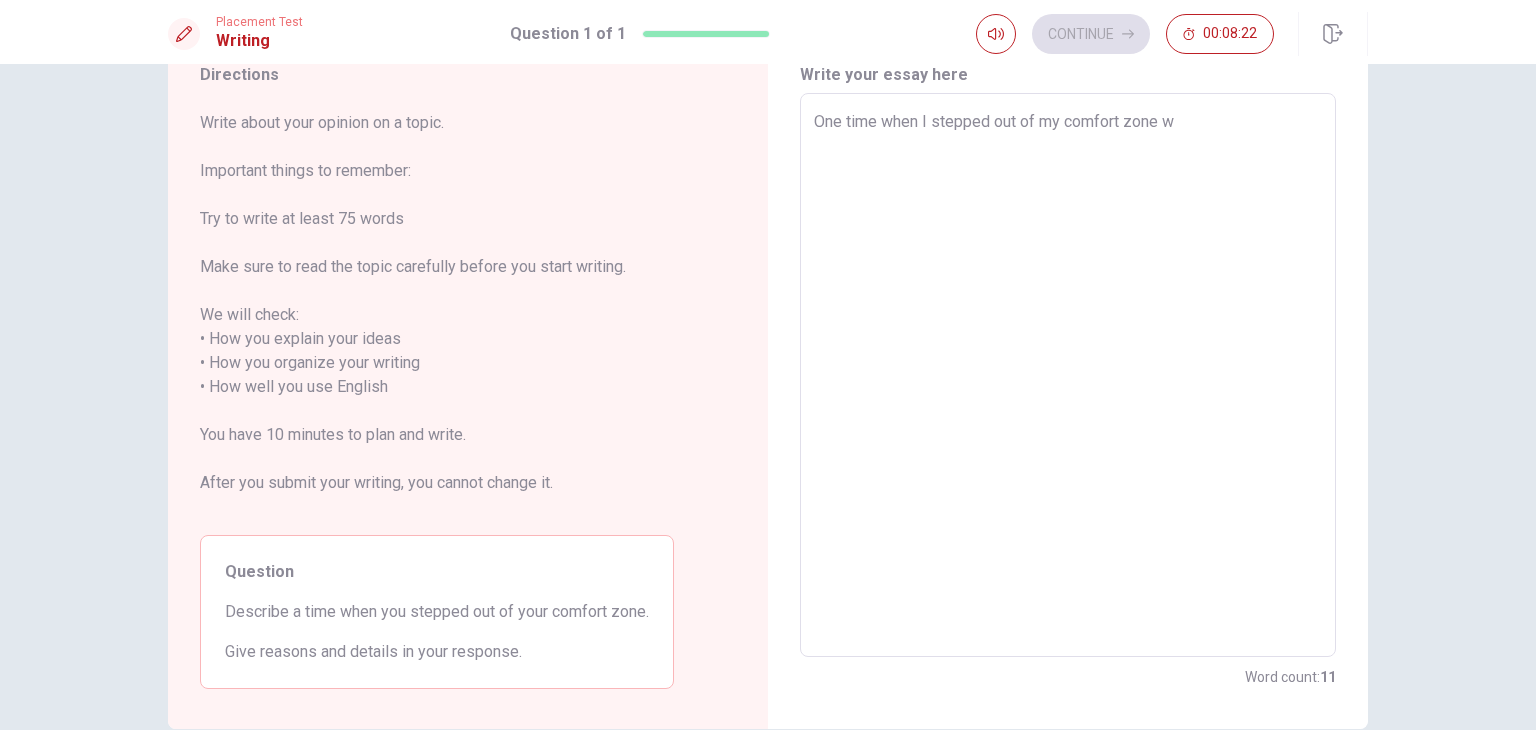 type on "x" 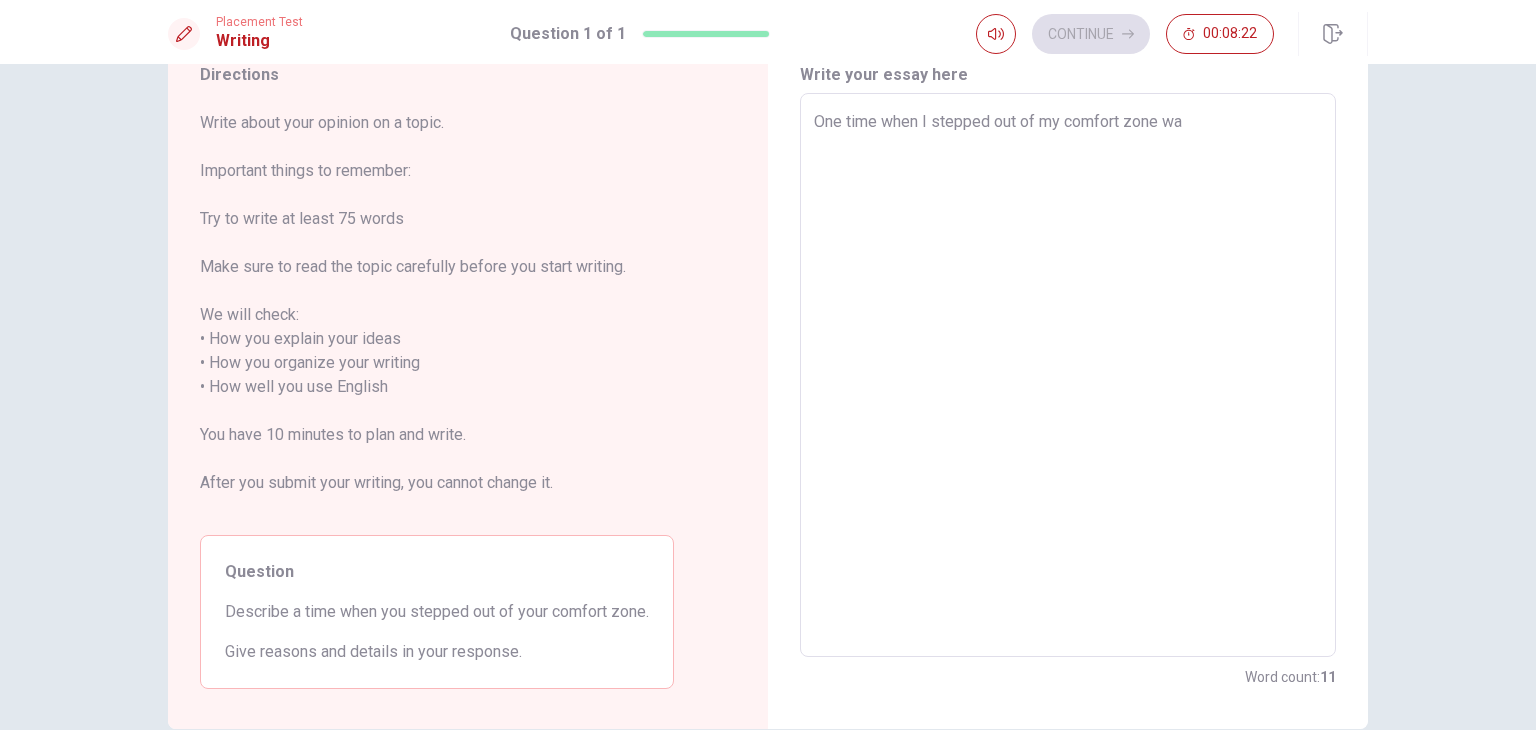type on "x" 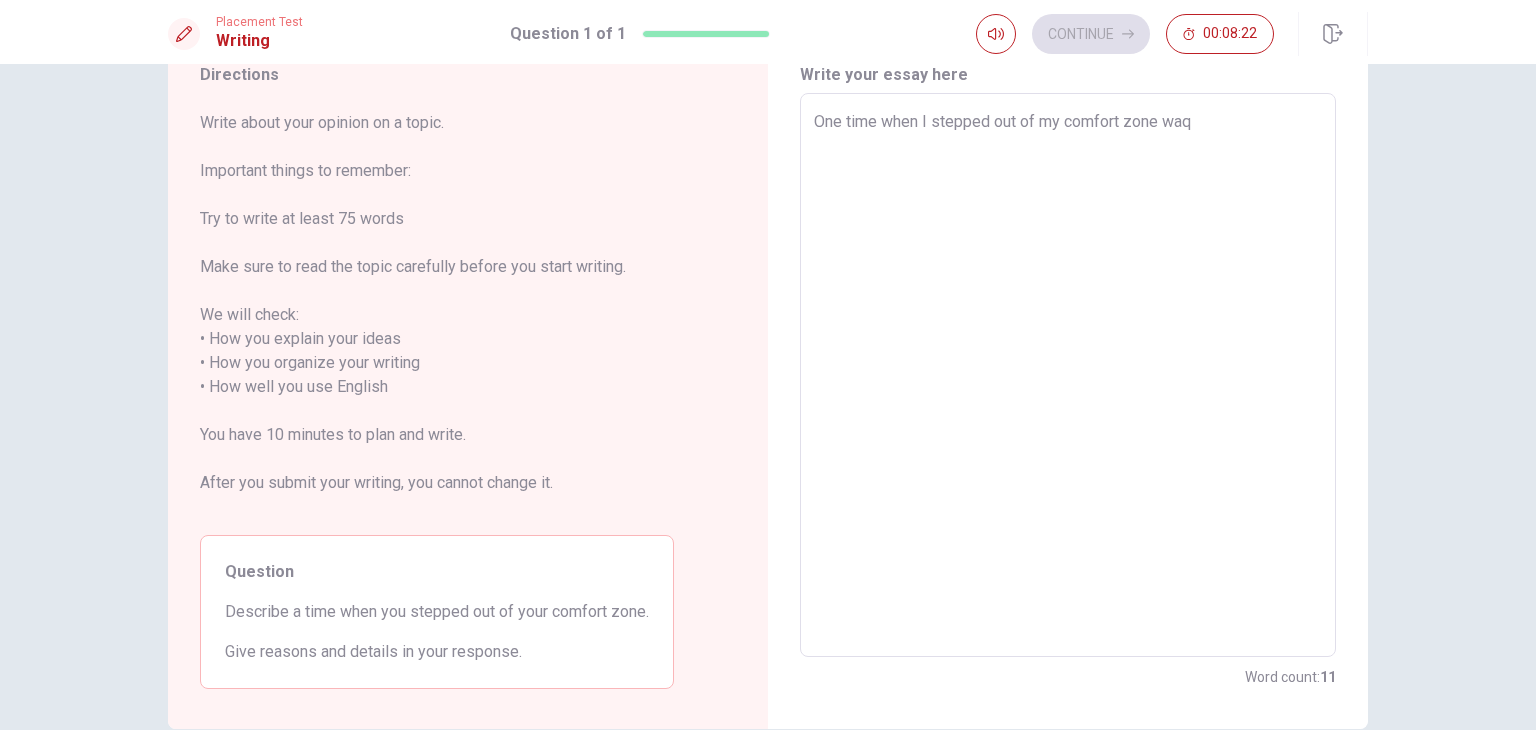 type on "x" 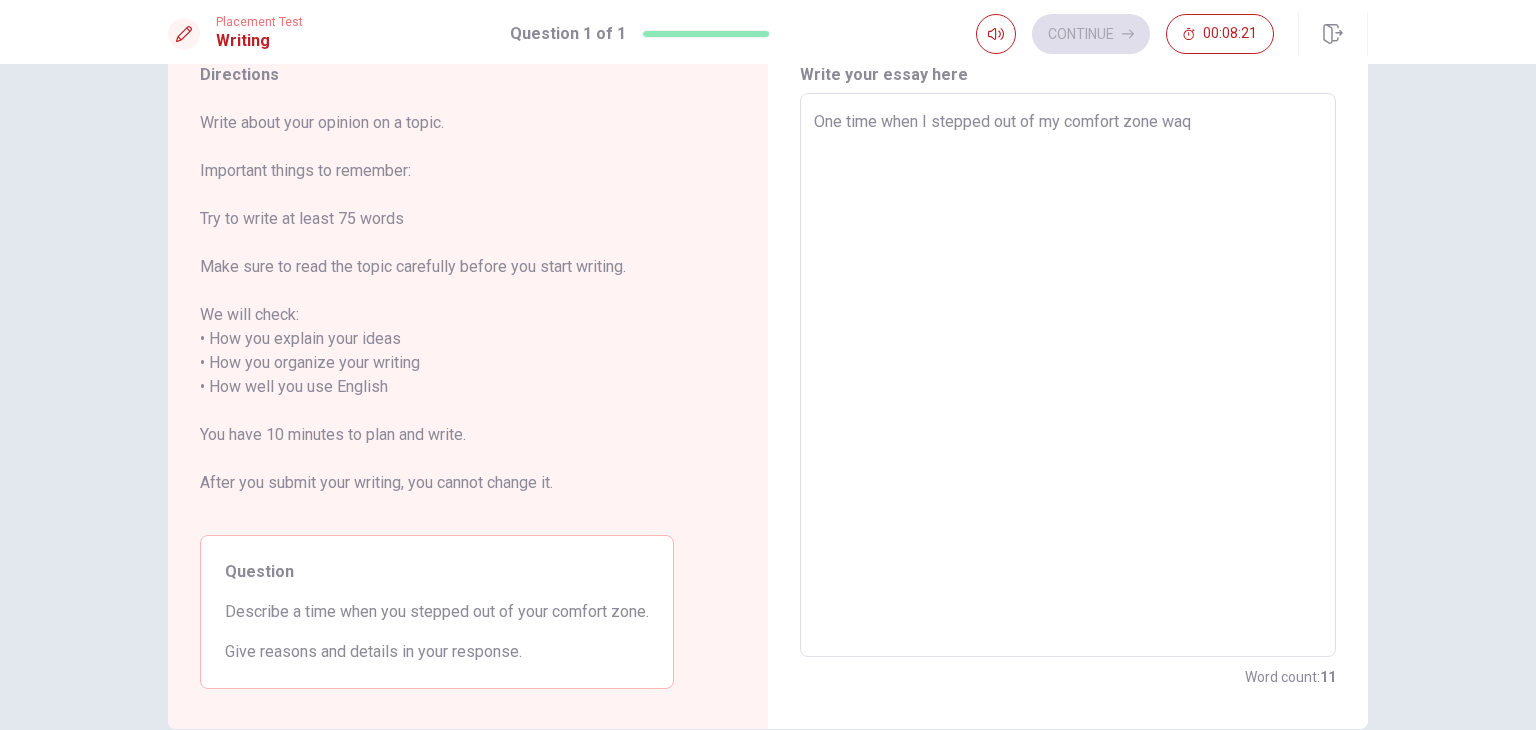 type on "One time when I stepped out of my comfort zone waq w" 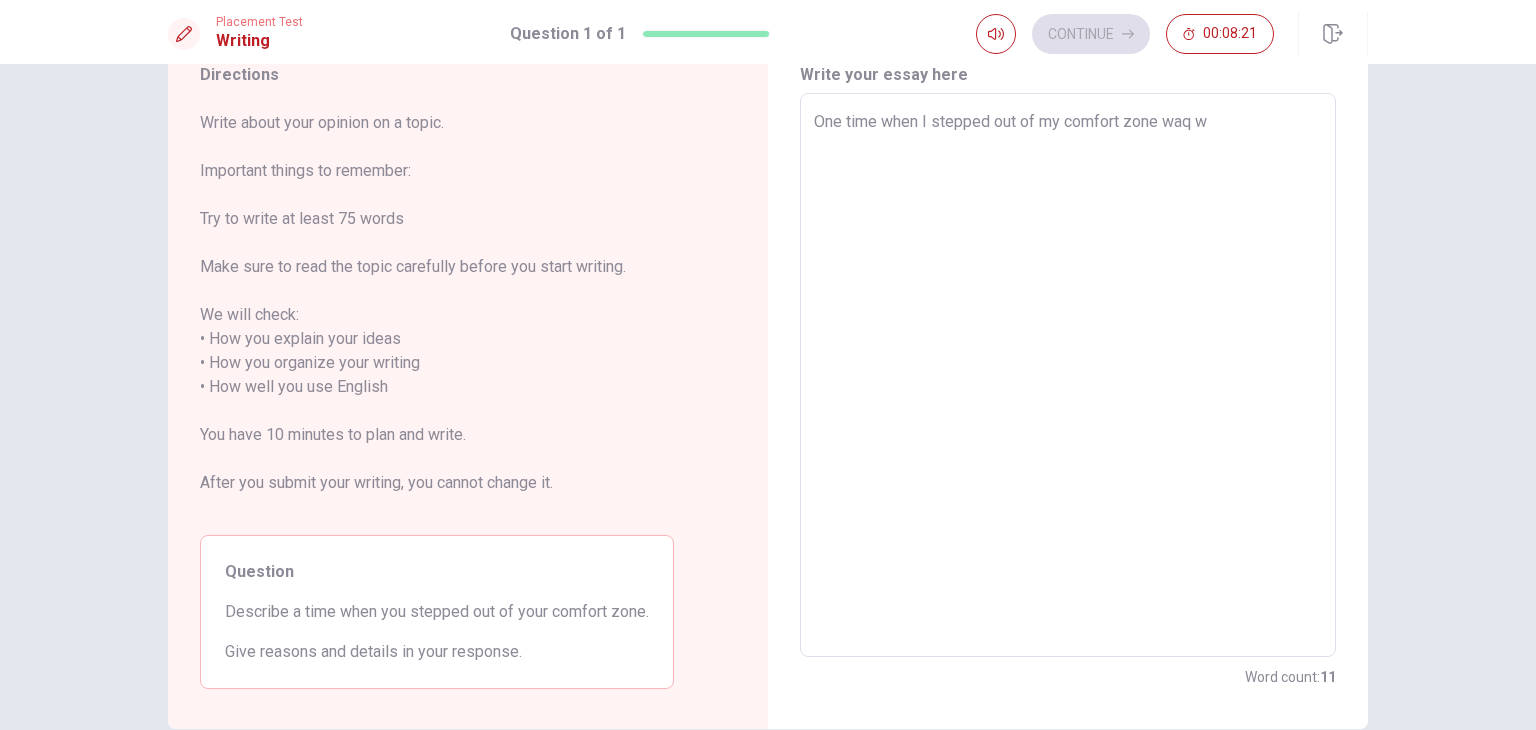 type on "x" 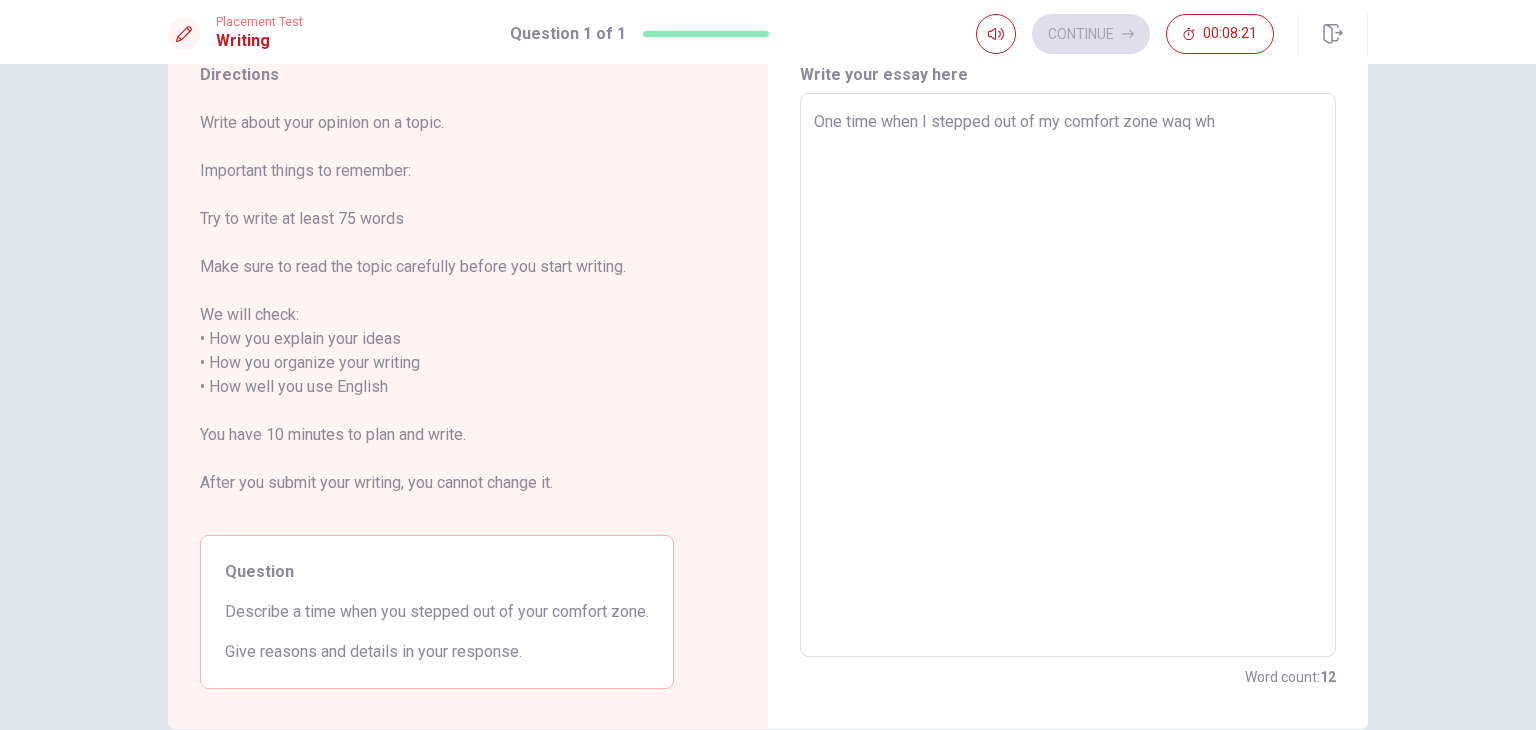 type on "One time when I stepped out of my comfort zone waq whe" 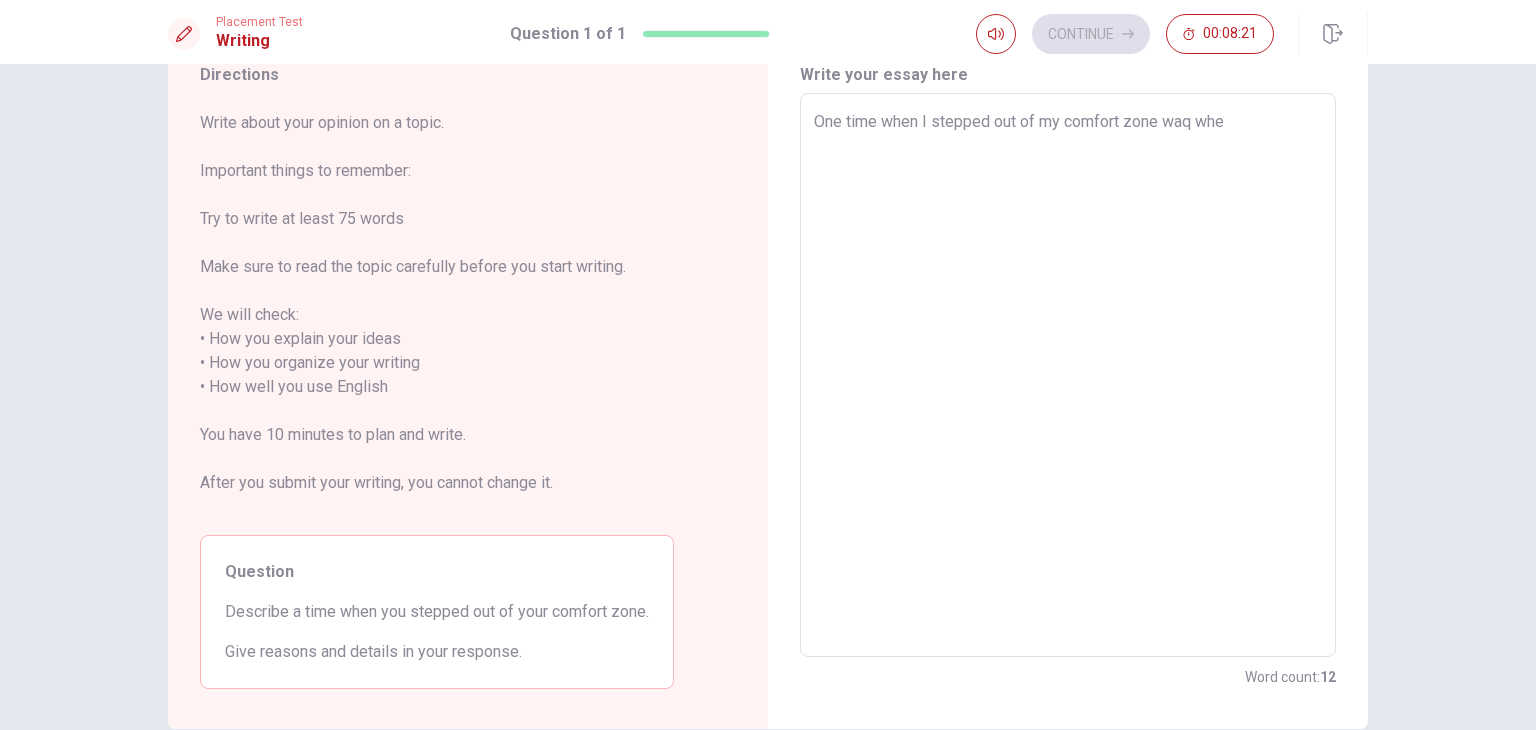 type on "x" 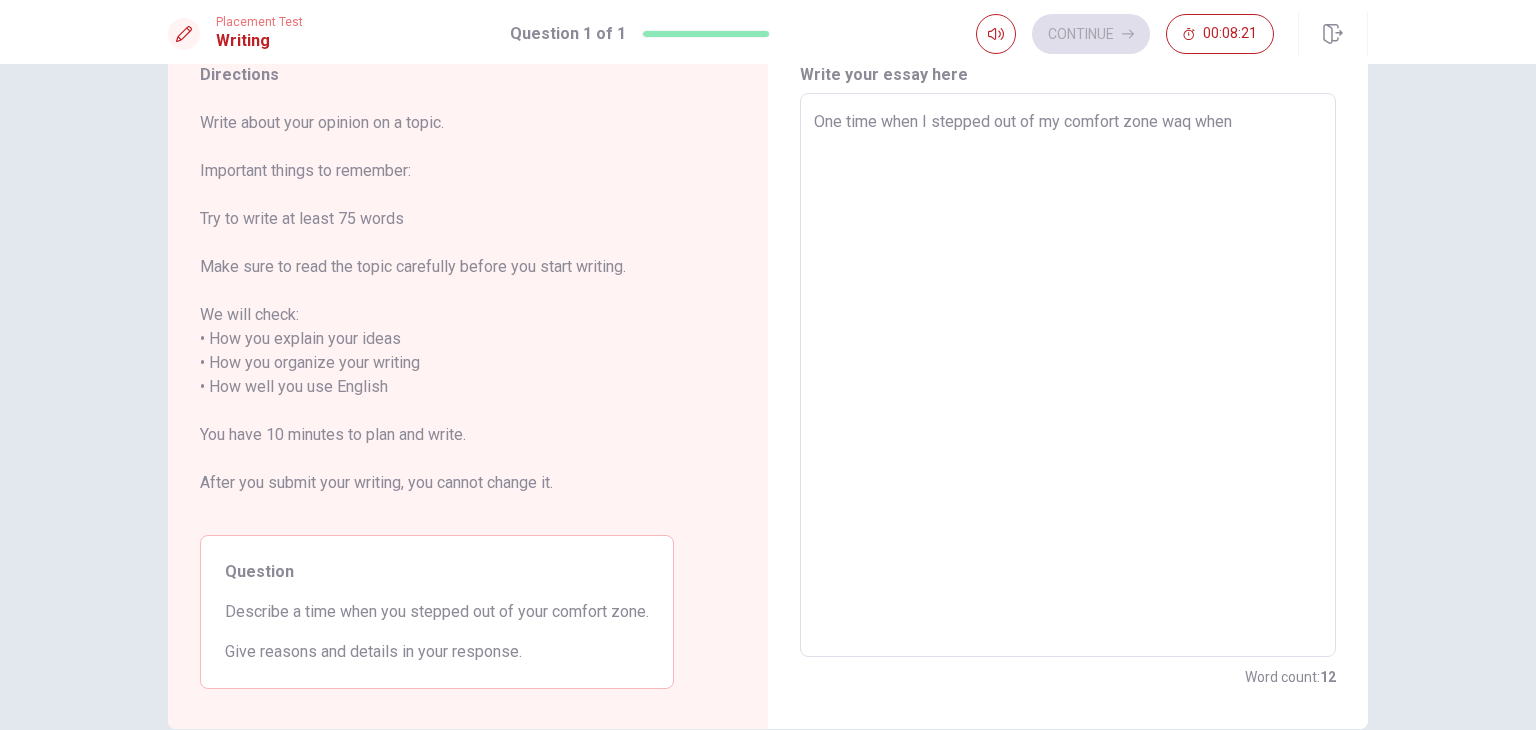 type on "x" 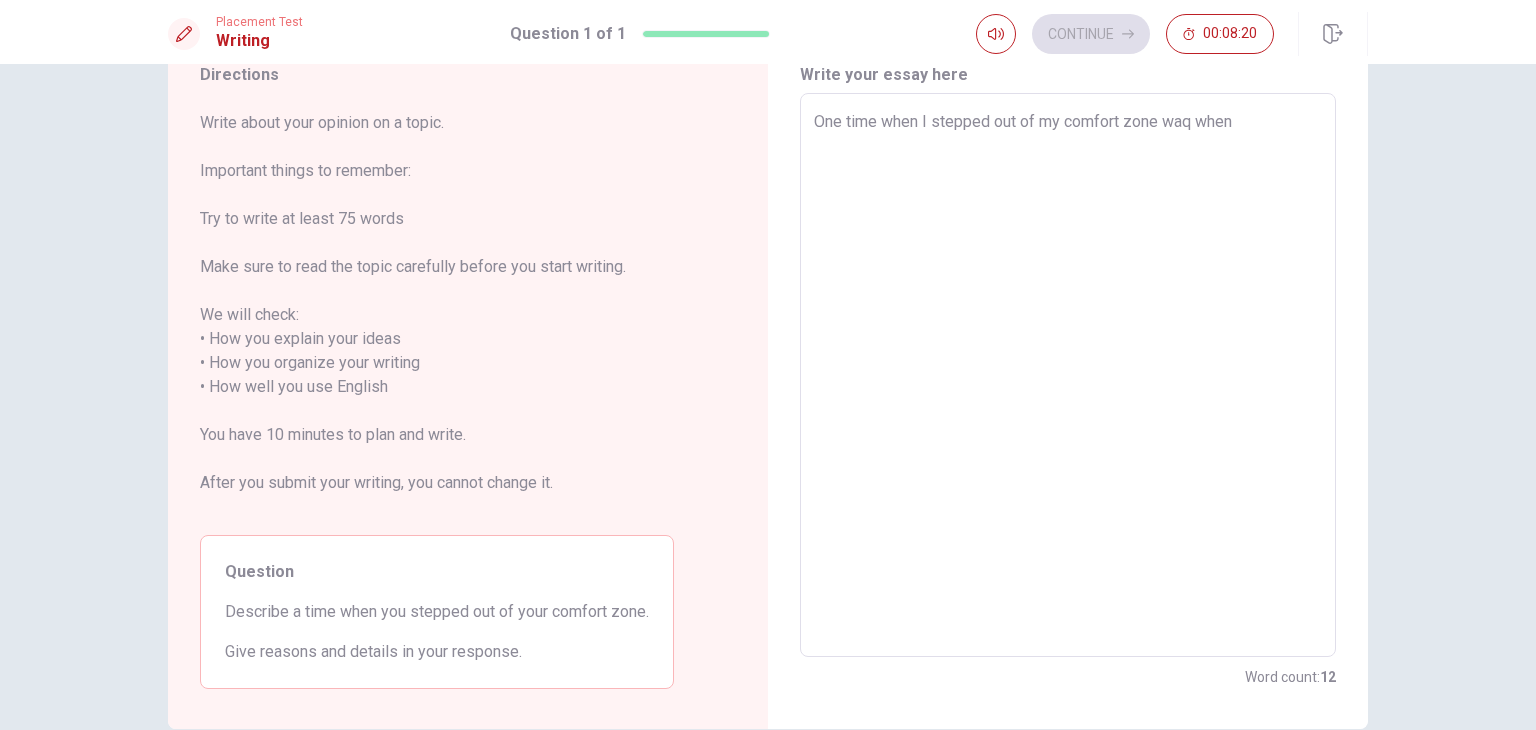 type on "x" 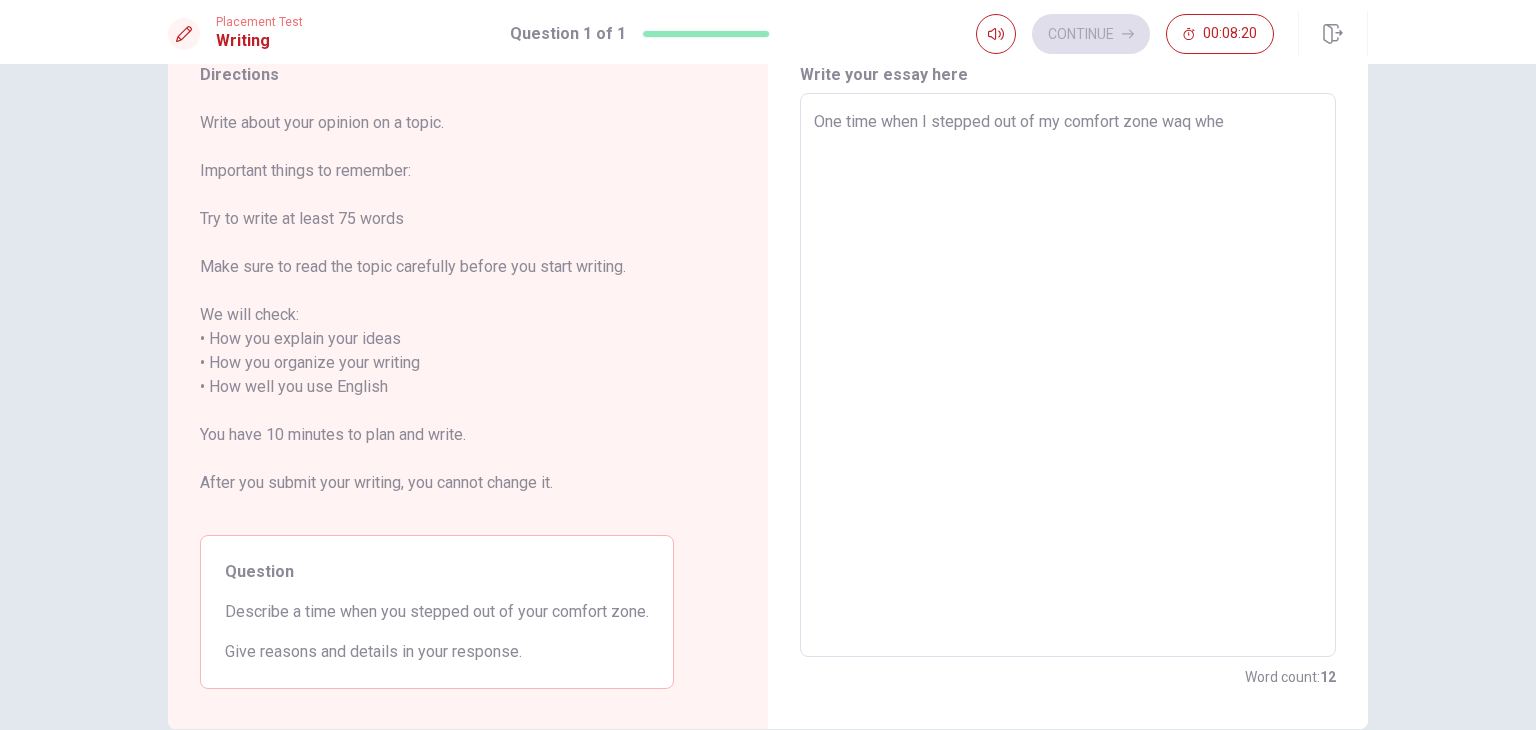 type on "x" 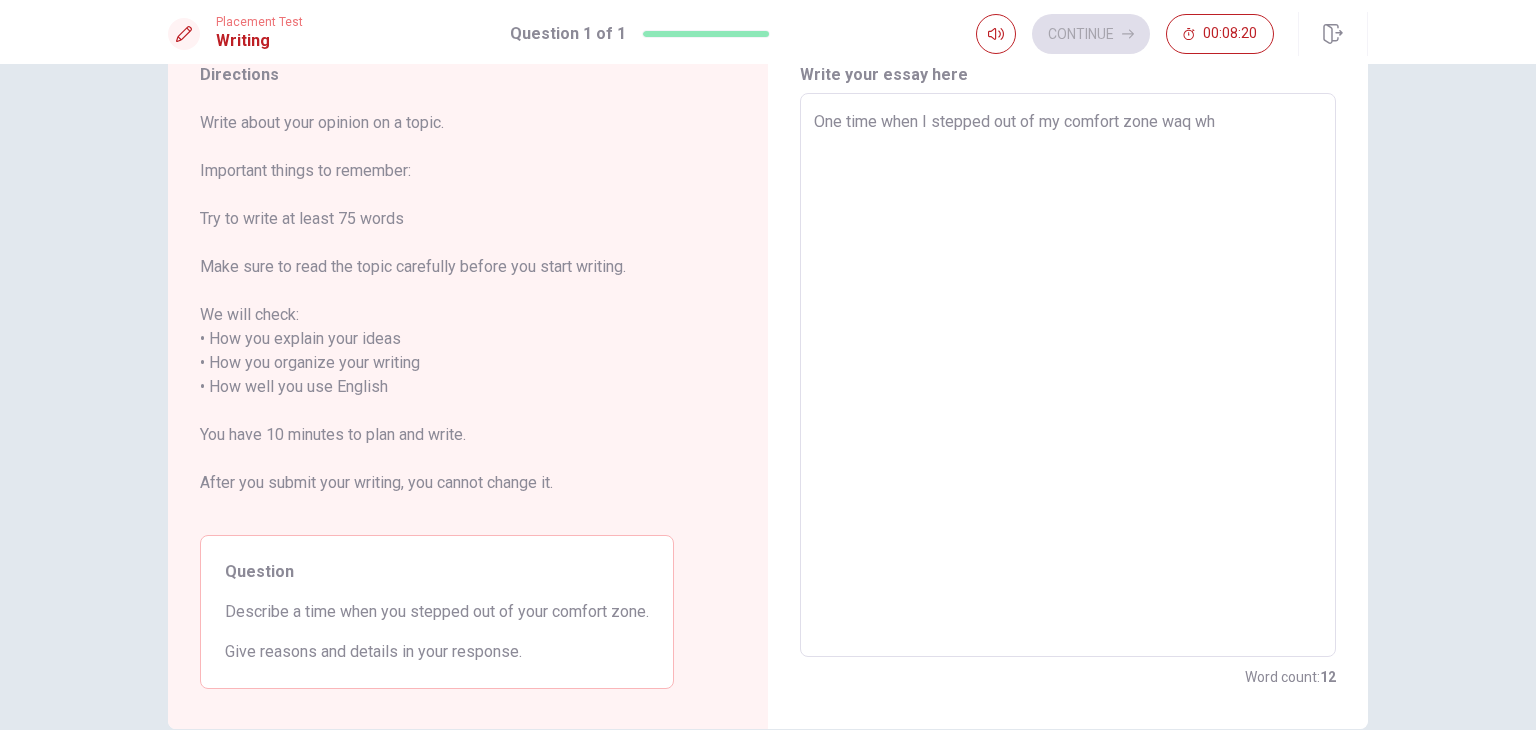 type on "x" 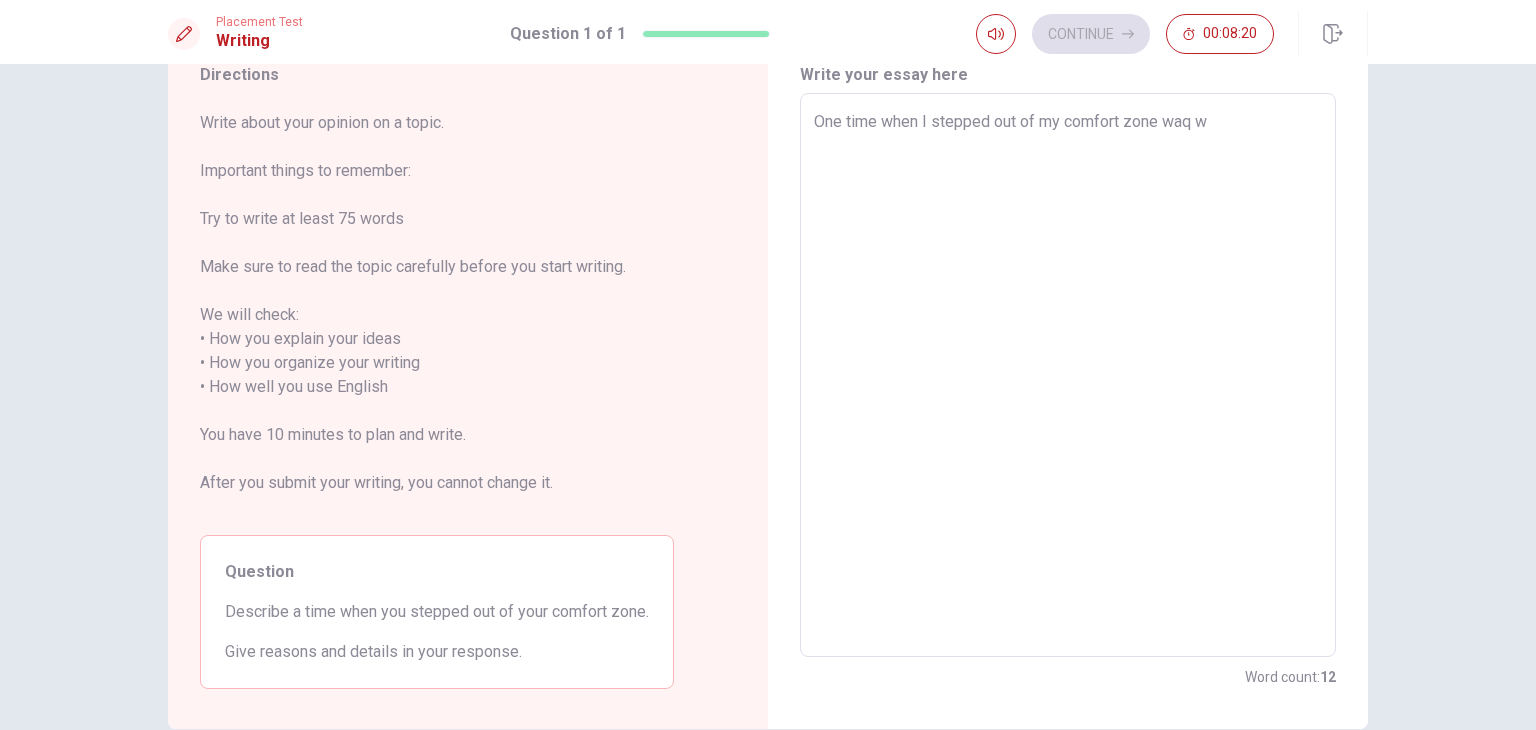 type on "x" 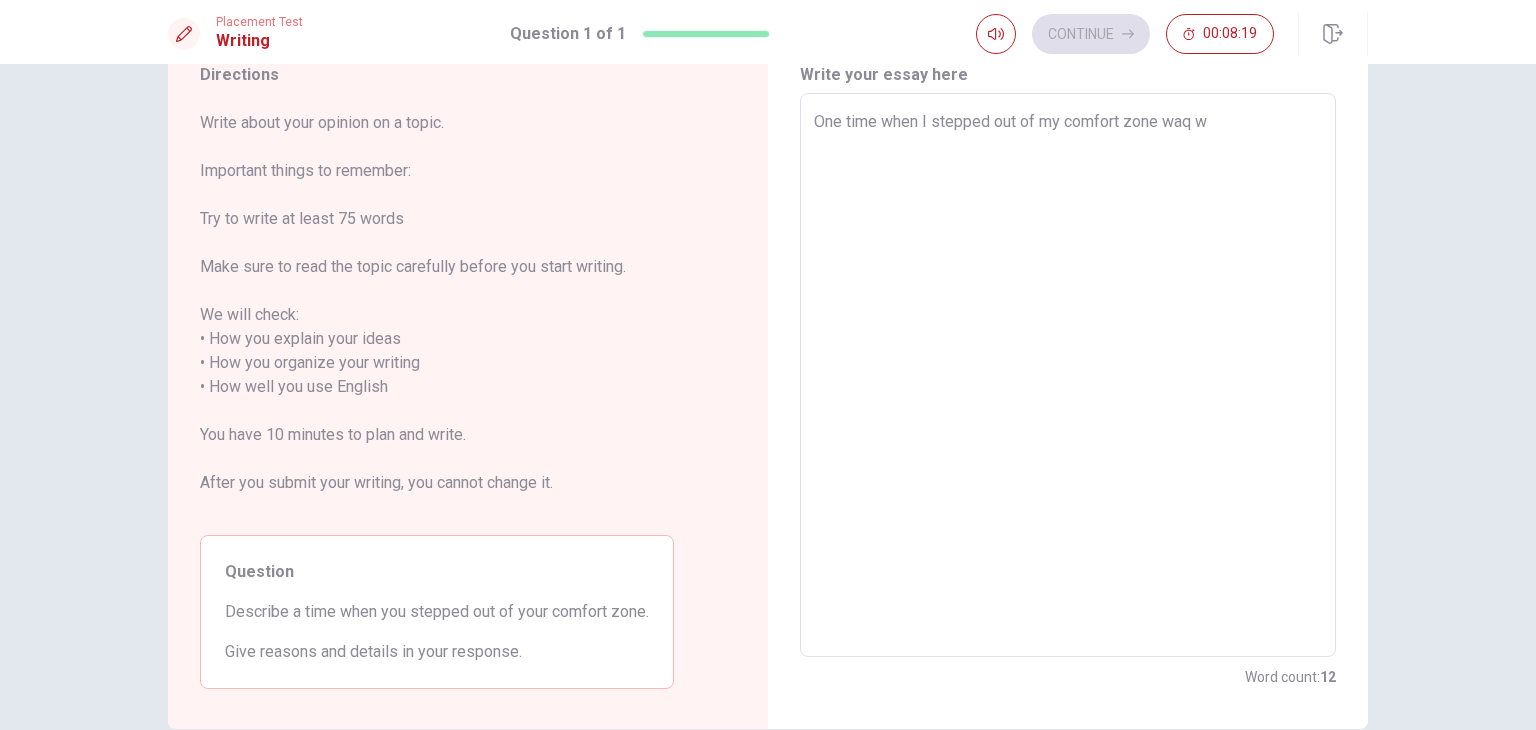 type on "One time when I stepped out of my comfort zone waq" 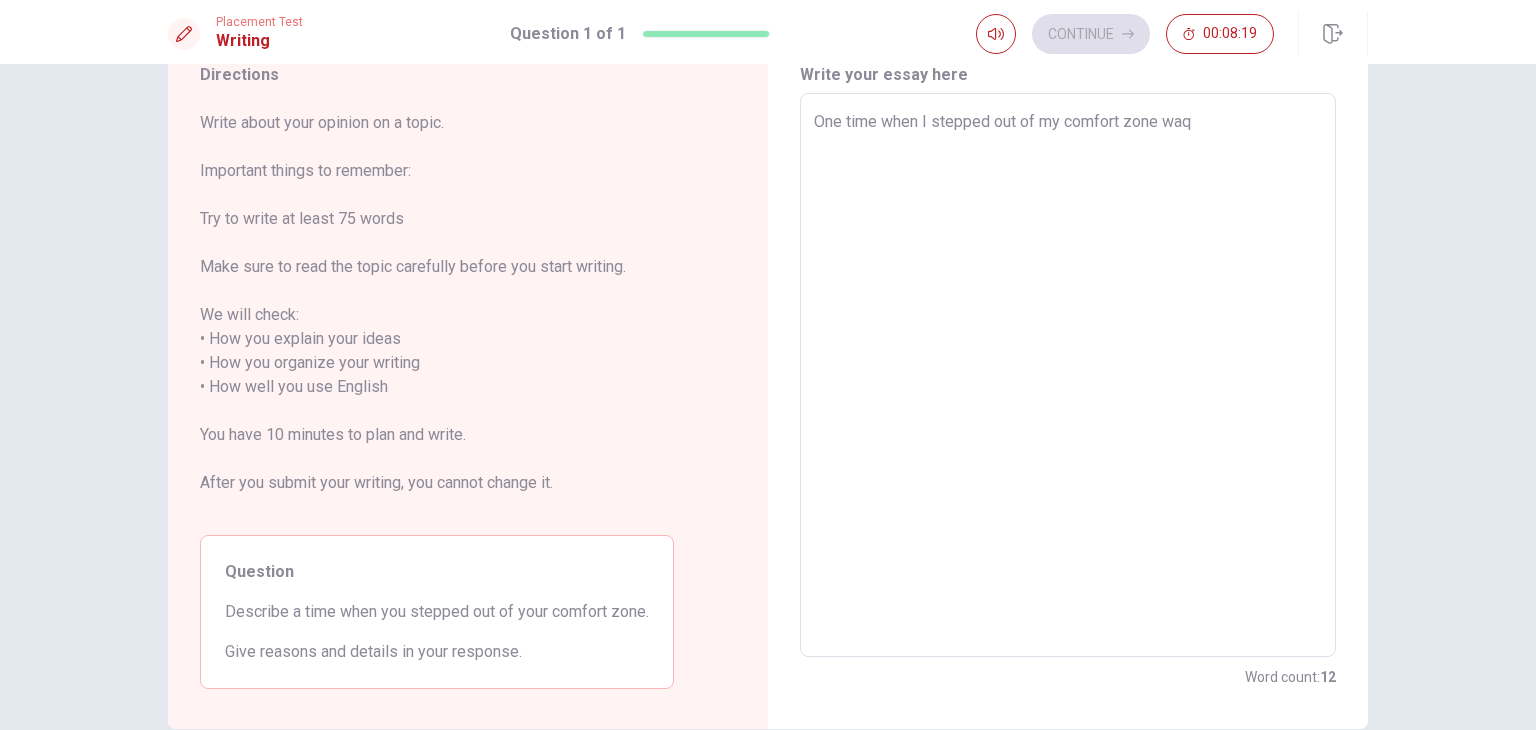 type on "x" 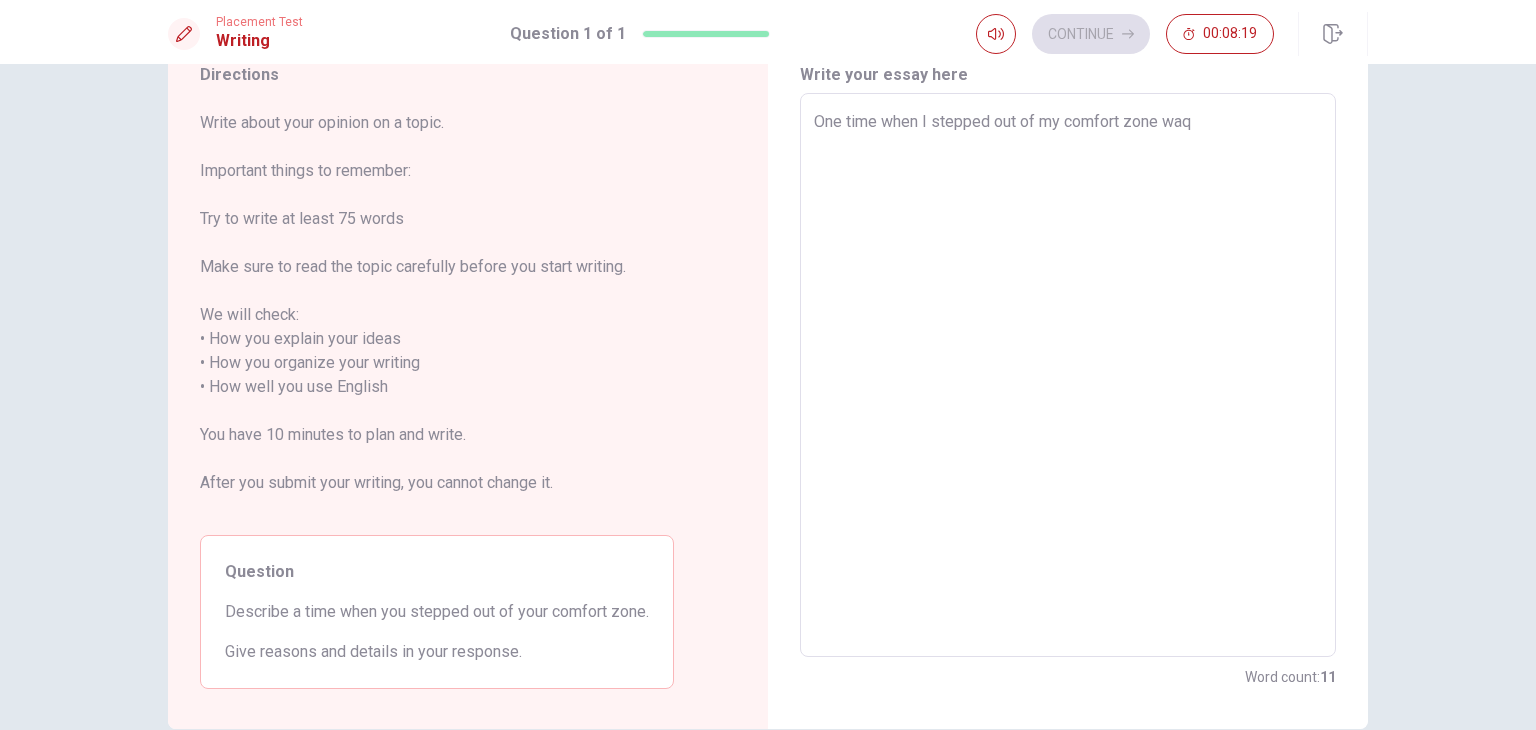 type on "One time when I stepped out of my comfort zone waq" 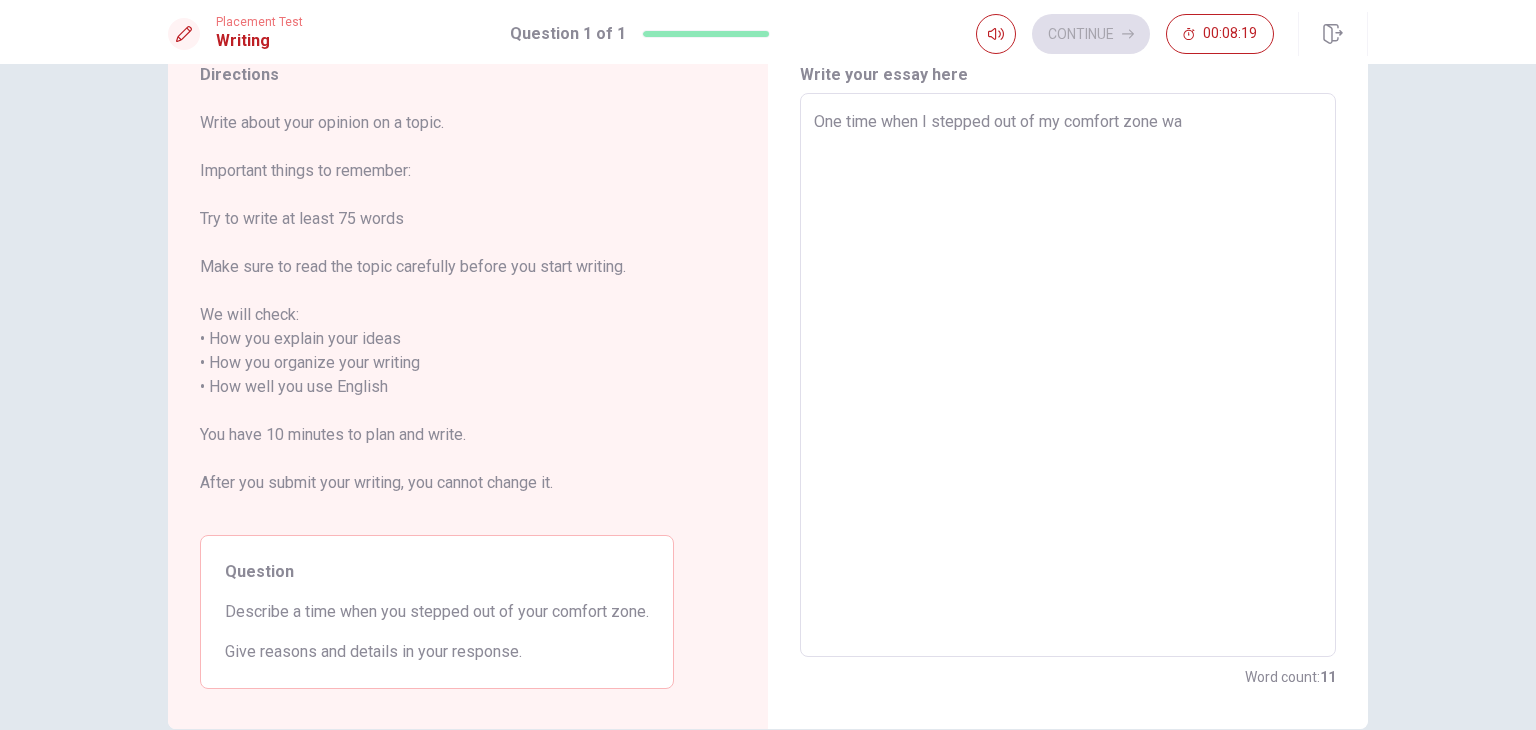 type on "x" 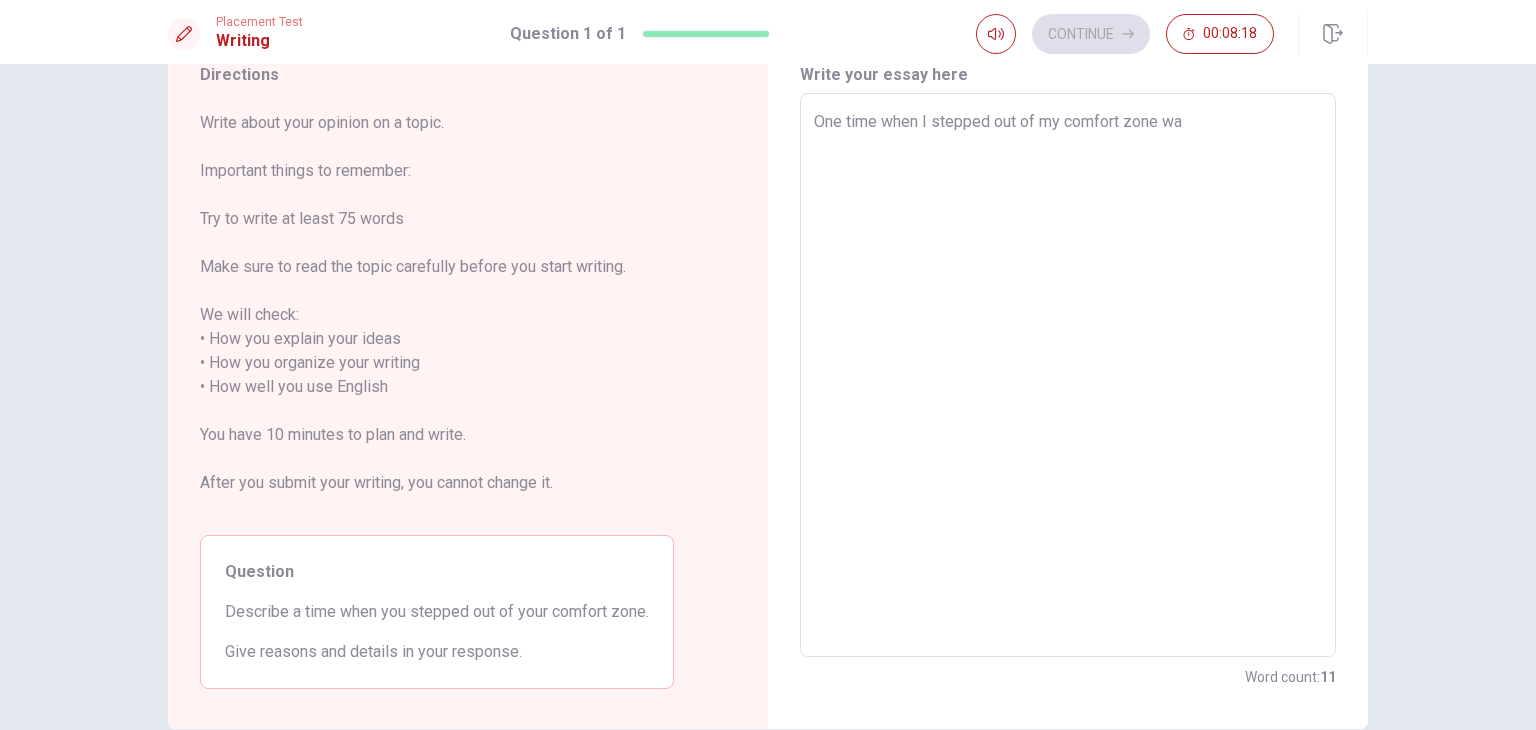 type on "One time when I stepped out of my comfort zone was" 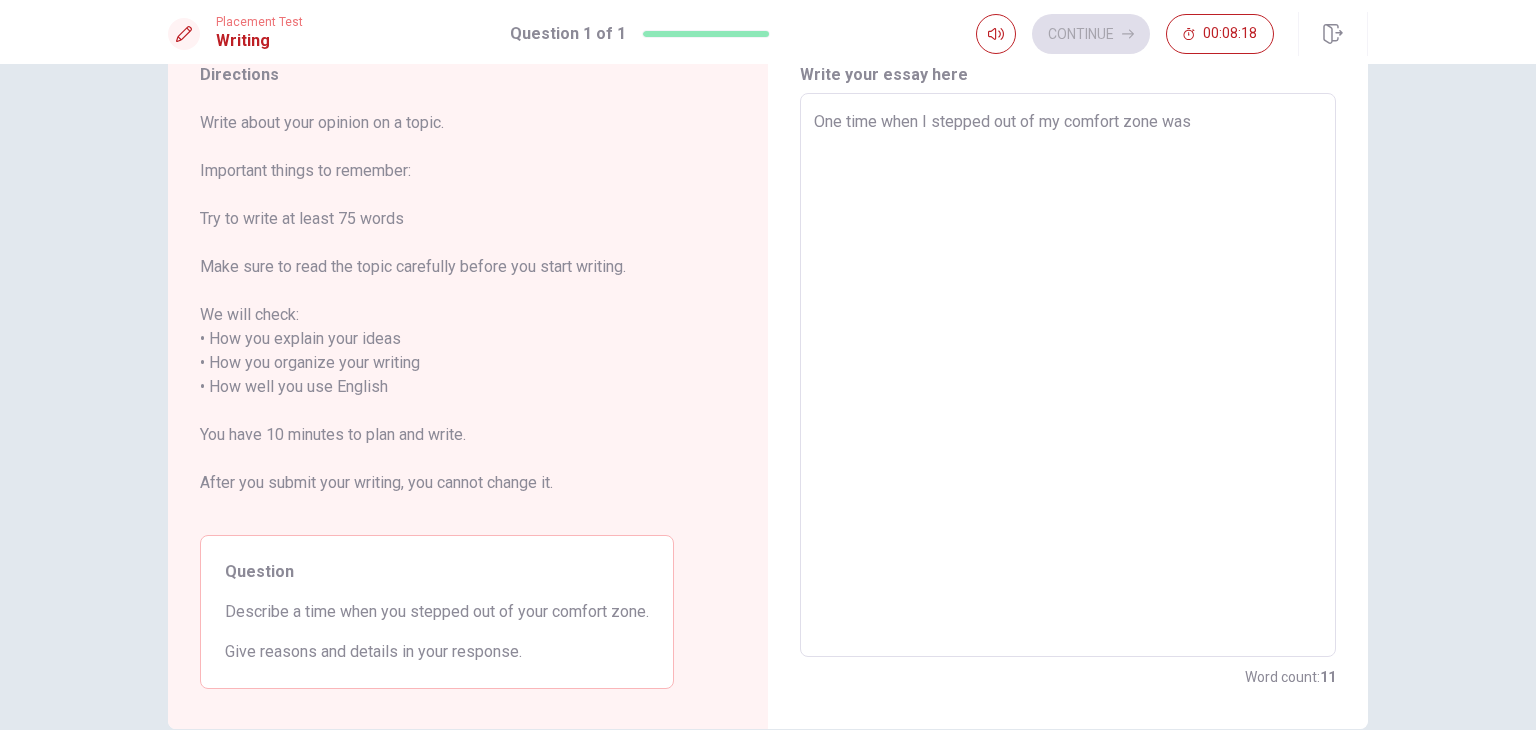 type on "x" 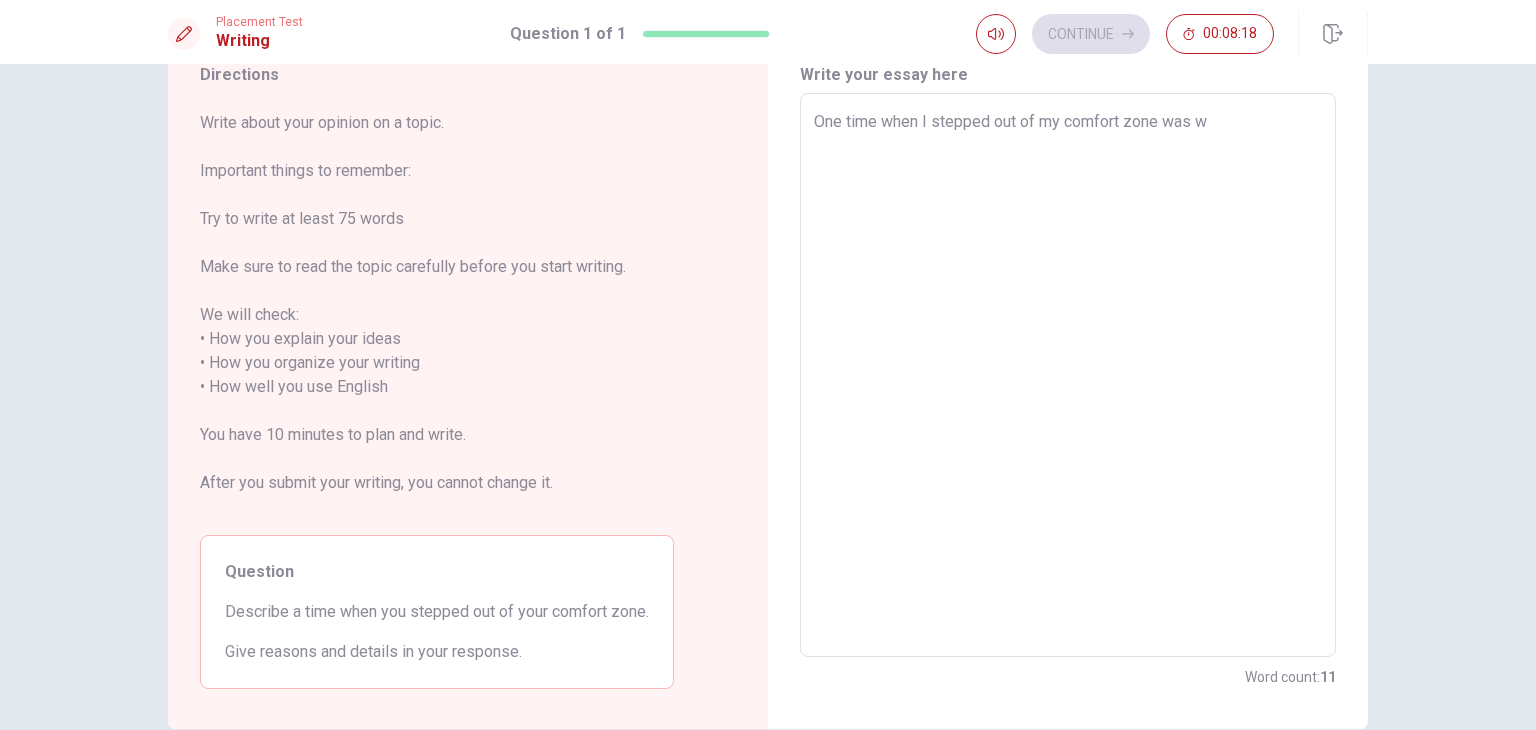 type on "x" 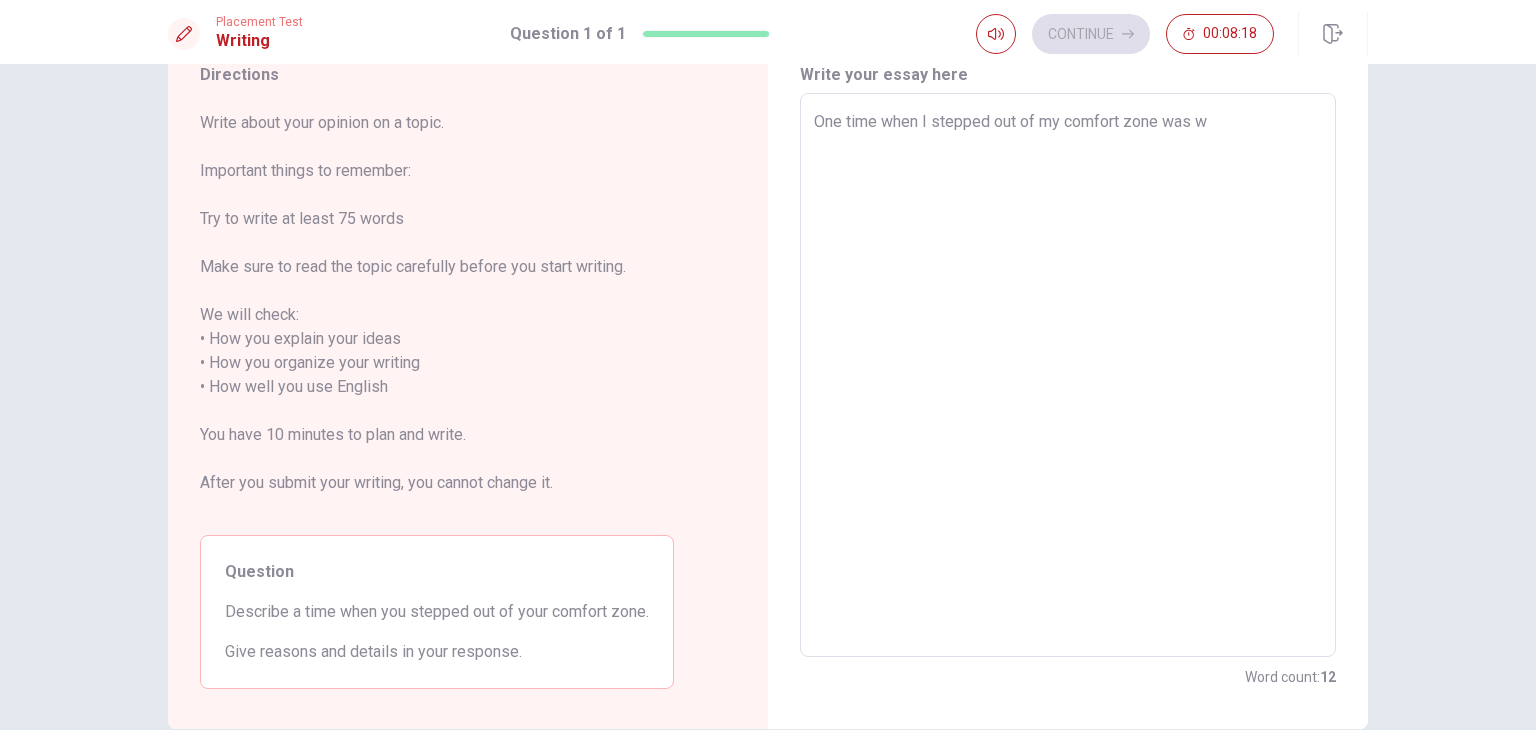 type on "One time when I stepped out of my comfort zone was wh" 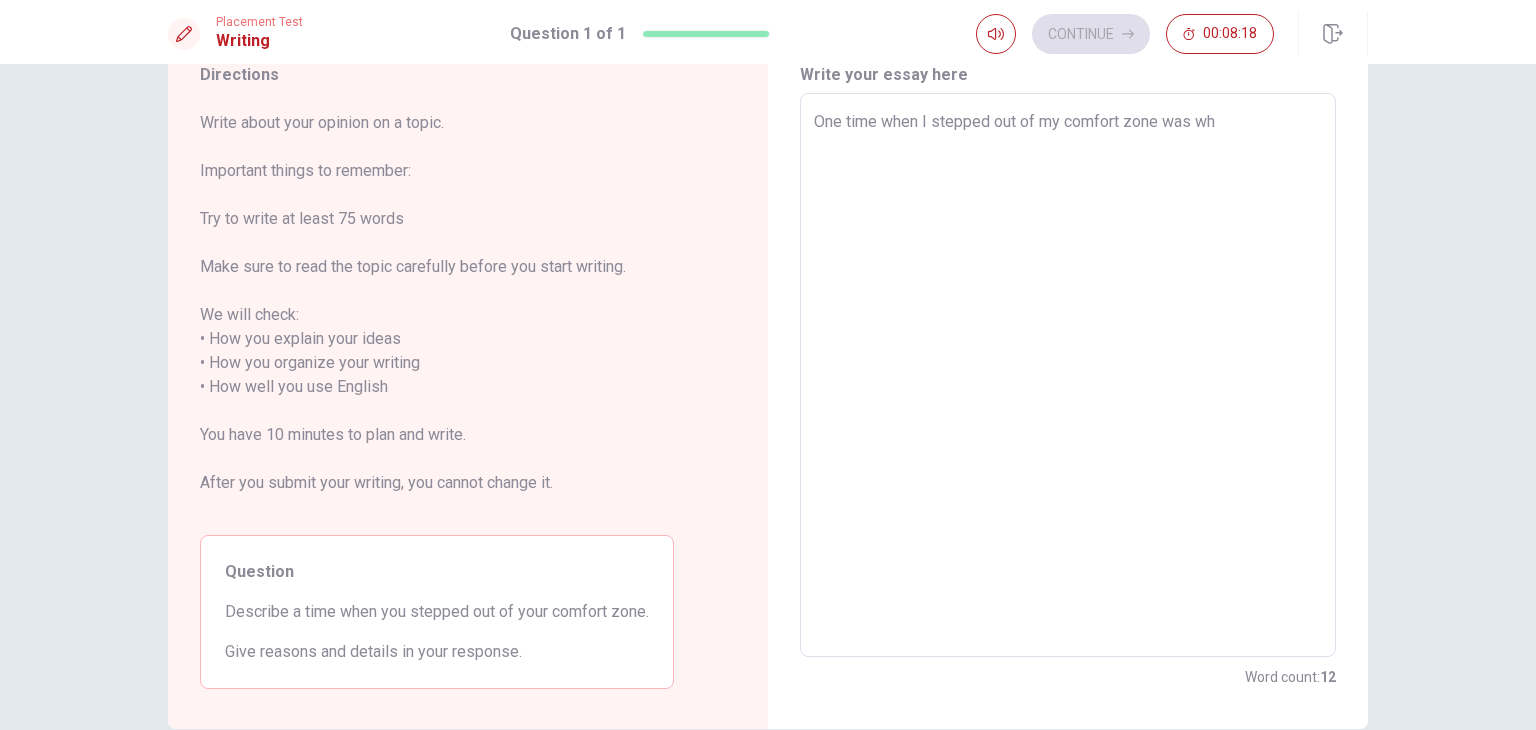 type on "One time when I stepped out of my comfort zone was whe" 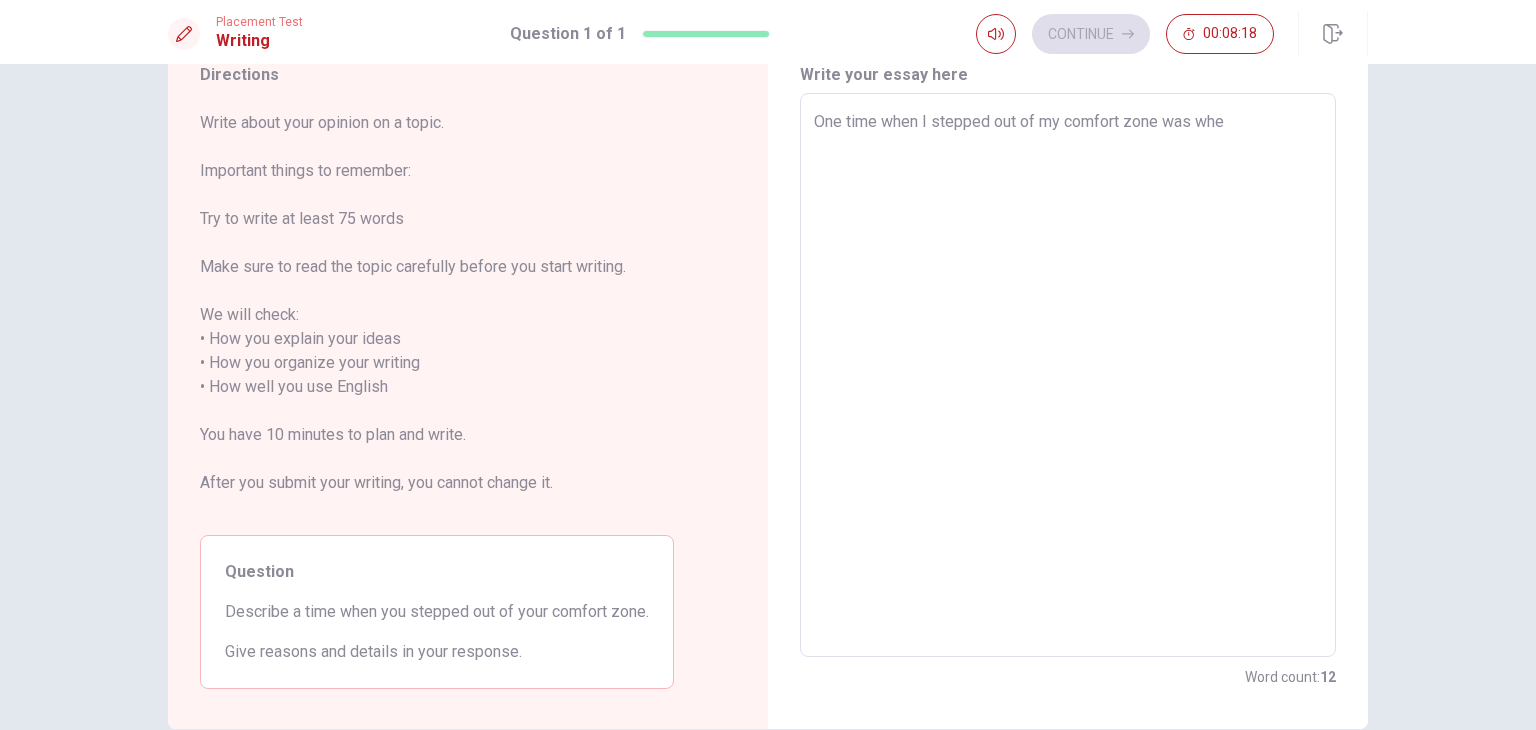 type on "One time when I stepped out of my comfort zone was when" 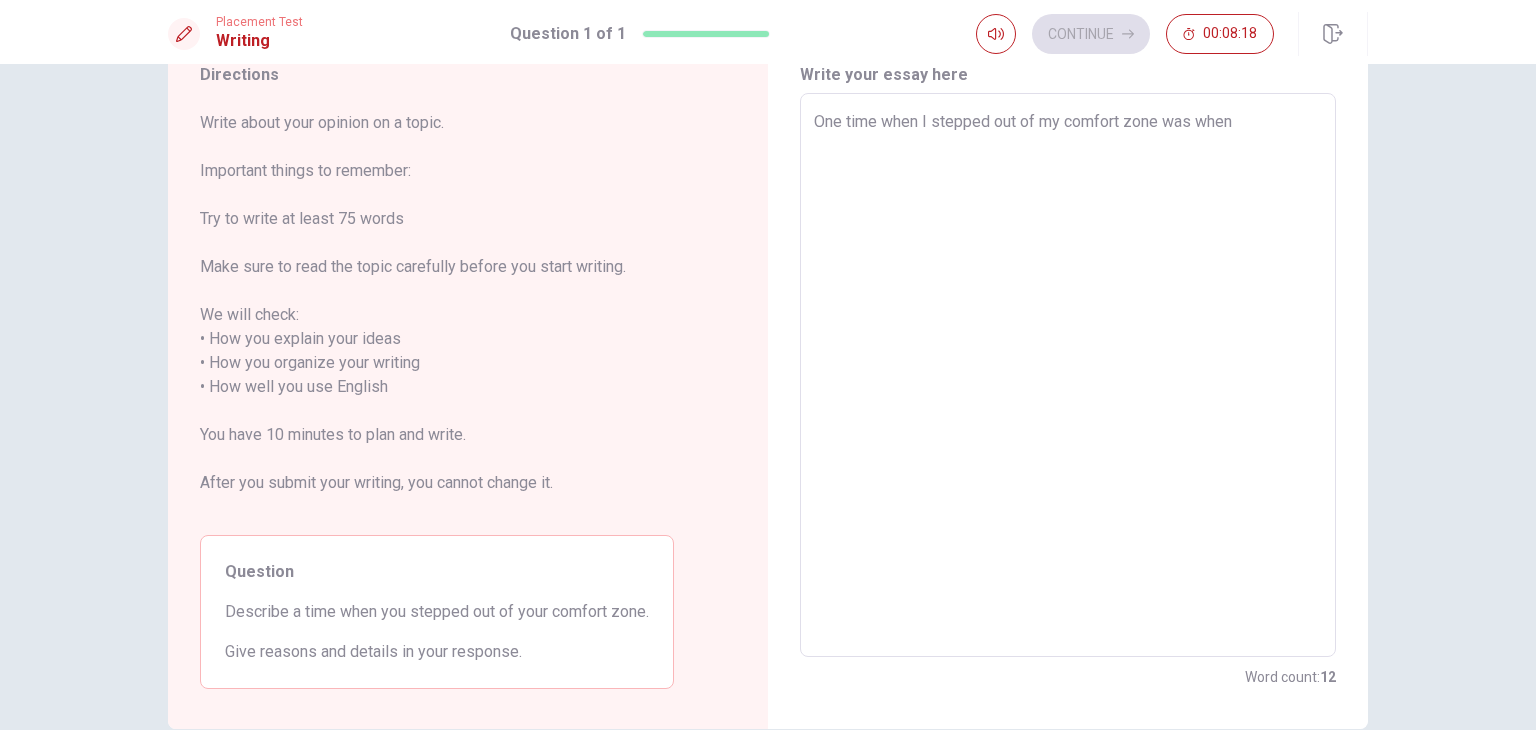 type on "x" 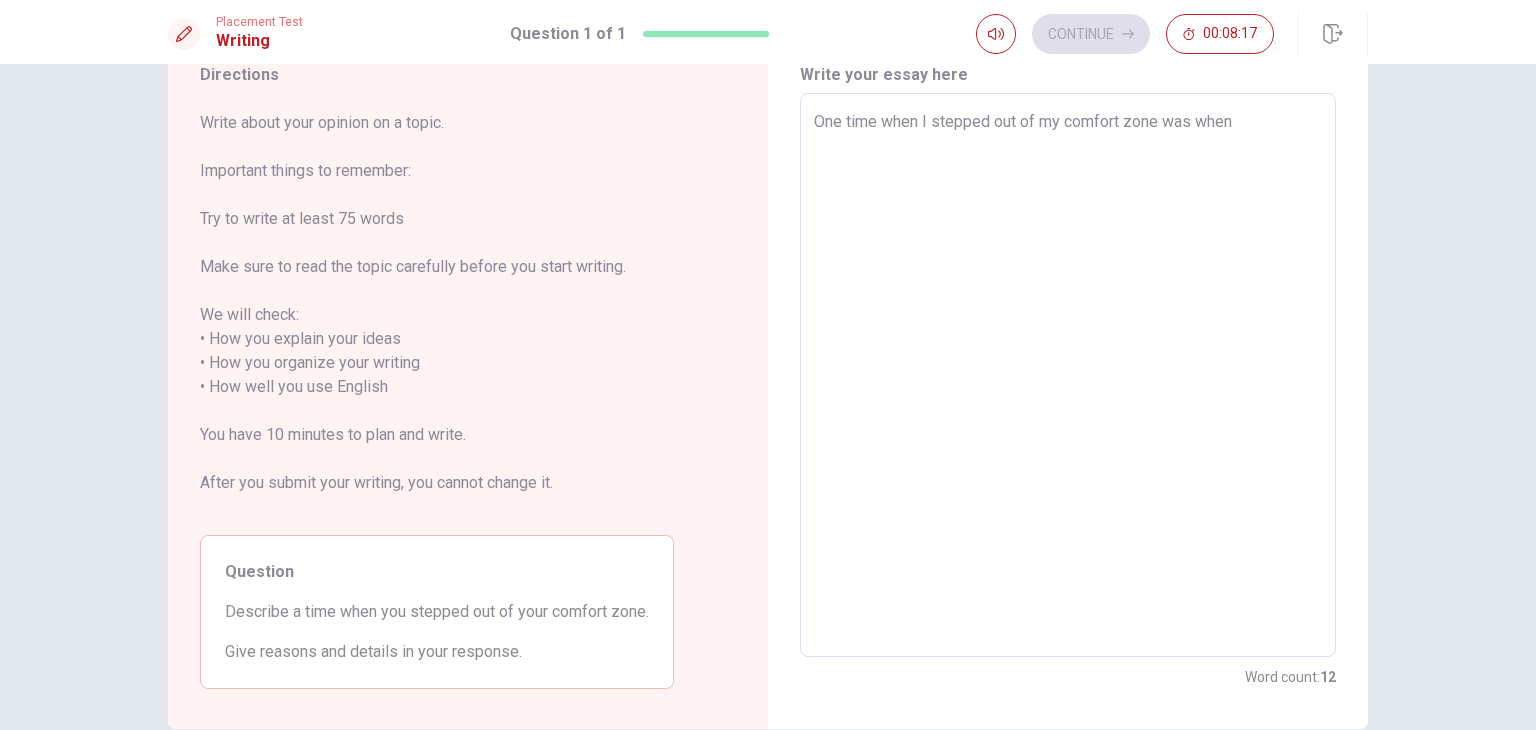 type on "One time when I stepped out of my comfort zone was when" 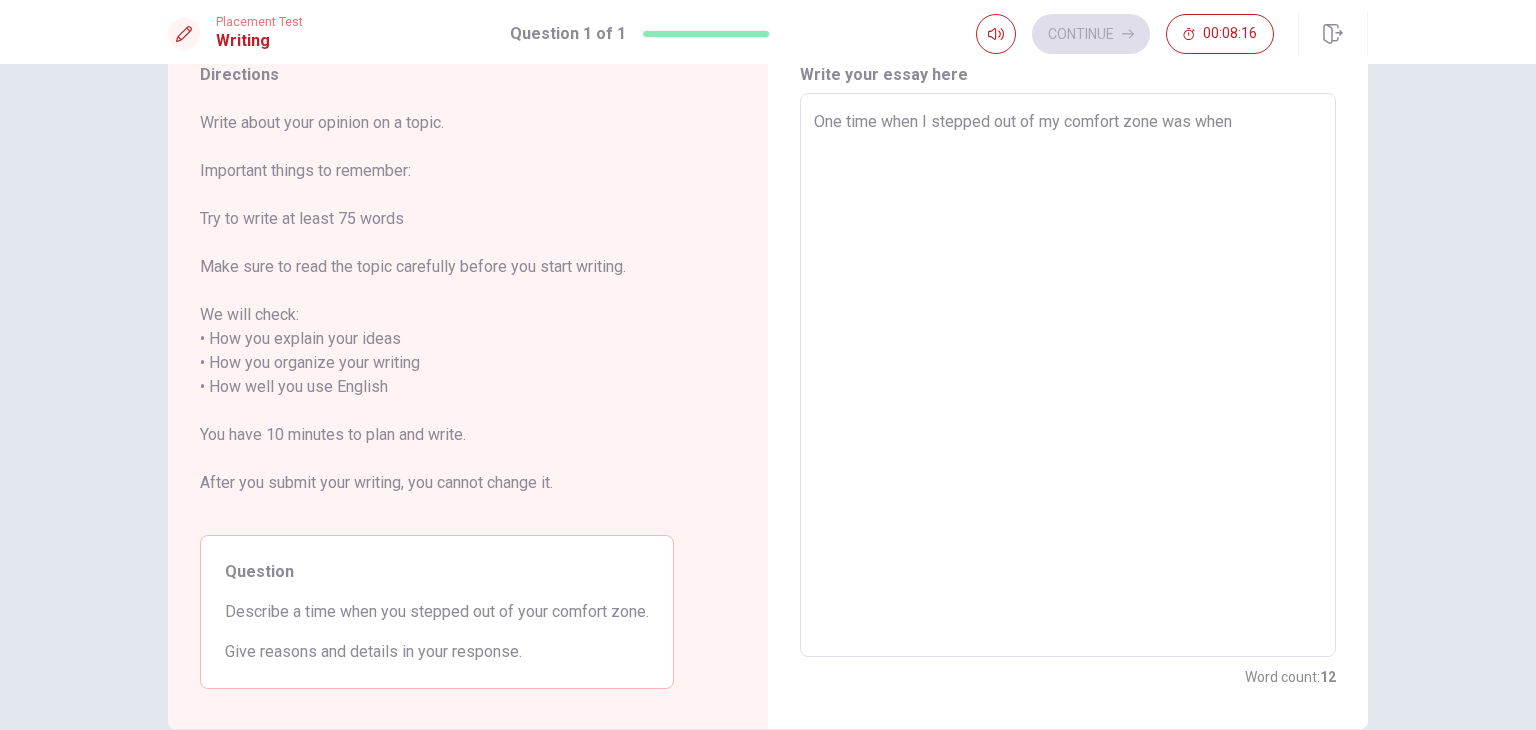 type on "x" 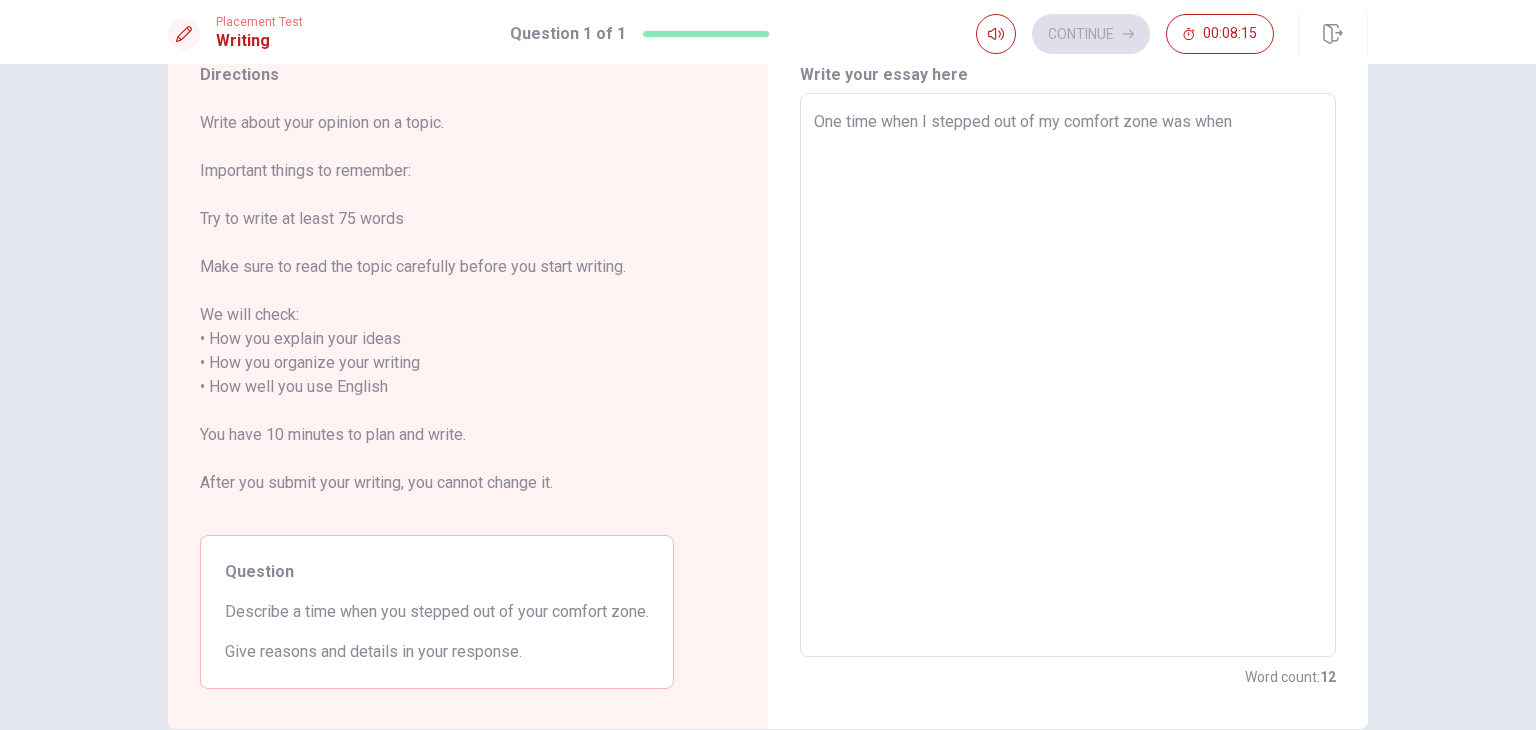 type on "One time when I stepped out of my comfort zone was when I" 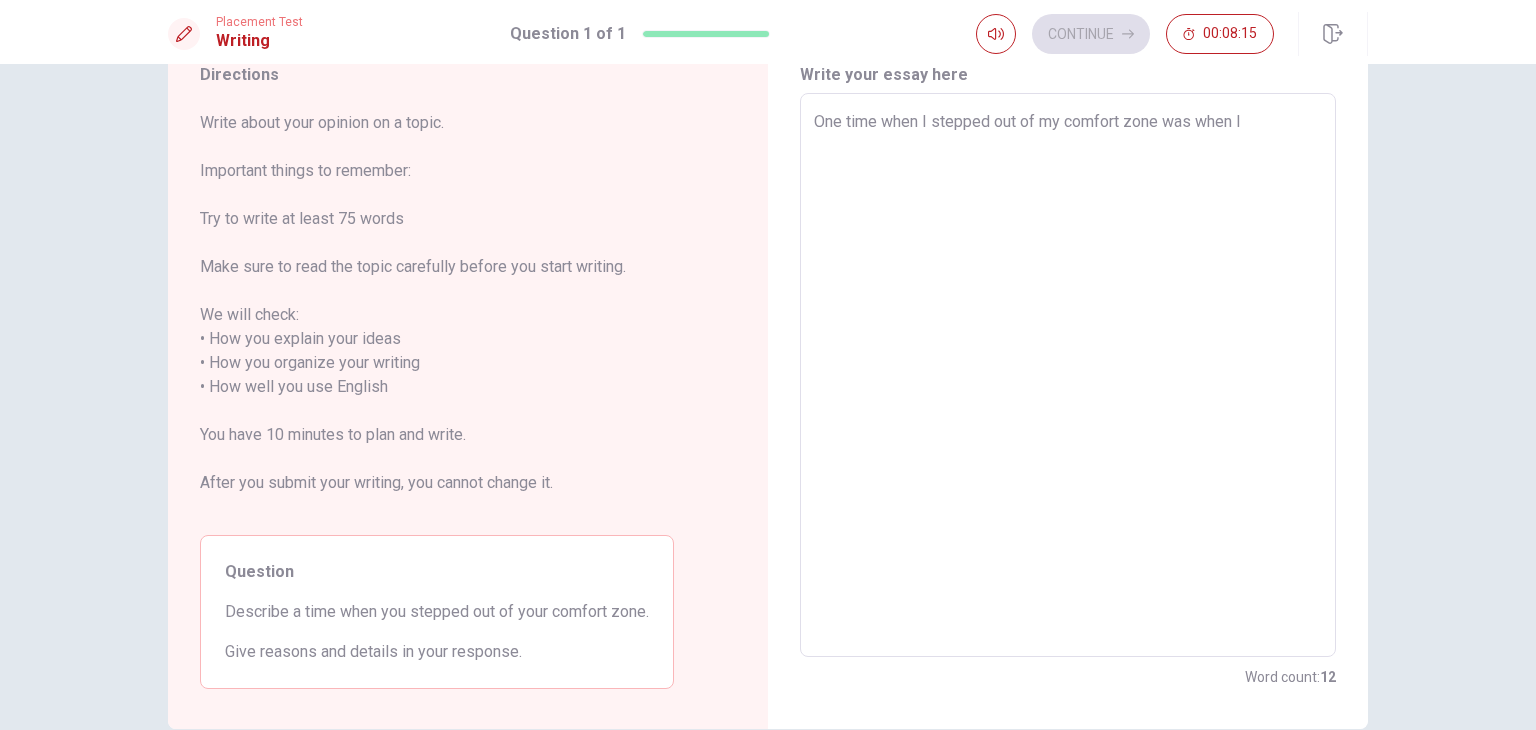 type on "x" 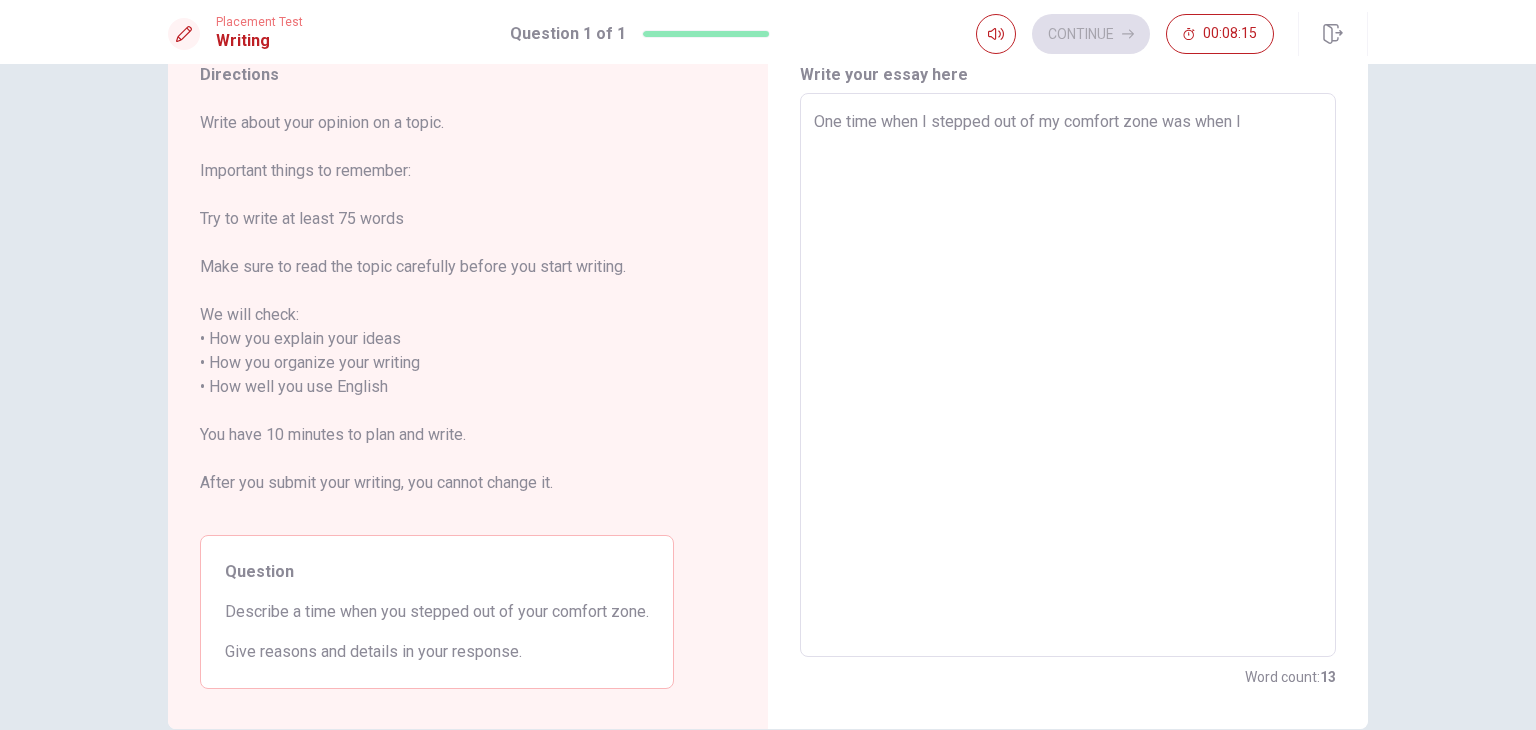 type on "One time when I stepped out of my comfort zone was when I" 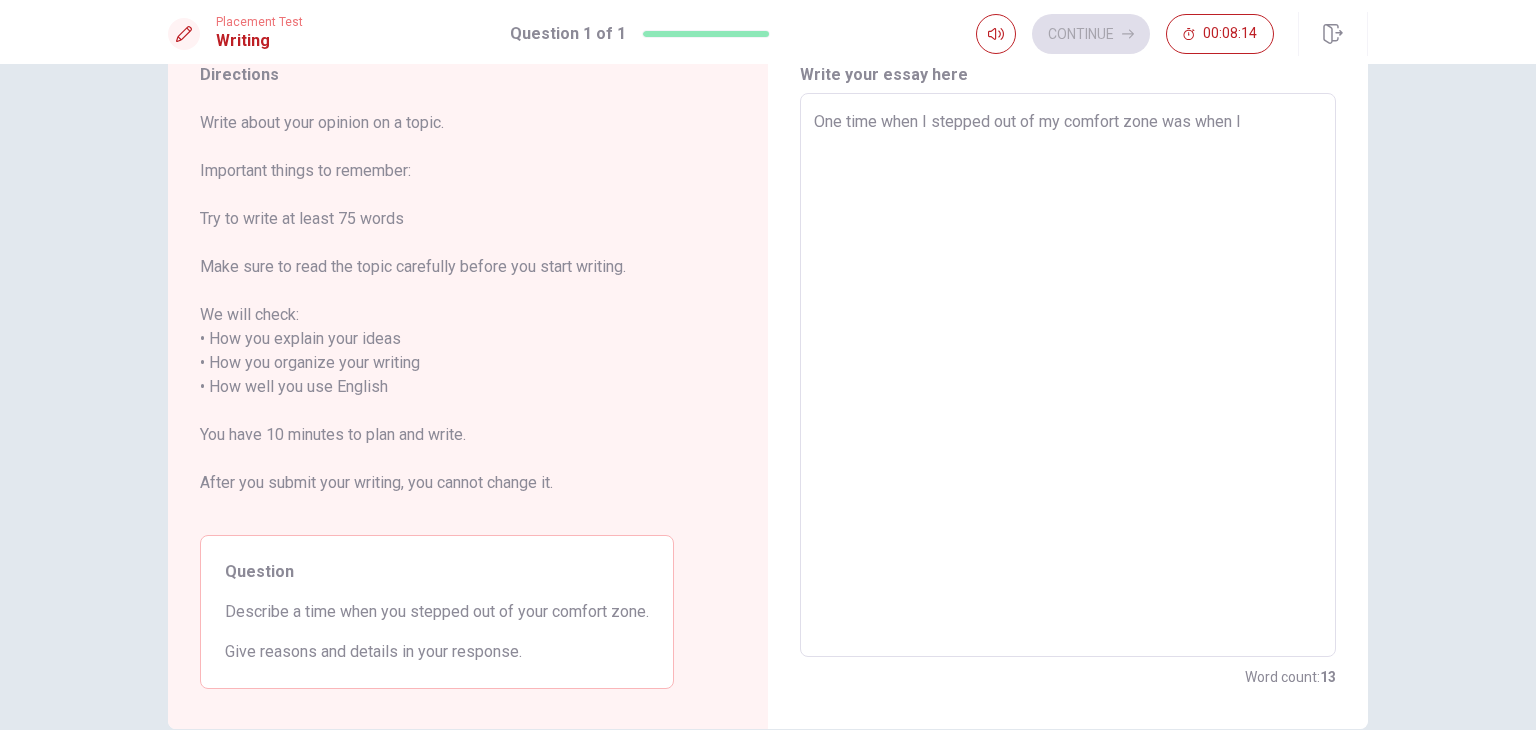 type on "One time when I stepped out of my comfort zone was when I v" 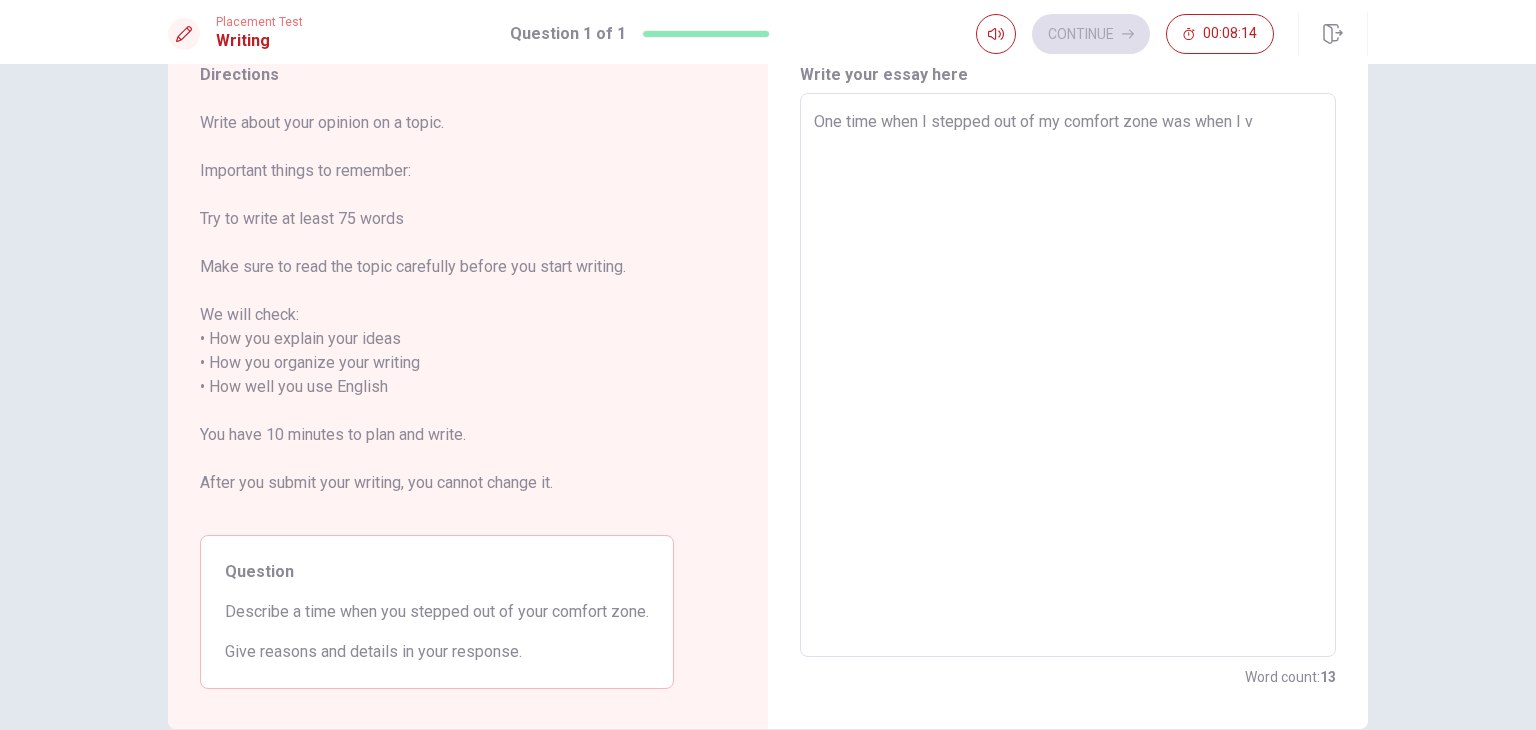 type on "x" 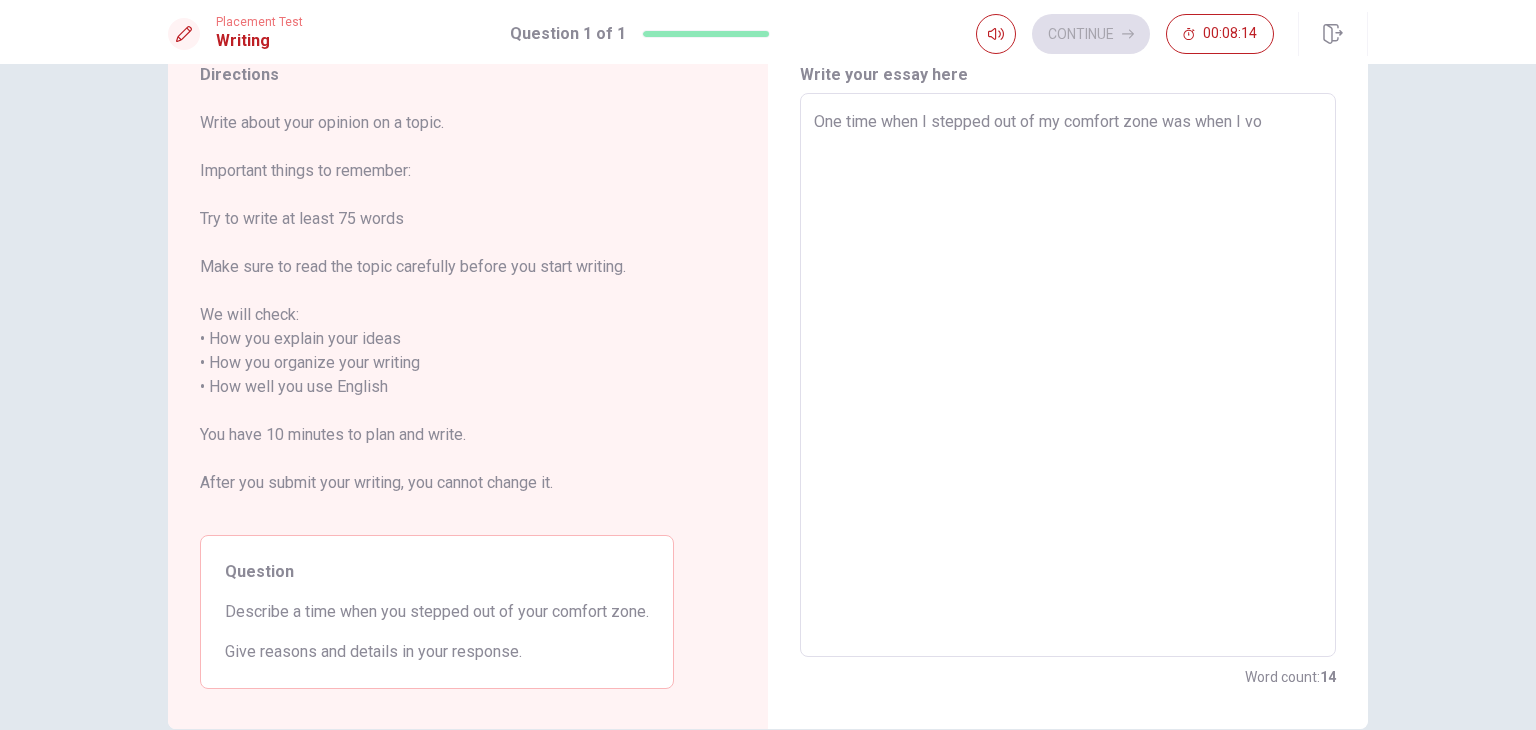 type on "One time when I stepped out of my comfort zone was when I vol" 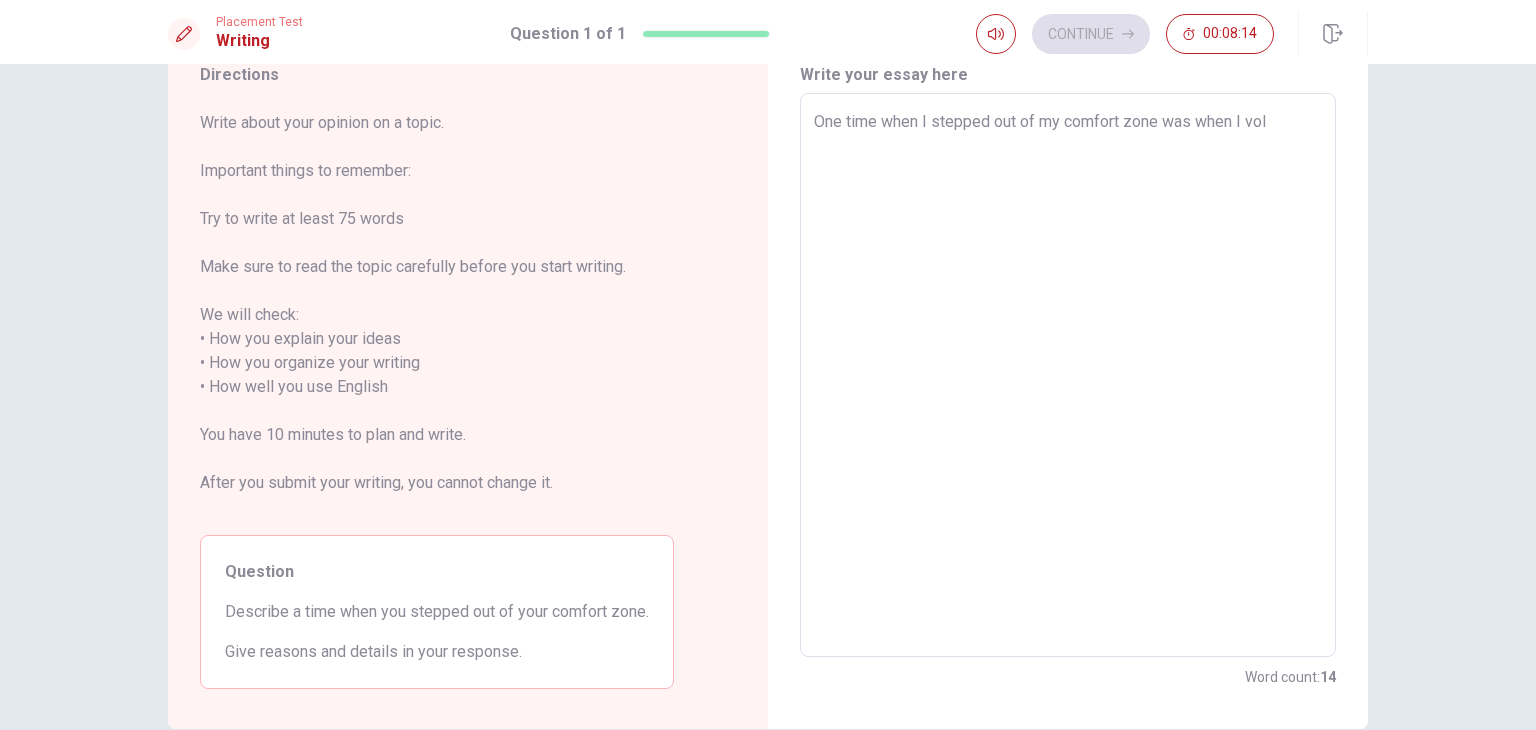 type on "x" 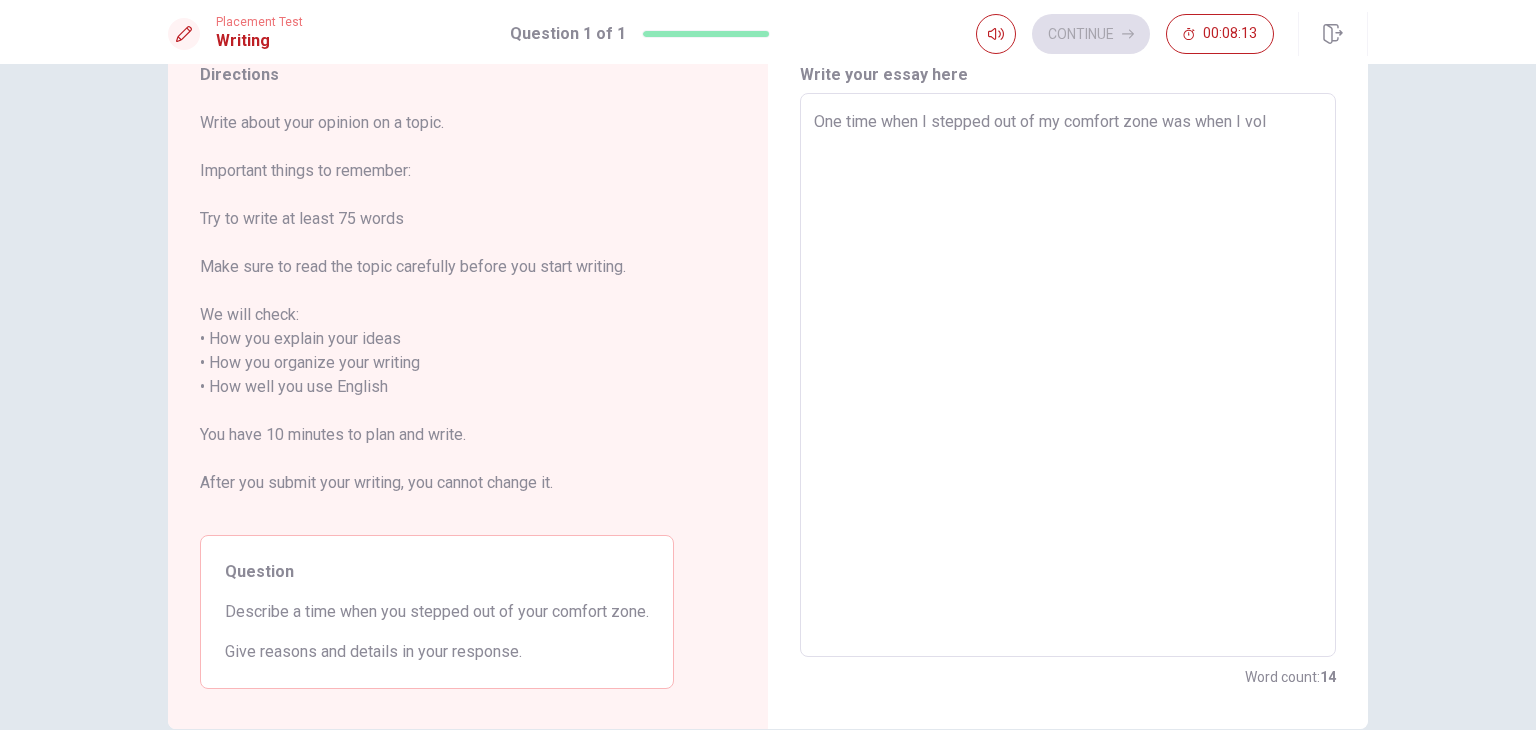 type on "One time when I stepped out of my comfort zone was when I volu" 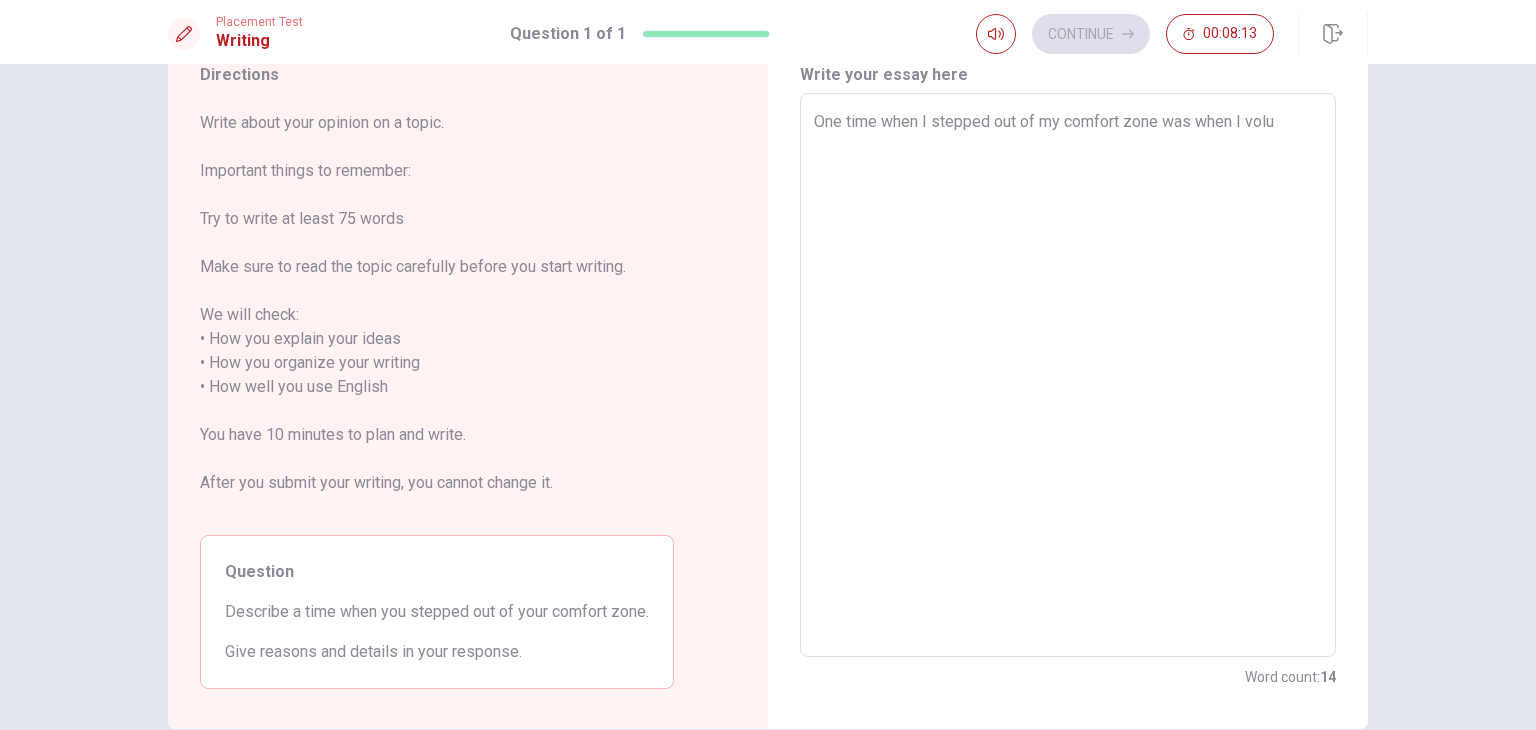 type on "x" 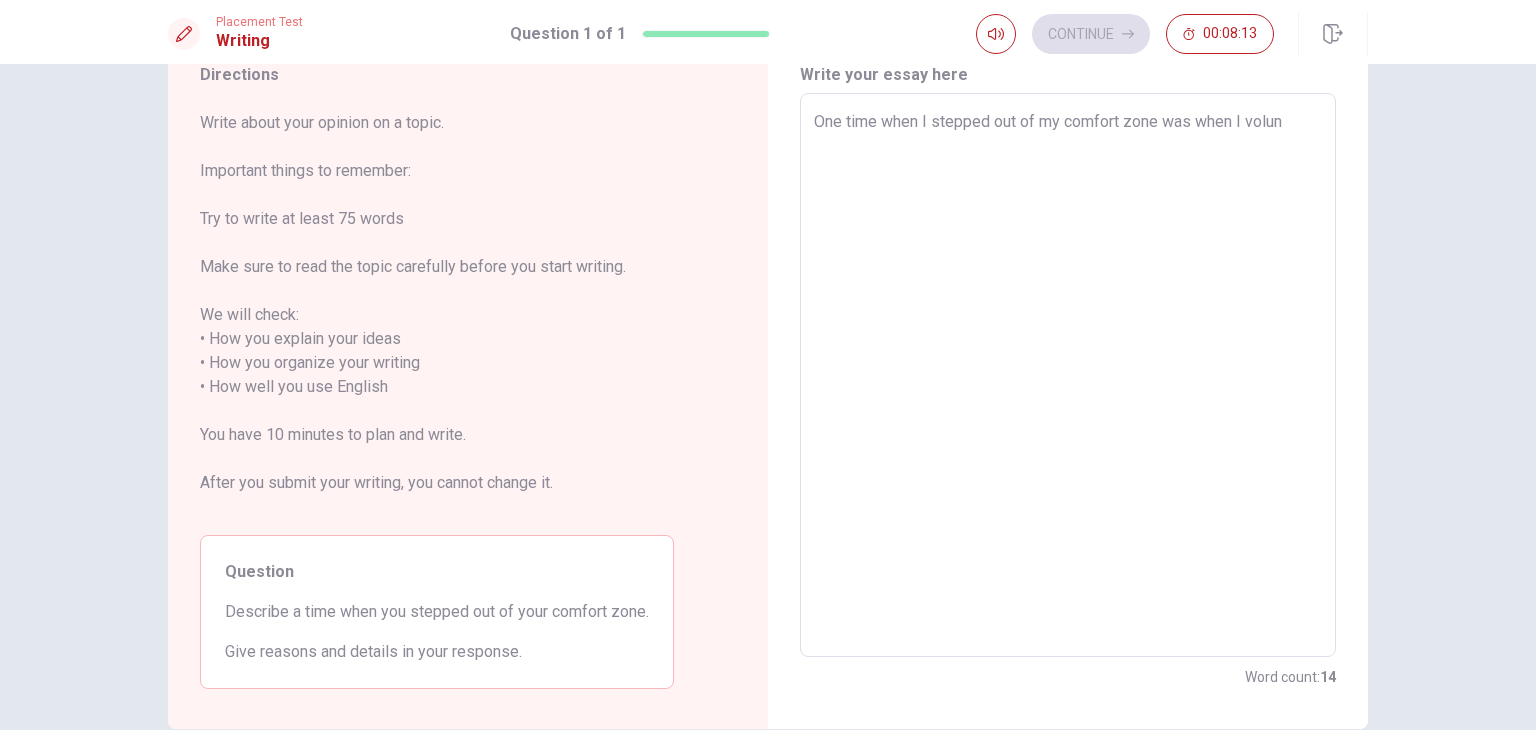 type on "x" 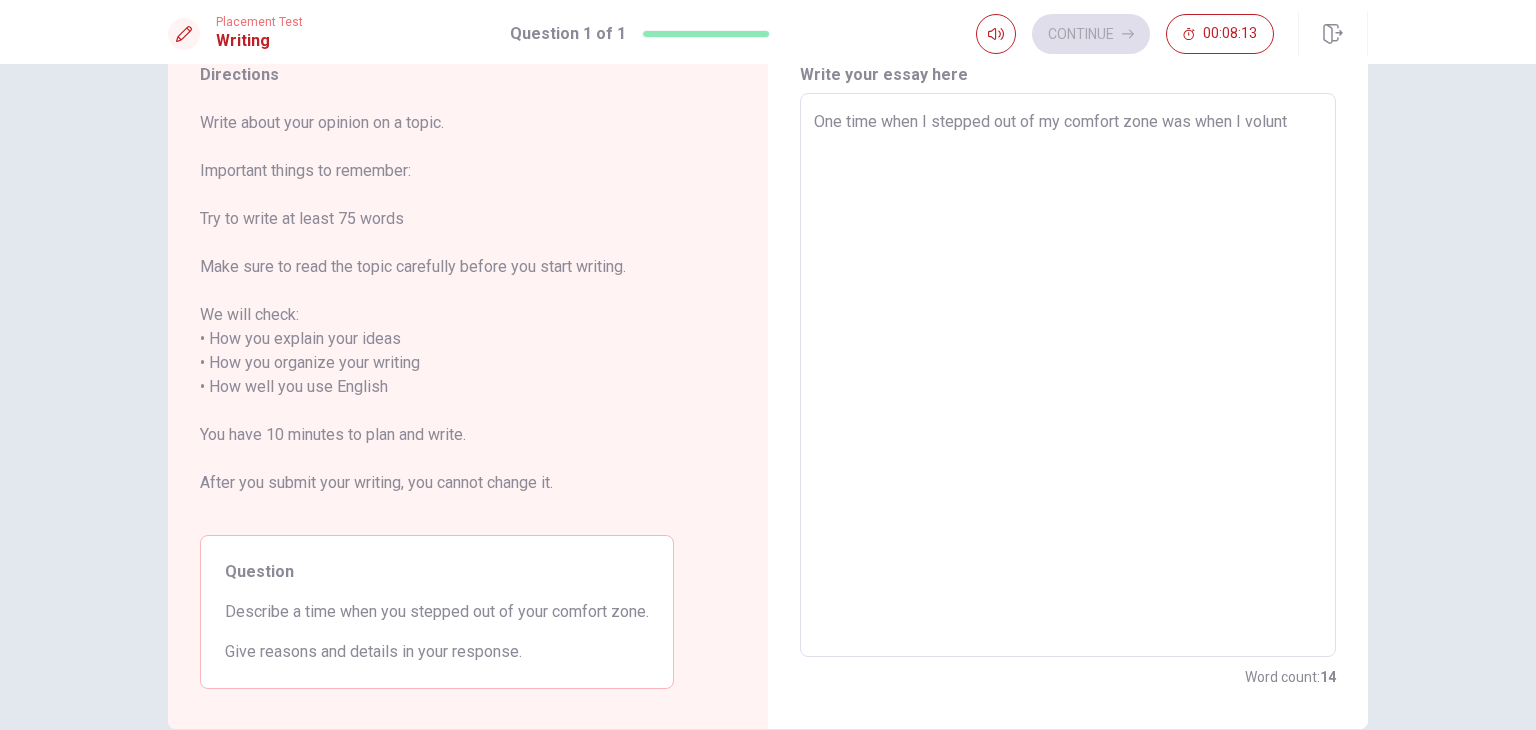 type on "x" 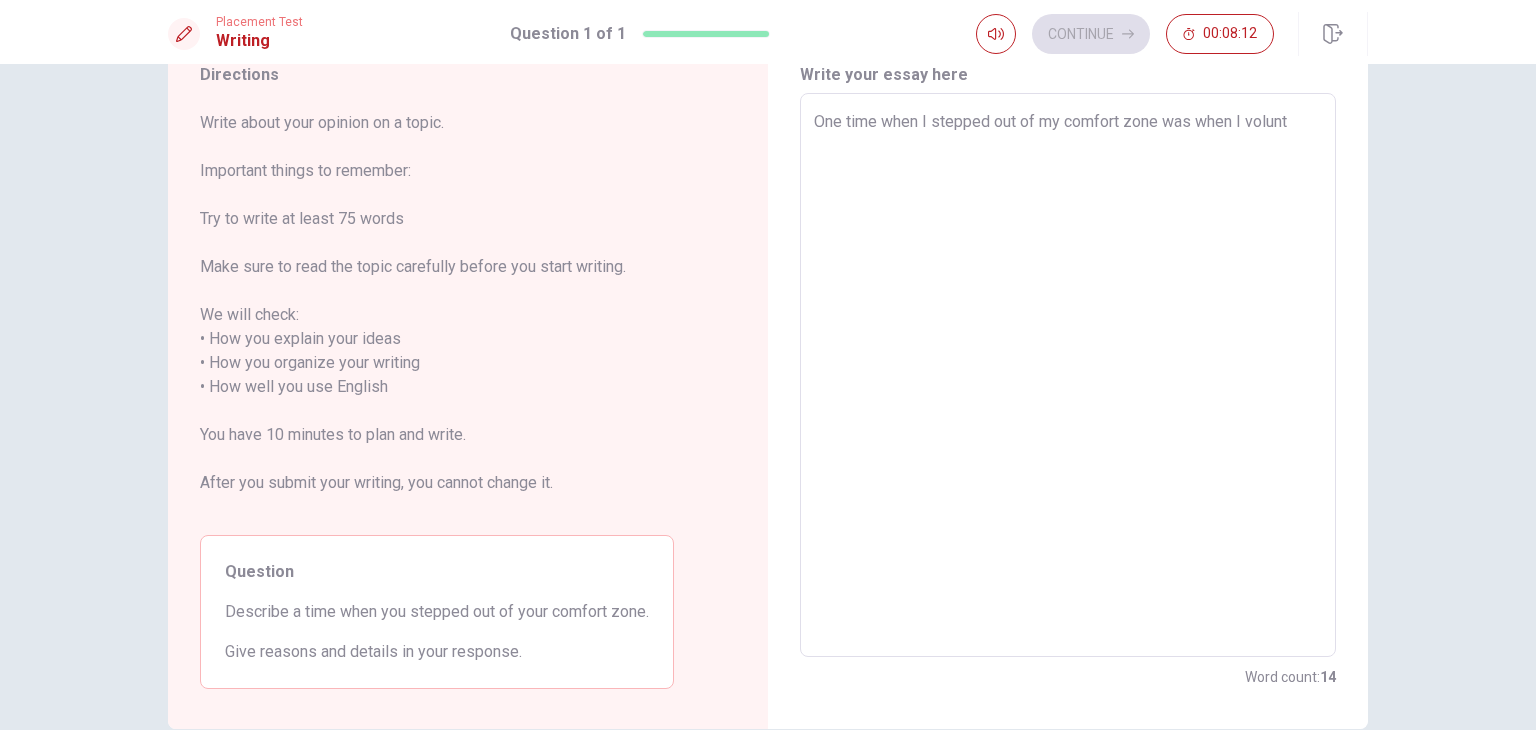 type on "One time when I stepped out of my comfort zone was when I volunte" 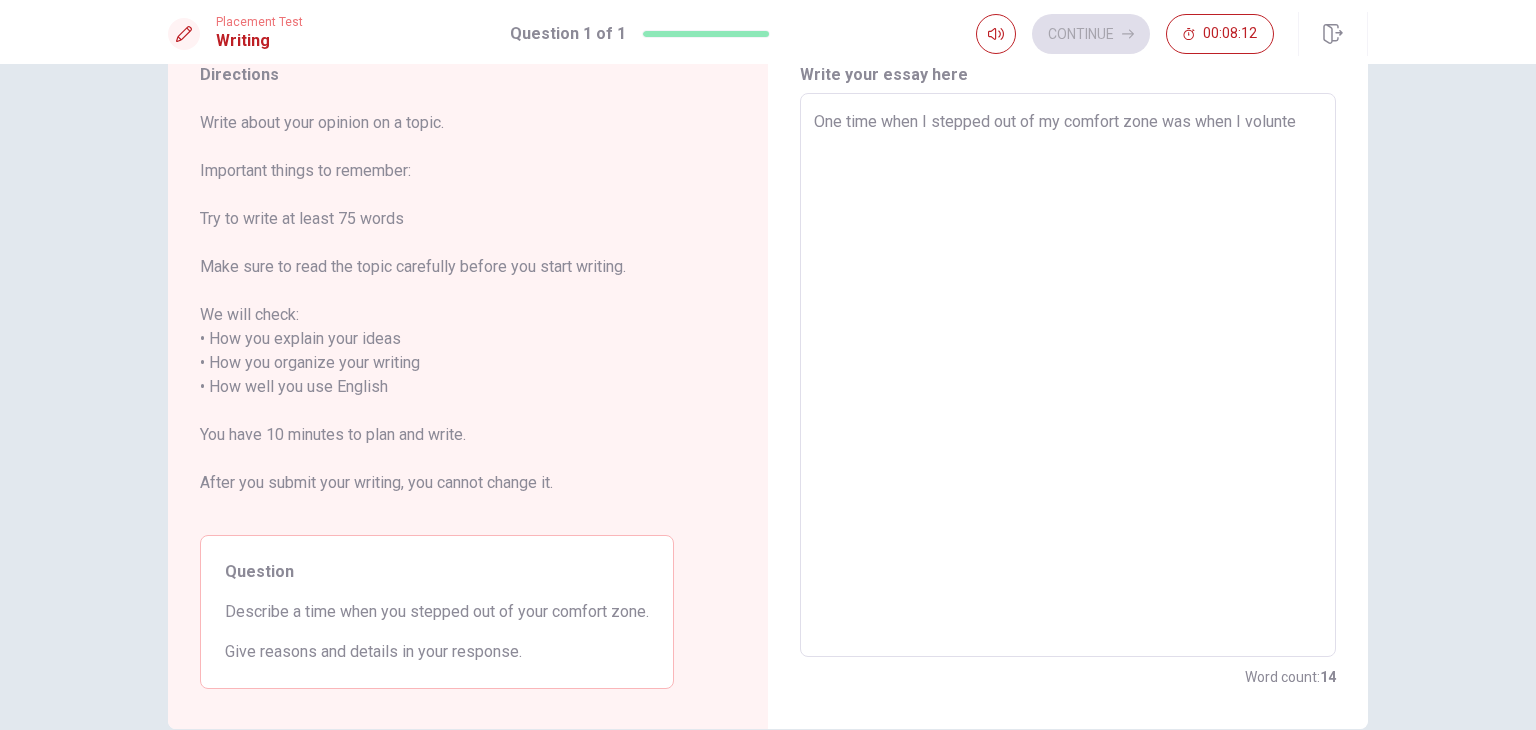 type on "x" 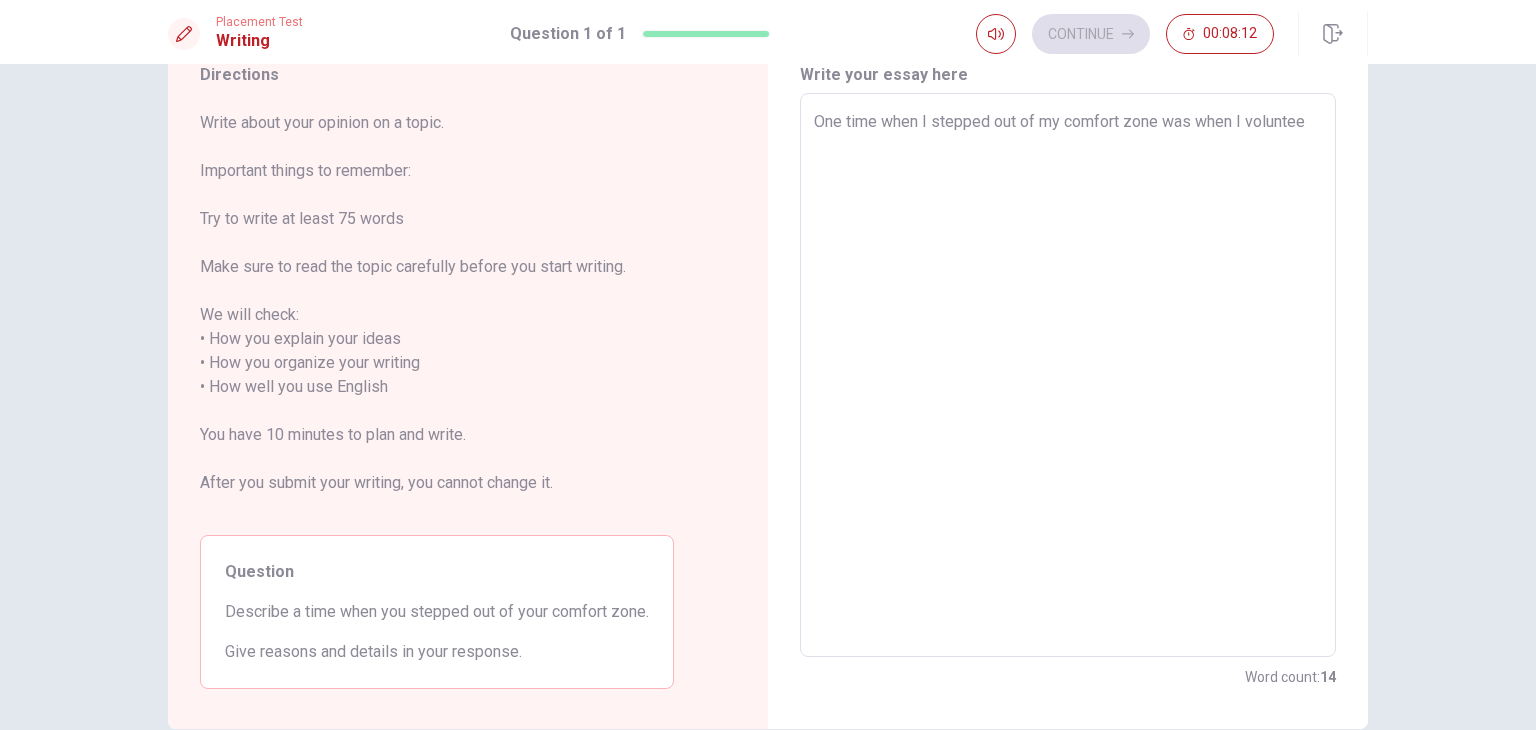 type on "x" 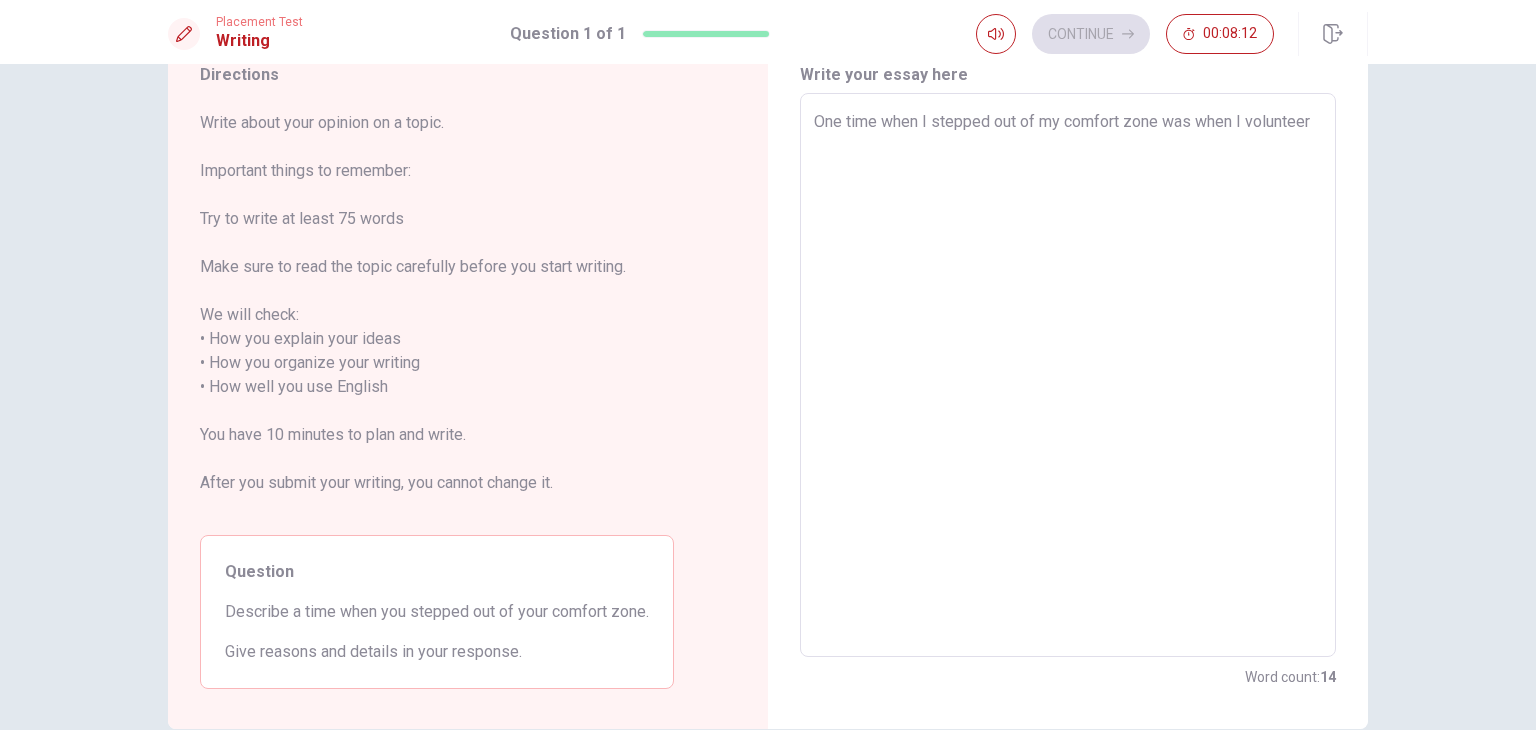 type on "x" 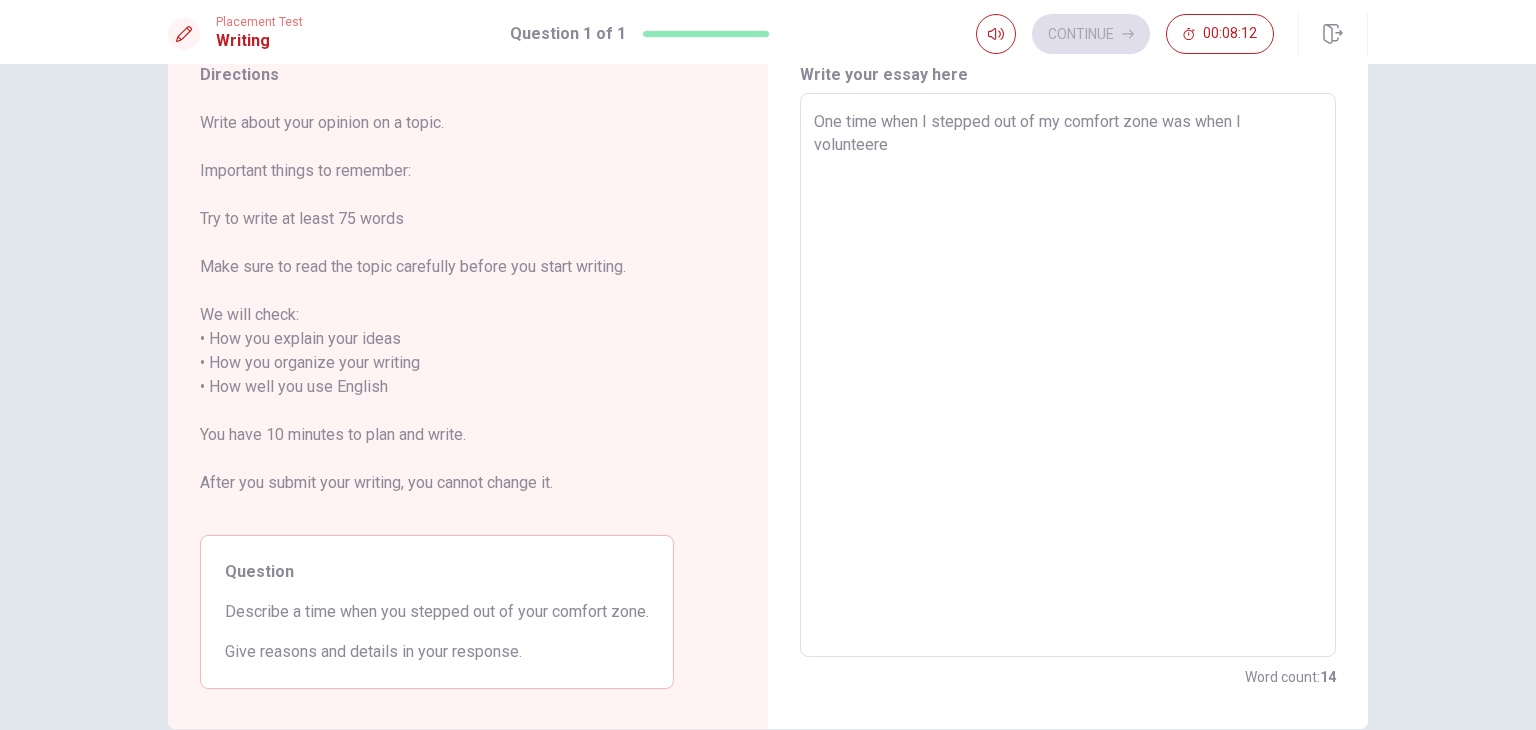 type on "x" 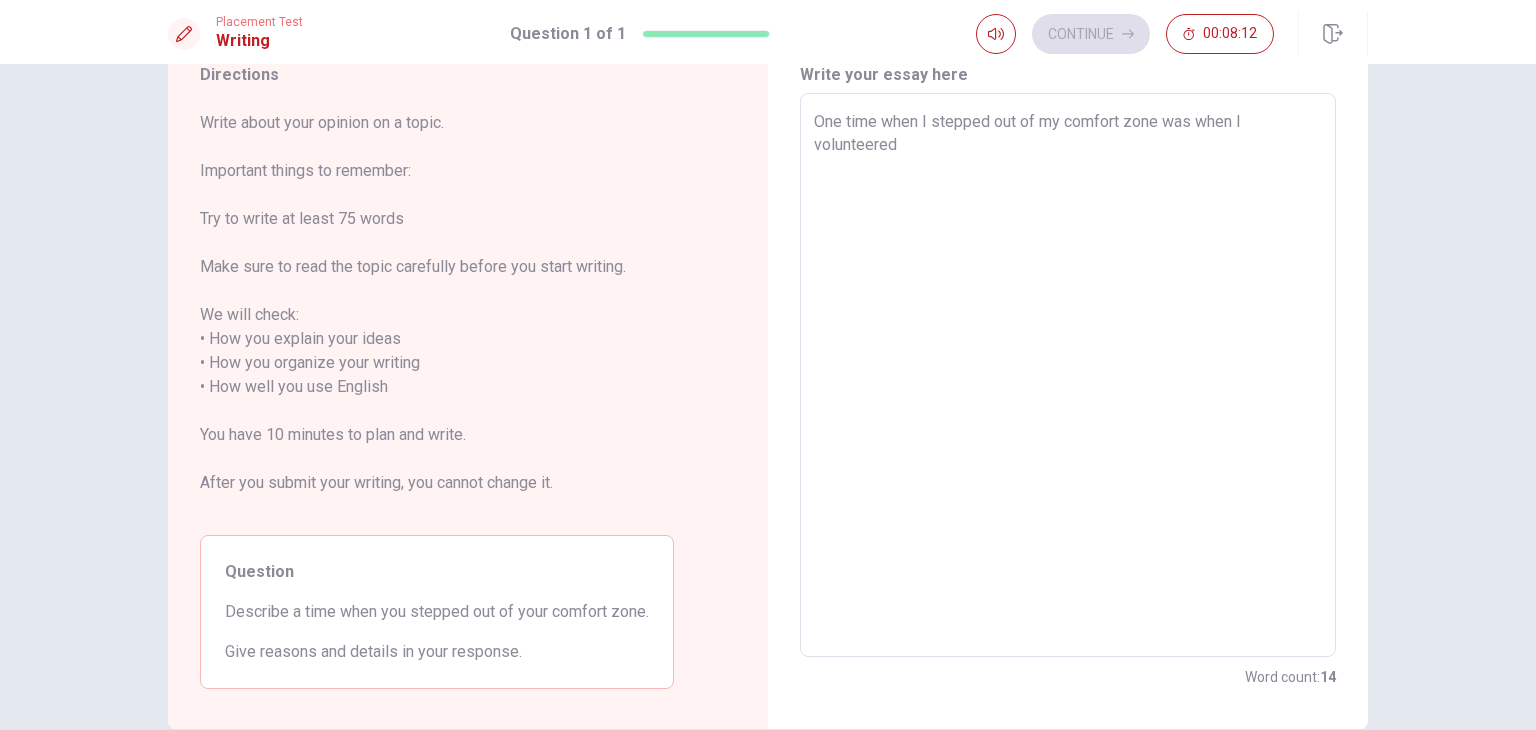 type on "x" 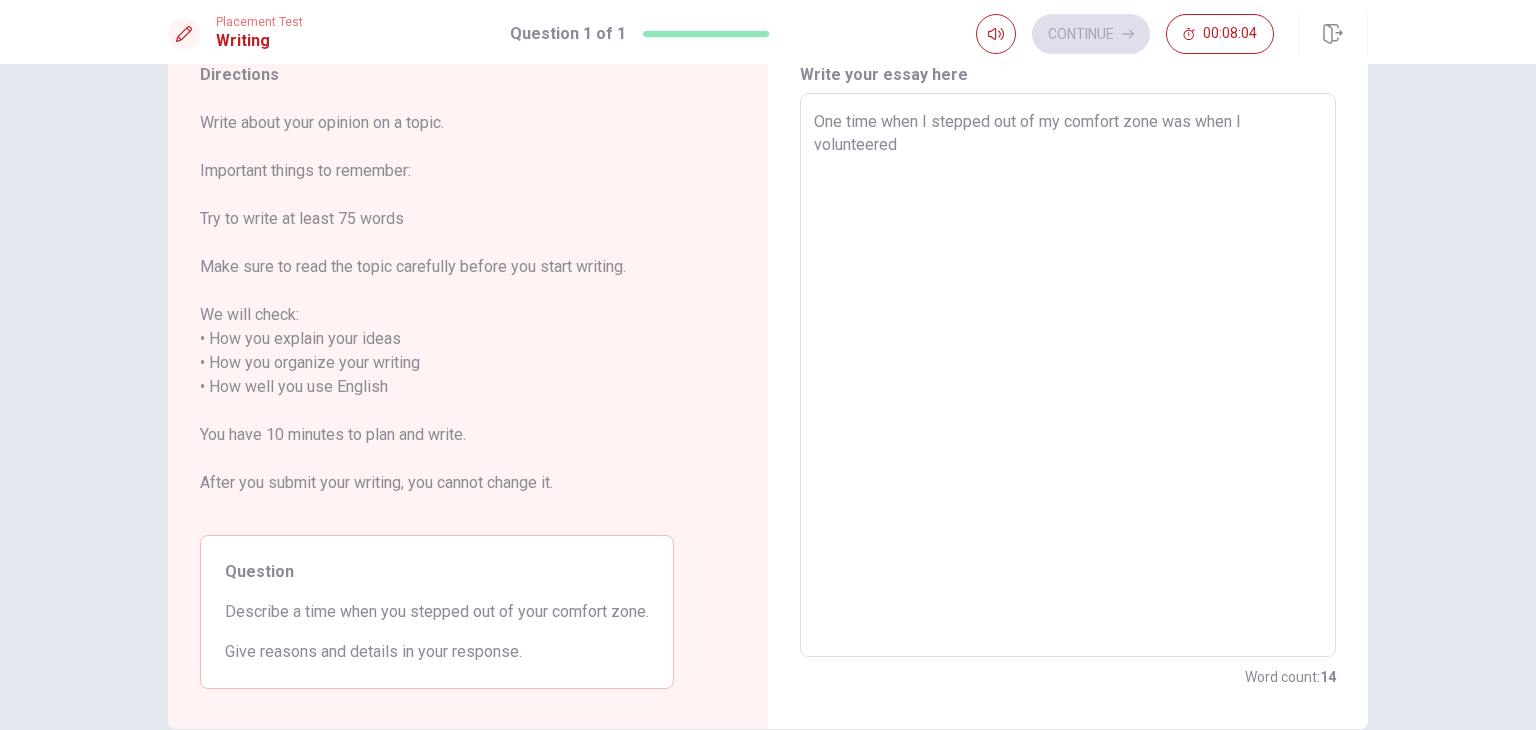 type on "x" 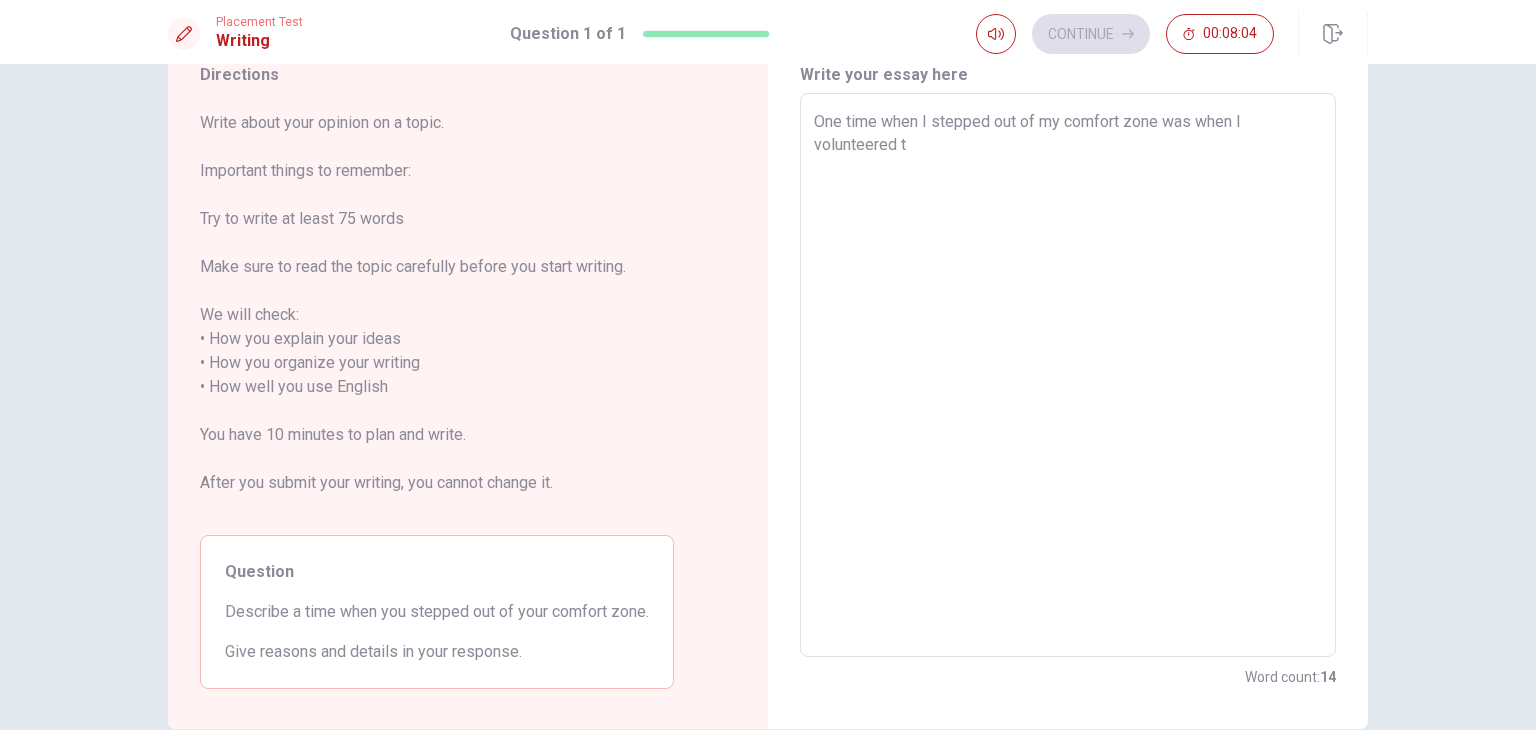 type on "x" 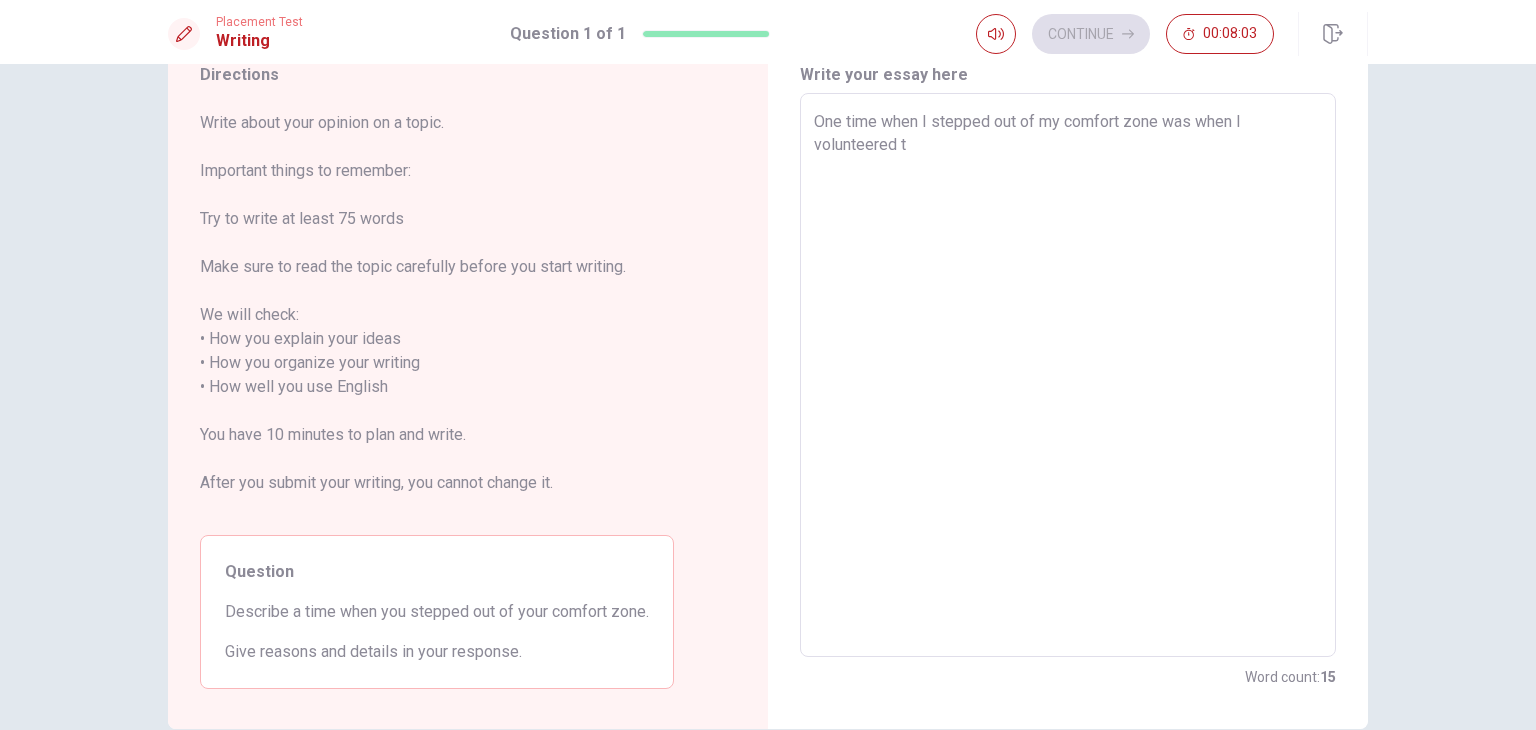 type on "One time when I stepped out of my comfort zone was when I volunteered to" 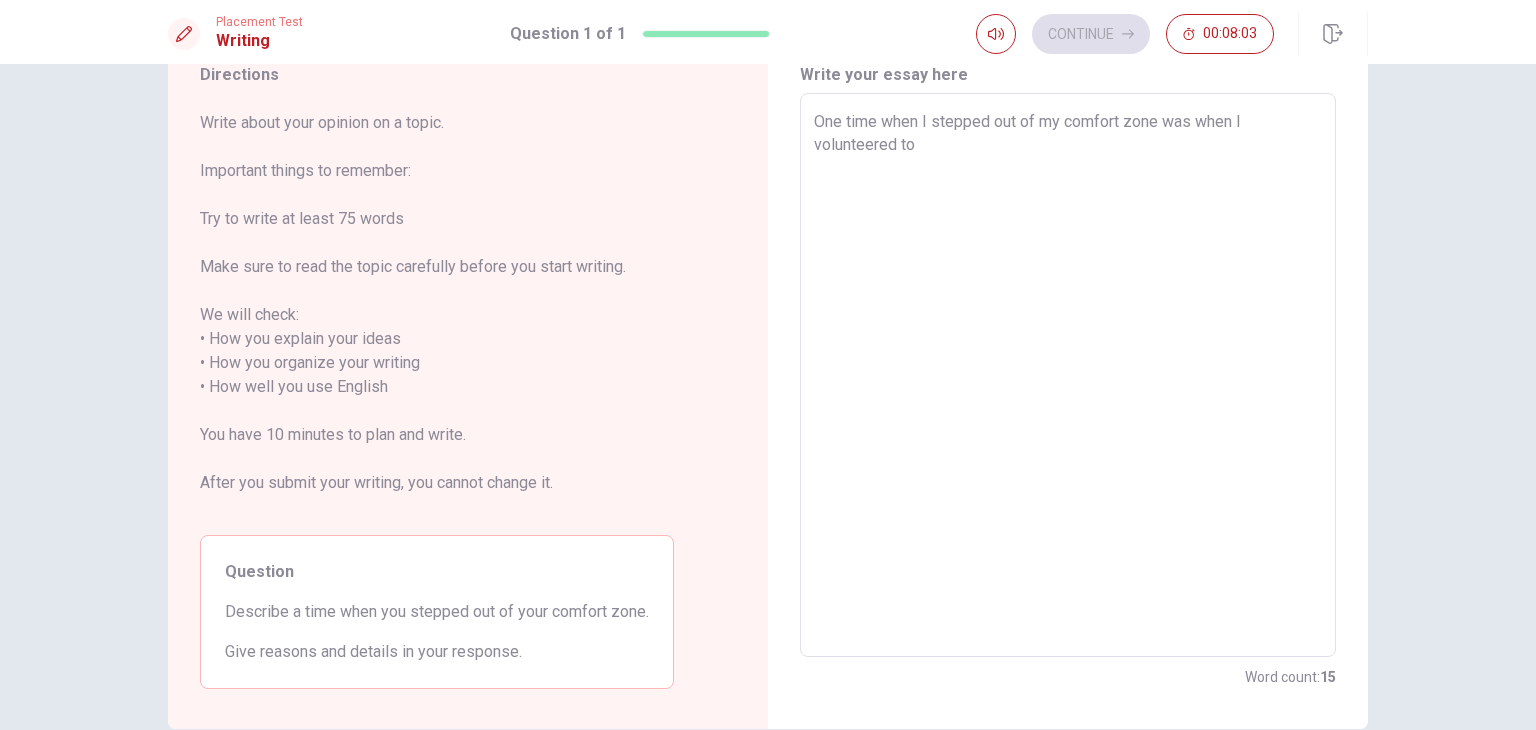 type on "x" 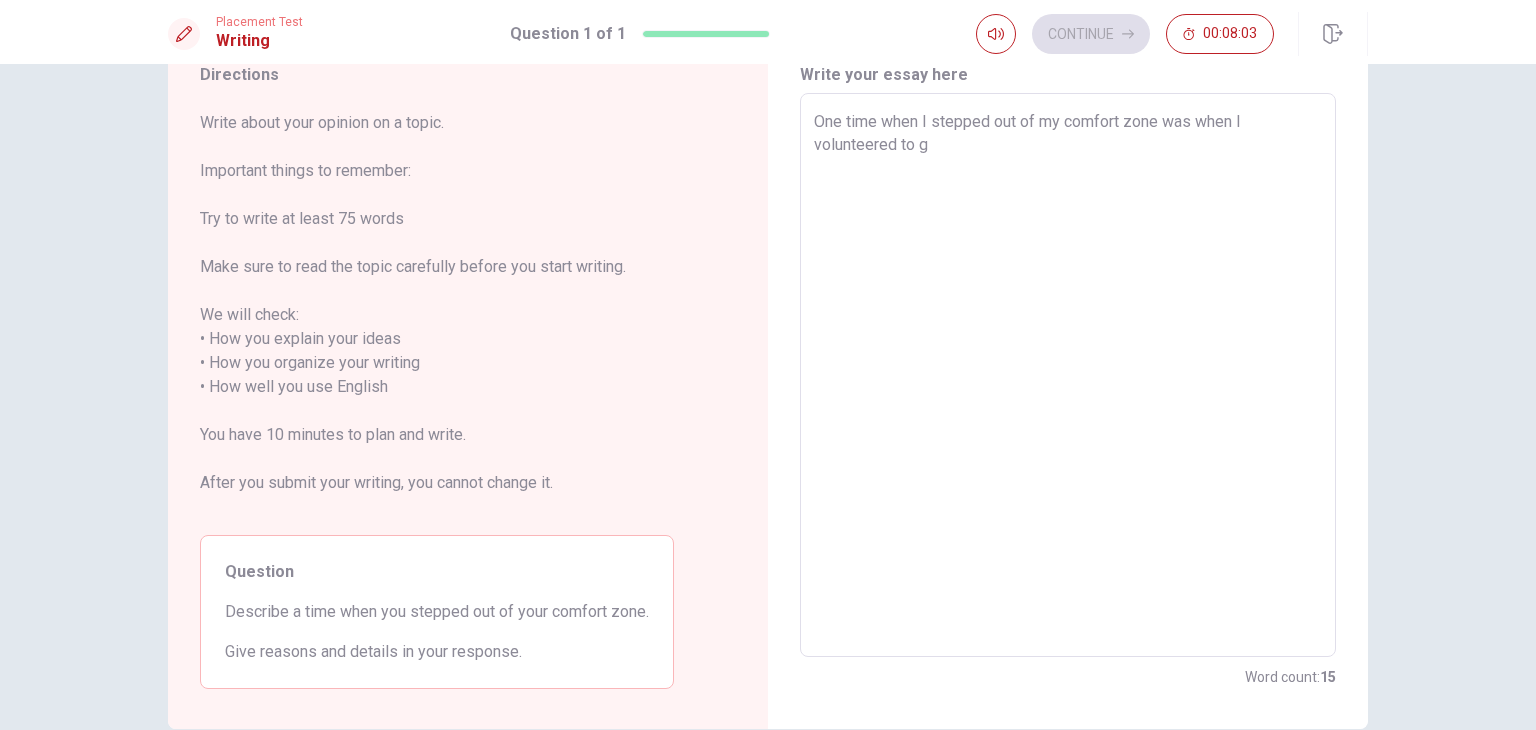 type on "x" 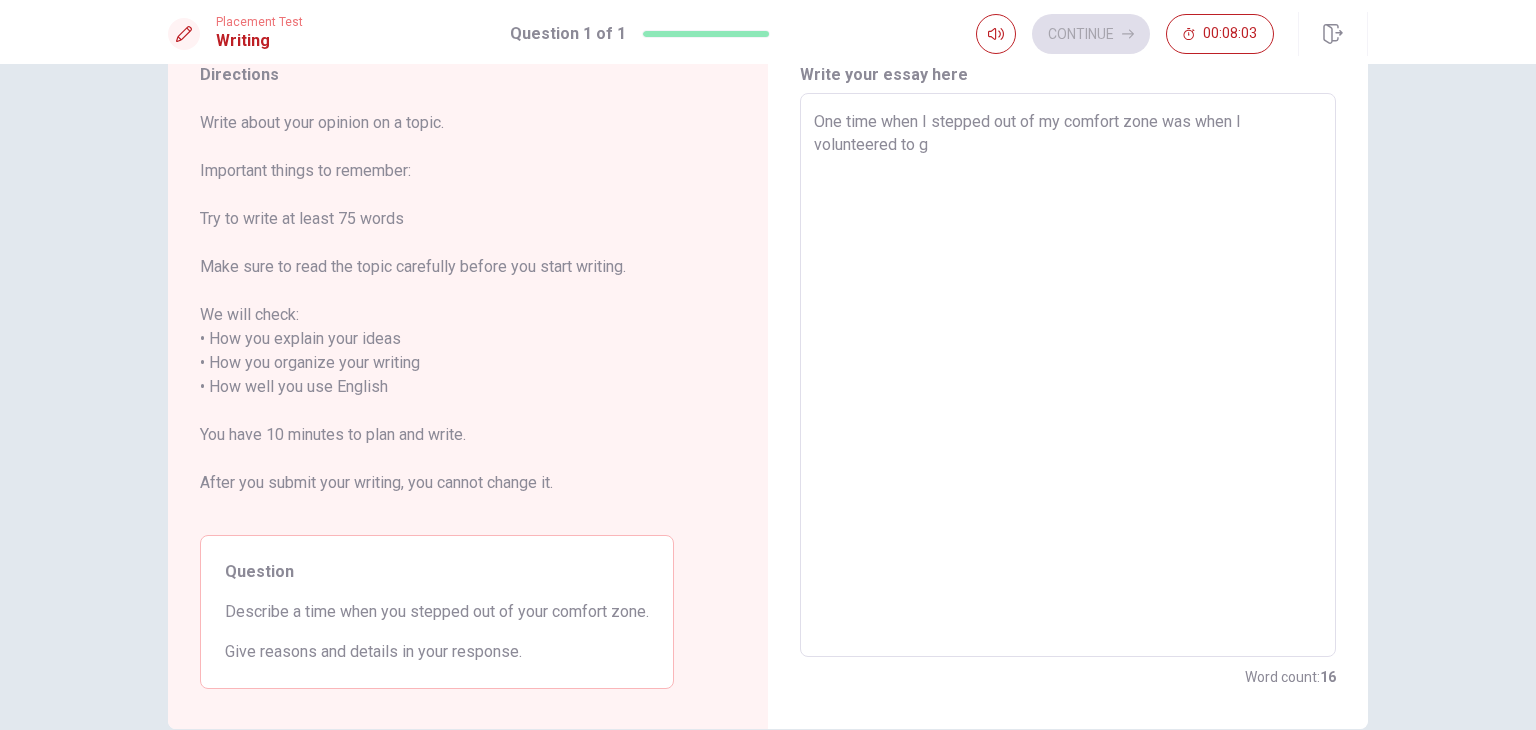 type on "One time when I stepped out of my comfort zone was when I volunteered to gi" 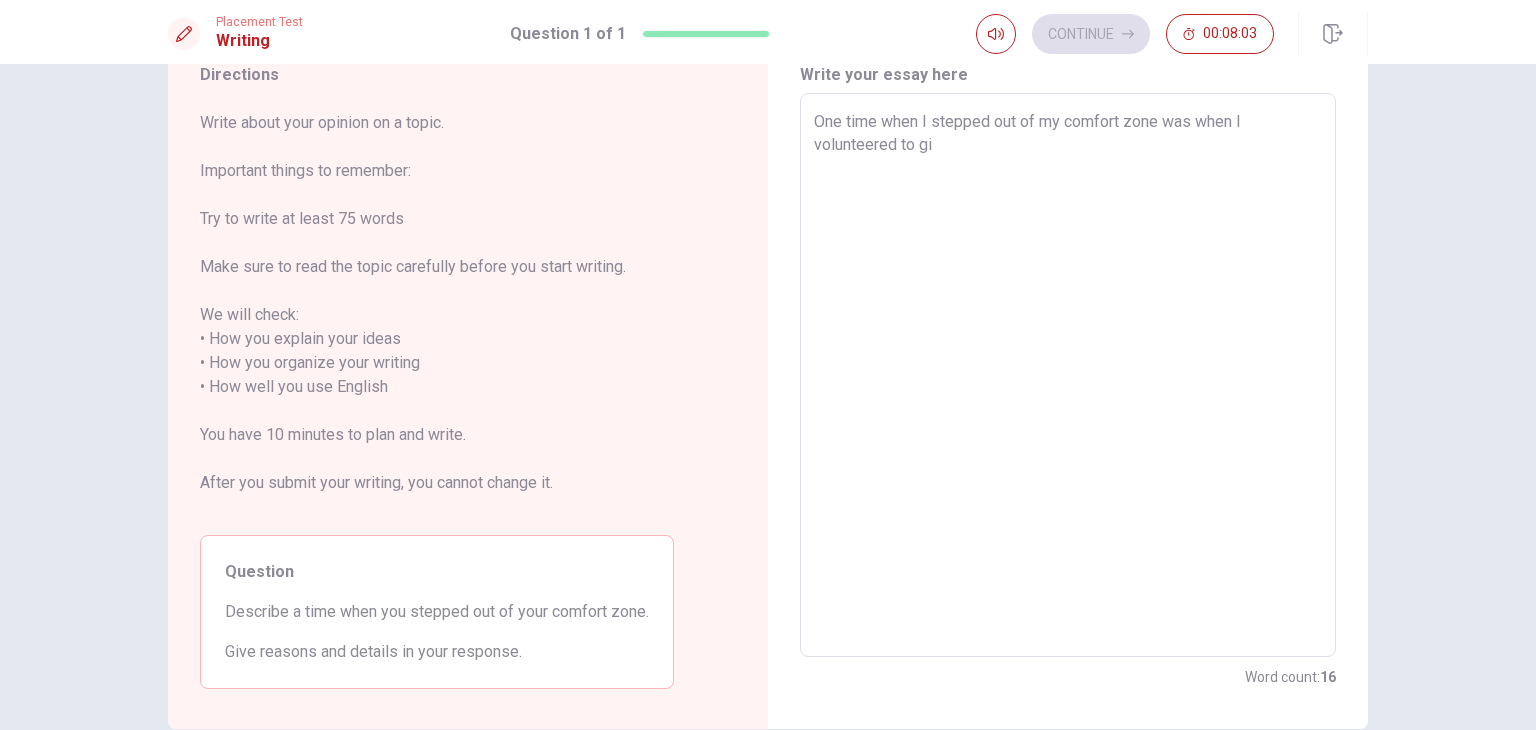 type on "x" 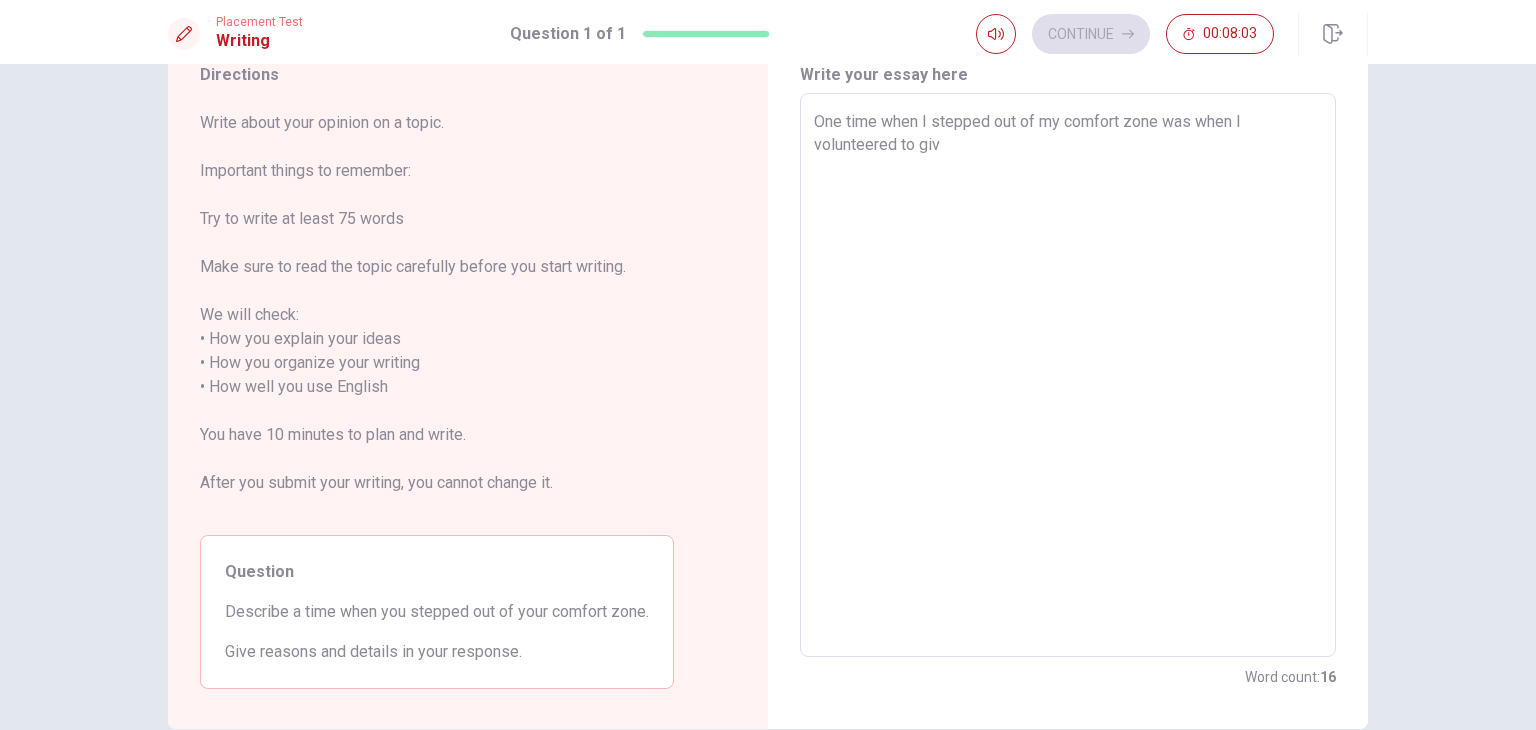 type on "x" 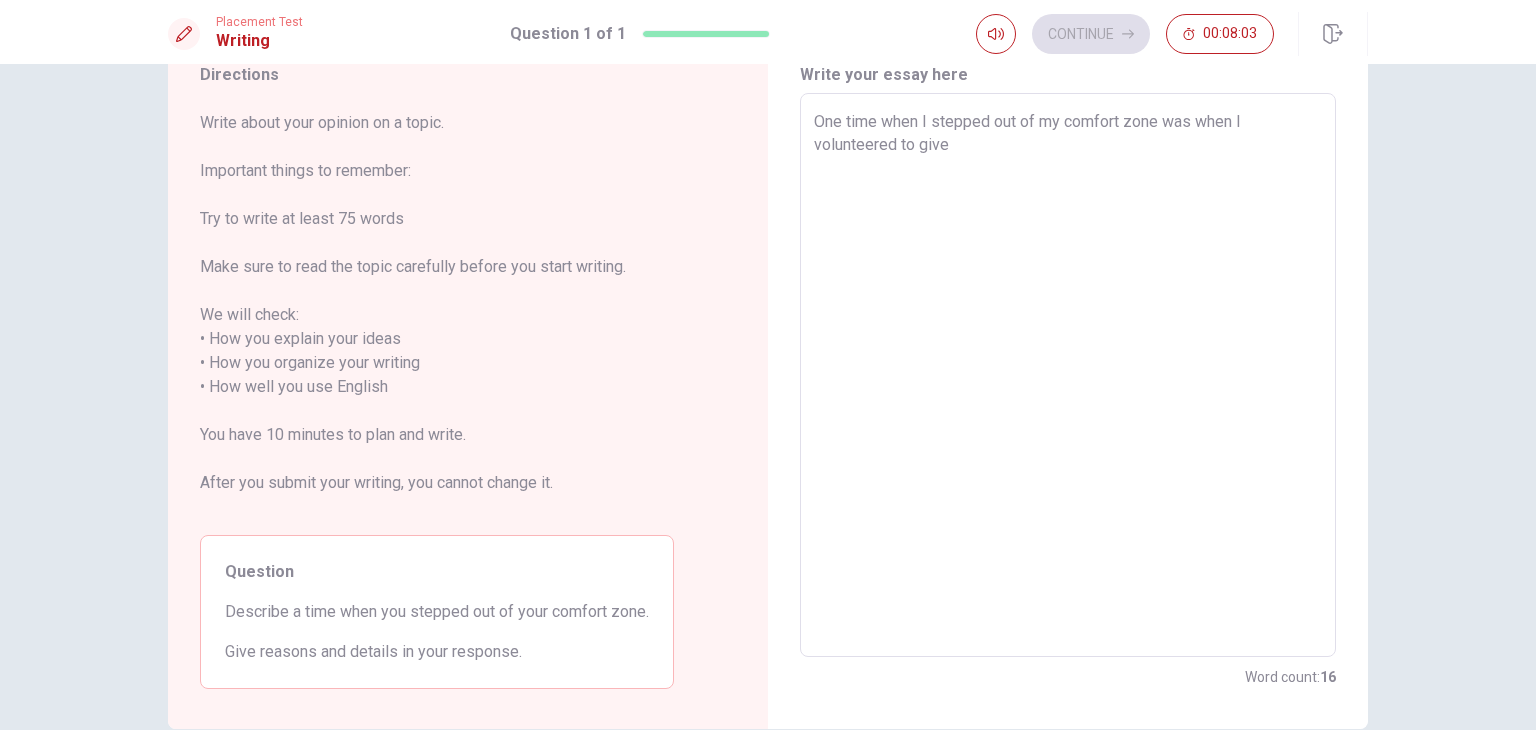 type on "One time when I stepped out of my comfort zone was when I volunteered to give" 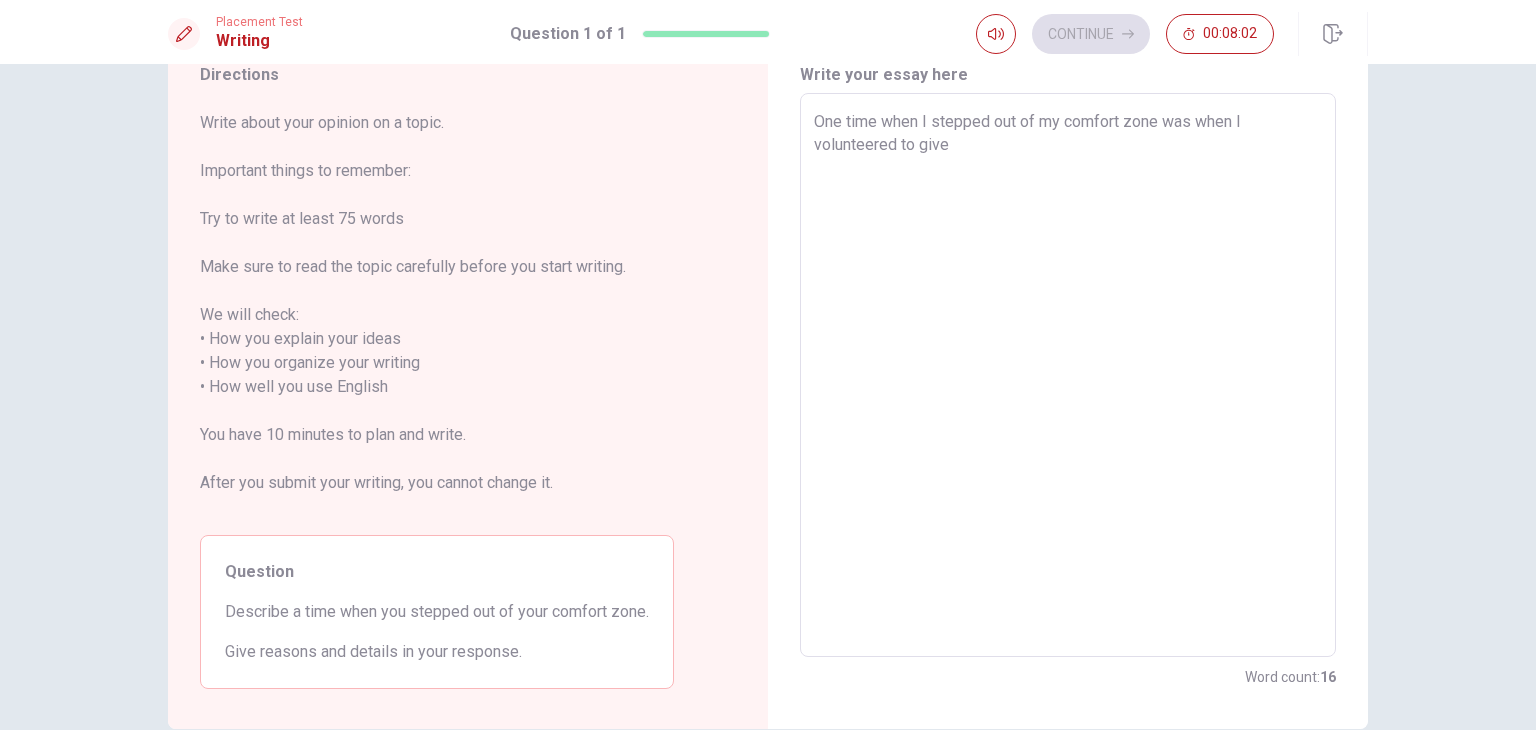 type on "One time when I stepped out of my comfort zone was when I volunteered to give a" 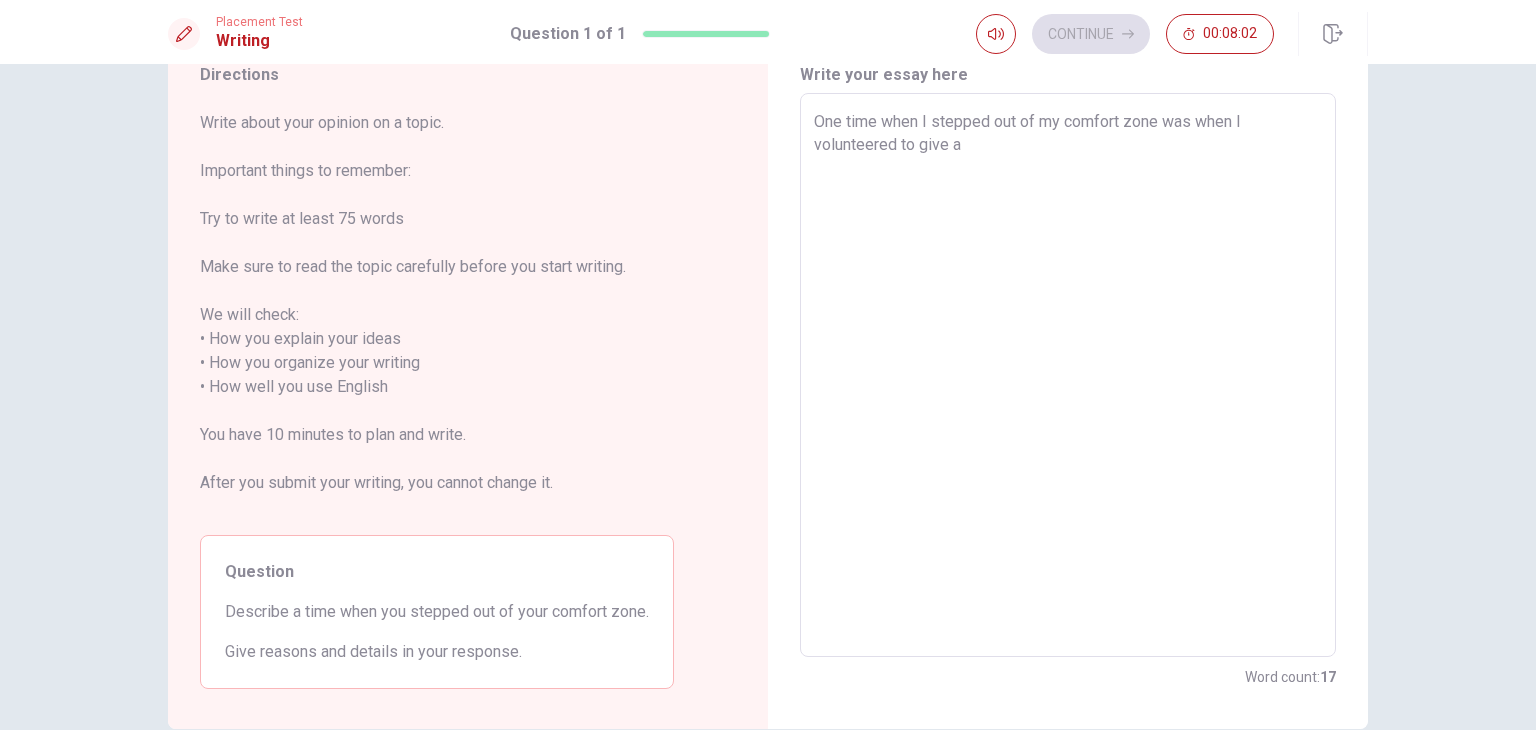 type on "x" 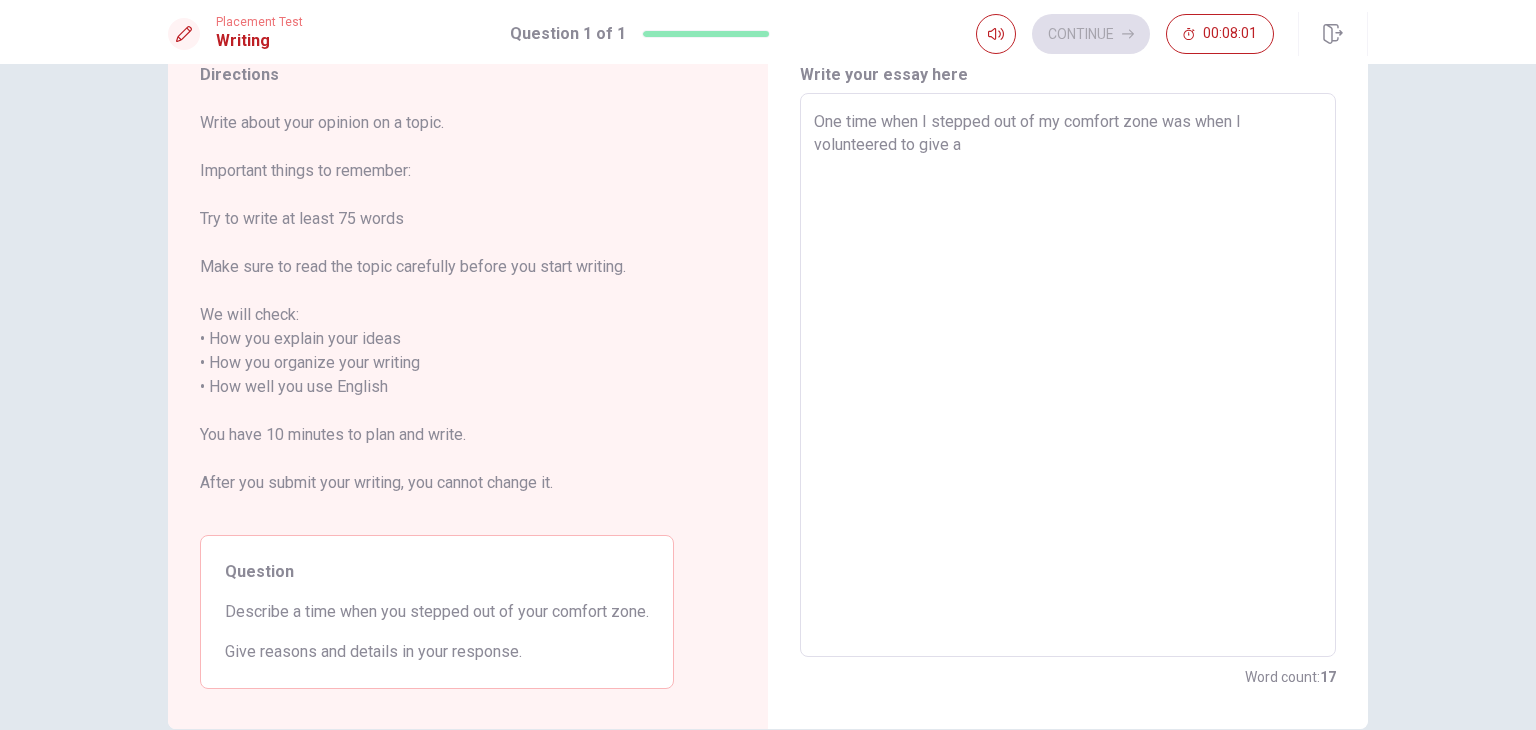 type on "One time when I stepped out of my comfort zone was when I volunteered to give a p" 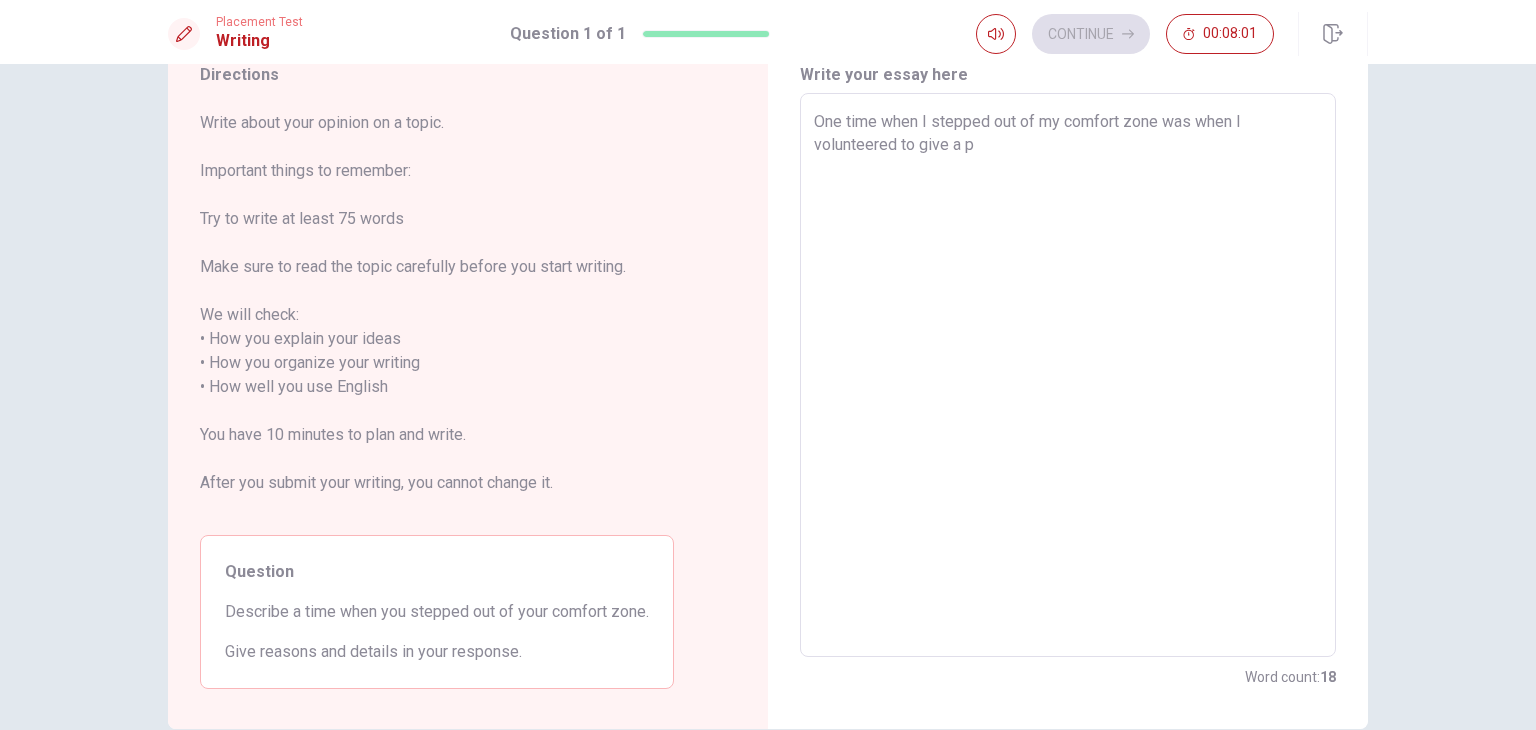 type on "x" 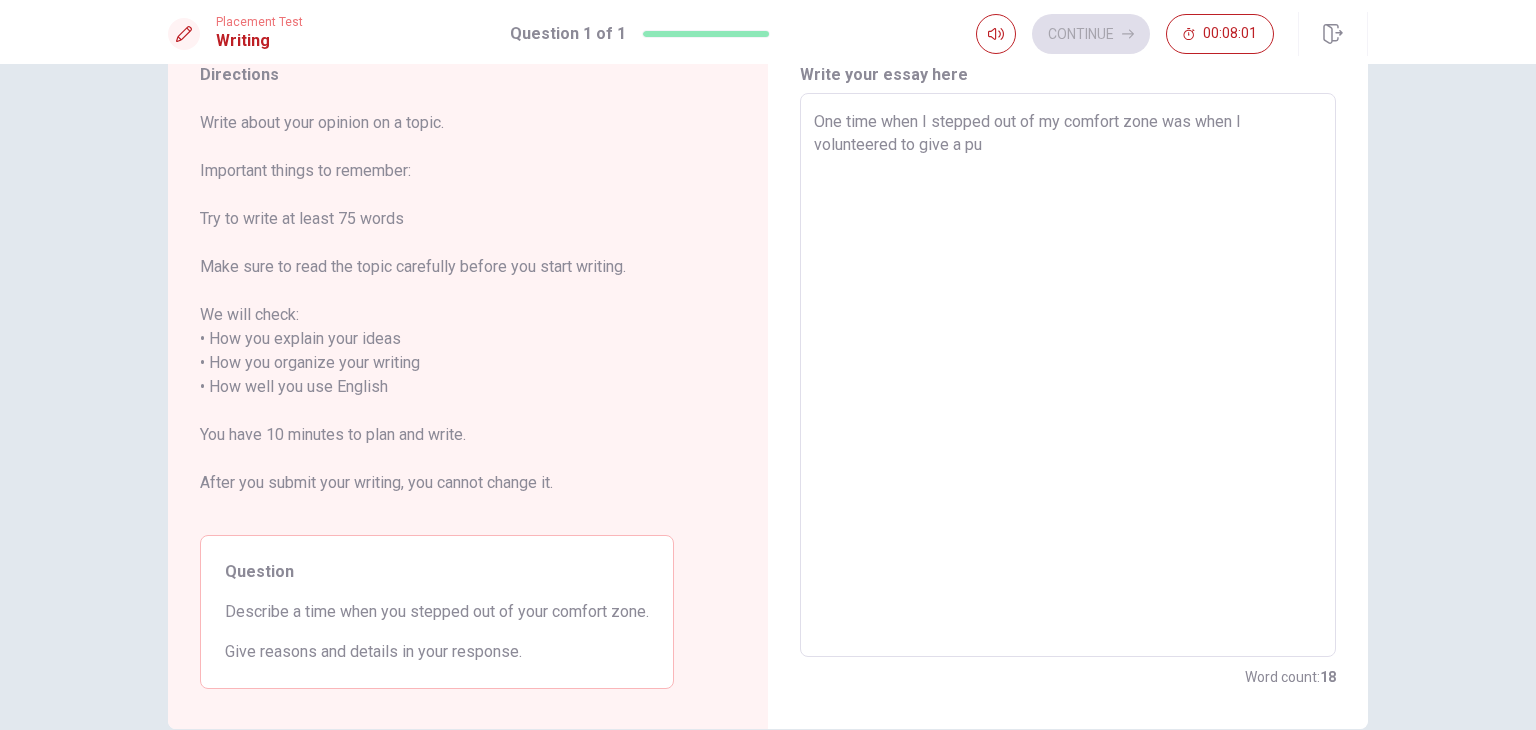 type on "x" 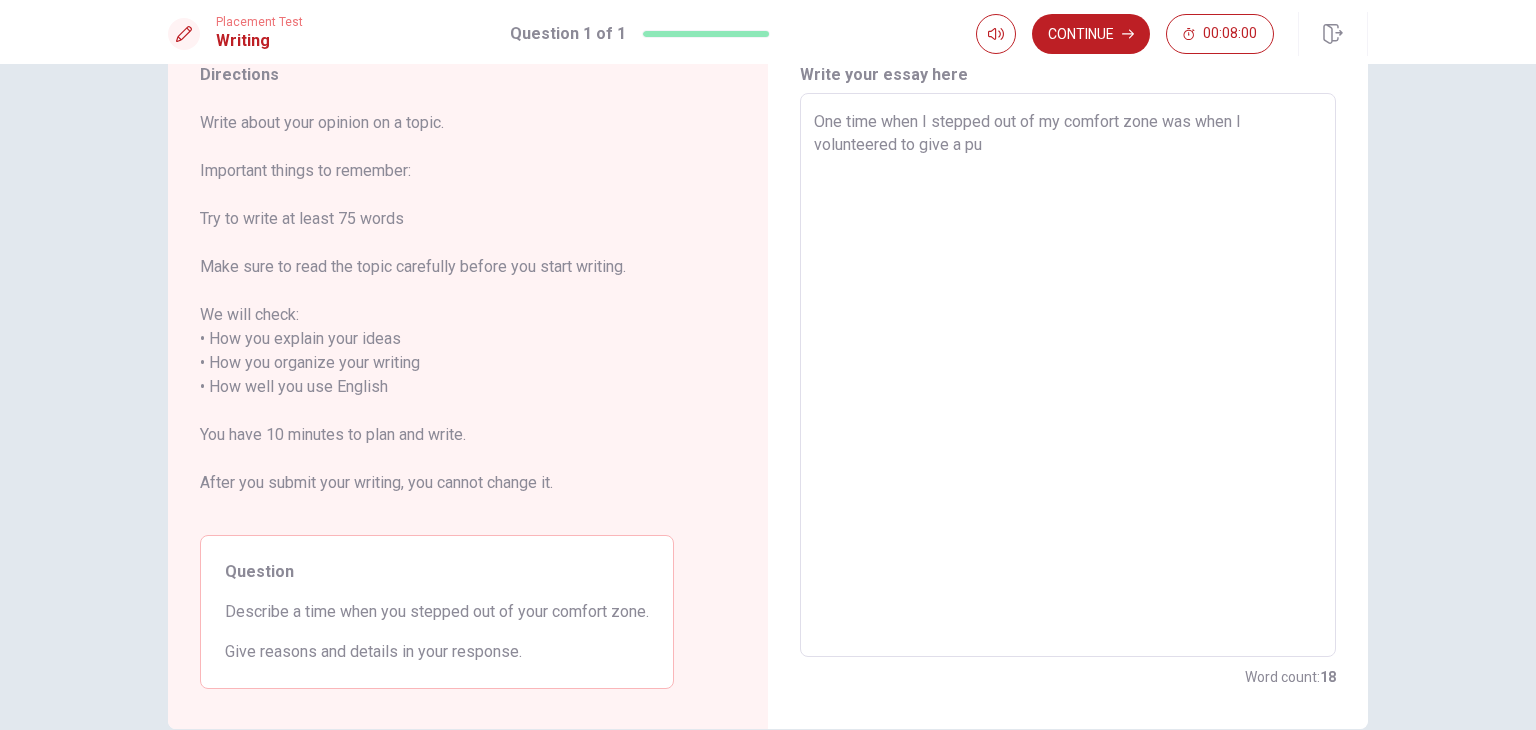 type on "One time when I stepped out of my comfort zone was when I volunteered to give a puv" 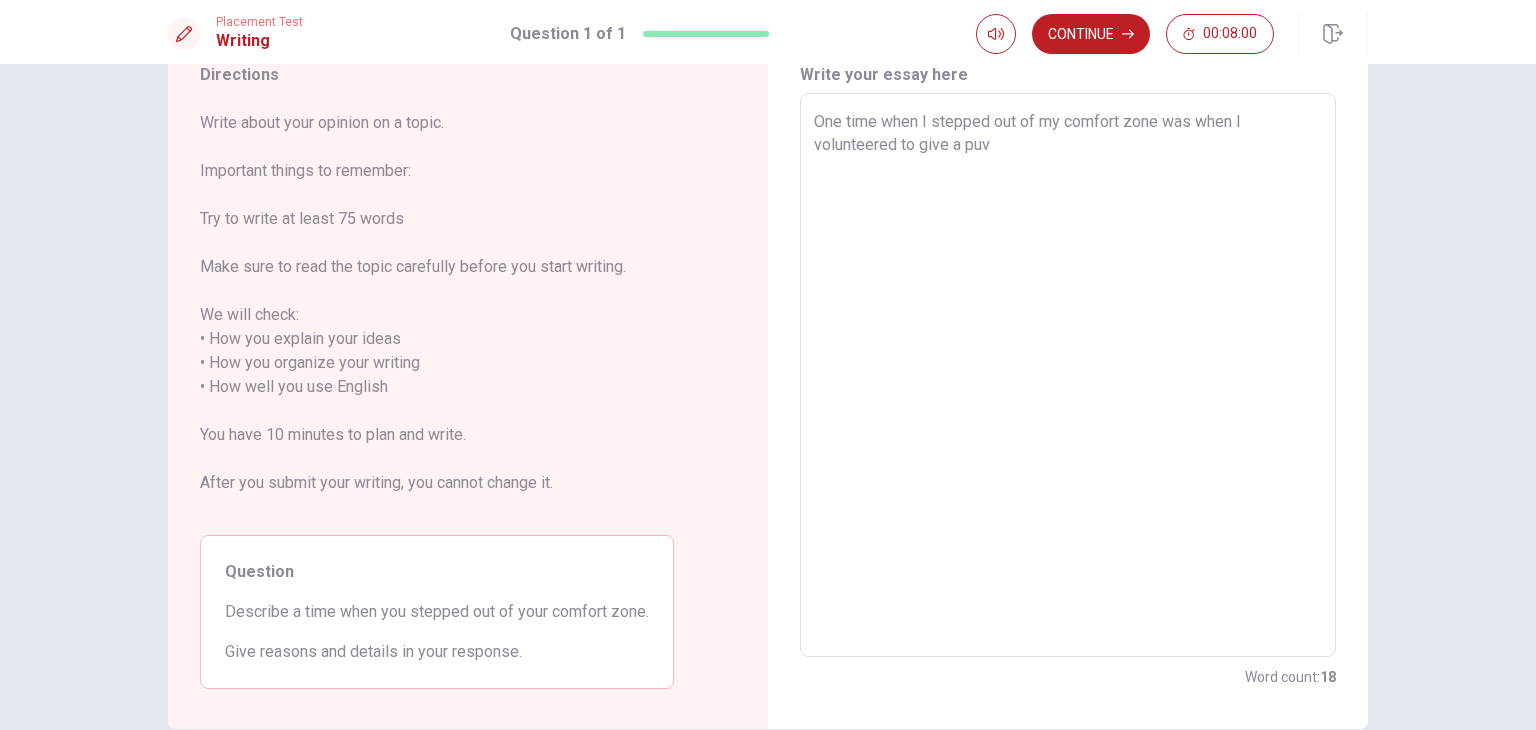type on "x" 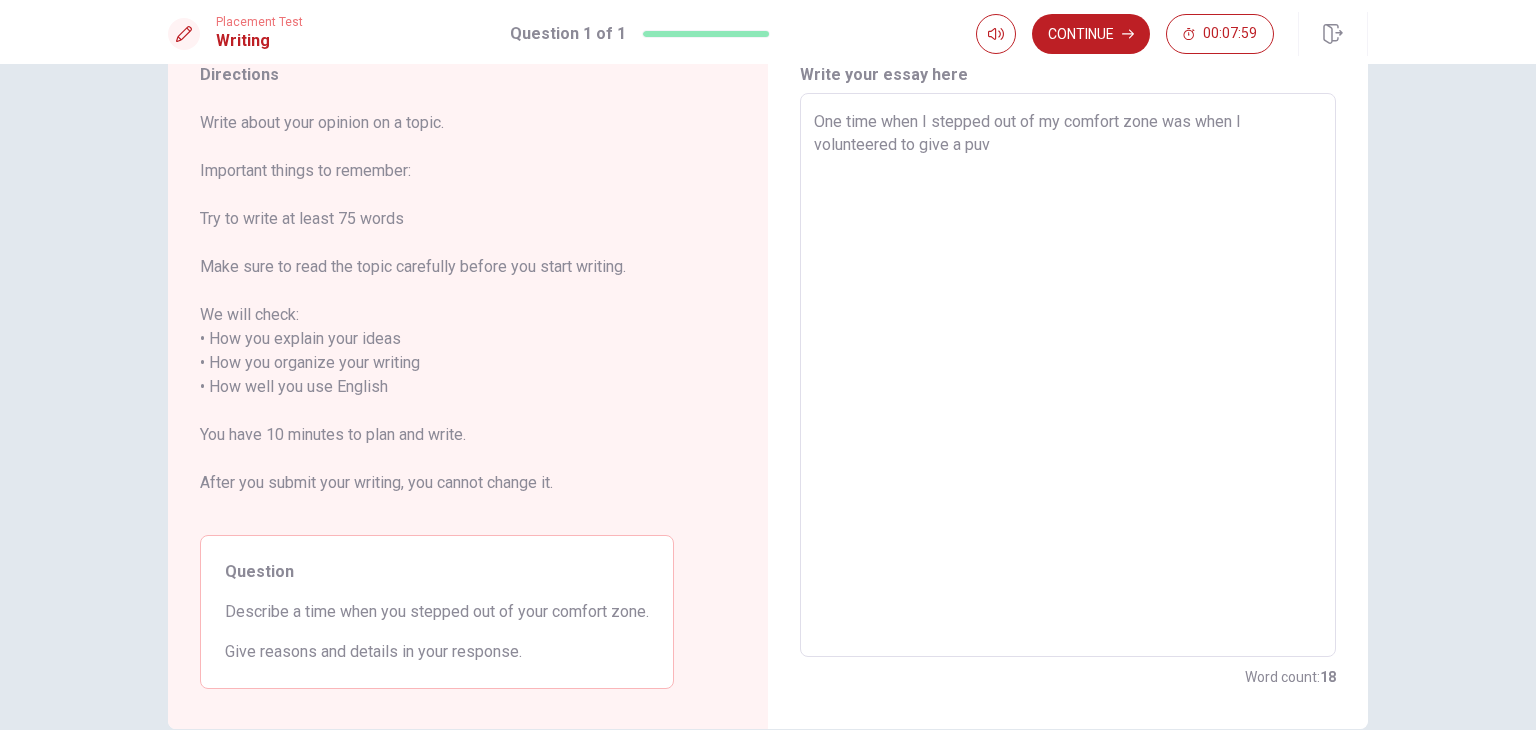 type on "One time when I stepped out of my comfort zone was when I volunteered to give a pu" 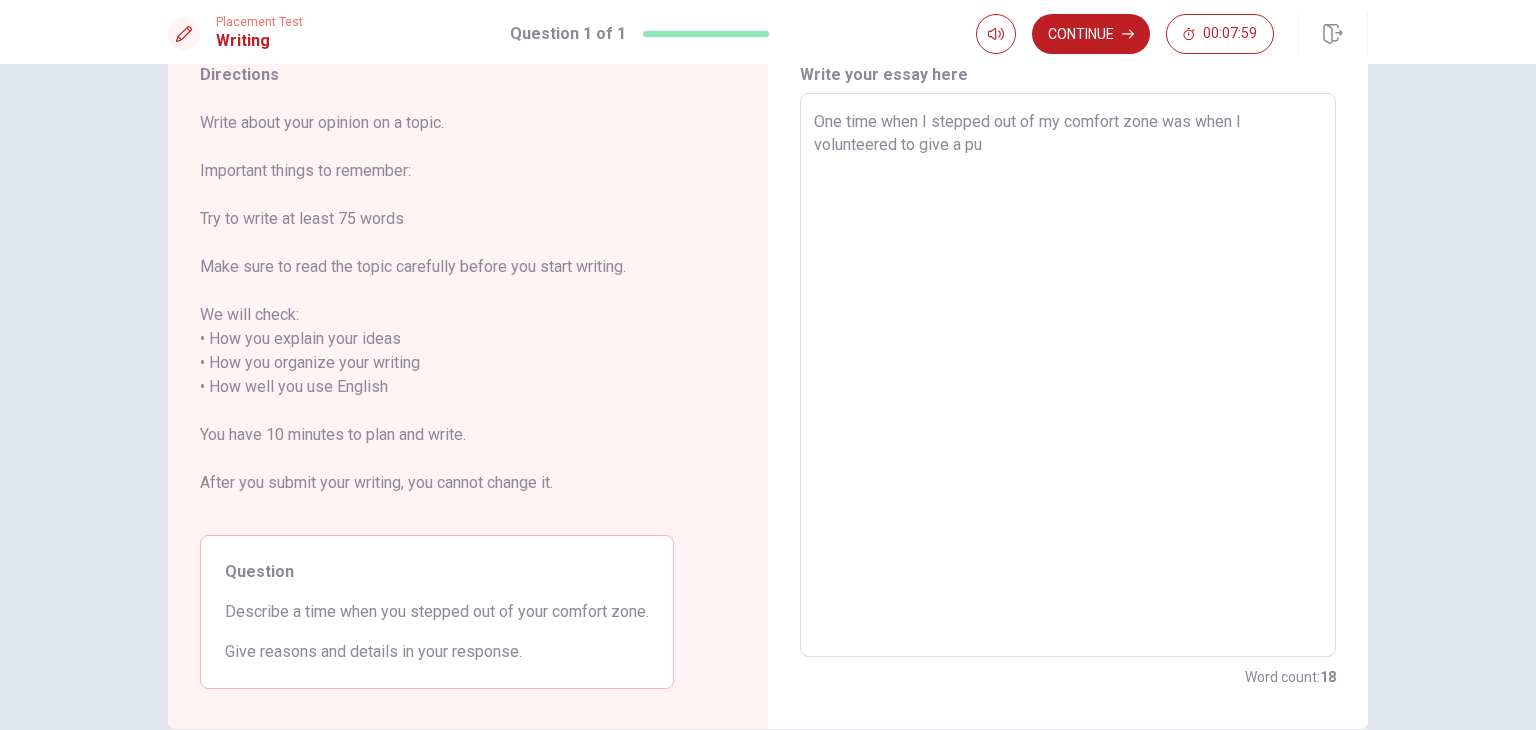 type on "x" 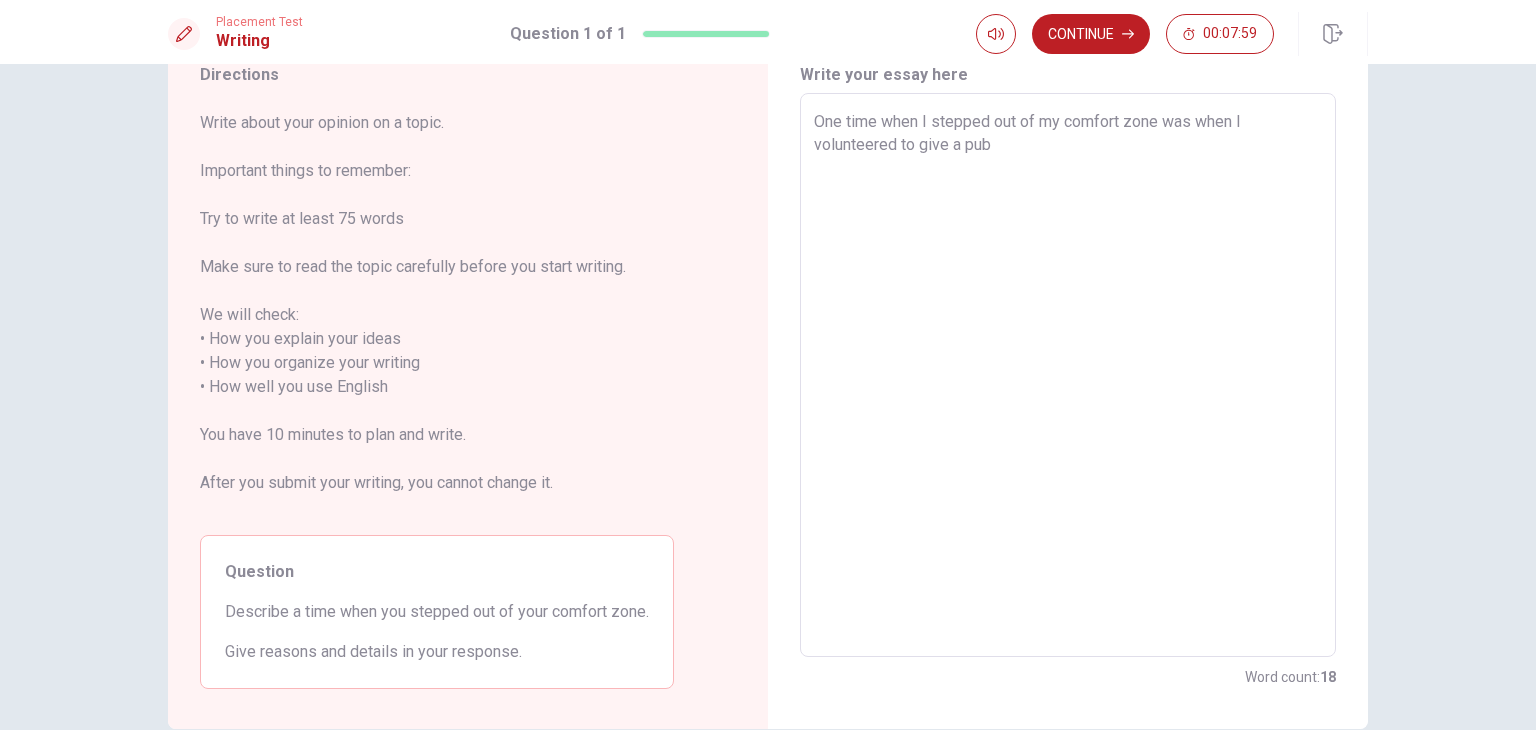 type 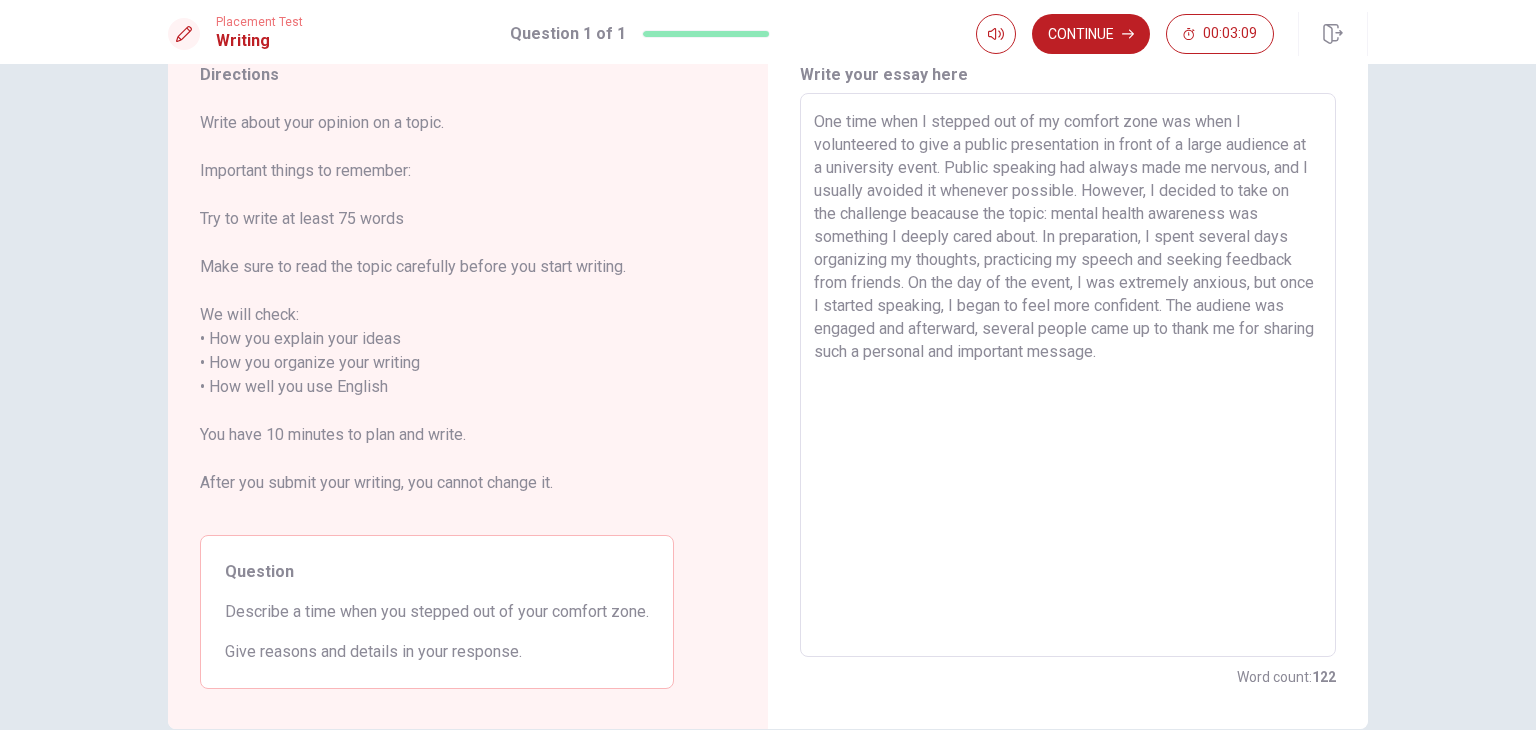 drag, startPoint x: 918, startPoint y: 114, endPoint x: 877, endPoint y: 124, distance: 42.201897 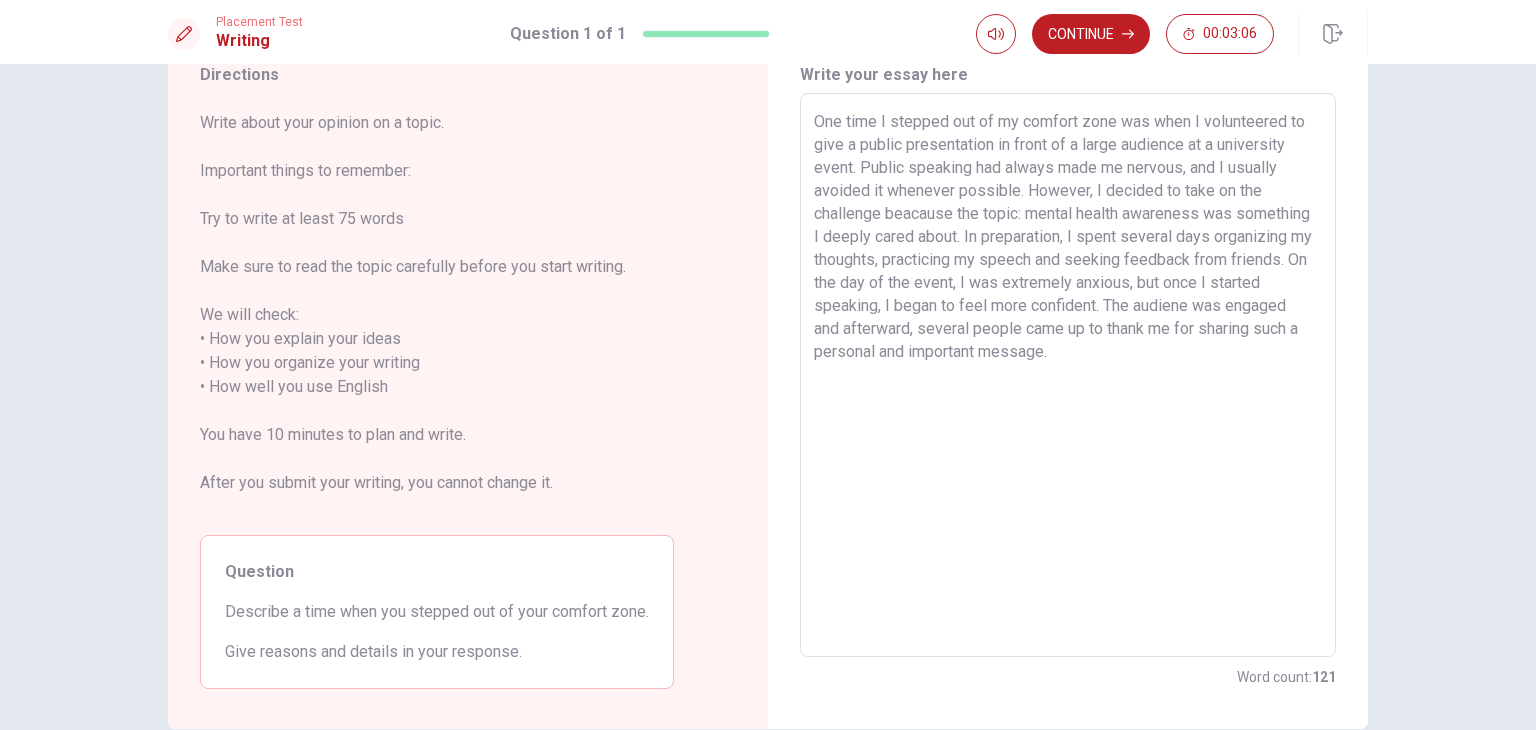click on "Directions Write about your opinion on a topic.
Important things to remember:
Try to write at least 75 words
Make sure to read the topic carefully before you start writing.
We will check:
• How you explain your ideas
• How you organize your writing
• How well you use English
You have 10 minutes to plan and write.
After you submit your writing, you cannot change it.  Question Describe a time when you stepped out of your comfort zone. Give reasons and details in your response. Write your essay here x ​ Word count :  121 © Copyright  2025" at bounding box center (768, 397) 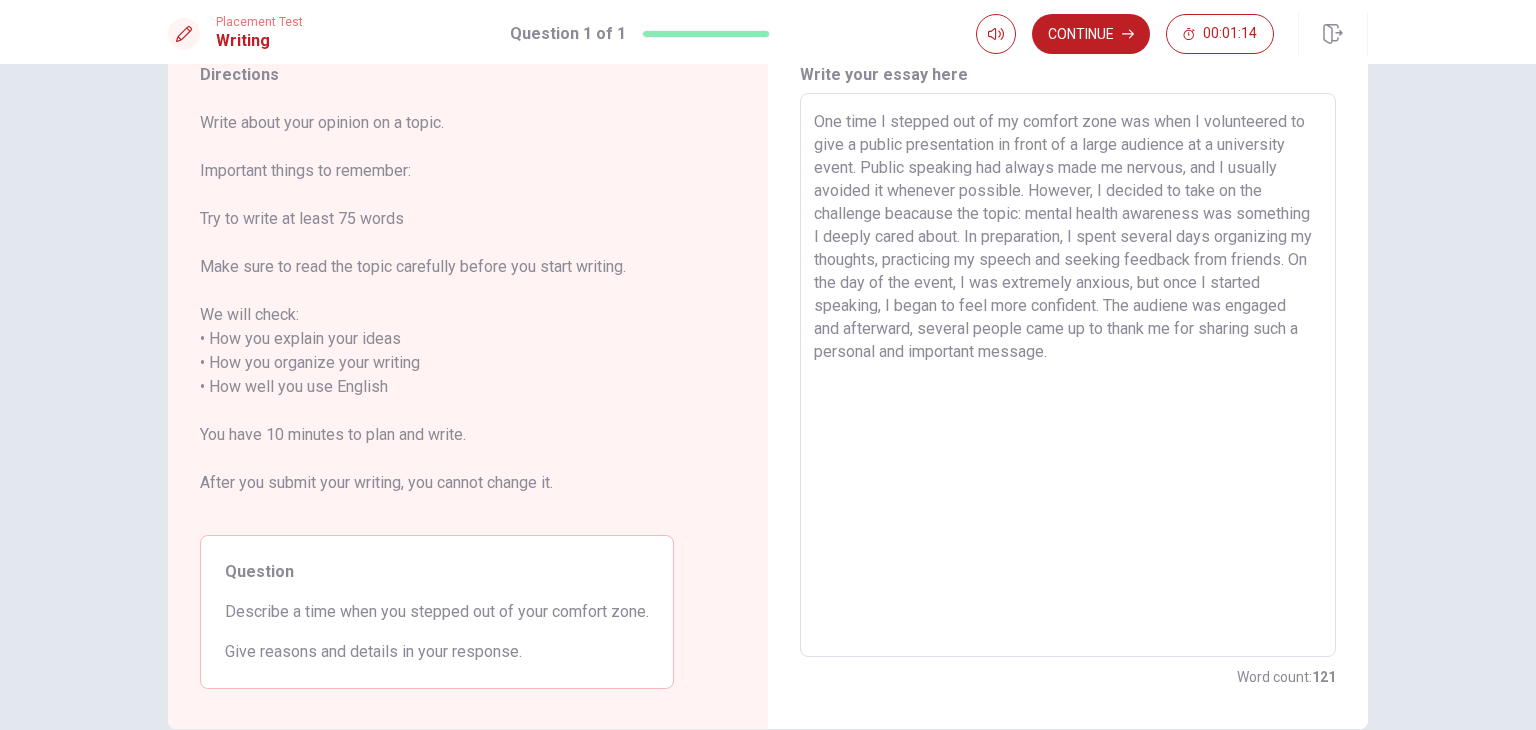 click on "One time I stepped out of my comfort zone was when I volunteered to give a public presentation in front of a large audience at a university event. Public speaking had always made me nervous, and I usually avoided it whenever possible. However, I decided to take on the challenge beacause the topic: mental health awareness was something I deeply cared about. In preparation, I spent several days organizing my thoughts, practicing my speech and seeking feedback from friends. On the day of the event, I was extremely anxious, but once I started speaking, I began to feel more confident. The audiene was engaged and afterward, several people came up to thank me for sharing such a personal and important message." at bounding box center [1068, 375] 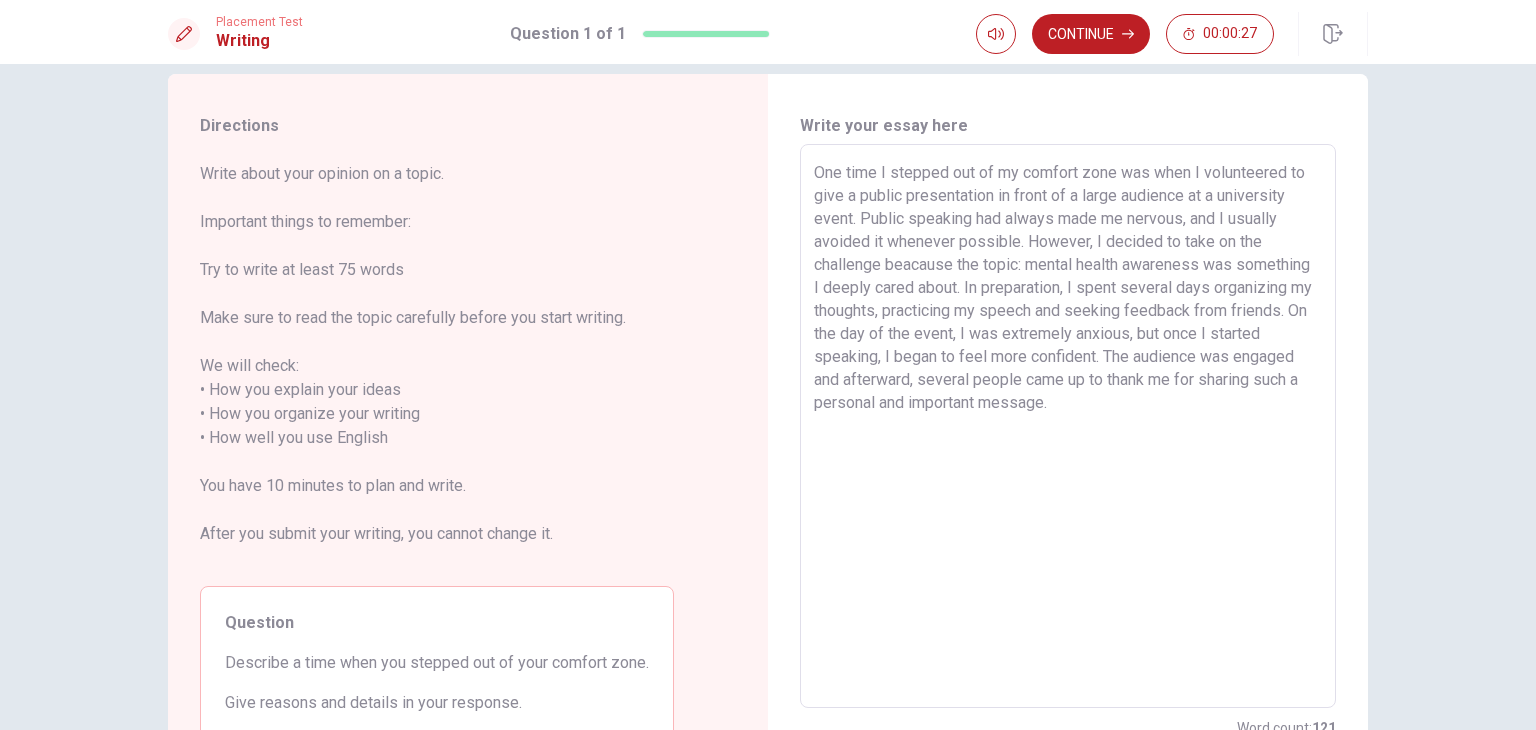 scroll, scrollTop: 32, scrollLeft: 0, axis: vertical 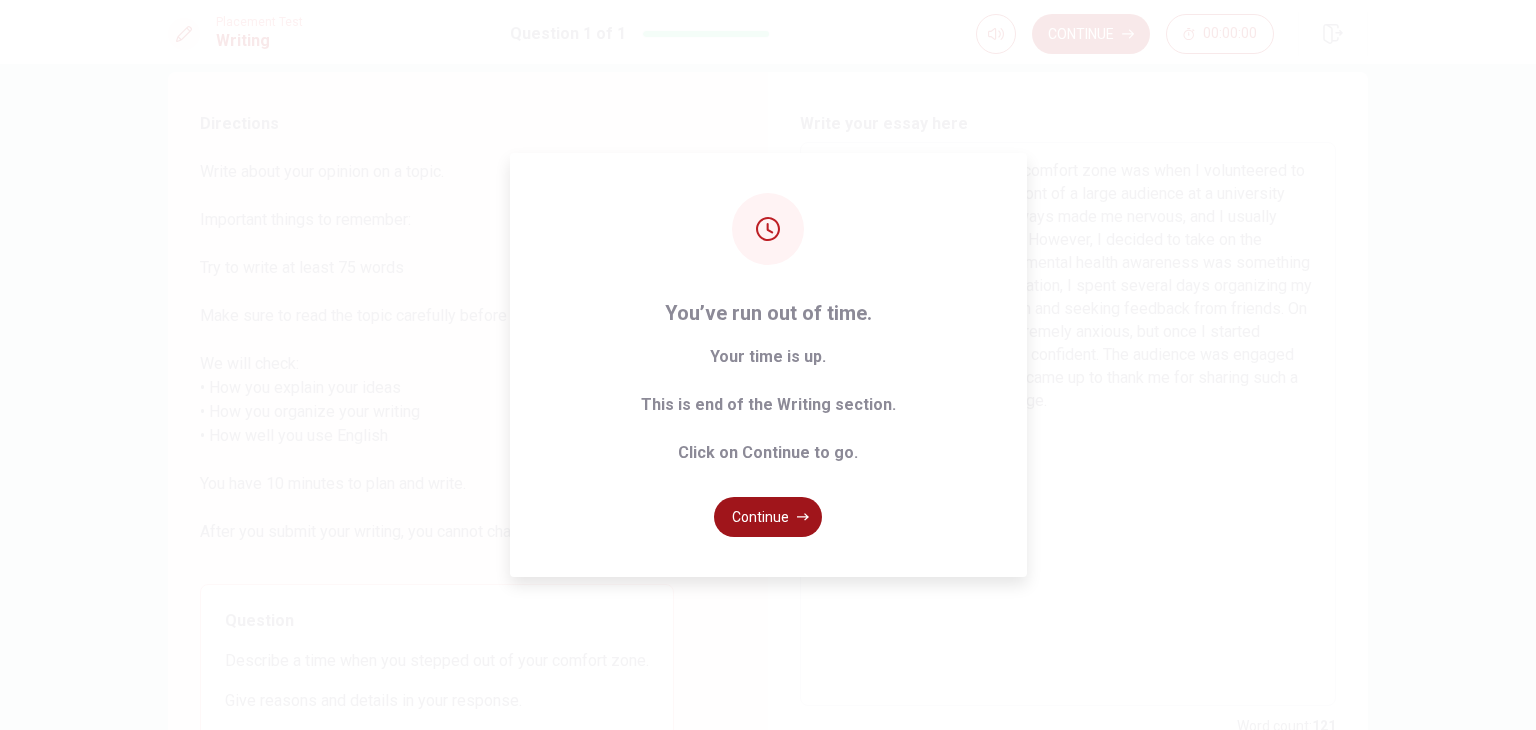 click on "Continue" at bounding box center [768, 517] 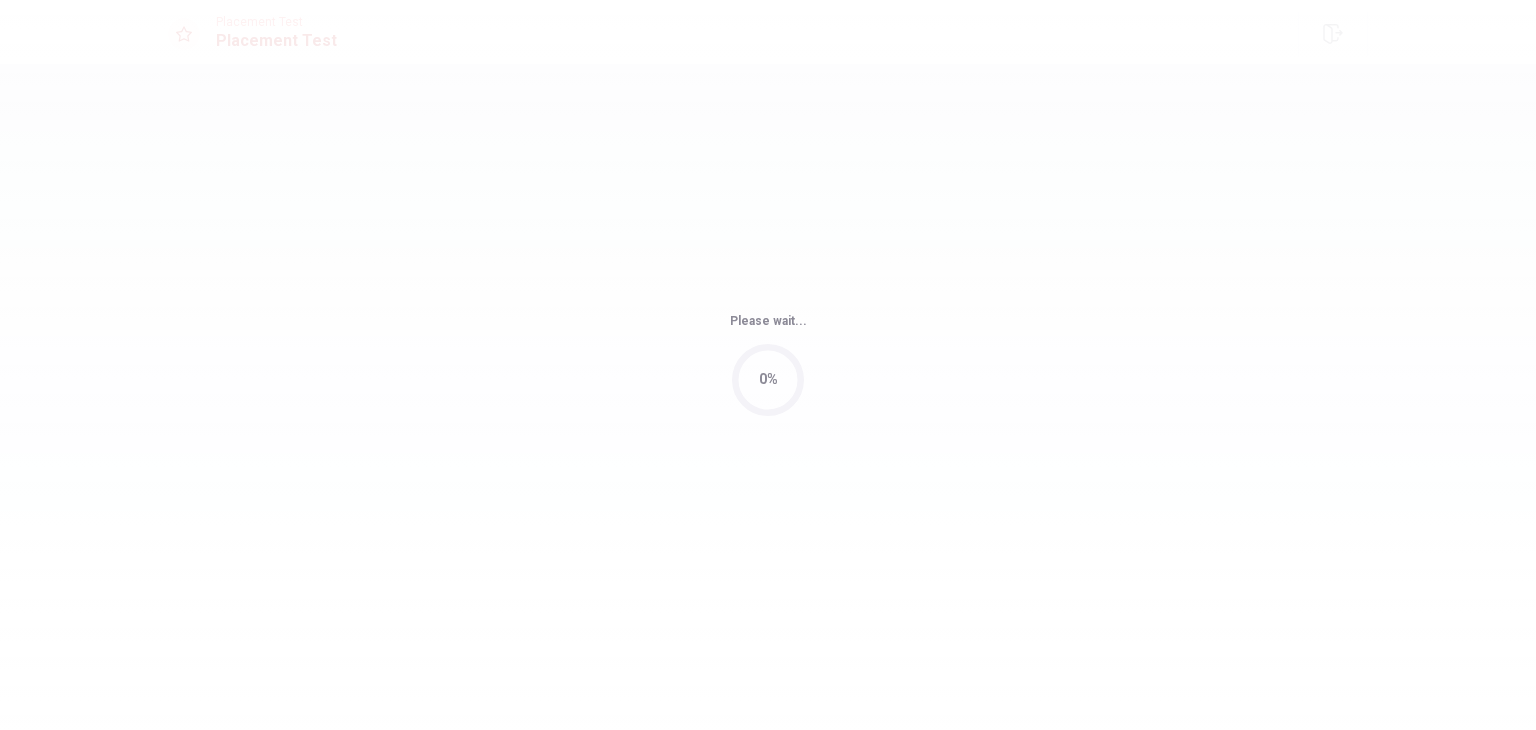 scroll, scrollTop: 0, scrollLeft: 0, axis: both 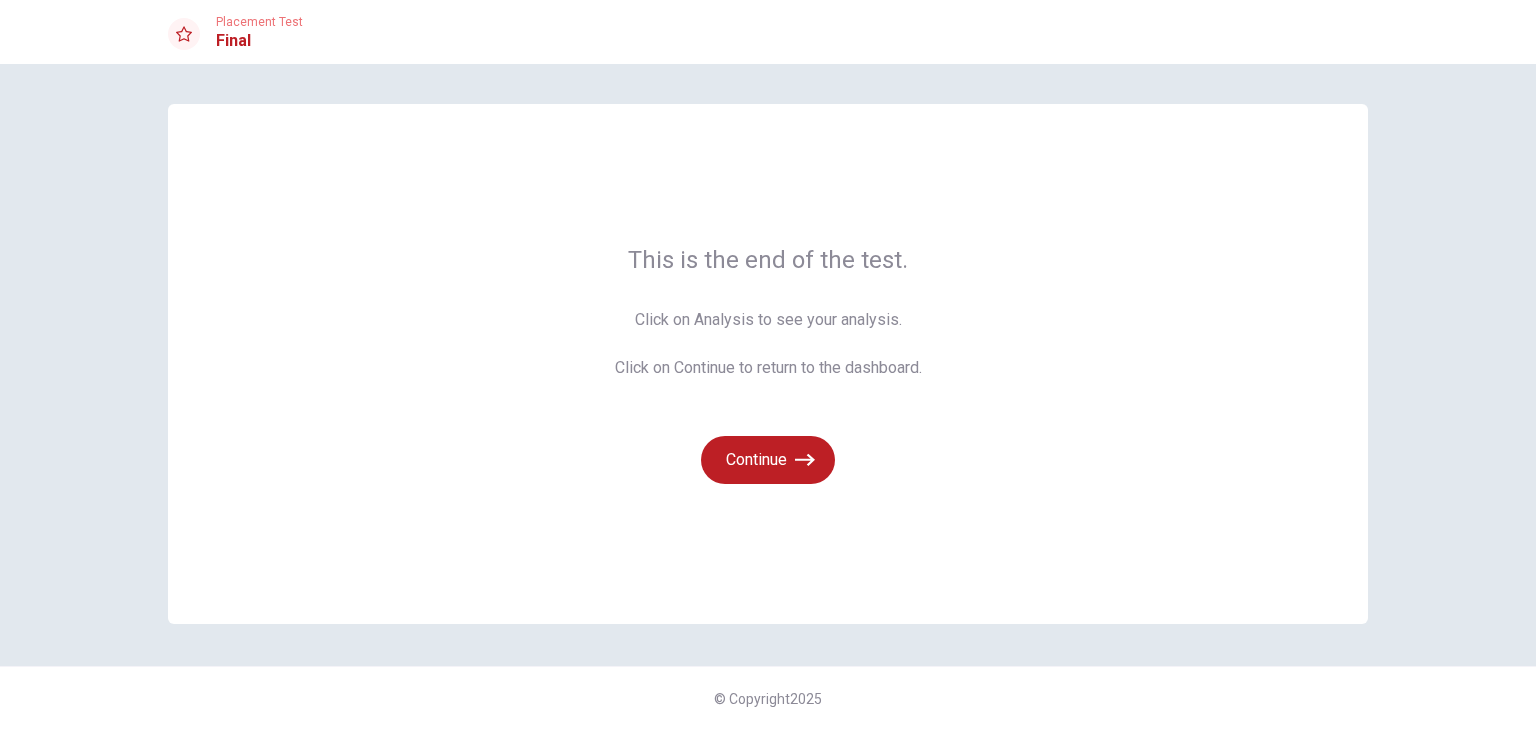 click on "This is the end of the test. Click on Analysis to see your analysis. Click on Continue to return to the dashboard. Continue" at bounding box center [768, 364] 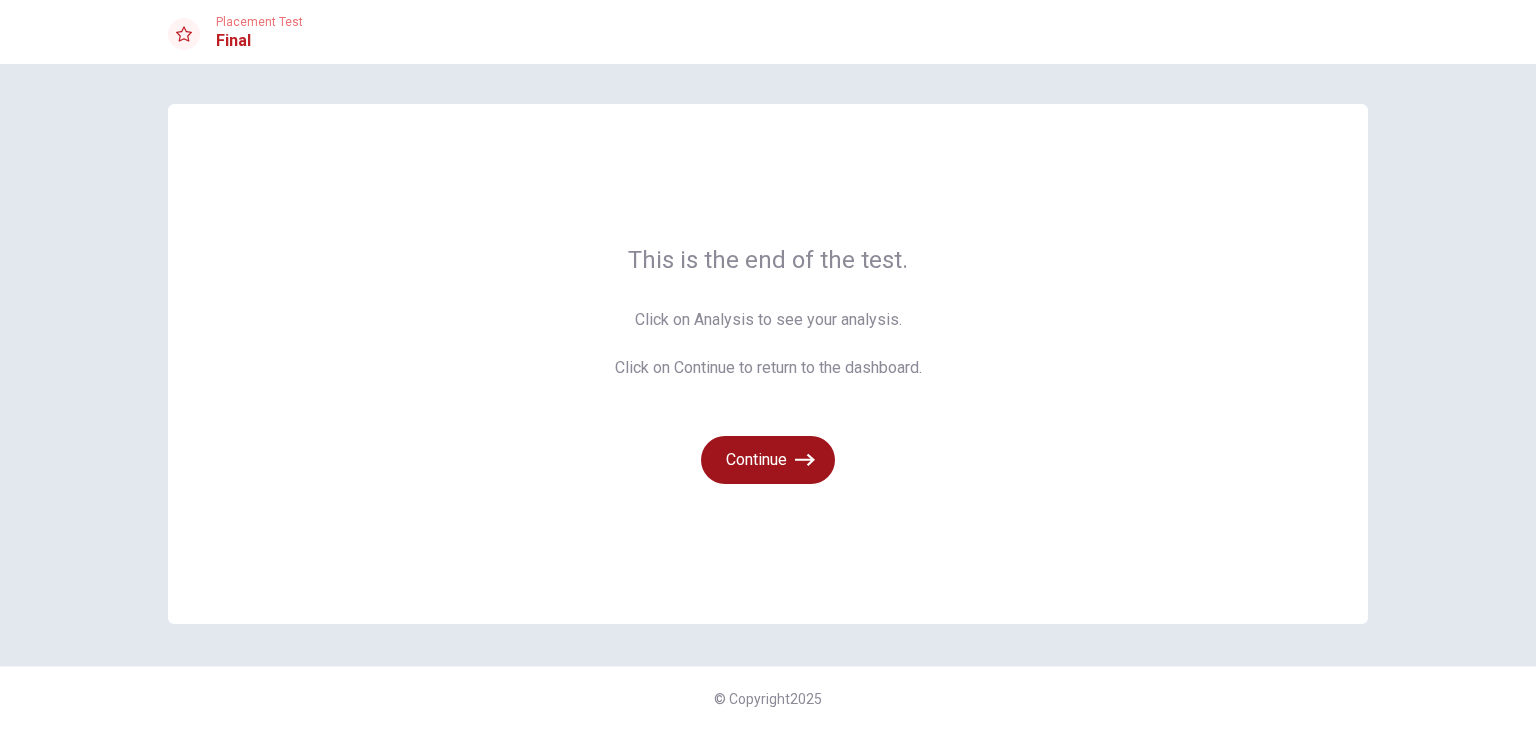 click on "Continue" at bounding box center [768, 460] 